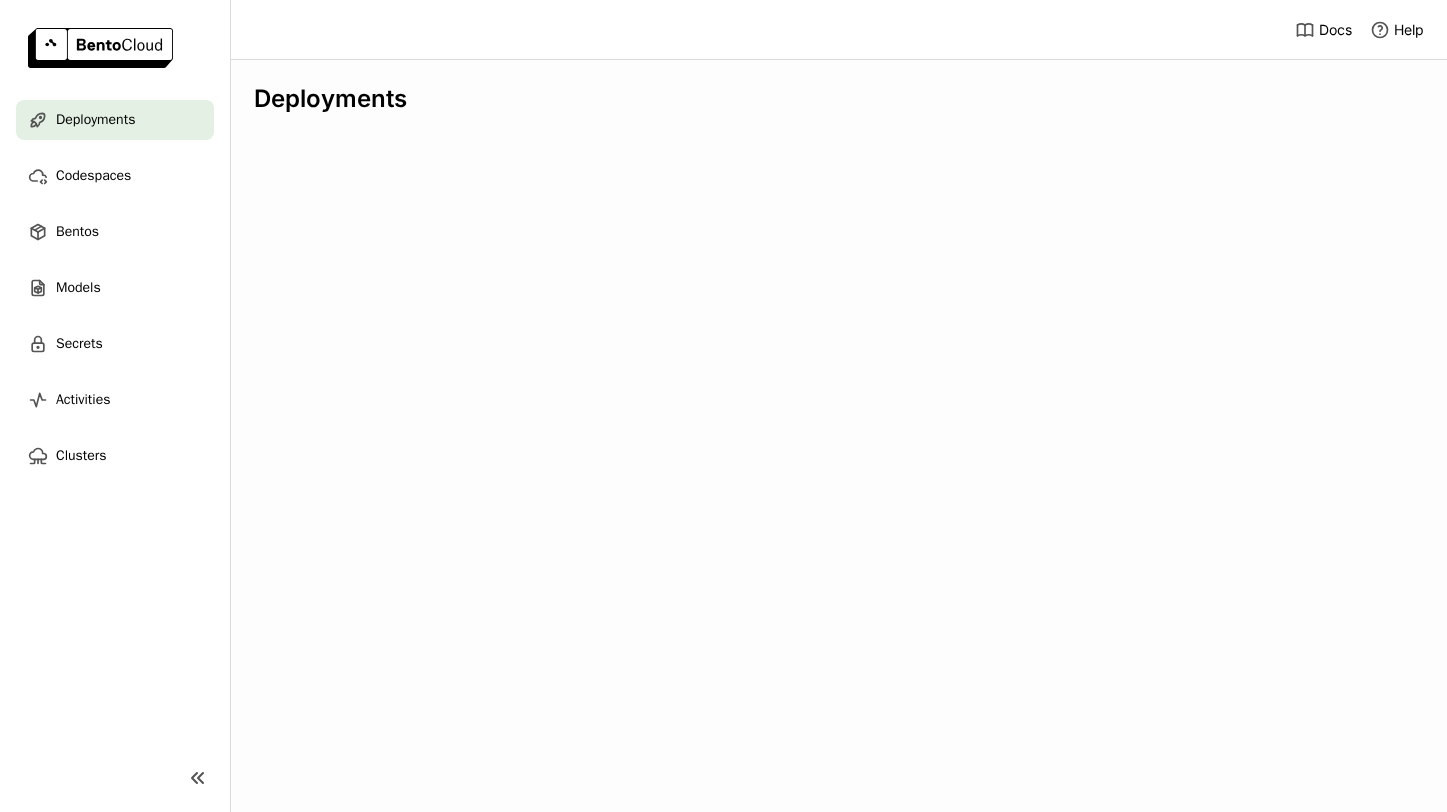 scroll, scrollTop: 0, scrollLeft: 0, axis: both 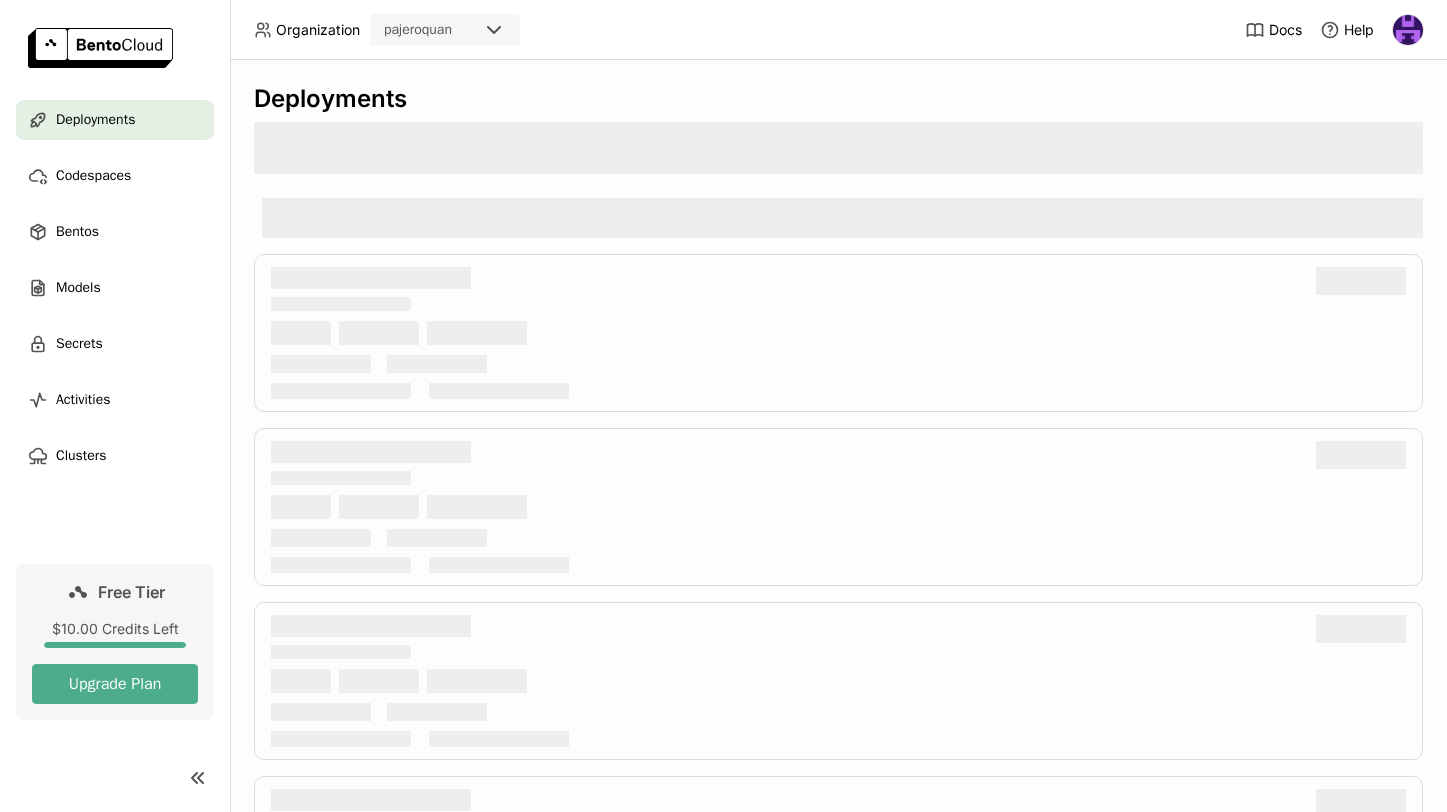 click on "Codespaces" at bounding box center [93, 176] 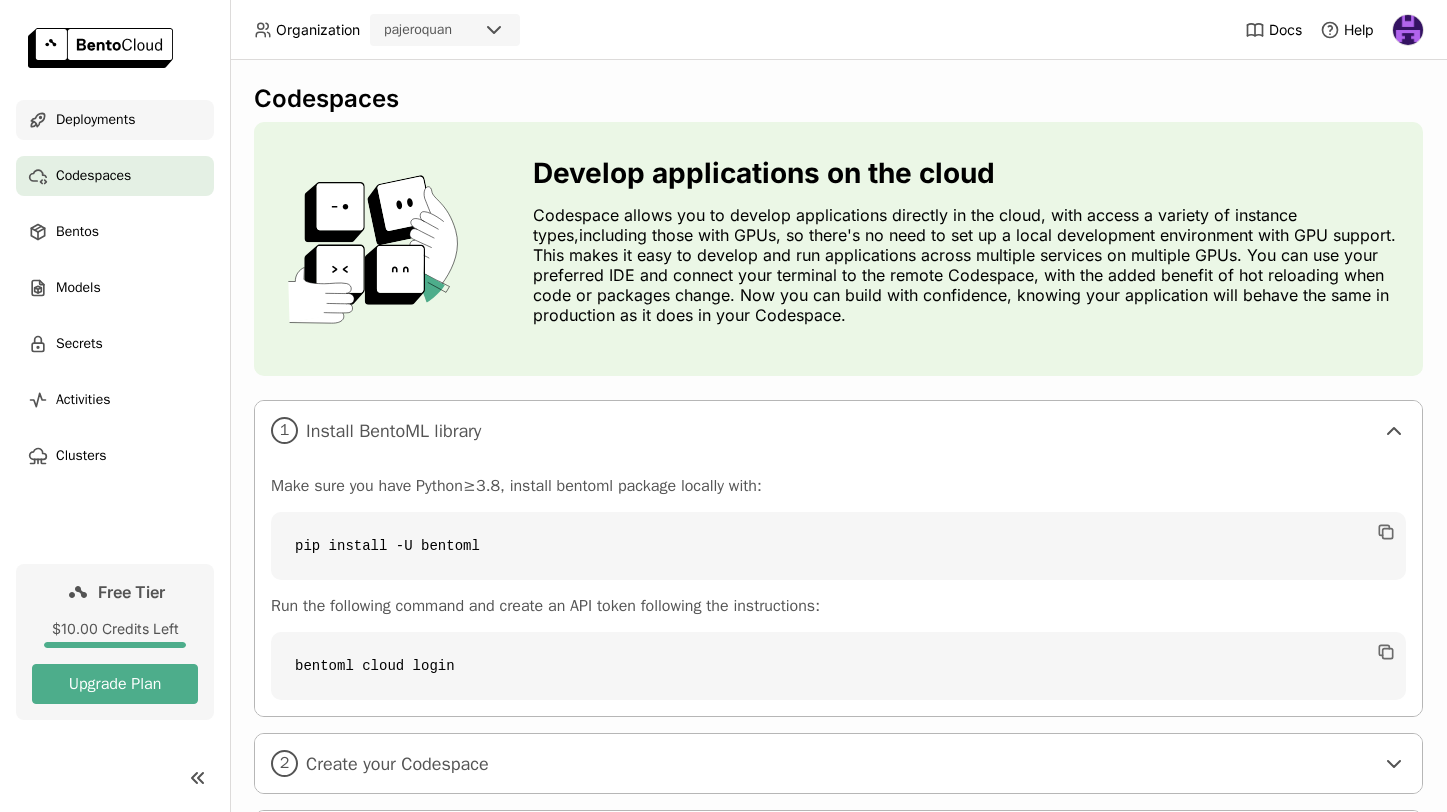 click on "Deployments" at bounding box center (95, 120) 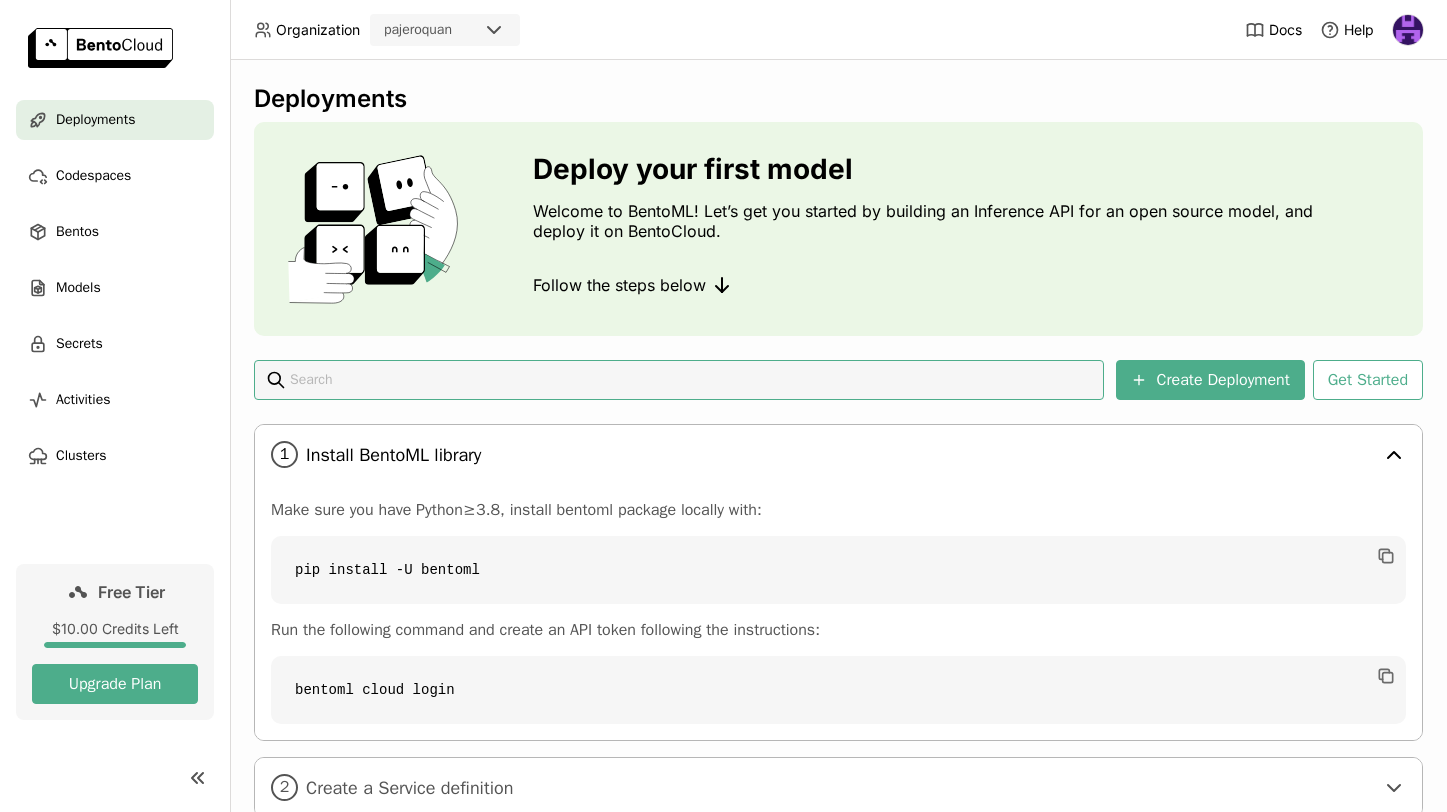 scroll, scrollTop: 137, scrollLeft: 0, axis: vertical 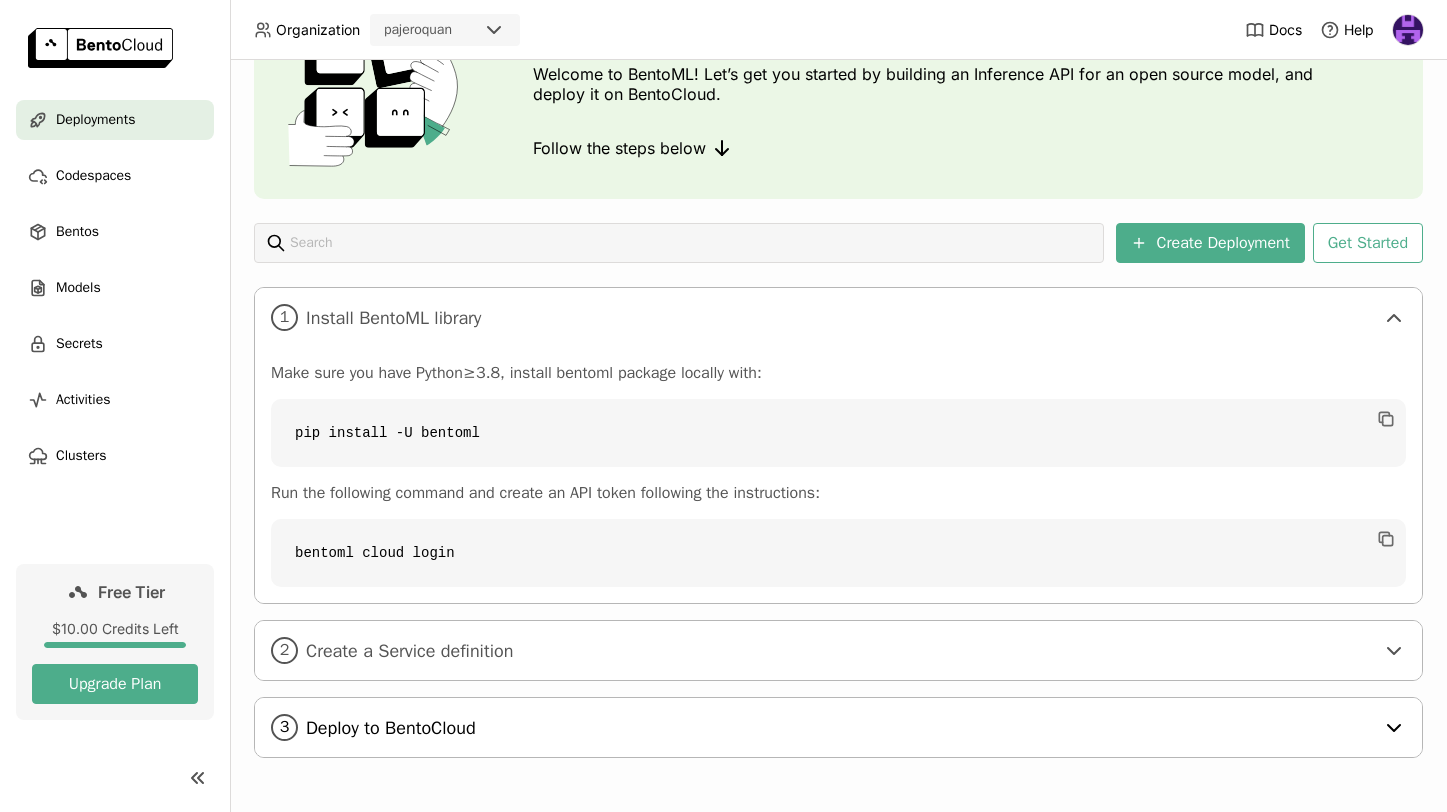 click on "Create a Service definition" at bounding box center [838, 727] 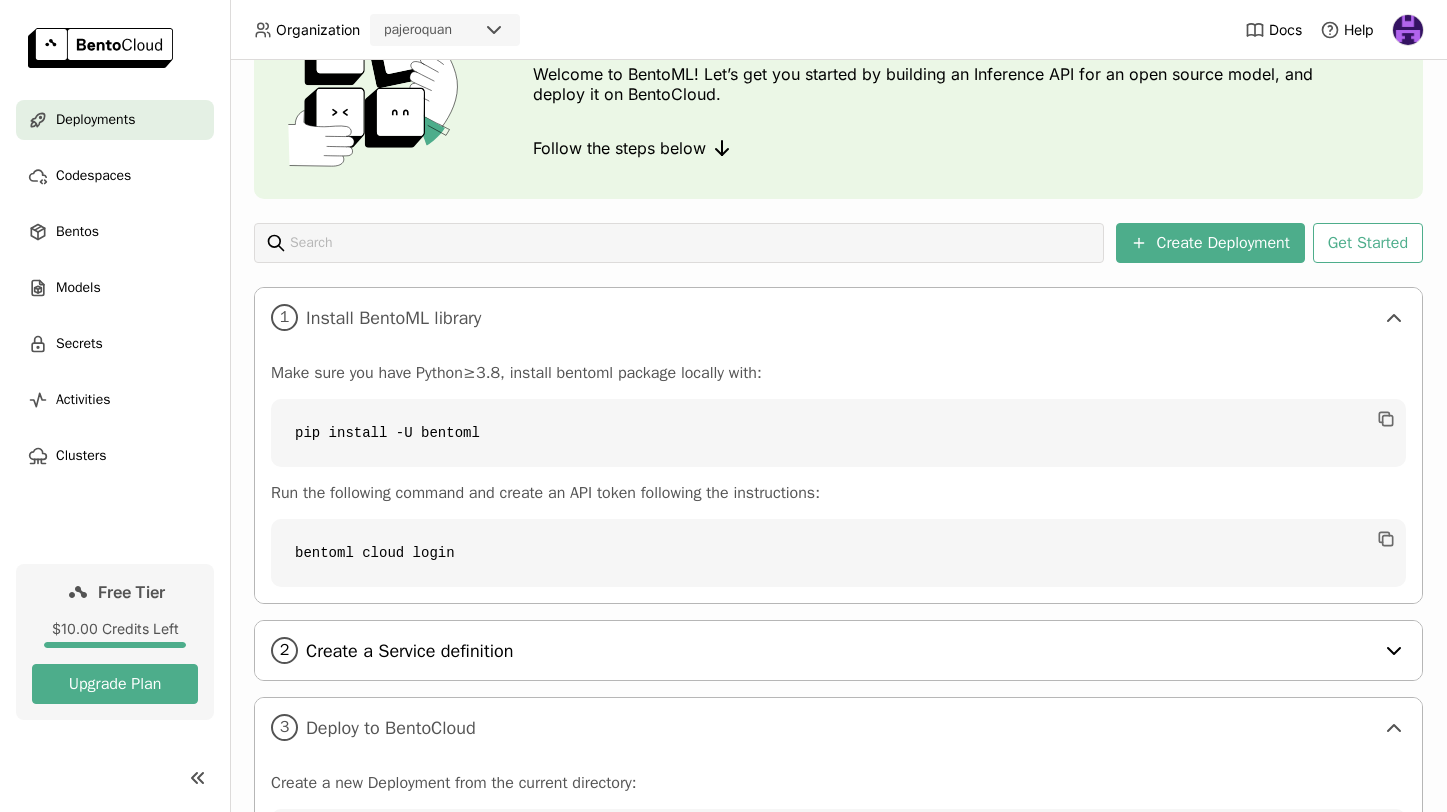 click on "Create a Service definition" at bounding box center [840, 651] 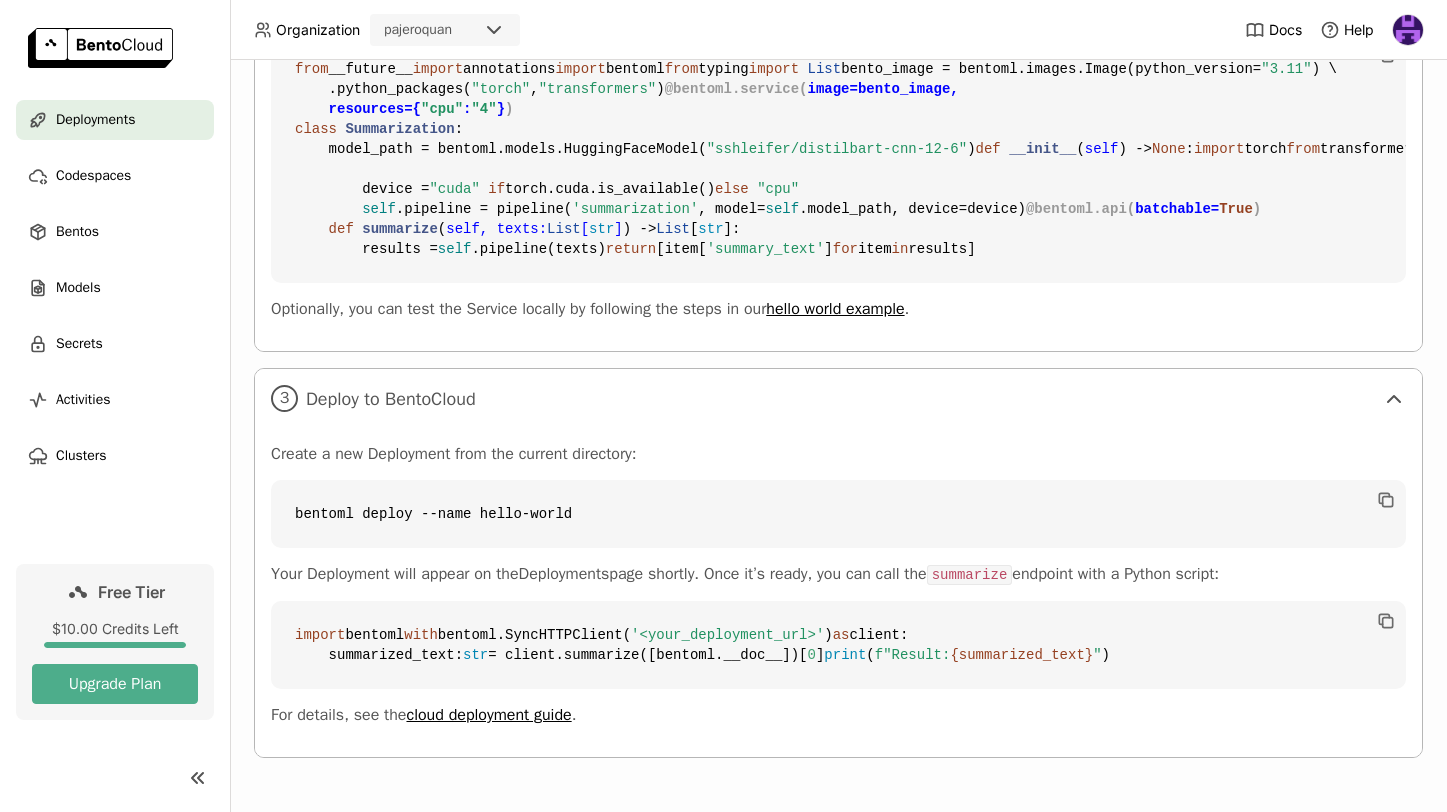 scroll, scrollTop: 1256, scrollLeft: 0, axis: vertical 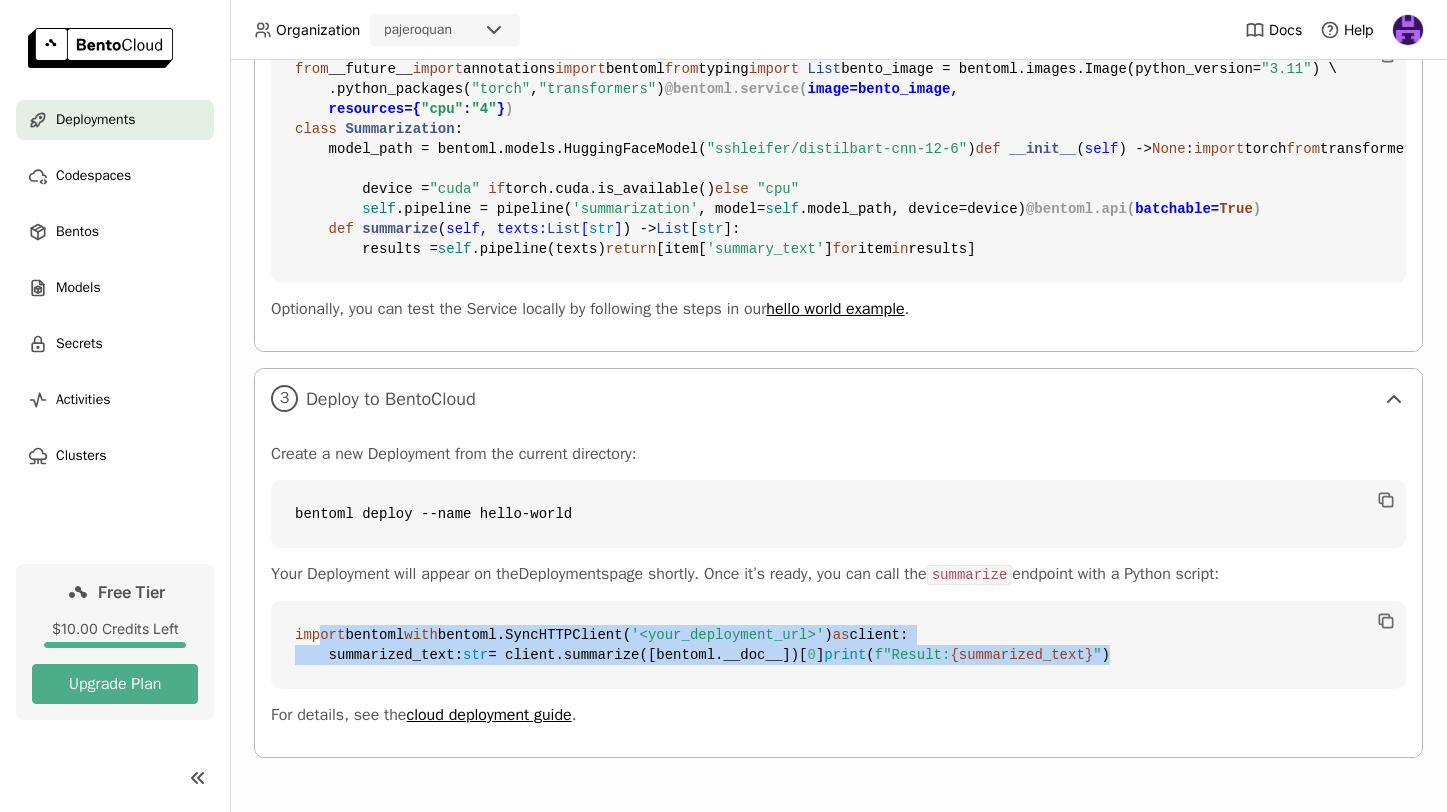 drag, startPoint x: 789, startPoint y: 660, endPoint x: 316, endPoint y: 568, distance: 481.86407 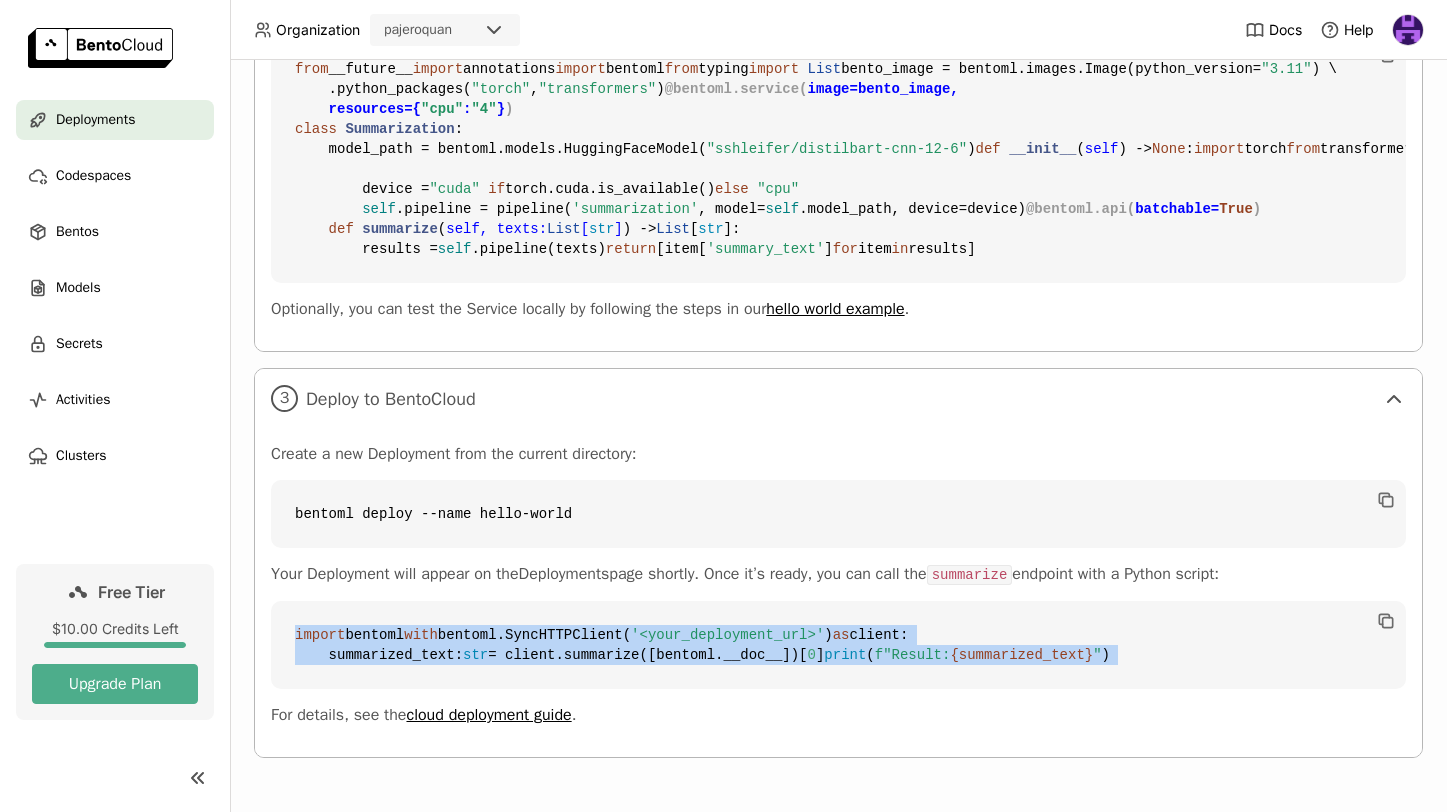 drag, startPoint x: 316, startPoint y: 568, endPoint x: 670, endPoint y: 672, distance: 368.9607 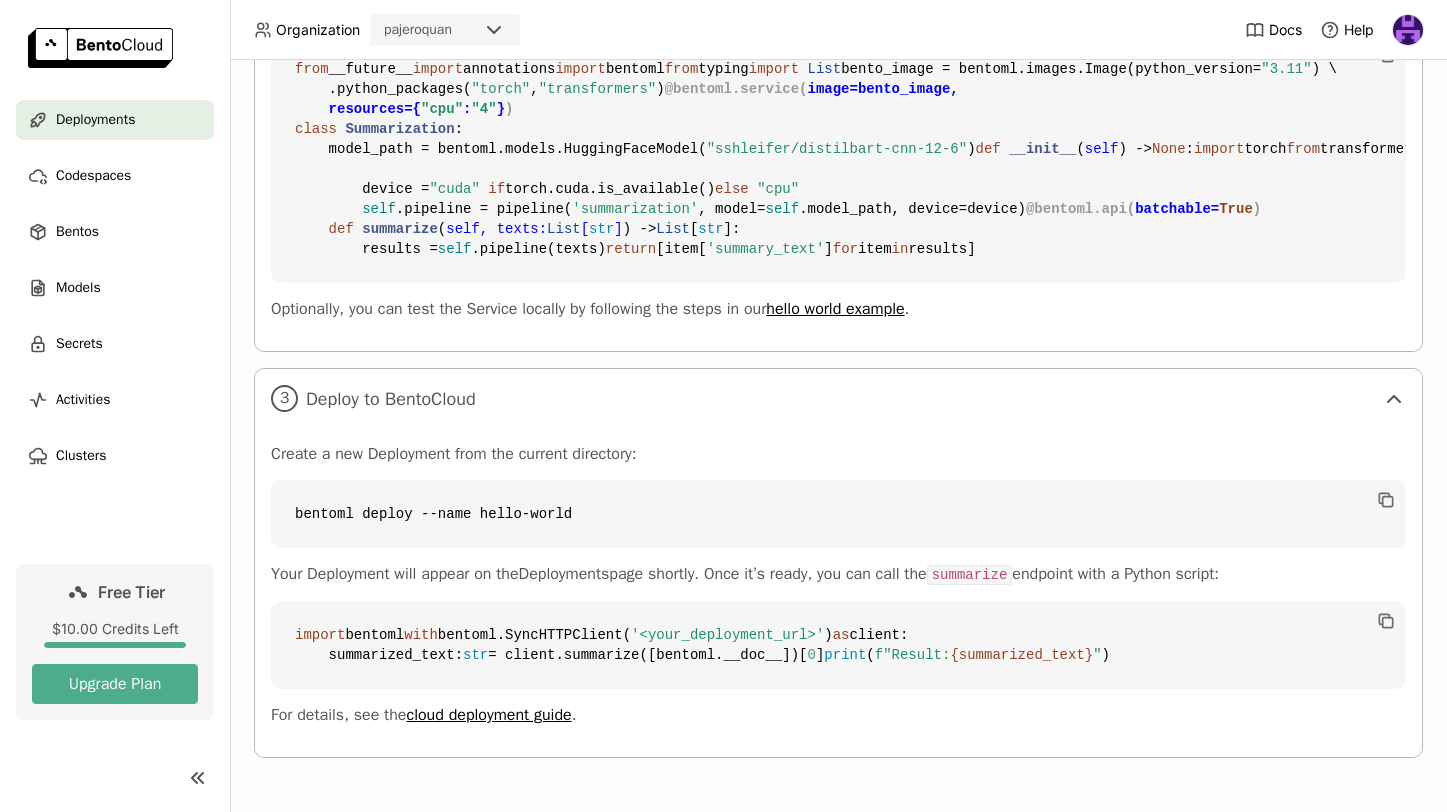 click on "import  bentoml
with  bentoml.SyncHTTPClient( '<your_deployment_url>' )  as  client:
summarized_text:  str  = client.summarize([bentoml.__doc__])[ 0 ]
print ( f"Result:  {summarized_text} " )" at bounding box center (838, 645) 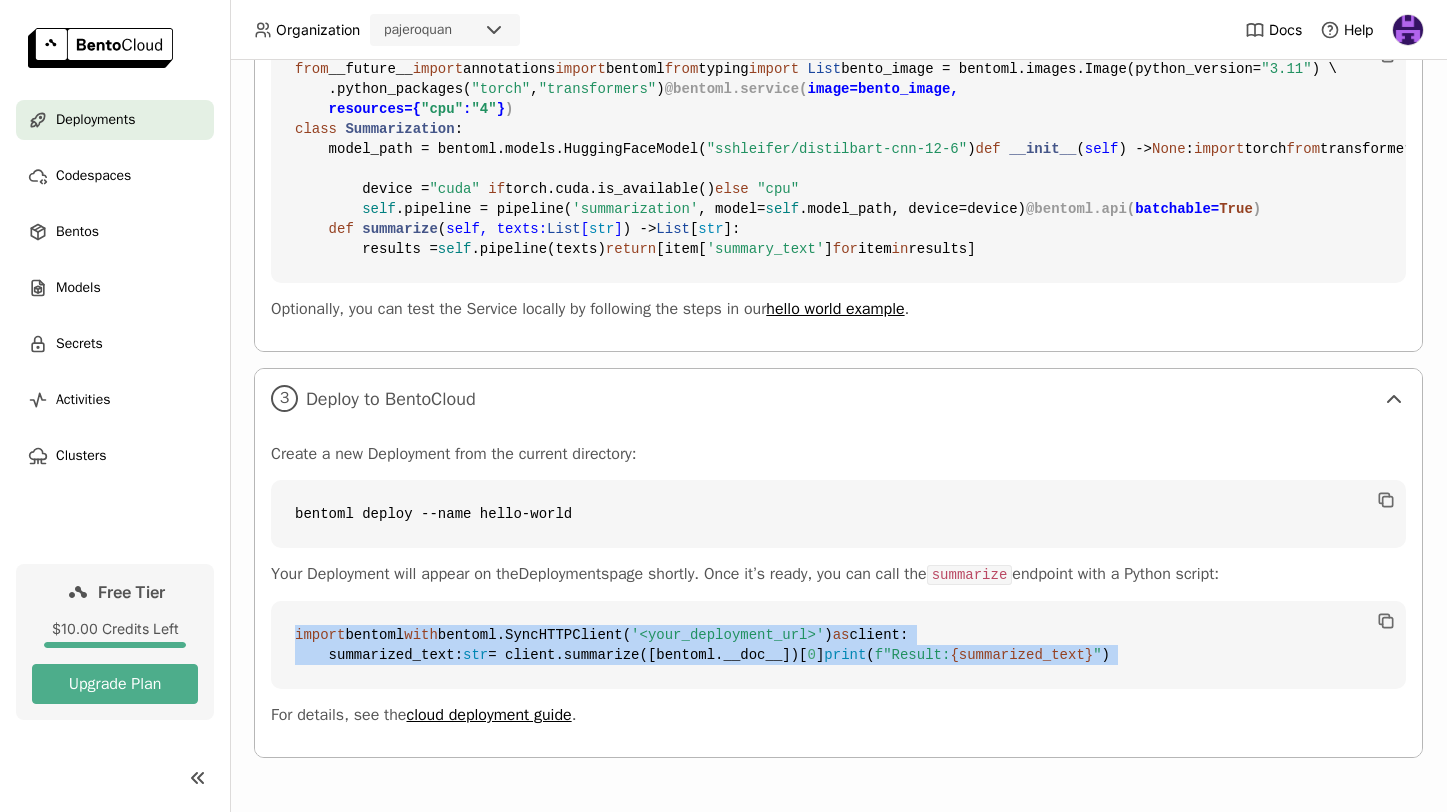drag, startPoint x: 647, startPoint y: 662, endPoint x: 389, endPoint y: 567, distance: 274.93454 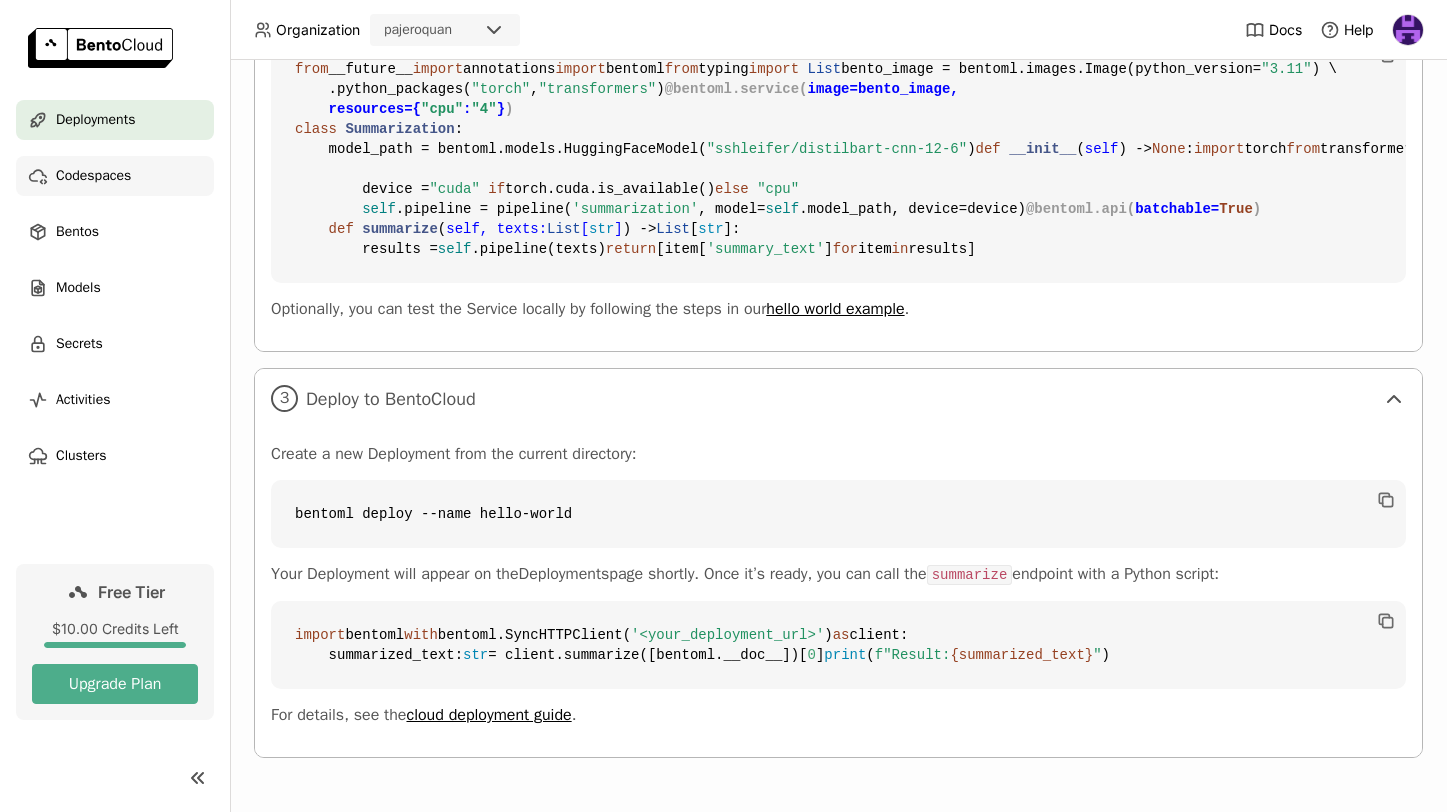 click on "Codespaces" at bounding box center (115, 176) 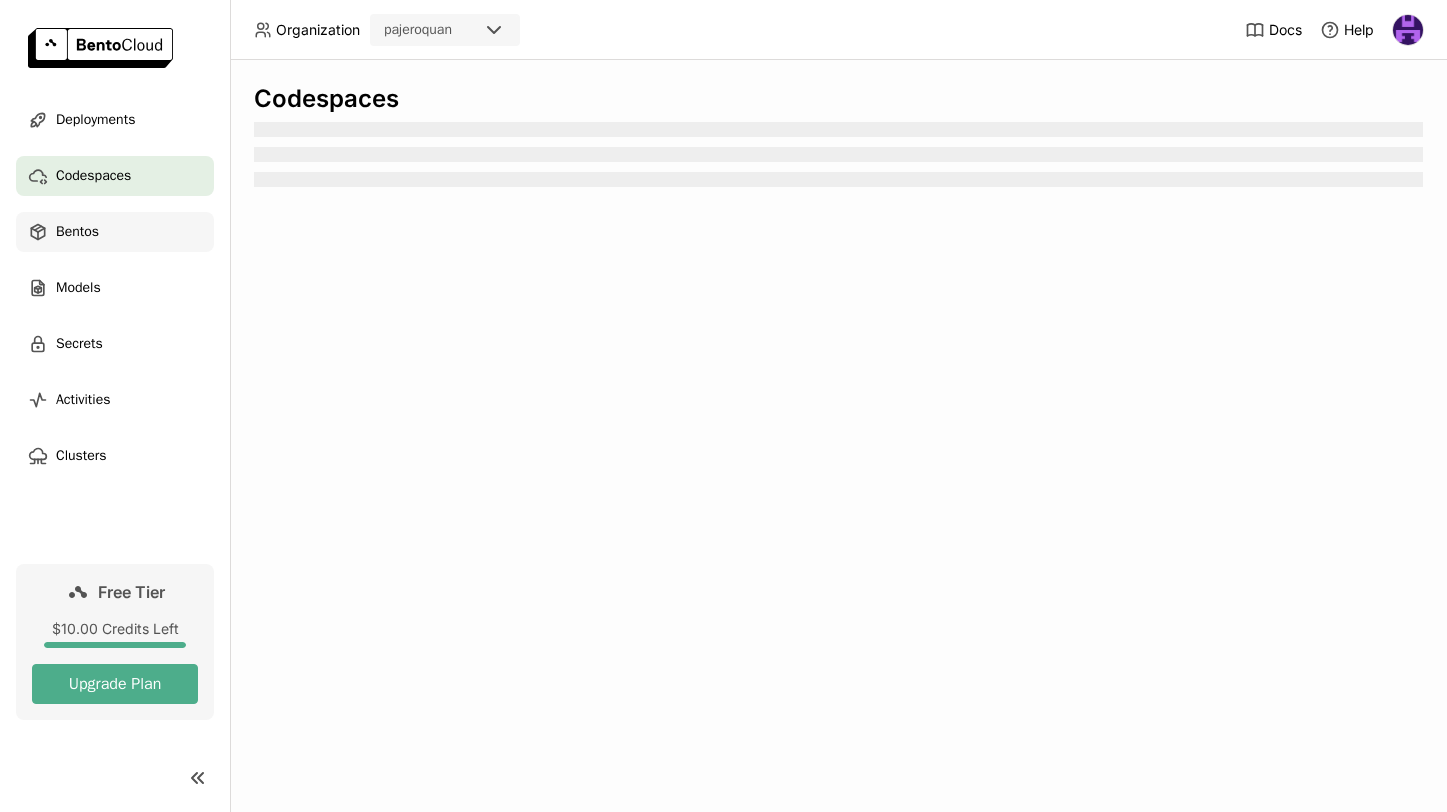 click on "Bentos" at bounding box center (115, 232) 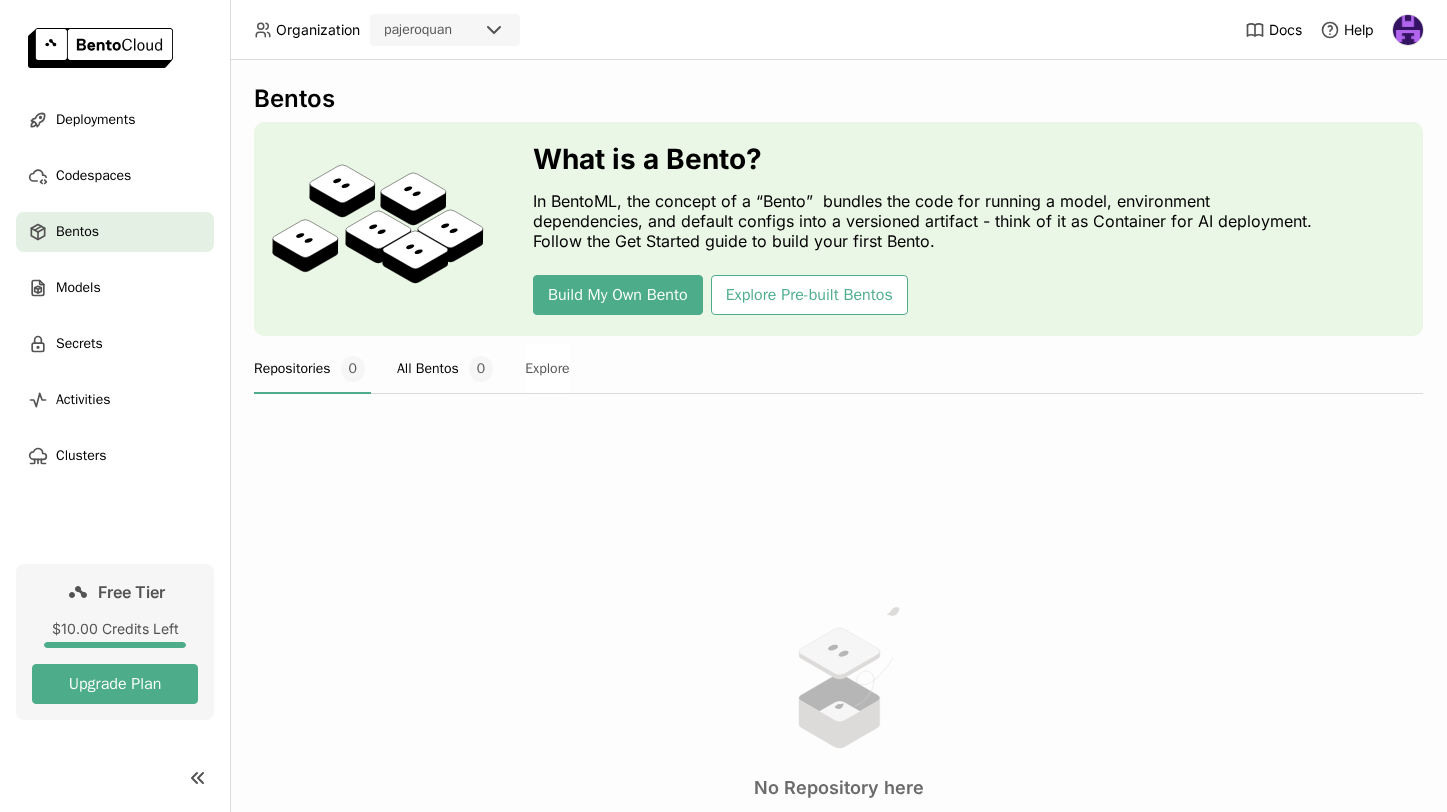 click on "All Bentos 0" at bounding box center [445, 369] 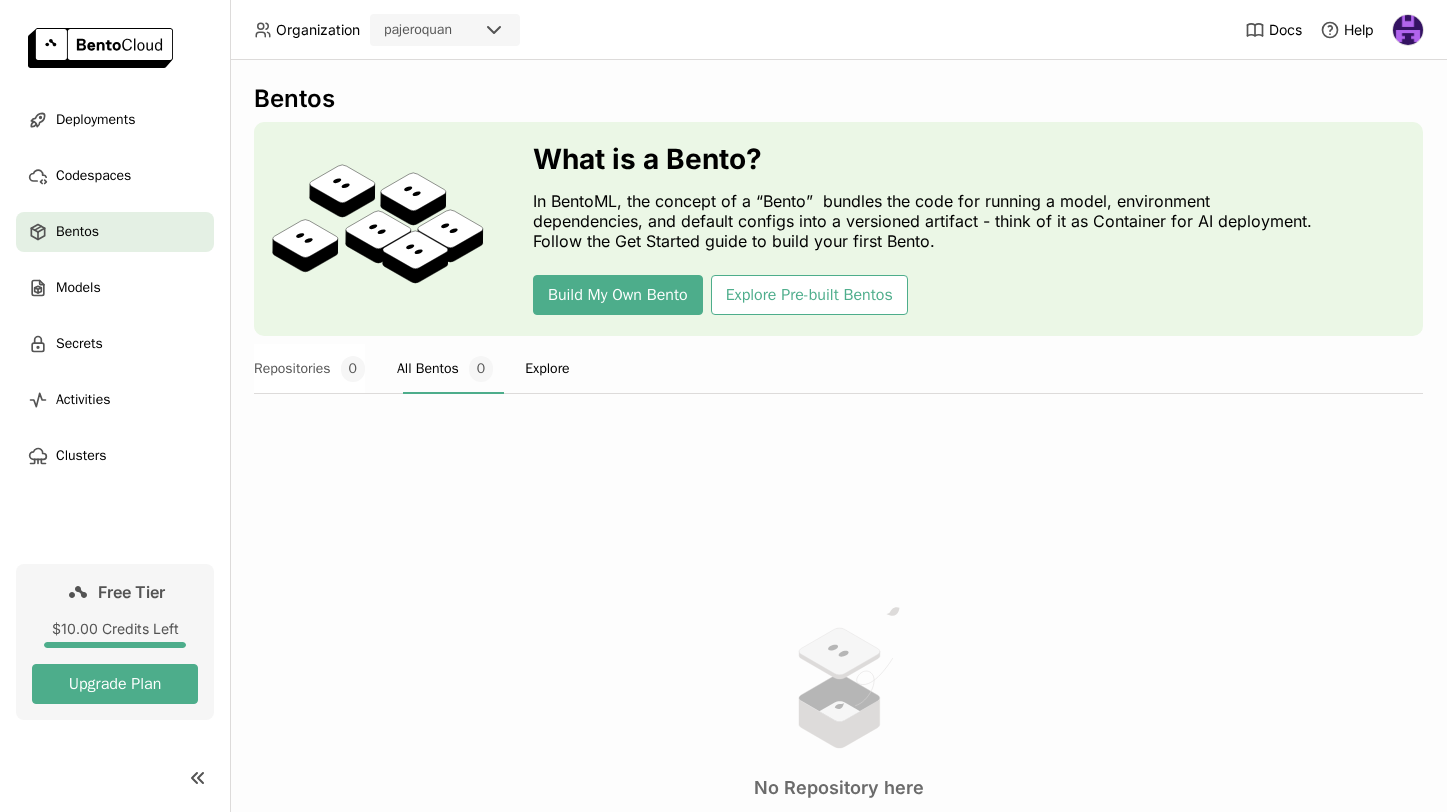 click on "Explore" at bounding box center (547, 369) 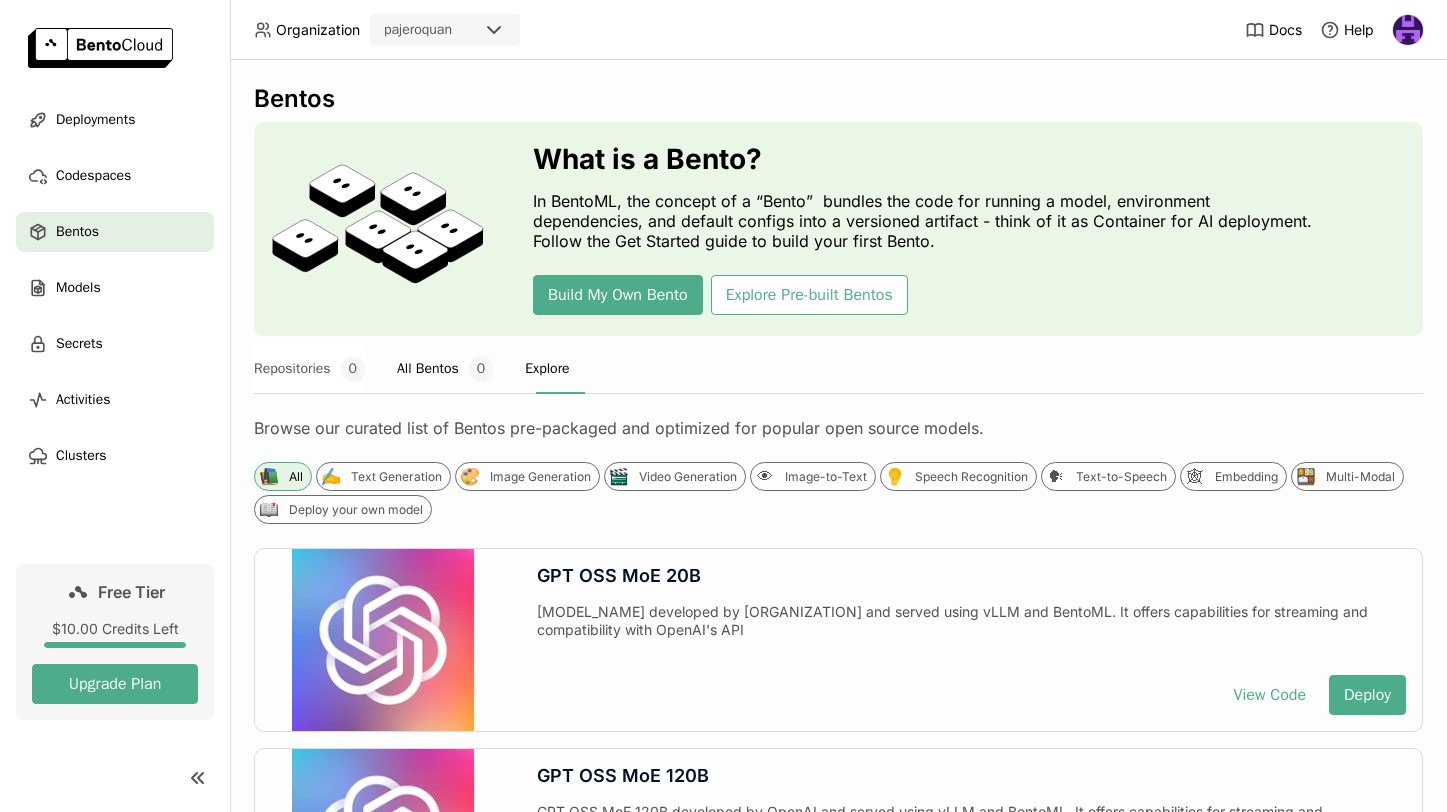 click on "All Bentos 0" at bounding box center (445, 369) 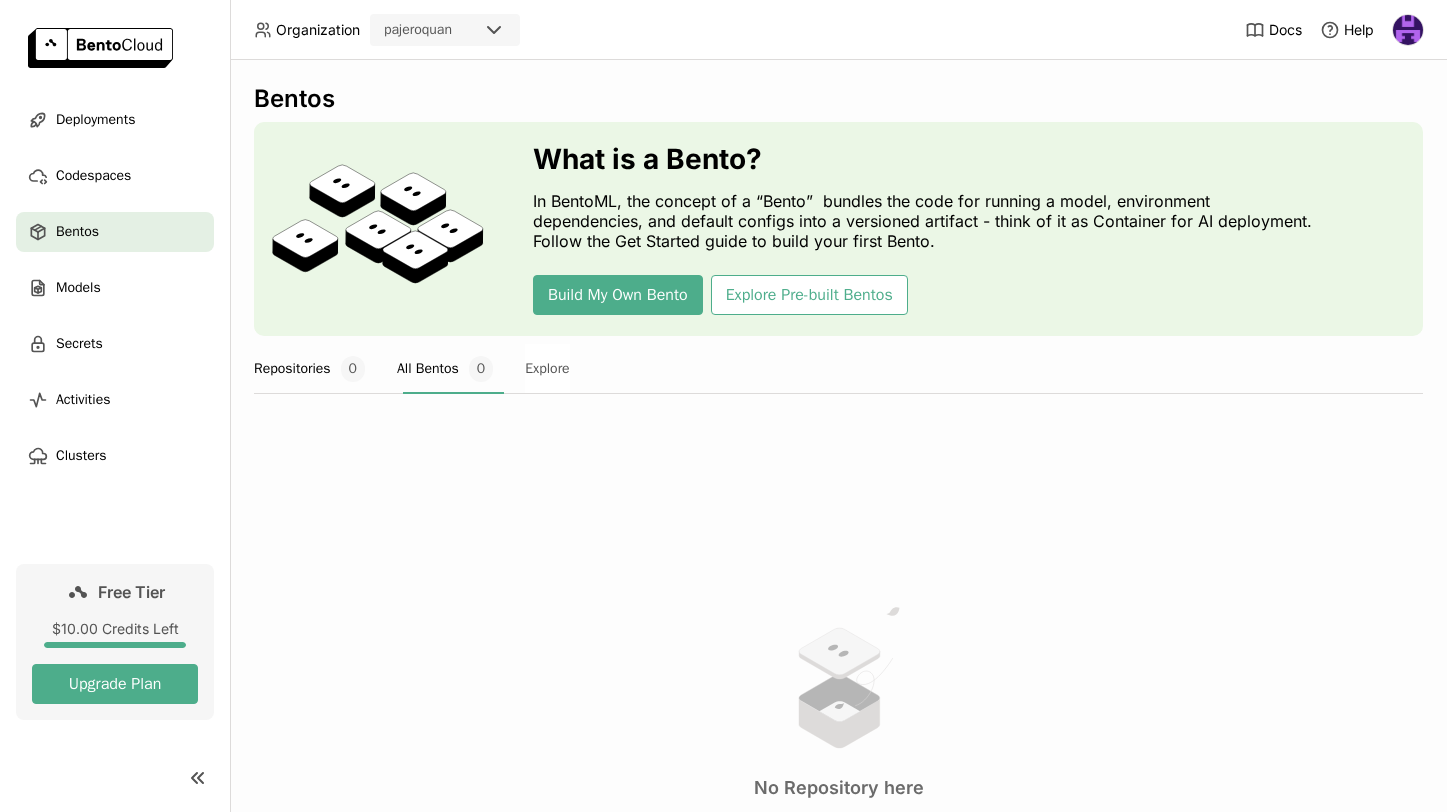 click on "Repositories 0" at bounding box center (309, 369) 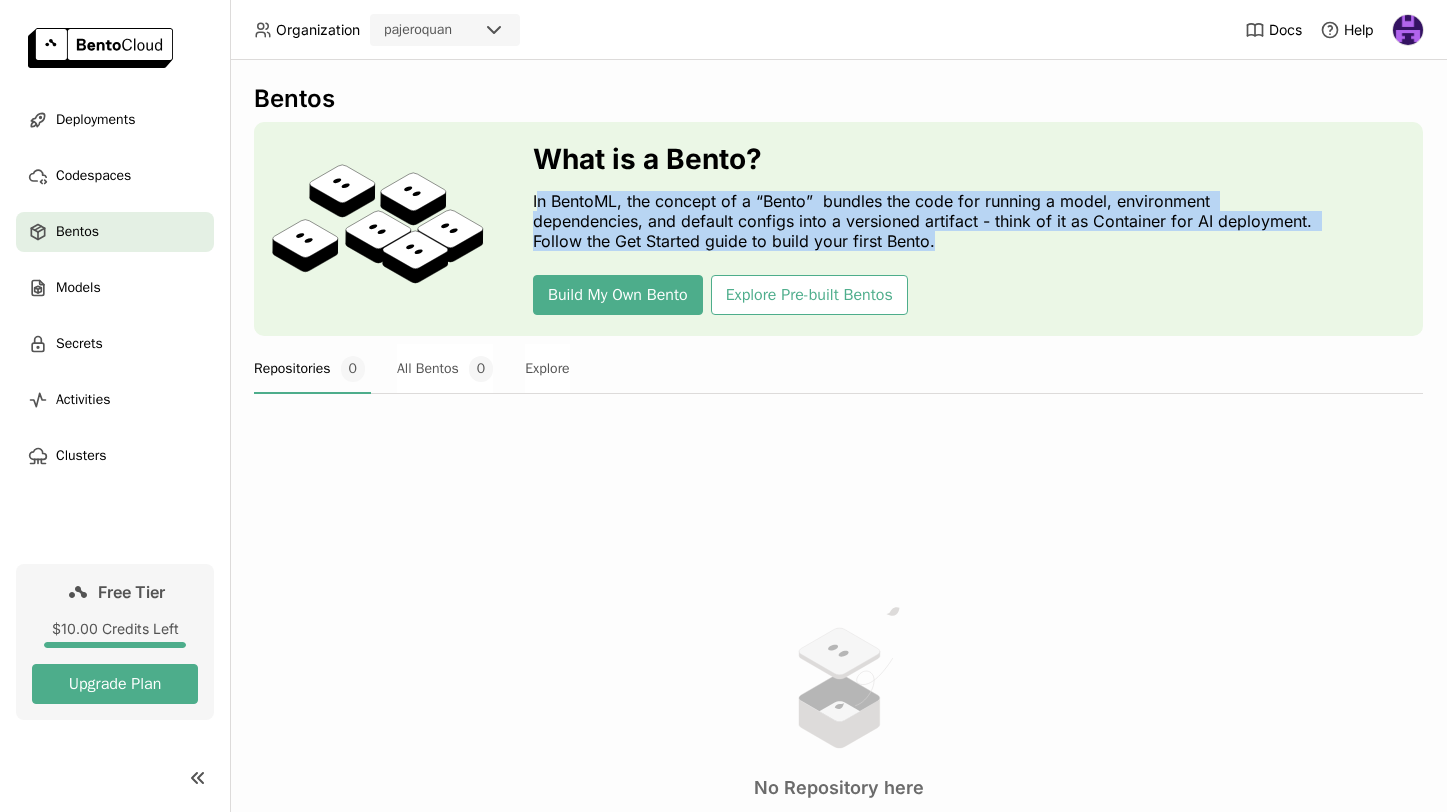 drag, startPoint x: 542, startPoint y: 205, endPoint x: 1045, endPoint y: 246, distance: 504.6682 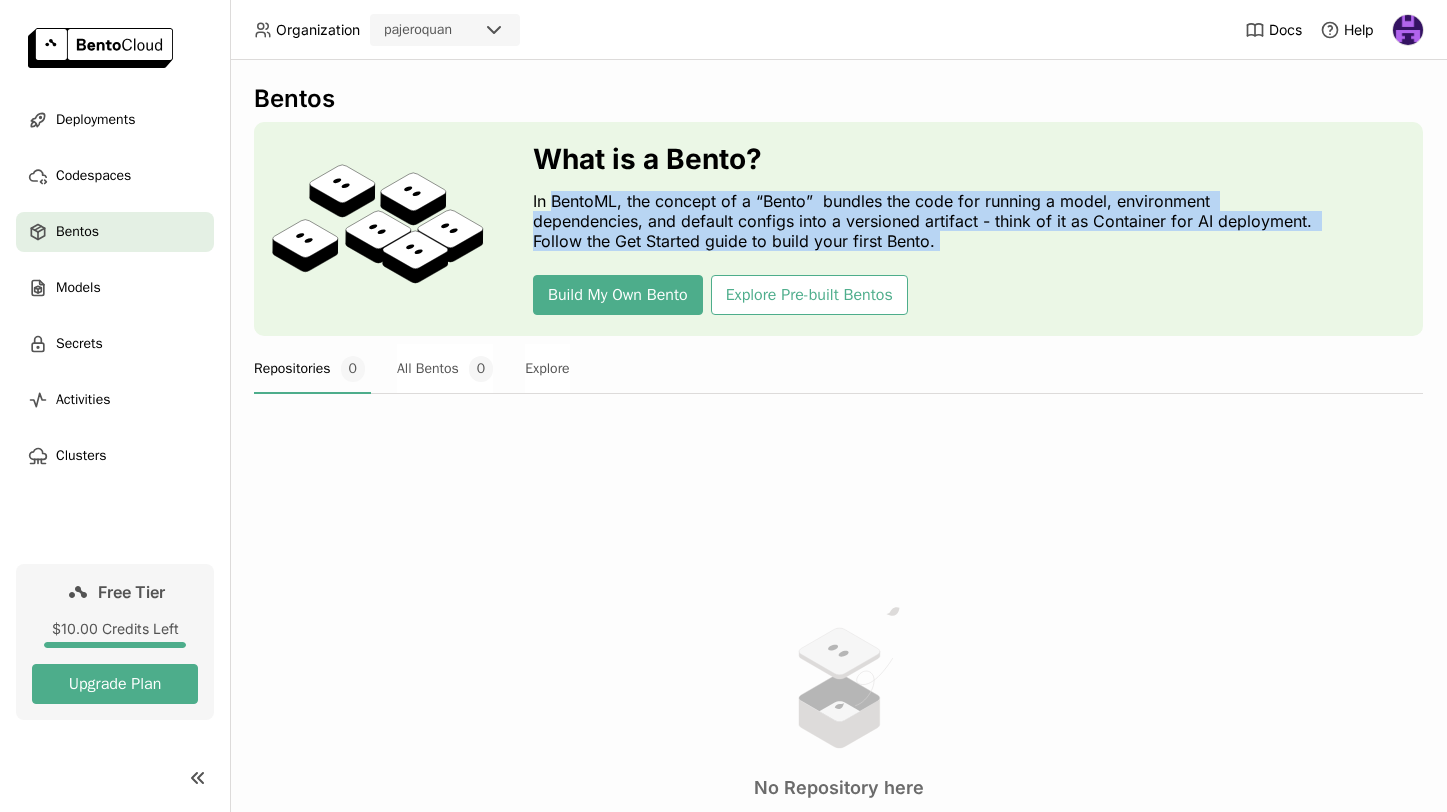 drag, startPoint x: 1045, startPoint y: 246, endPoint x: 585, endPoint y: 200, distance: 462.29428 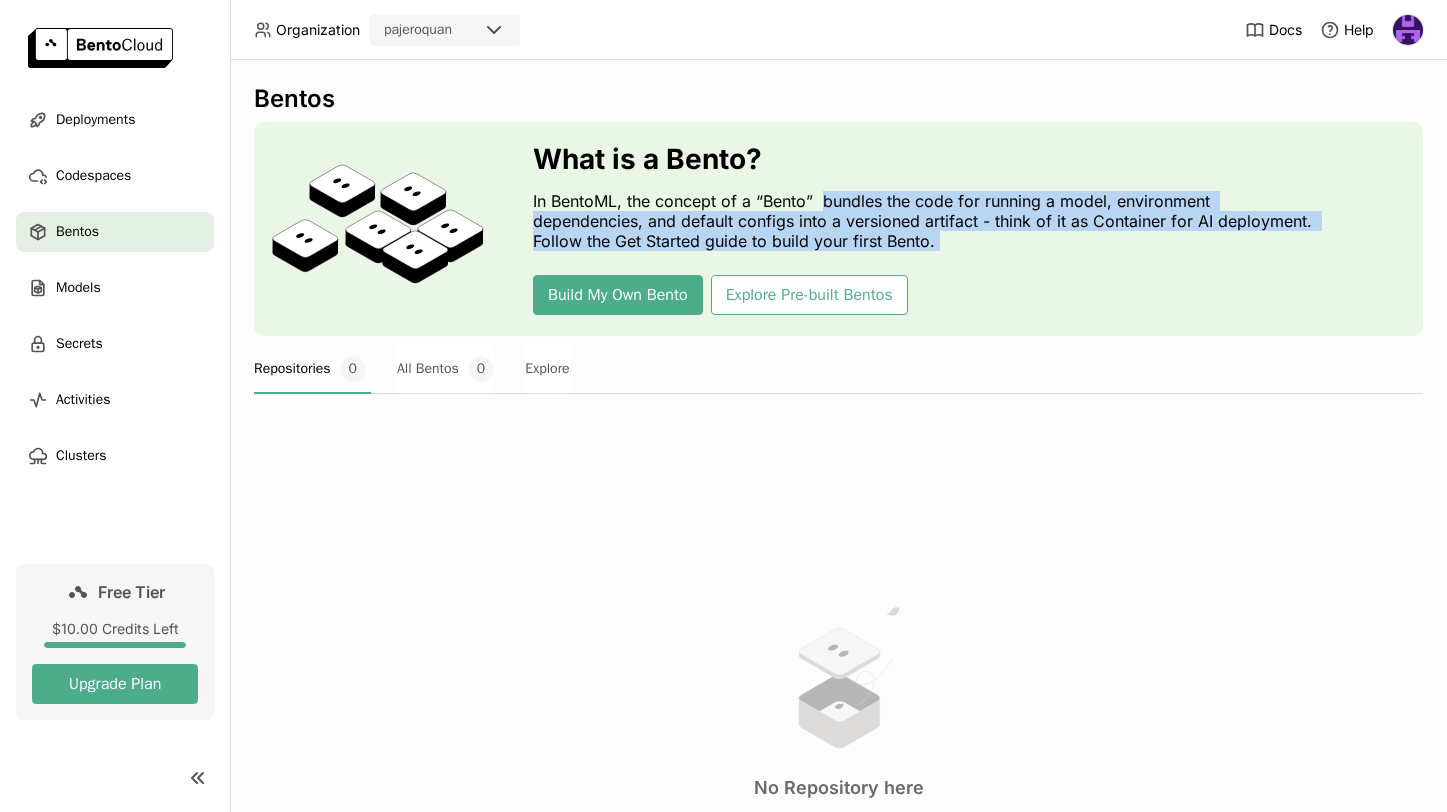 drag, startPoint x: 981, startPoint y: 246, endPoint x: 851, endPoint y: 209, distance: 135.16287 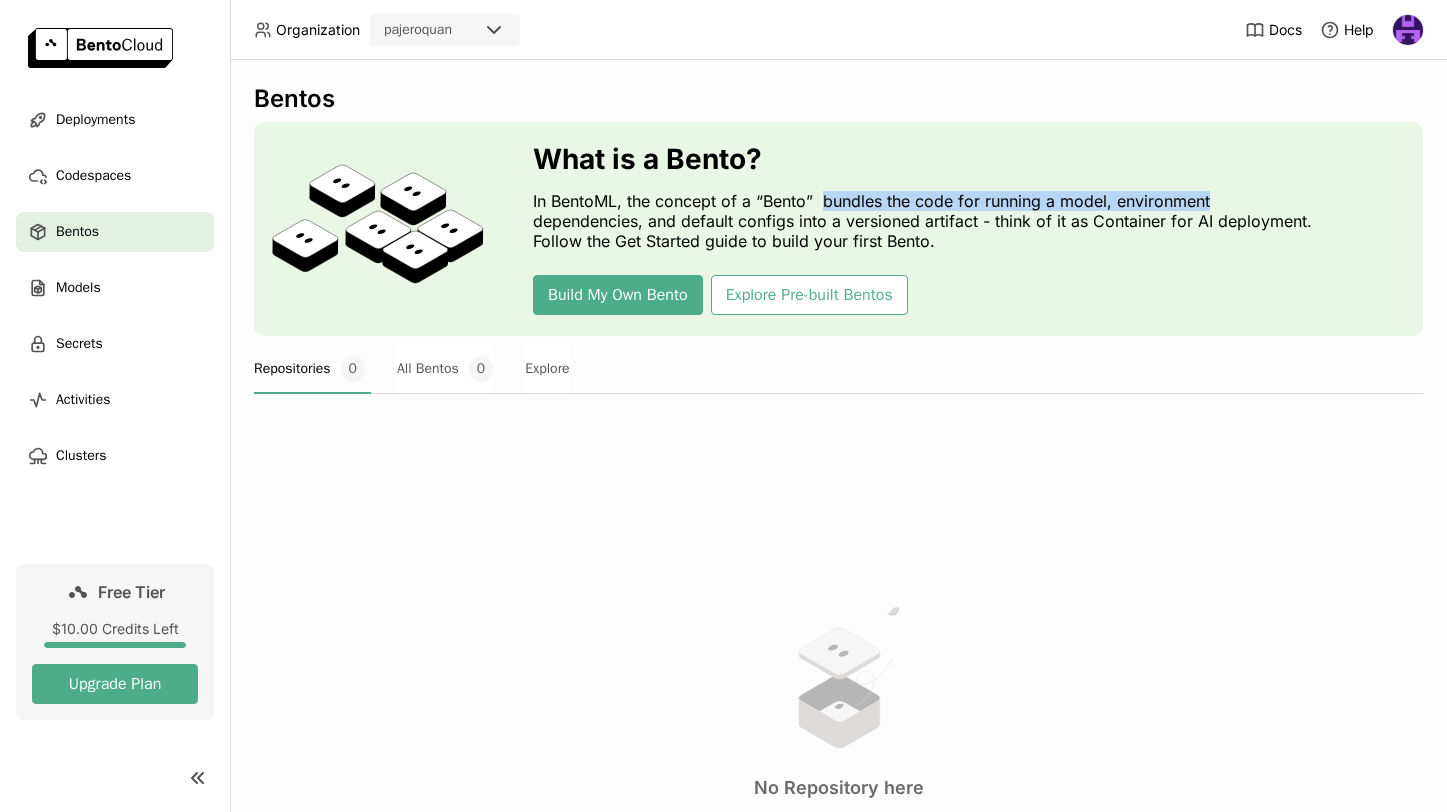 drag, startPoint x: 851, startPoint y: 209, endPoint x: 1206, endPoint y: 196, distance: 355.23795 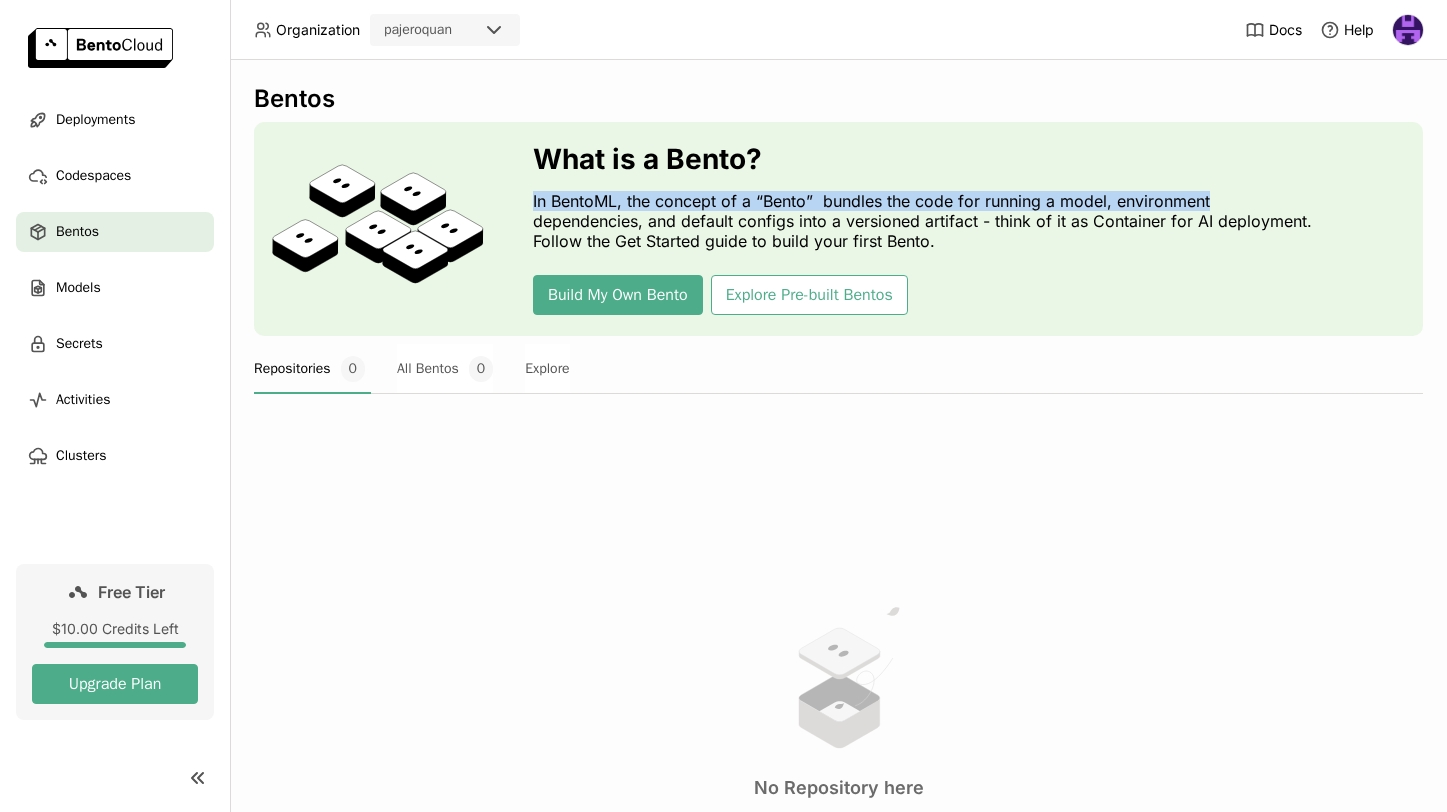 drag, startPoint x: 1206, startPoint y: 196, endPoint x: 617, endPoint y: 184, distance: 589.12225 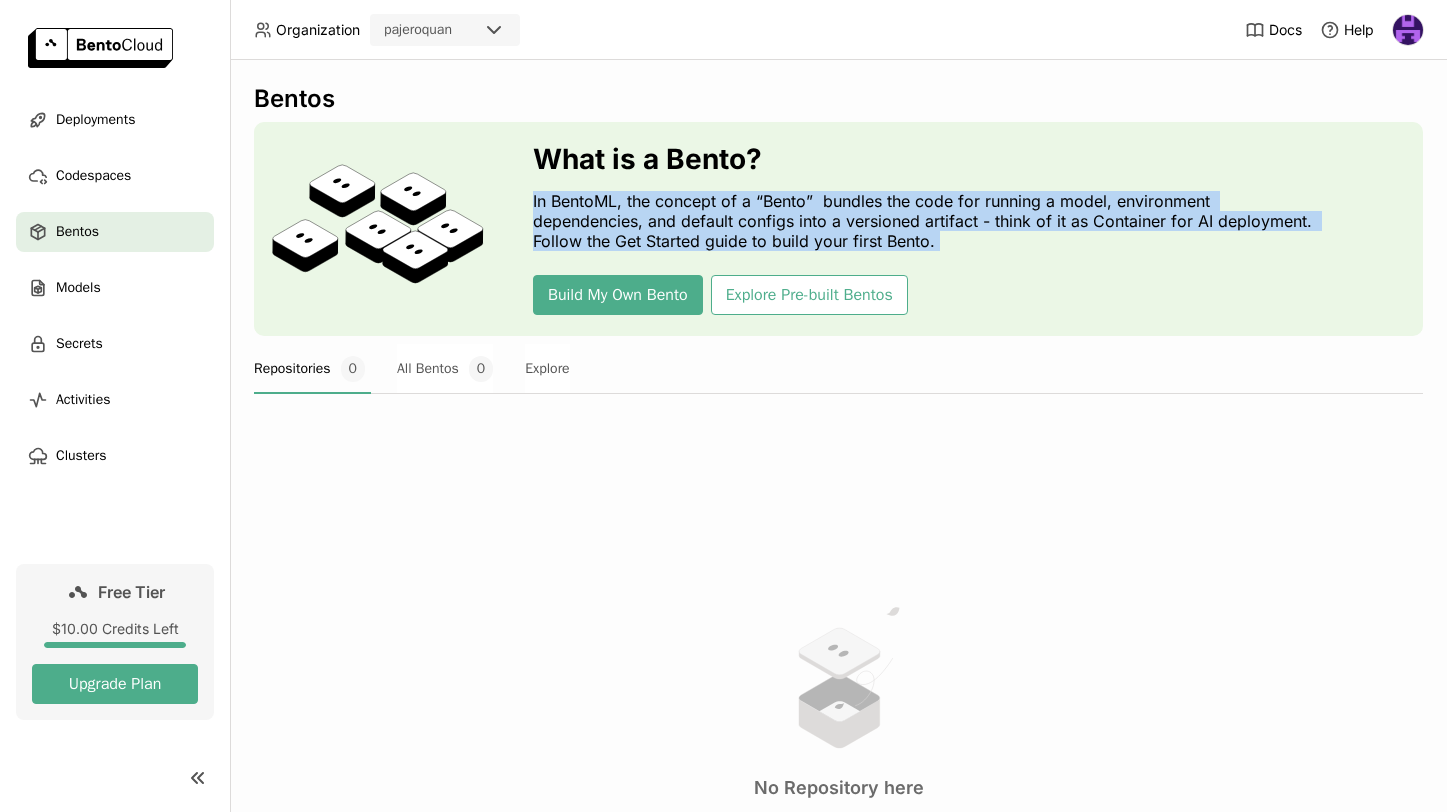 drag, startPoint x: 617, startPoint y: 184, endPoint x: 1031, endPoint y: 240, distance: 417.77026 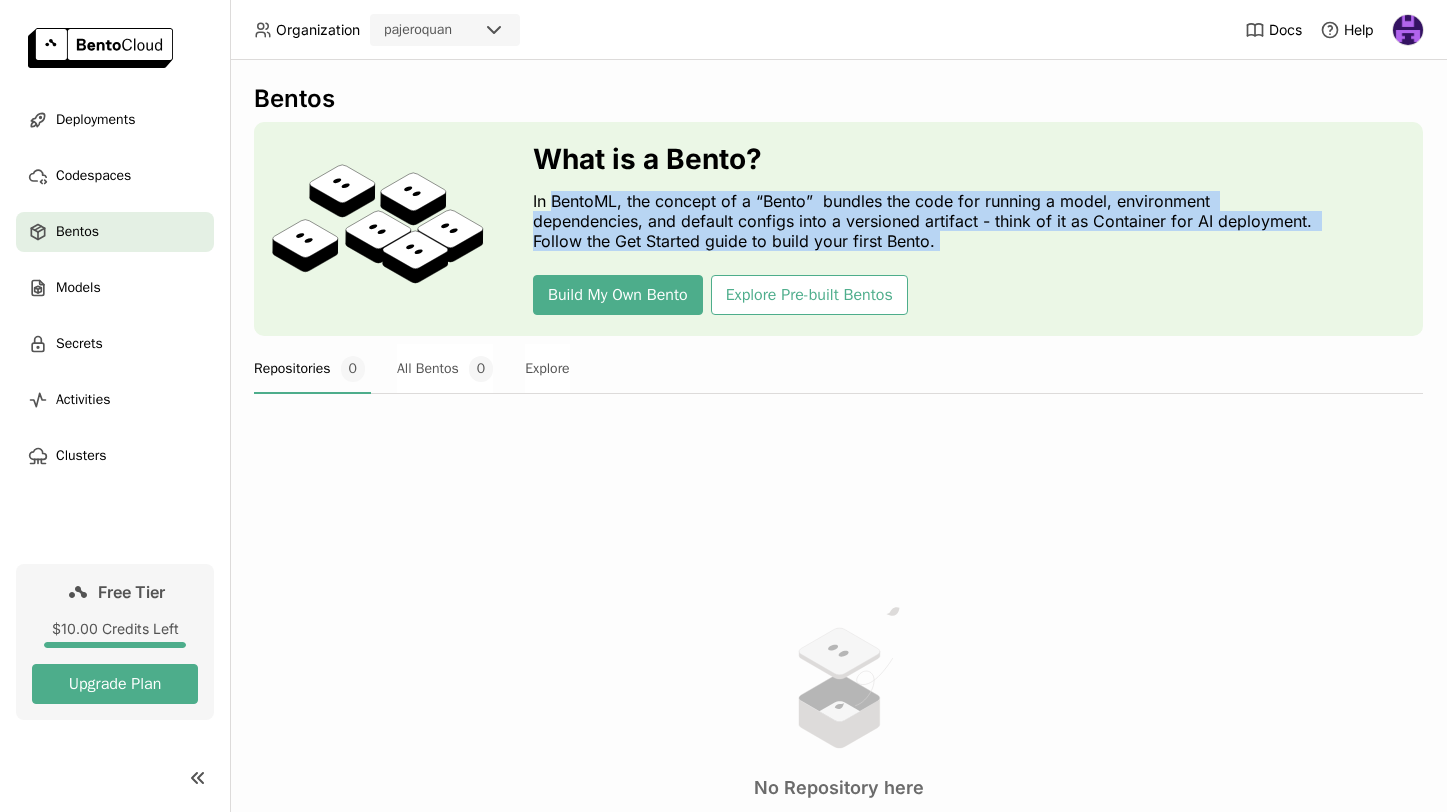 drag, startPoint x: 1031, startPoint y: 240, endPoint x: 553, endPoint y: 196, distance: 480.02084 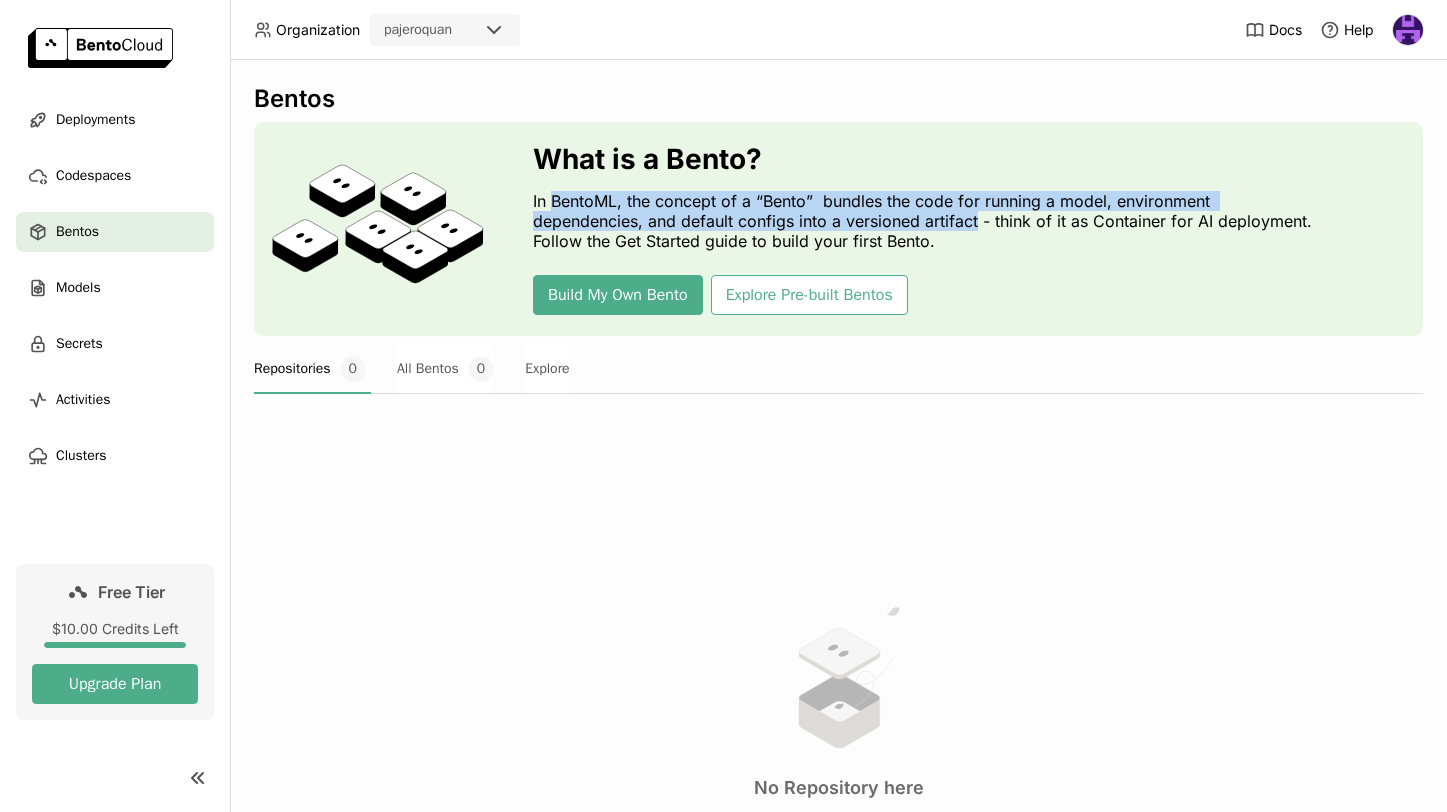 drag, startPoint x: 553, startPoint y: 196, endPoint x: 959, endPoint y: 225, distance: 407.0344 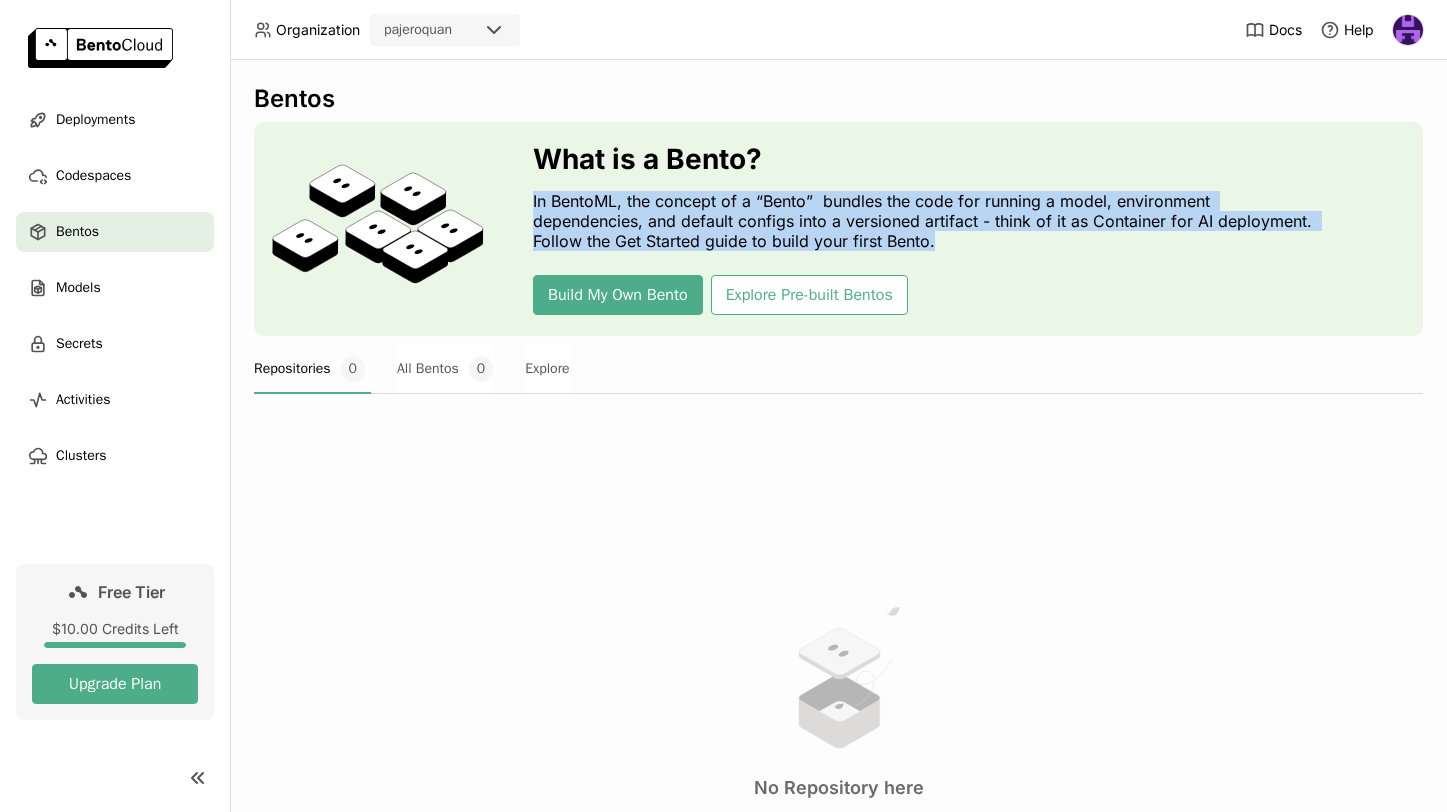 drag, startPoint x: 962, startPoint y: 233, endPoint x: 664, endPoint y: 190, distance: 301.08636 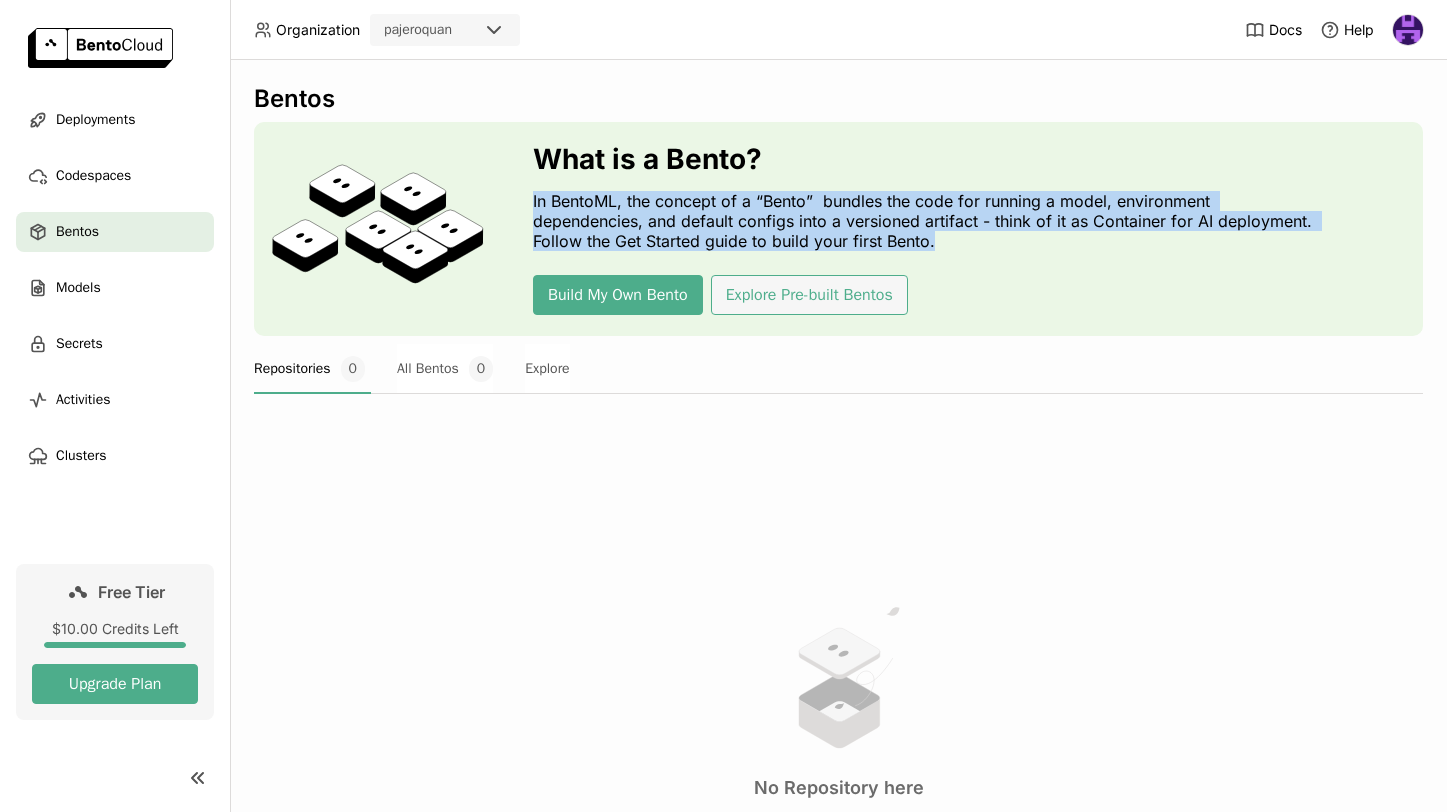 click on "Explore Pre-built Bentos" at bounding box center (809, 295) 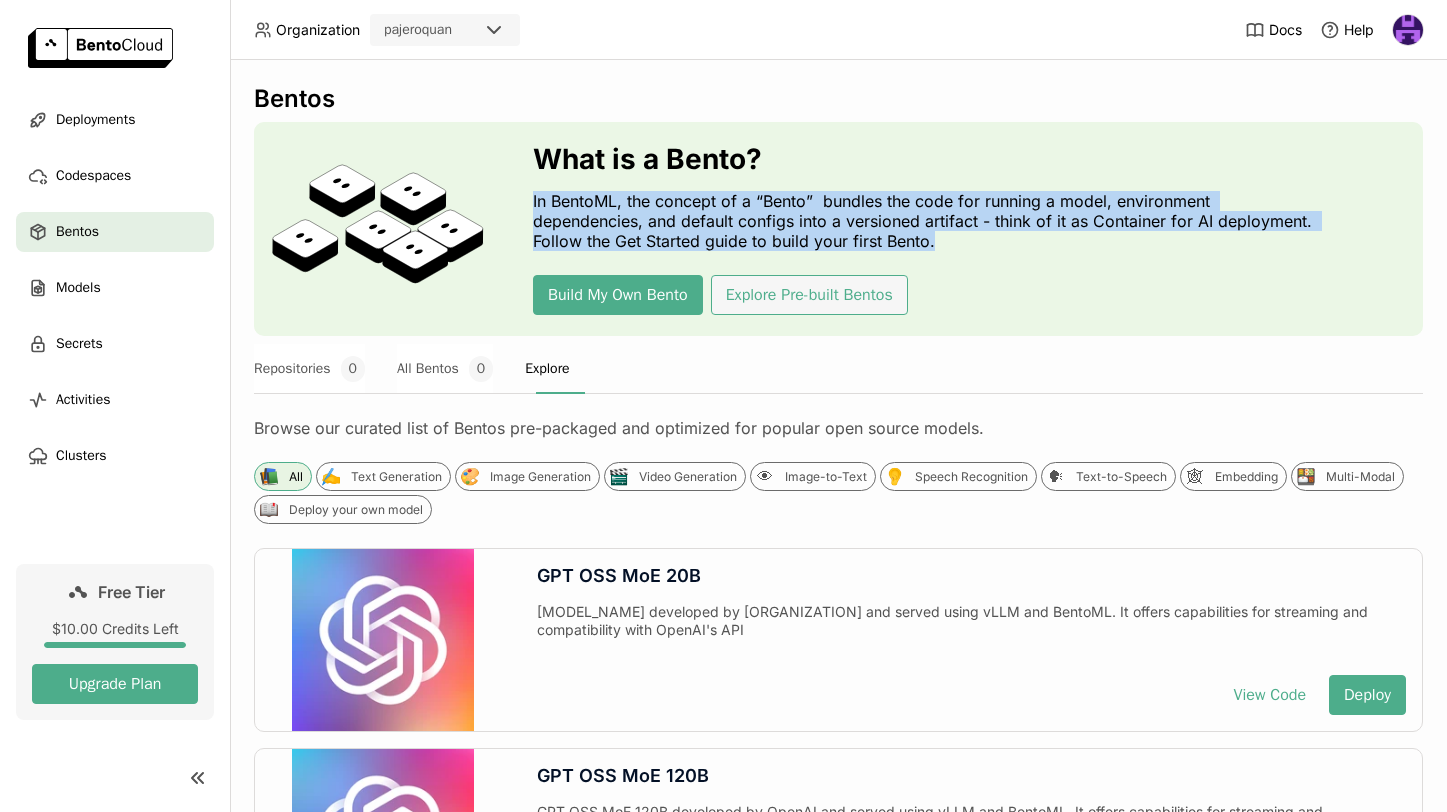 click on "Explore Pre-built Bentos" at bounding box center [809, 295] 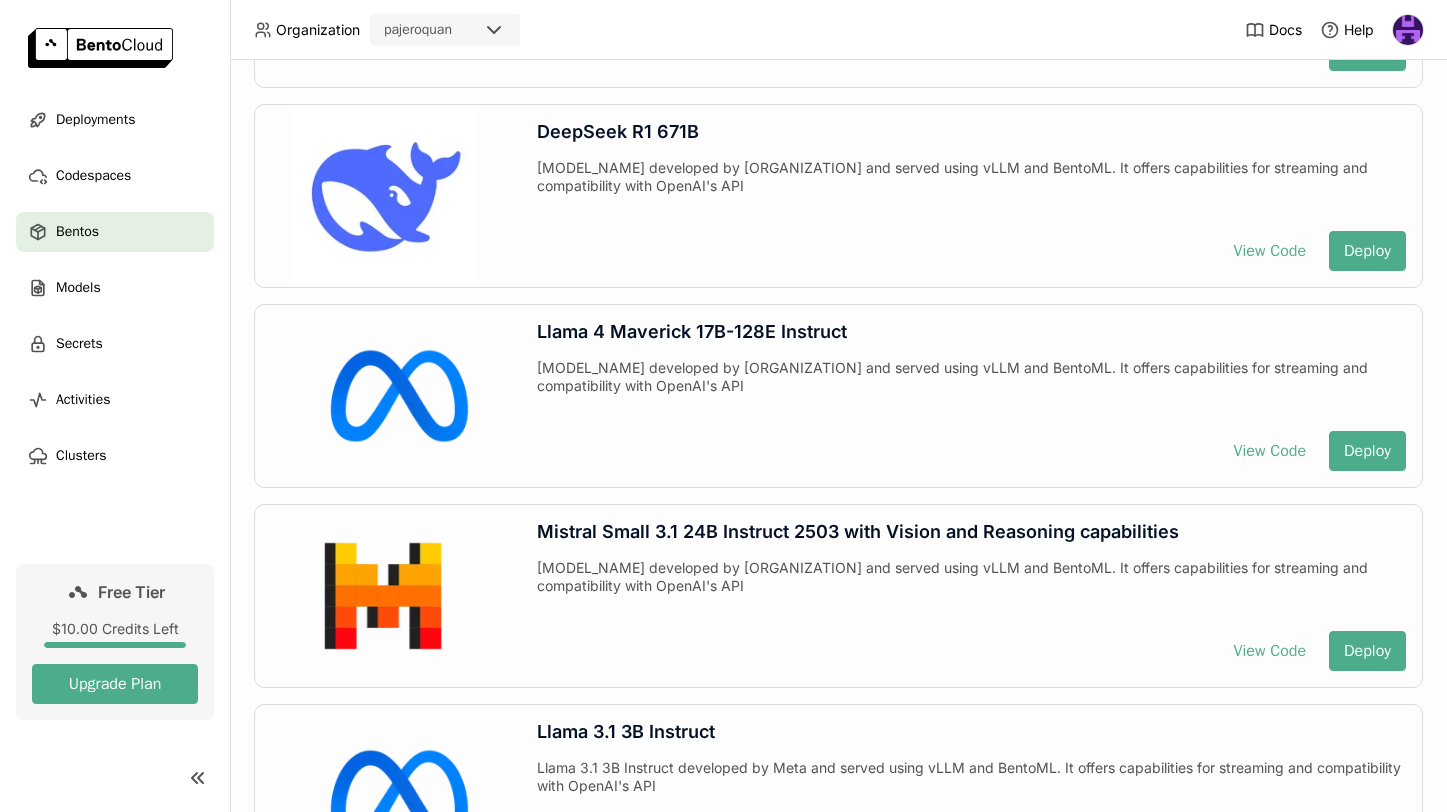 scroll, scrollTop: 4790, scrollLeft: 0, axis: vertical 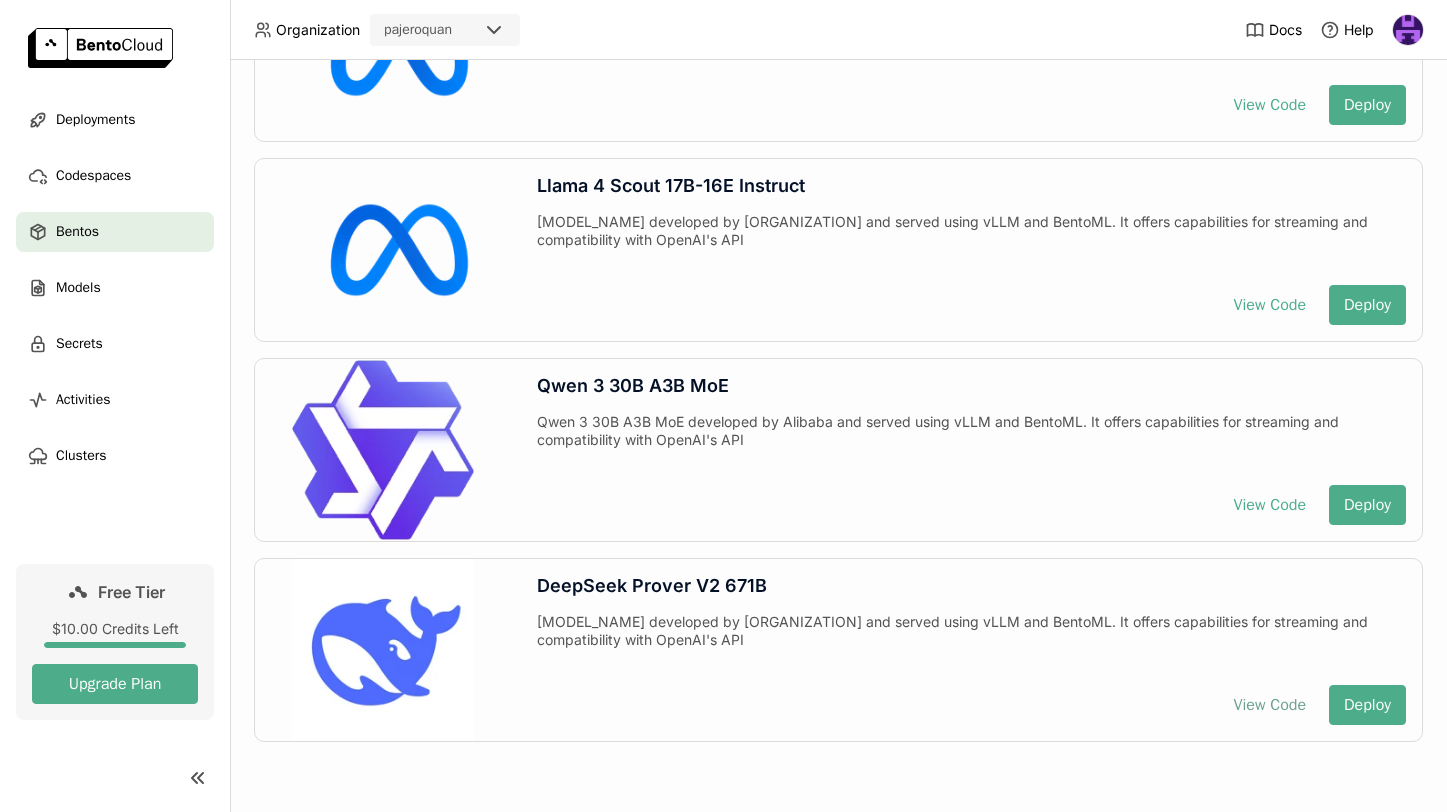 click on "View Code" at bounding box center (1270, 705) 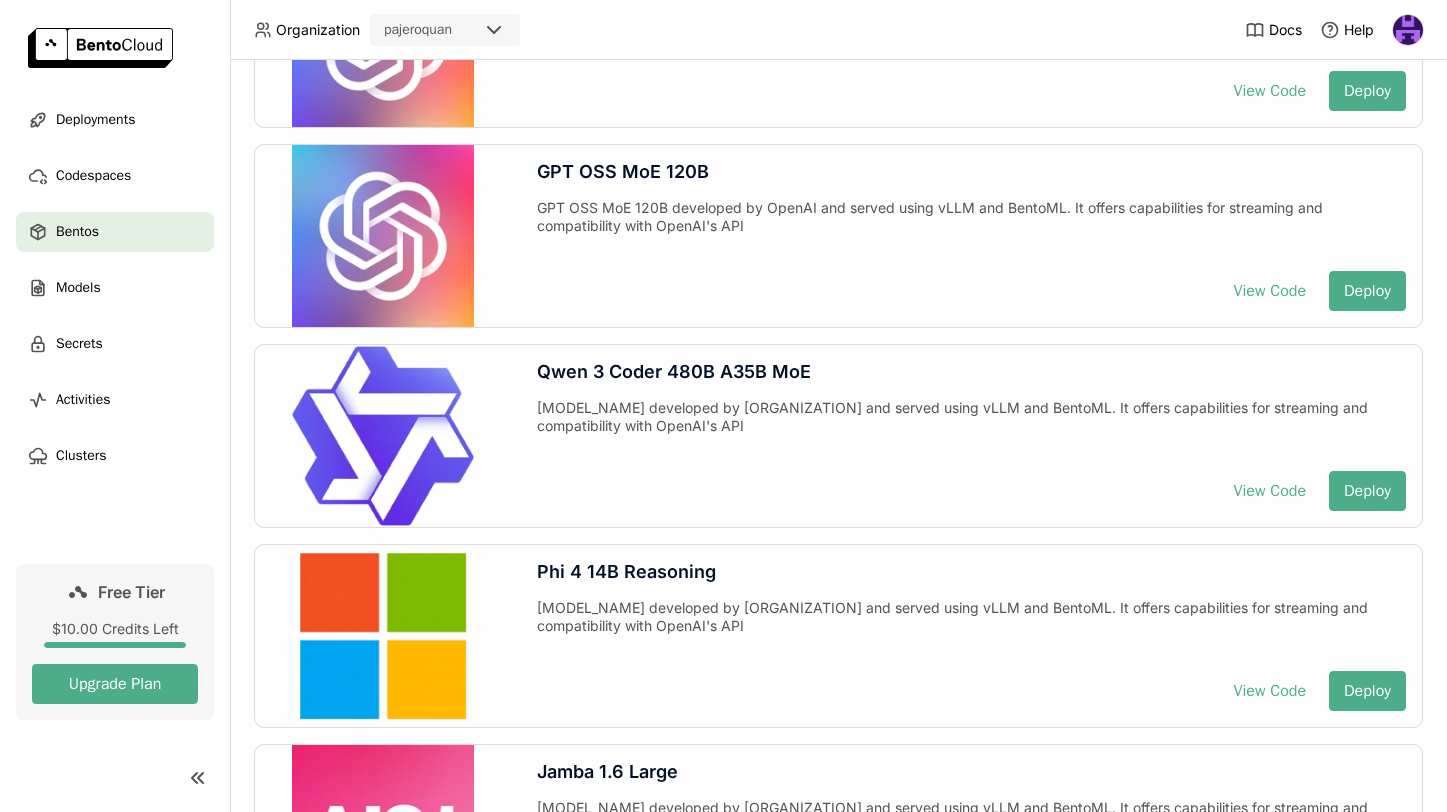 scroll, scrollTop: 0, scrollLeft: 0, axis: both 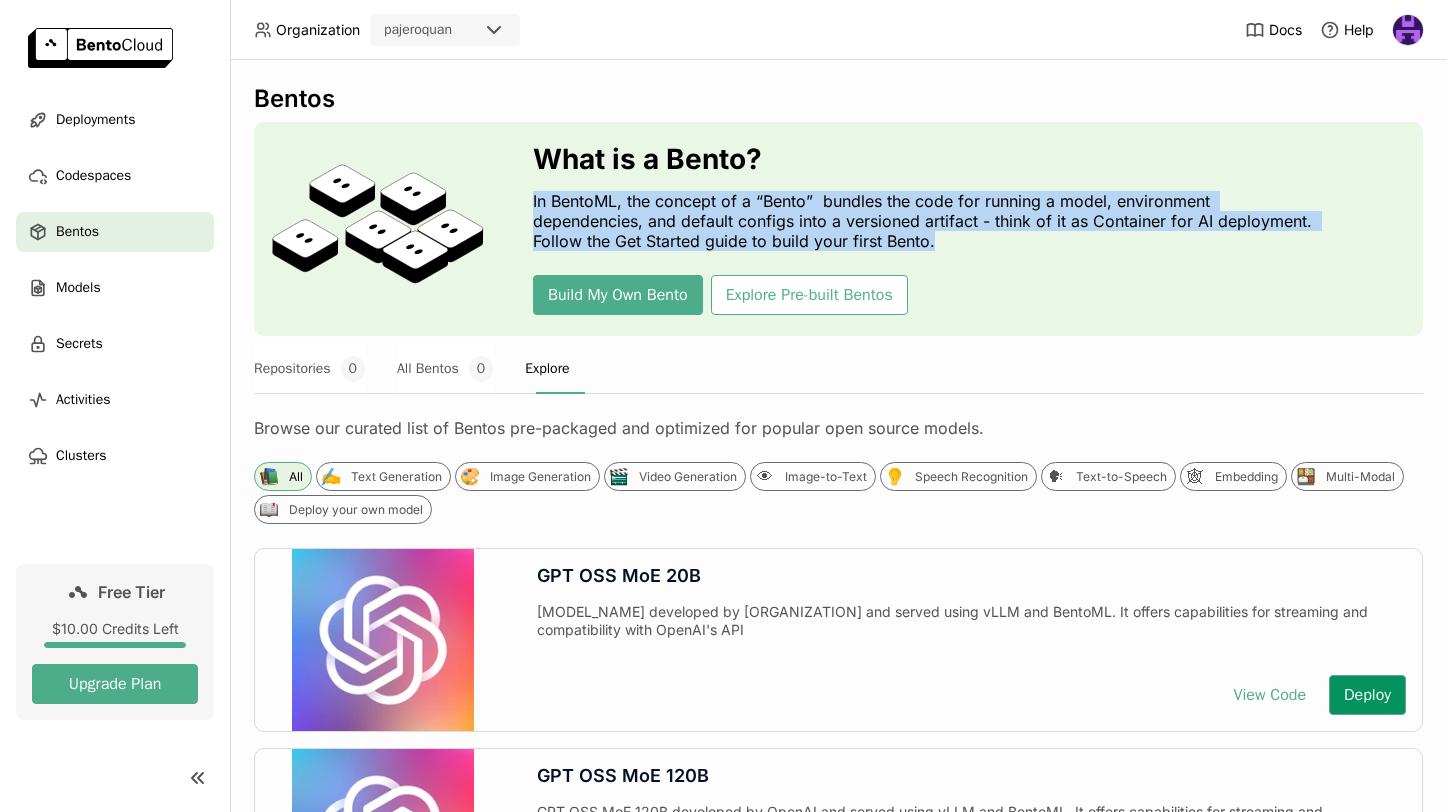 click on "Deploy" at bounding box center (1367, 695) 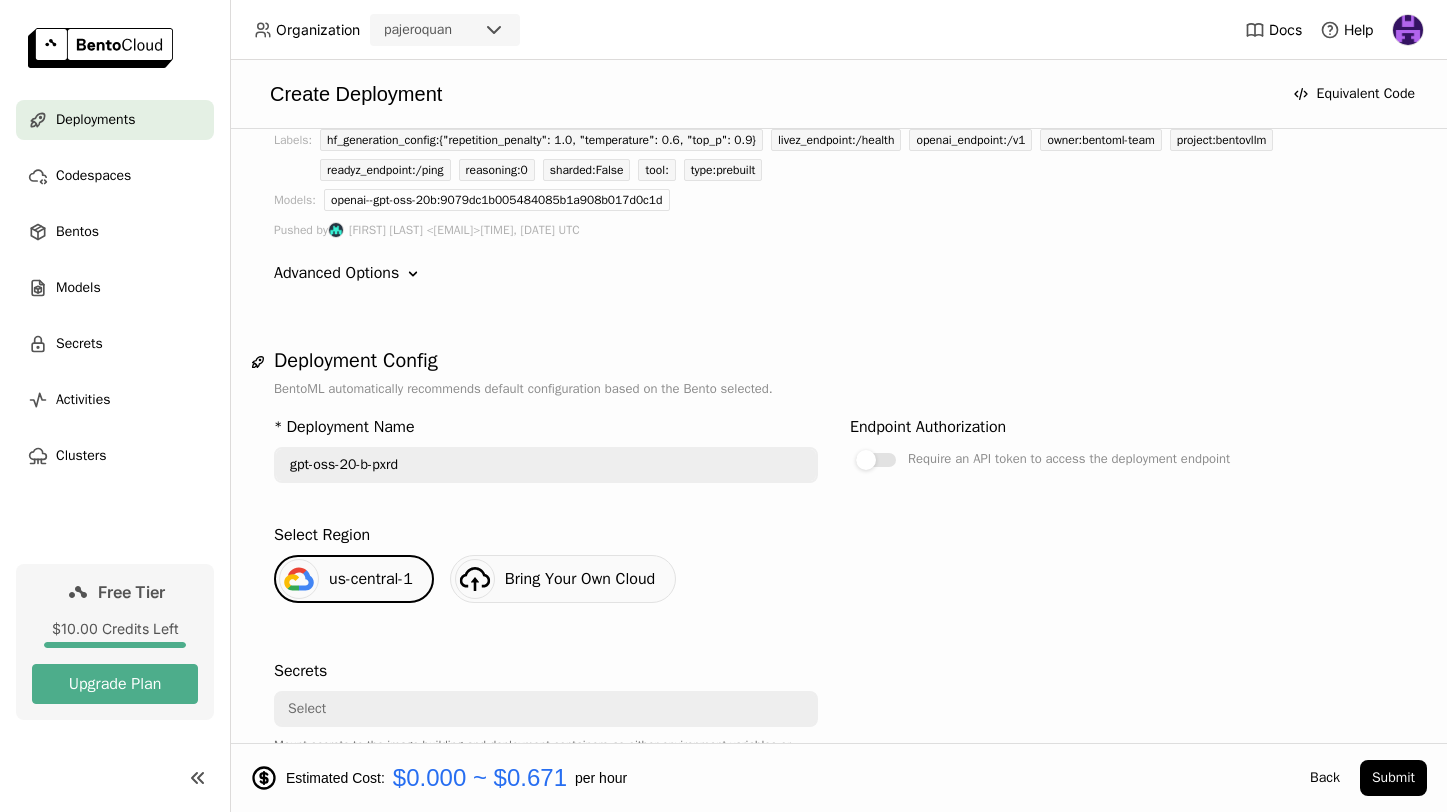 scroll, scrollTop: 229, scrollLeft: 0, axis: vertical 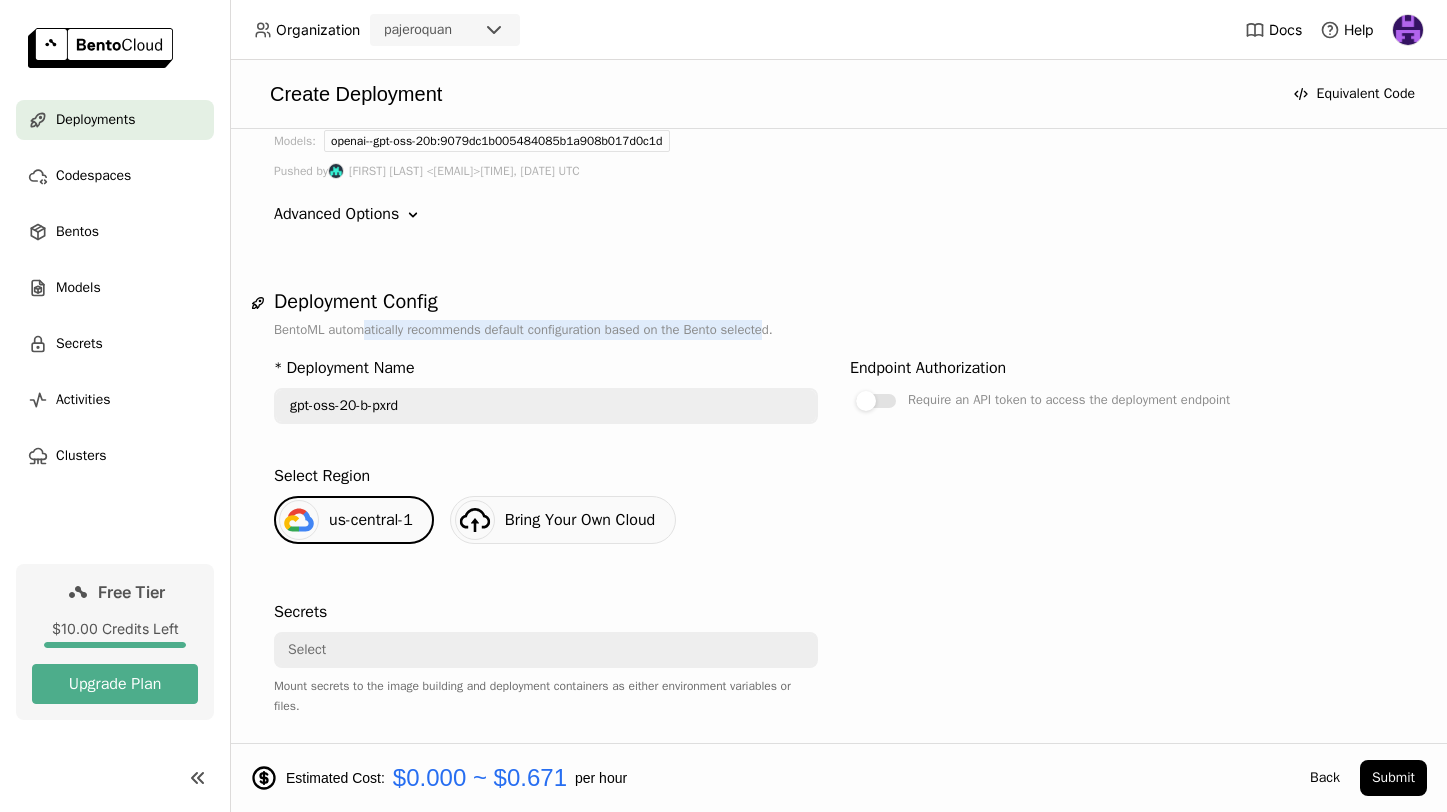 drag, startPoint x: 792, startPoint y: 323, endPoint x: 370, endPoint y: 339, distance: 422.30322 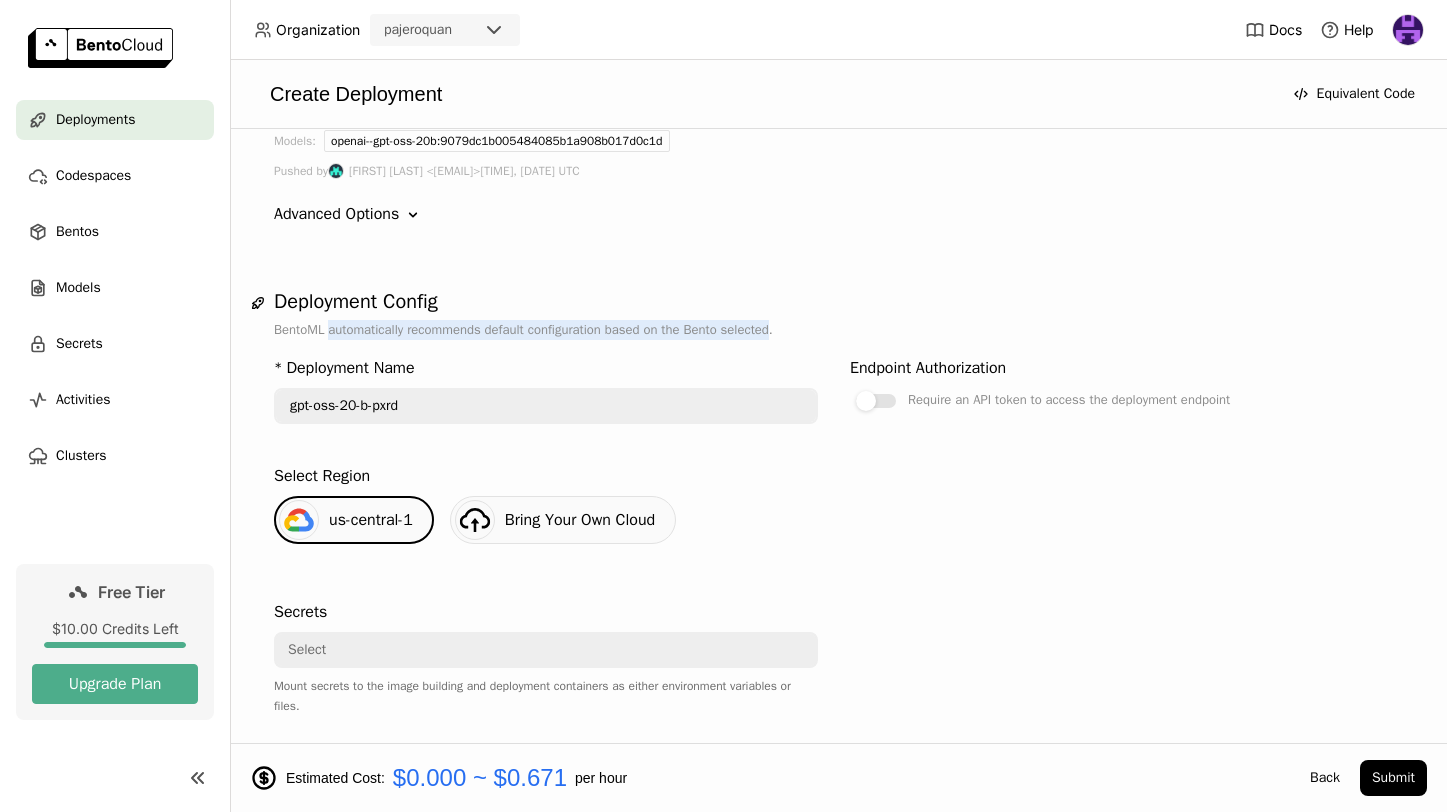 drag, startPoint x: 370, startPoint y: 339, endPoint x: 773, endPoint y: 337, distance: 403.00497 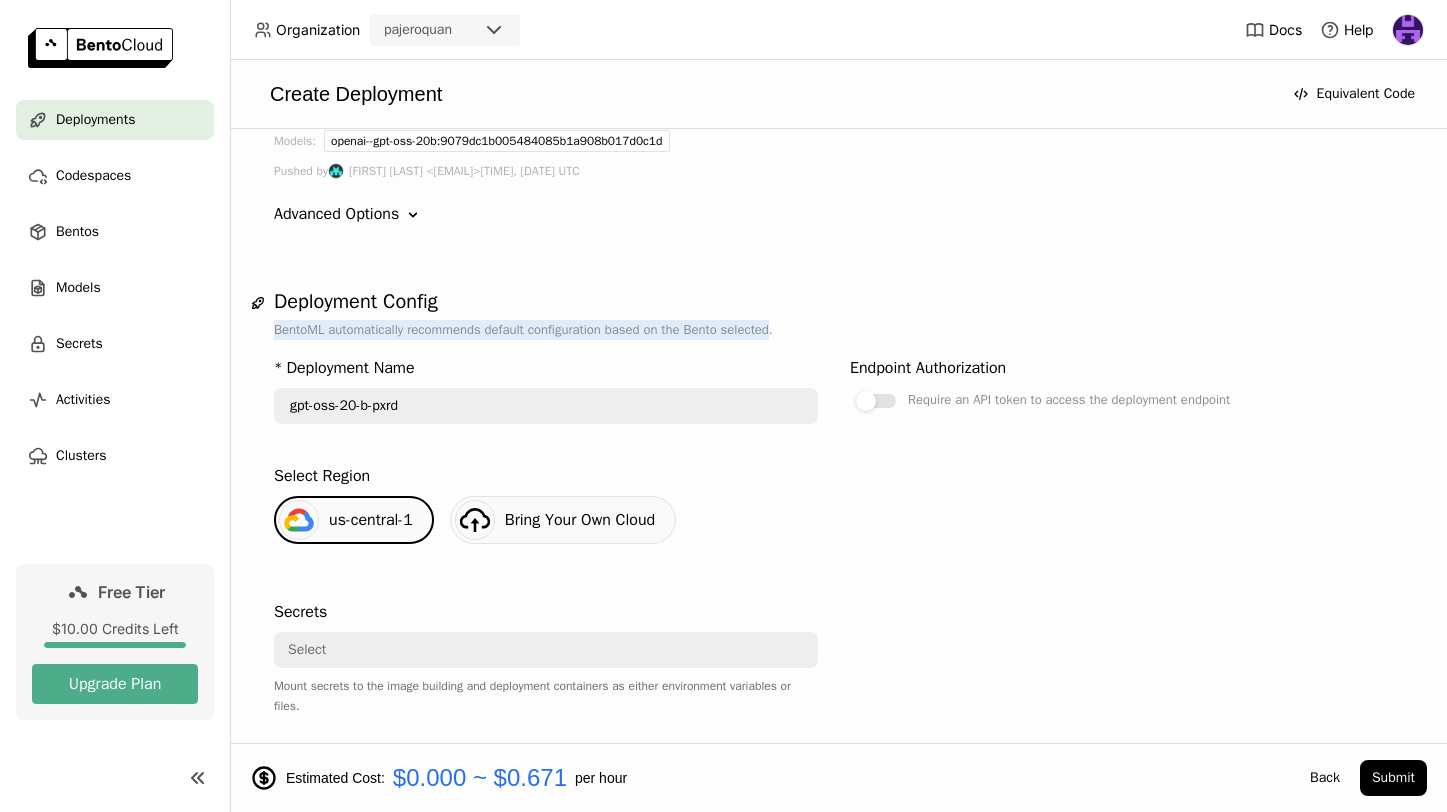 drag, startPoint x: 773, startPoint y: 337, endPoint x: 279, endPoint y: 328, distance: 494.08197 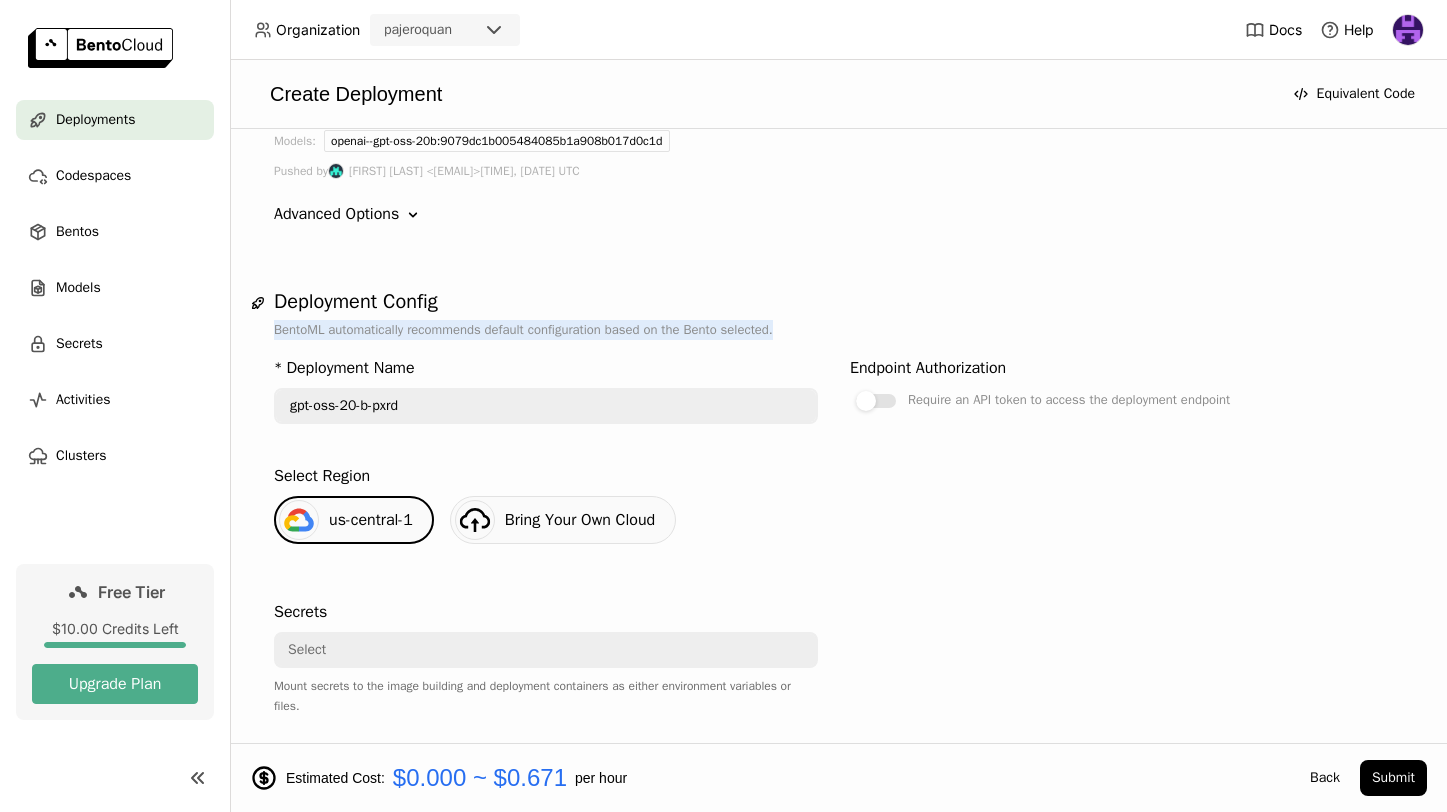 drag, startPoint x: 279, startPoint y: 328, endPoint x: 799, endPoint y: 329, distance: 520.001 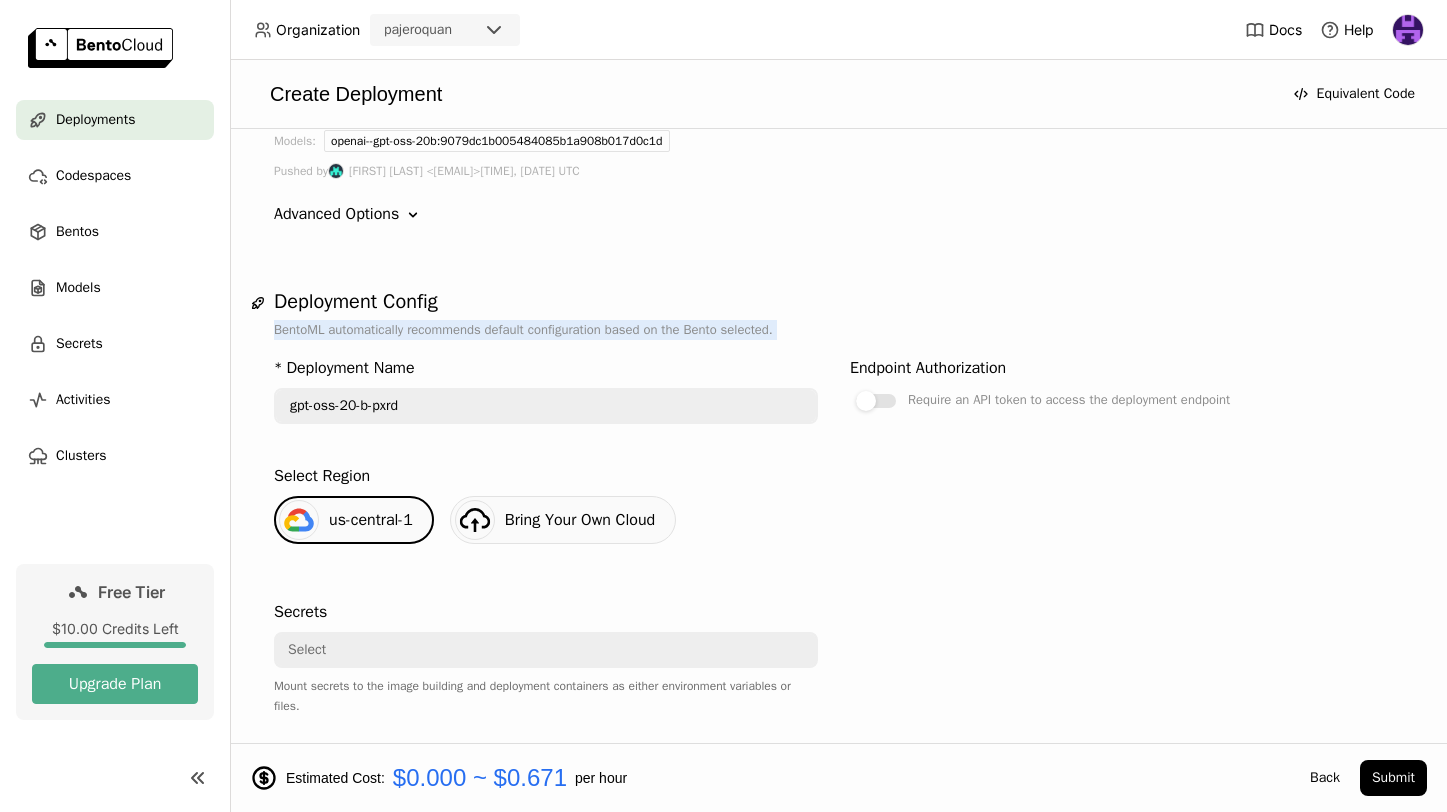 drag, startPoint x: 288, startPoint y: 321, endPoint x: 817, endPoint y: 332, distance: 529.1144 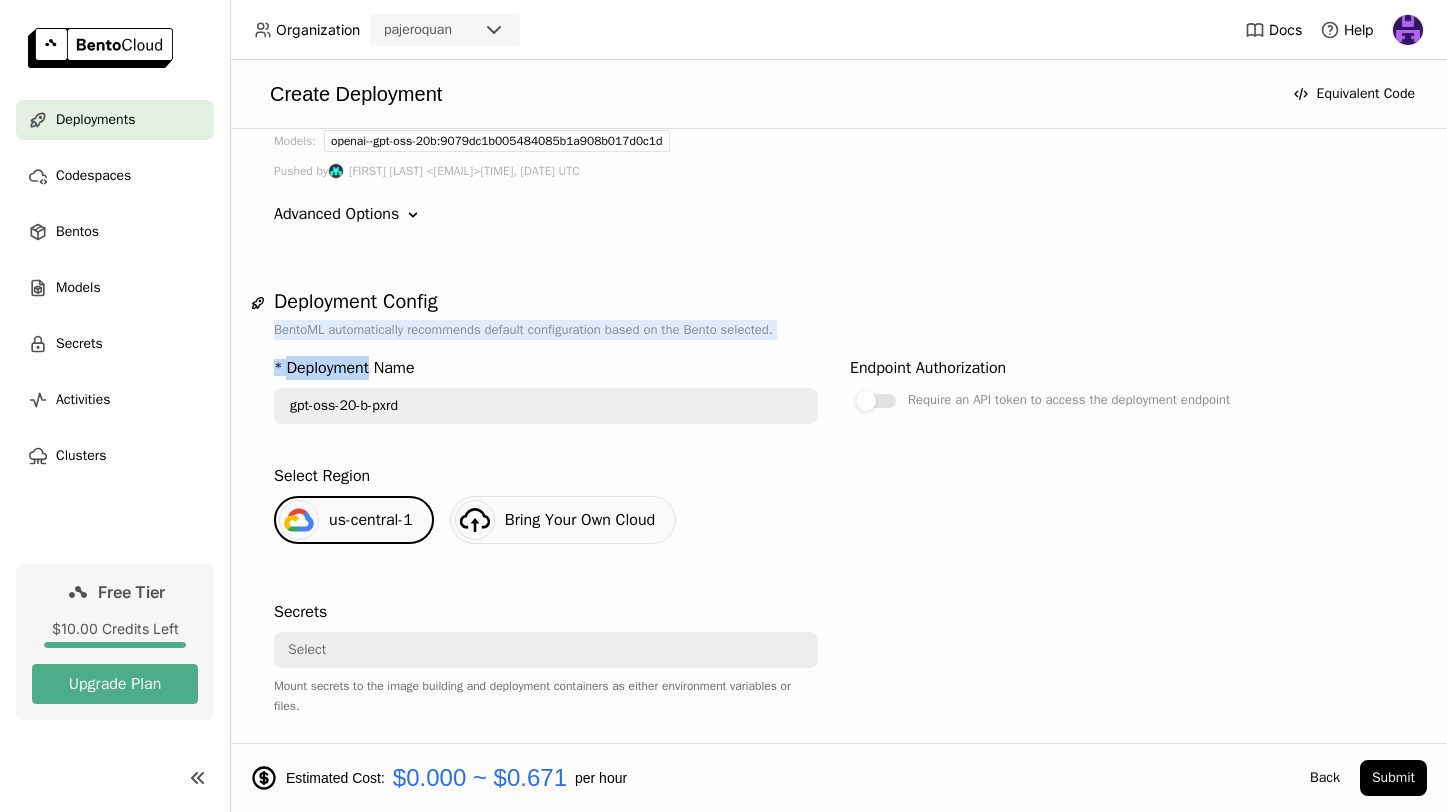 drag, startPoint x: 282, startPoint y: 338, endPoint x: 805, endPoint y: 344, distance: 523.0344 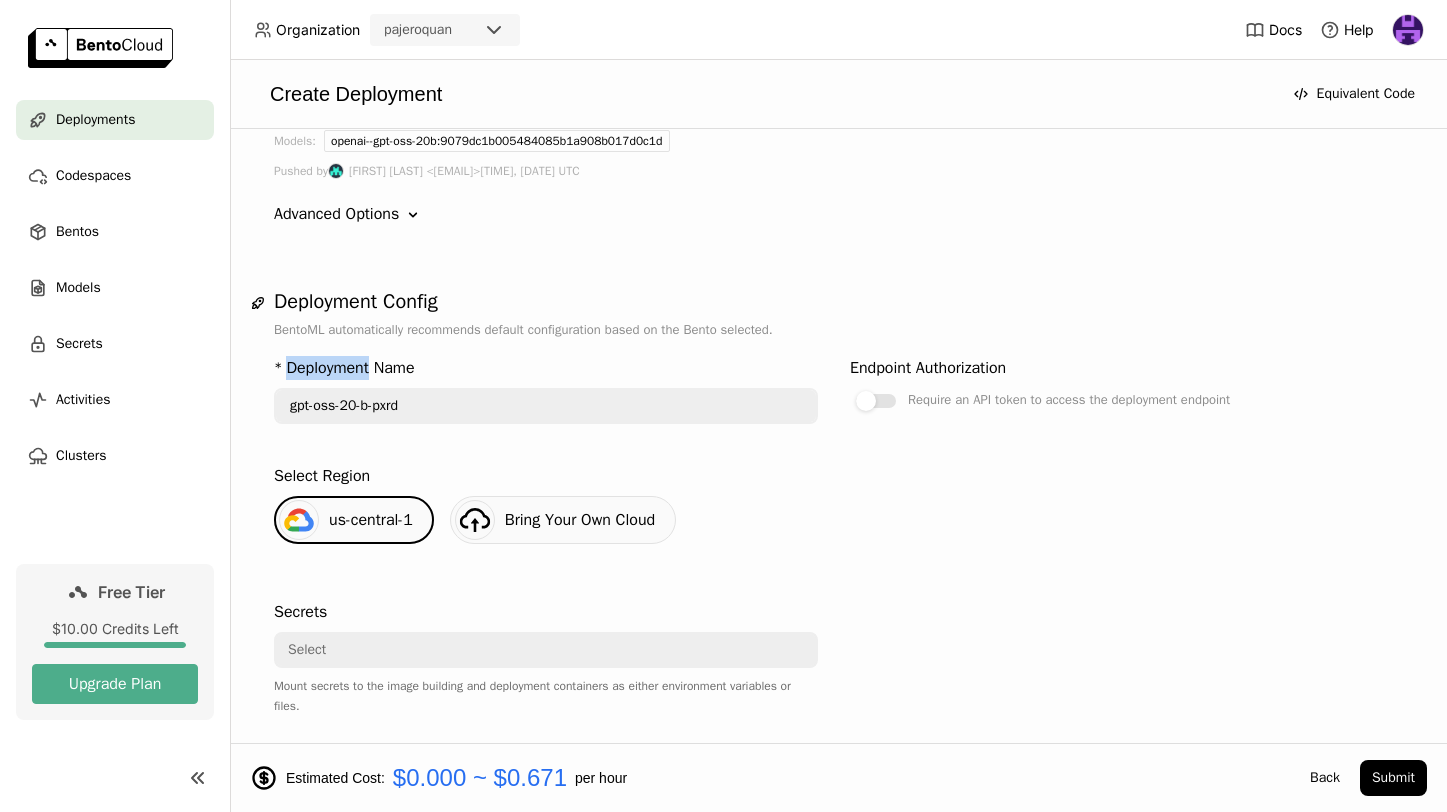 click on "* Deployment Name gpt-oss-20-b-pxrd Endpoint Authorization Require an API token to access the deployment endpoint Select Region [REGION] Bring Your Own Cloud Secrets Select Mount secrets to the image building and deployment containers as either environment variables or files. Environment Variables Key: Value: UV_NO_PROGRESS Show password text VLLM_SKIP_P2P_CHECK Show password text VLLM_USE_V1 Show password text VLLM_ATTENTION_BACKEND Show password text HF_TOKEN Show password text Plus Add gpt-oss-20b Instance Type CPU GPU Recommended gpu.t4.1 nvidia tesla t4 , [MEMORY] GPU Memory 8 vCPU [MEMORY] Memory $ 0.6708/hr Upgrade Plan gpu.t4.2 (2x) nvidia tesla t4 , [MEMORY] GPU Memory 16 vCPU [MEMORY] Memory $ 1.4062/hr Upgrade Plan gpu.t4.4 (4x) nvidia tesla t4 , [MEMORY] GPU Memory 32 vCPU [MEMORY] Memory $ 2.5104/hr gpu.l4.1 nvidia l4 , [MEMORY] GPU Memory 12 vCPU [MEMORY] Memory $ 1.133/hr Upgrade Plan gpu.l4.2 (2x) nvidia l4 , [MEMORY] GPU Memory 24 vCPU [MEMORY] Memory $ 2.3215/hr Upgrade Plan gpu.l4.4 ," at bounding box center [838, 1268] 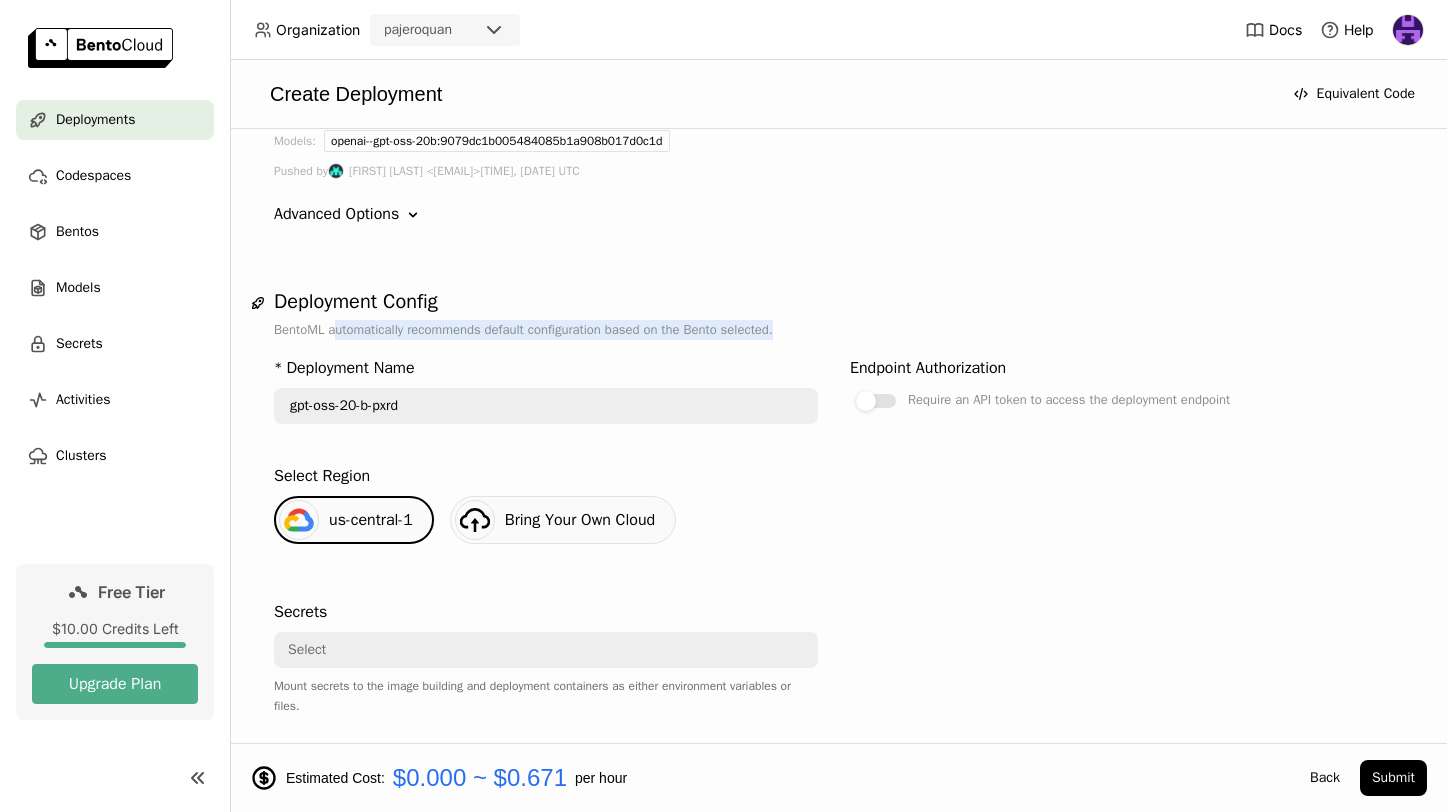 drag, startPoint x: 809, startPoint y: 330, endPoint x: 338, endPoint y: 329, distance: 471.00107 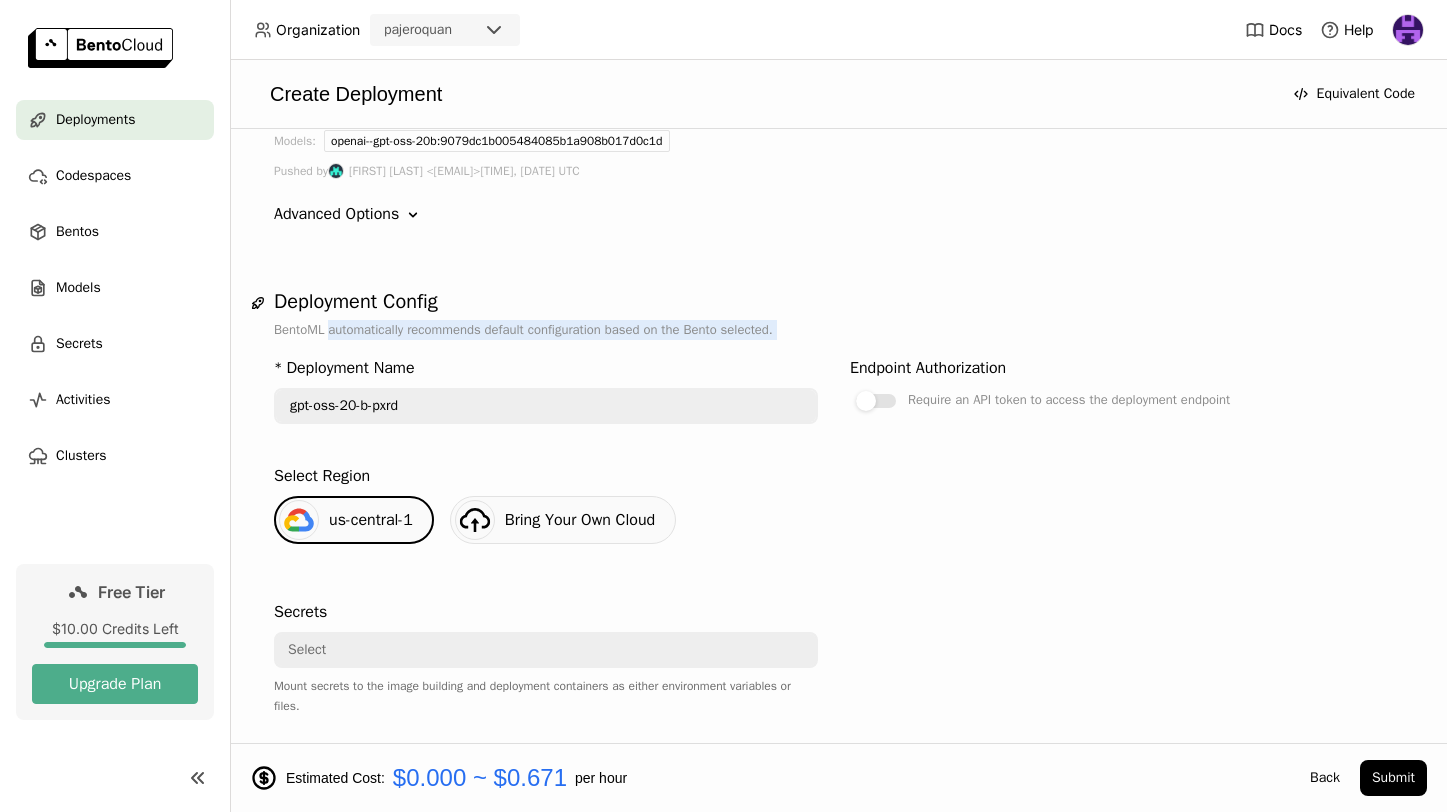 drag, startPoint x: 338, startPoint y: 329, endPoint x: 817, endPoint y: 330, distance: 479.00104 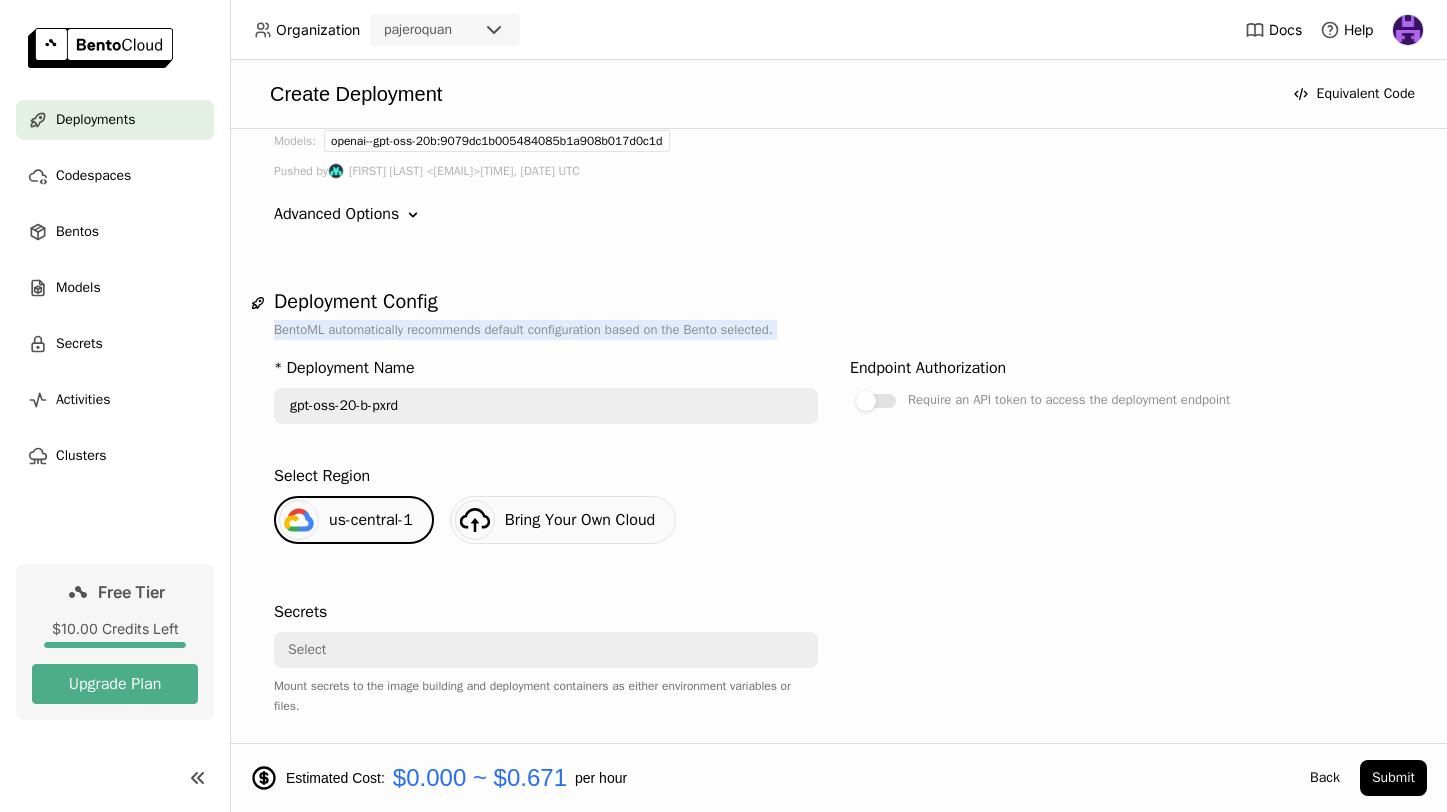 drag, startPoint x: 817, startPoint y: 330, endPoint x: 408, endPoint y: 318, distance: 409.176 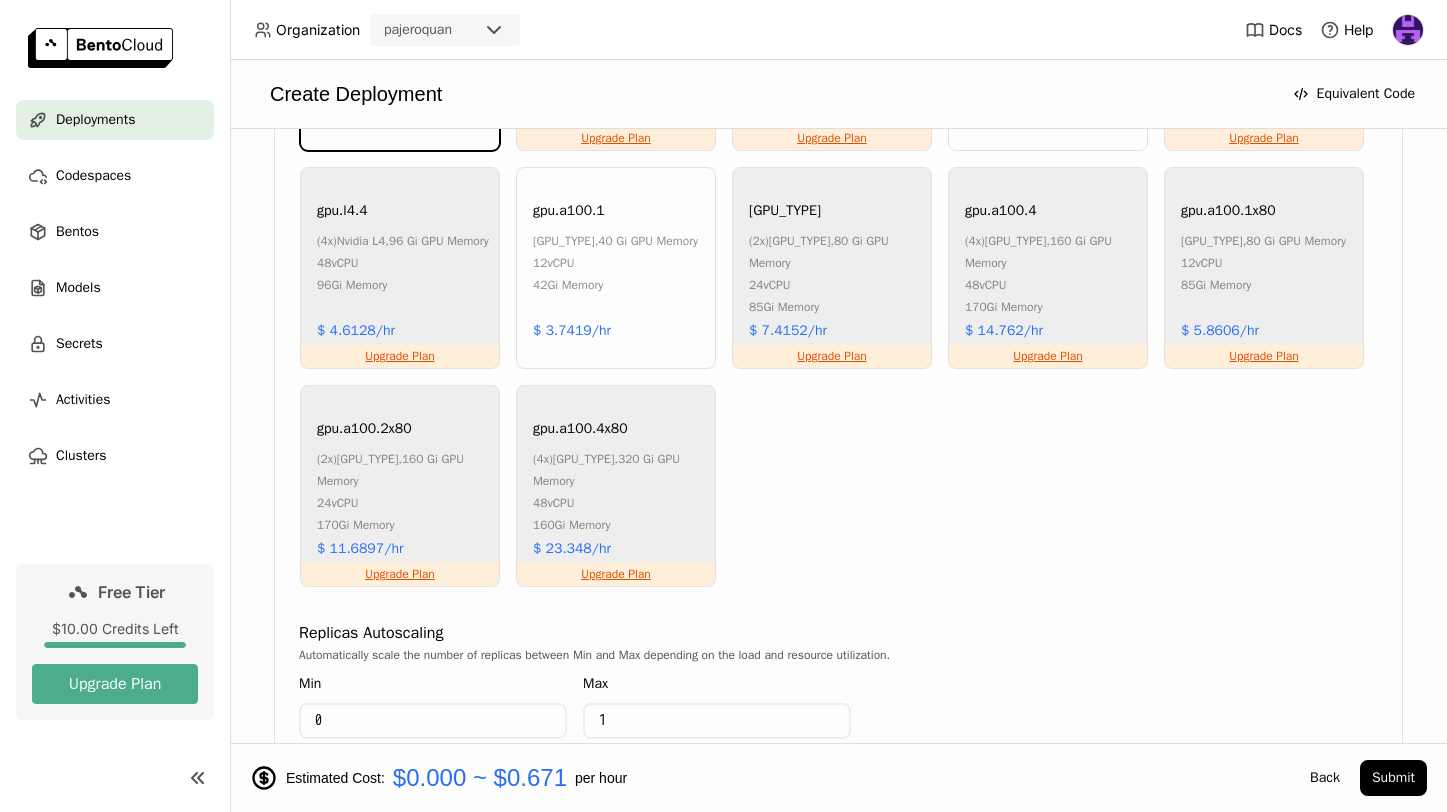 scroll, scrollTop: 1750, scrollLeft: 0, axis: vertical 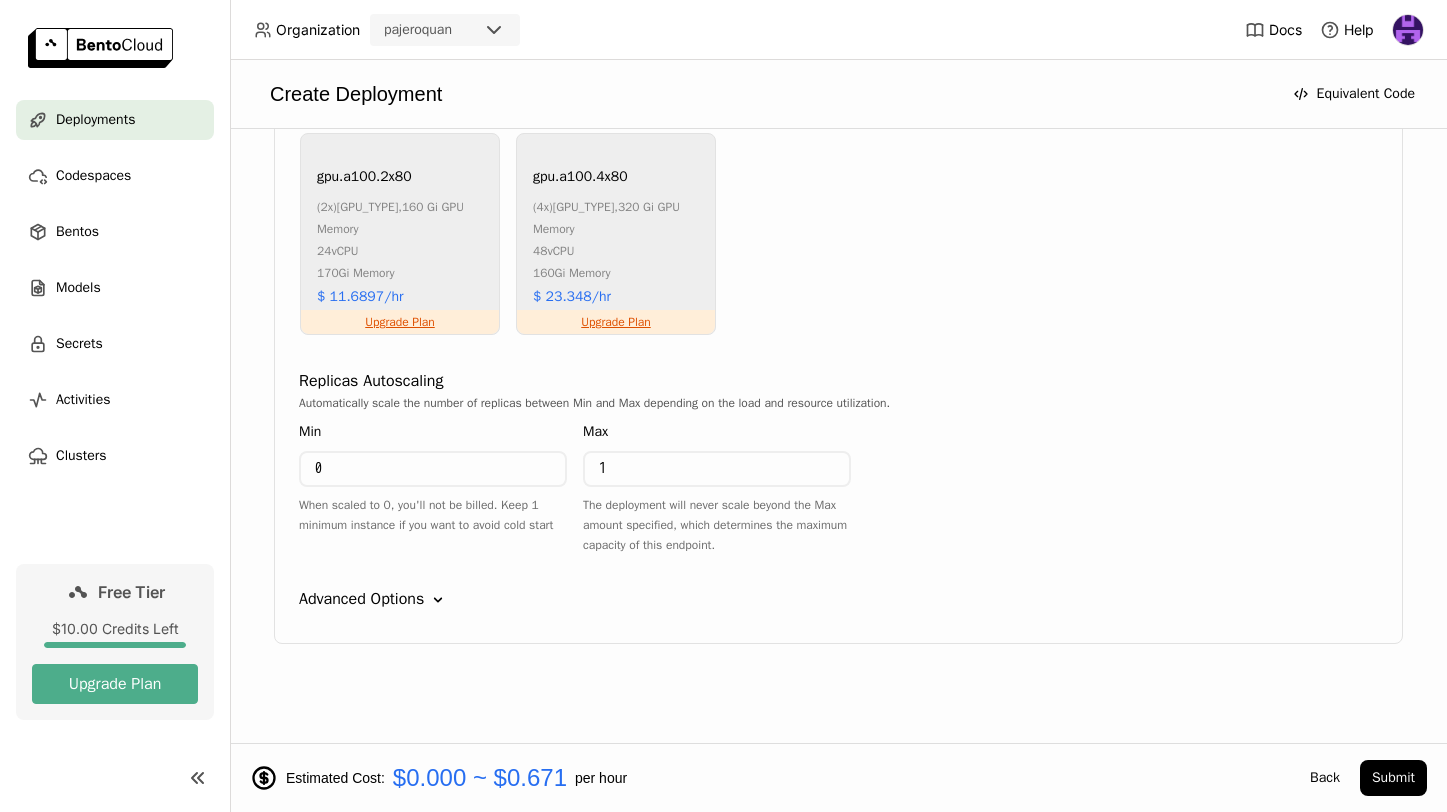 click on "Down" 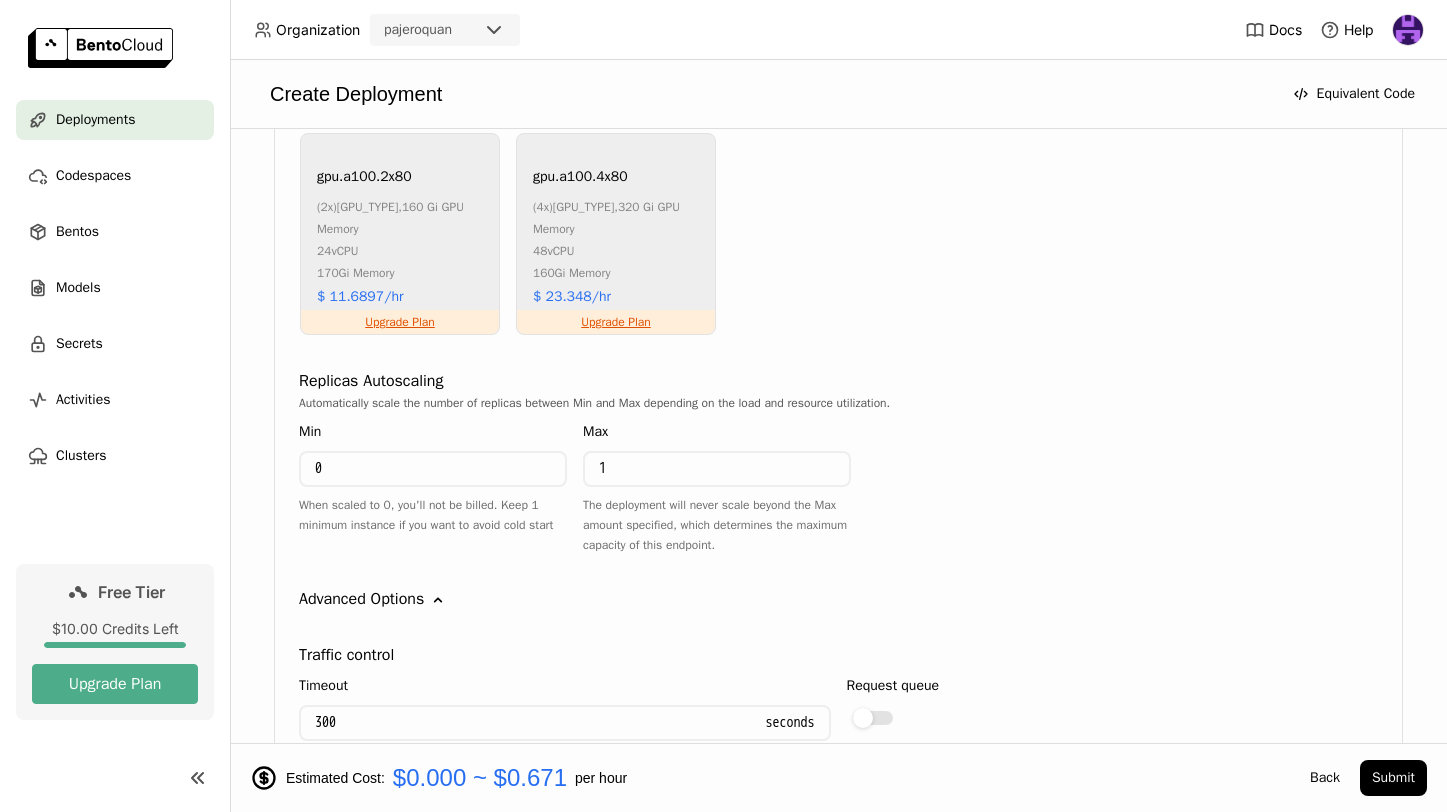 click on "Down" 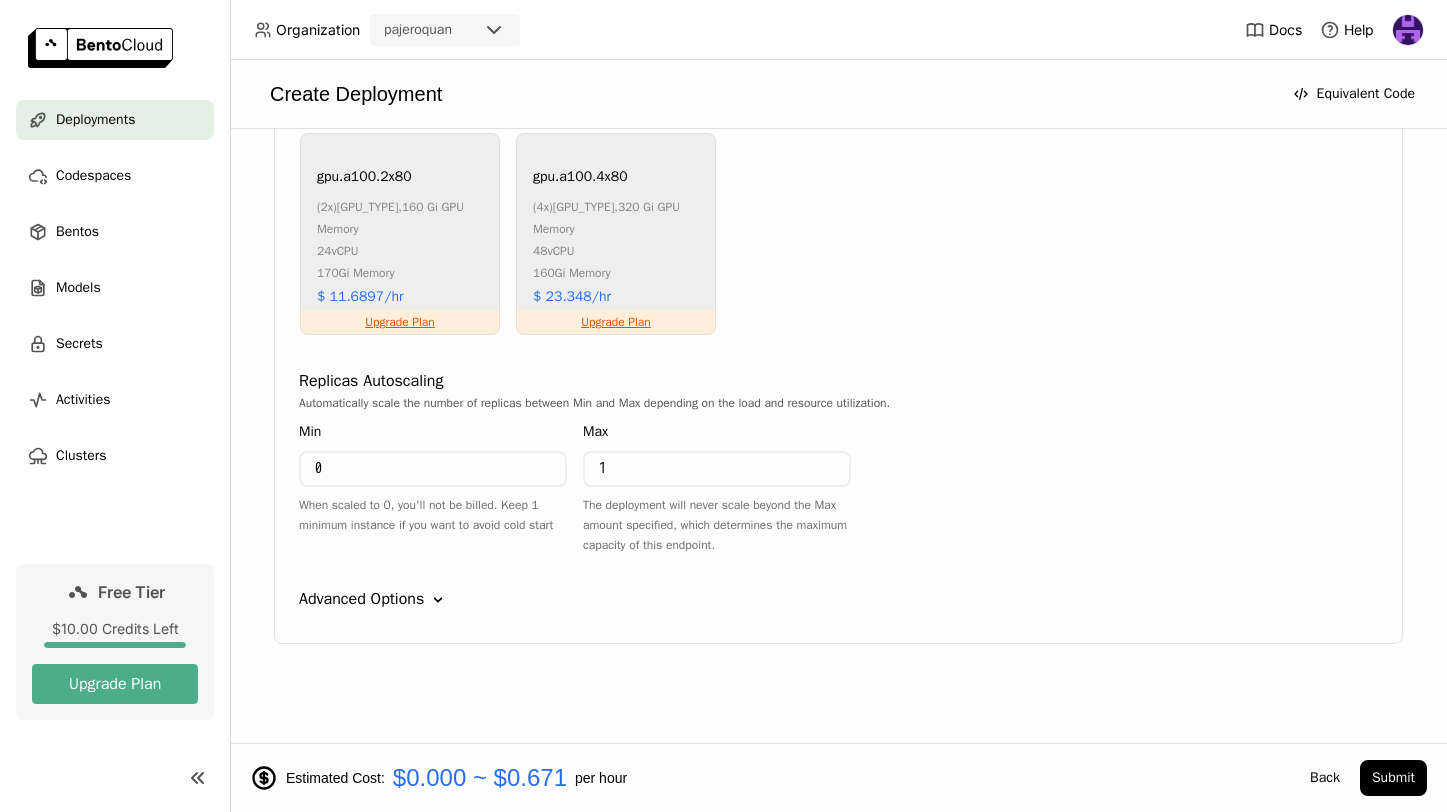 click on "Down" 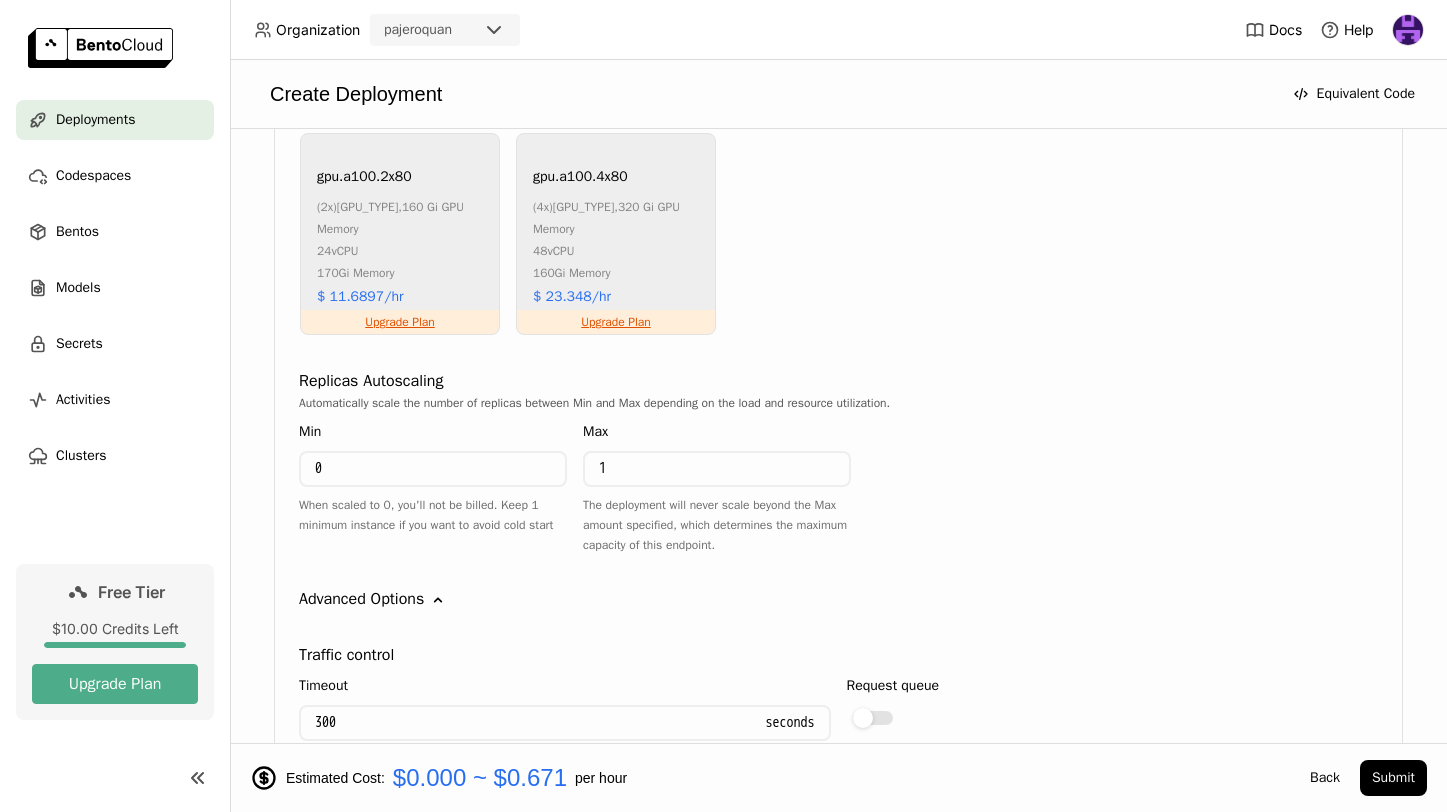 click on "Down" 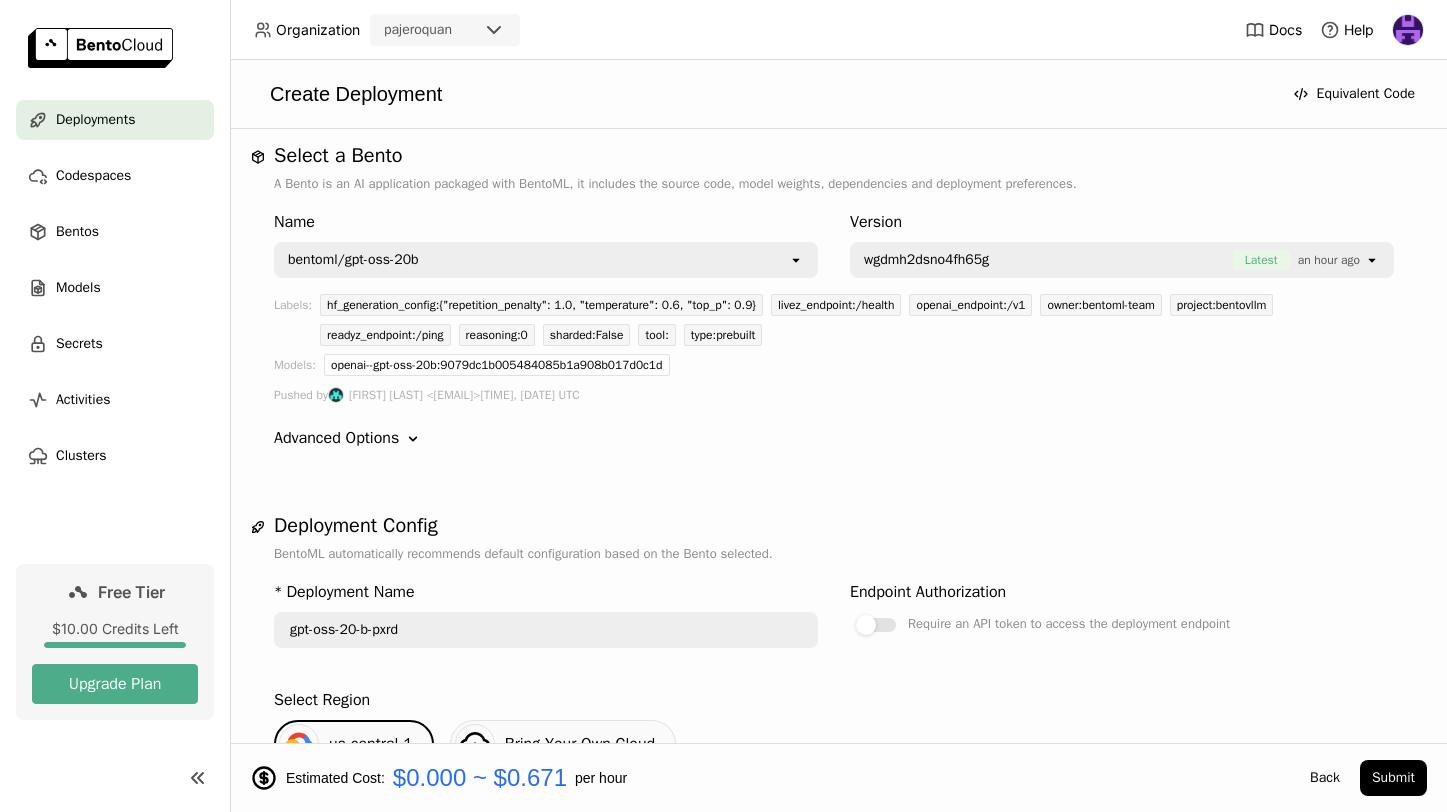scroll, scrollTop: 0, scrollLeft: 0, axis: both 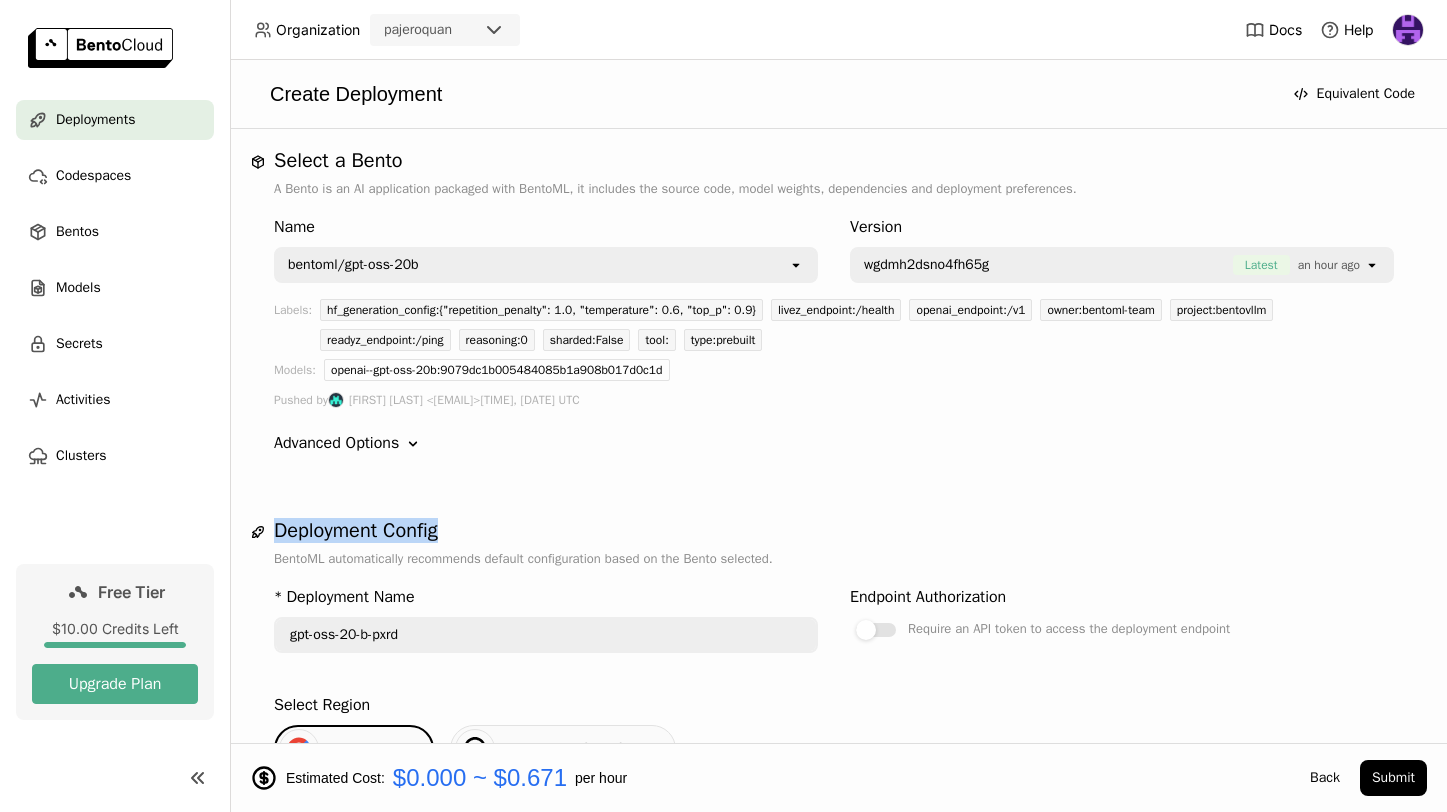 drag, startPoint x: 456, startPoint y: 532, endPoint x: 273, endPoint y: 538, distance: 183.09833 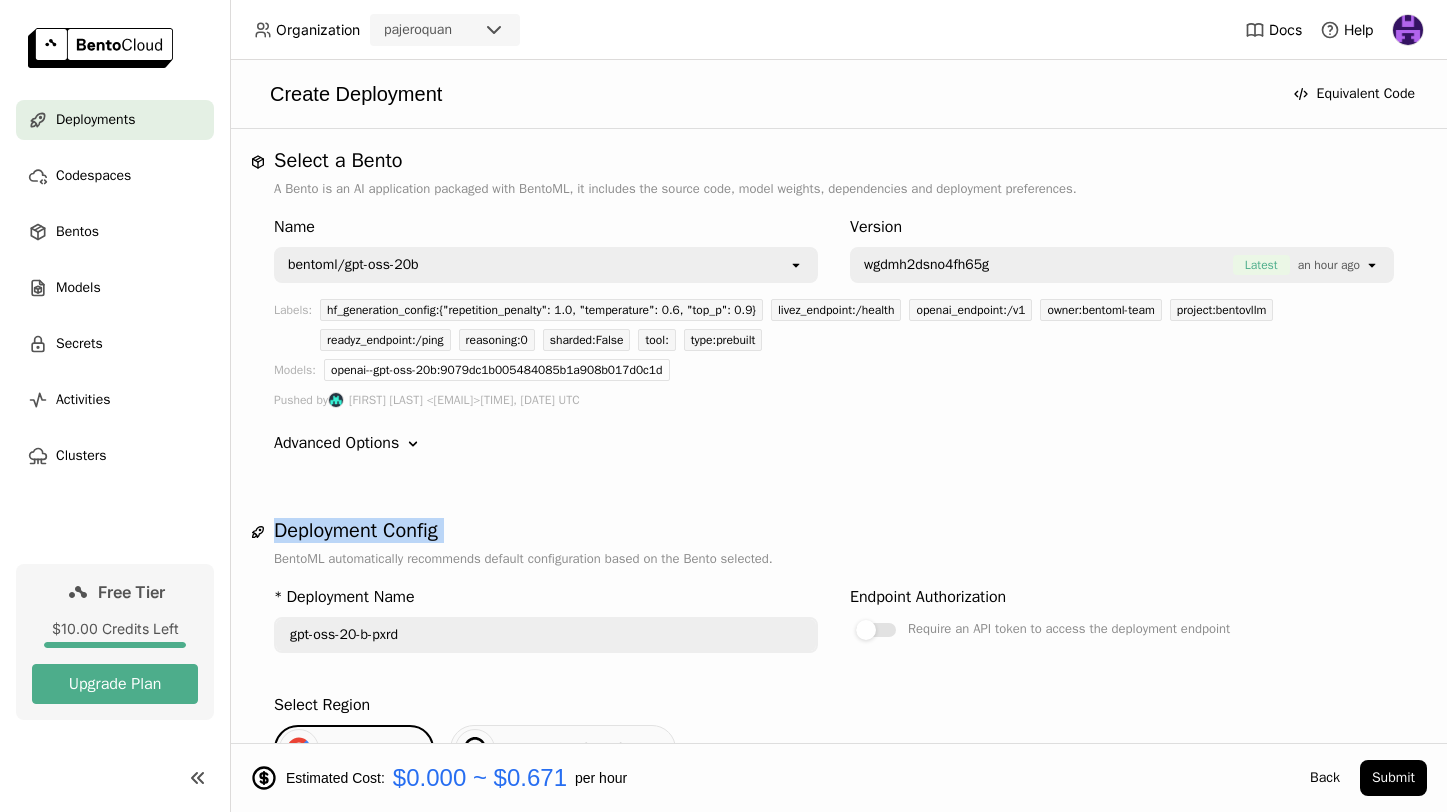 drag, startPoint x: 273, startPoint y: 538, endPoint x: 455, endPoint y: 523, distance: 182.61708 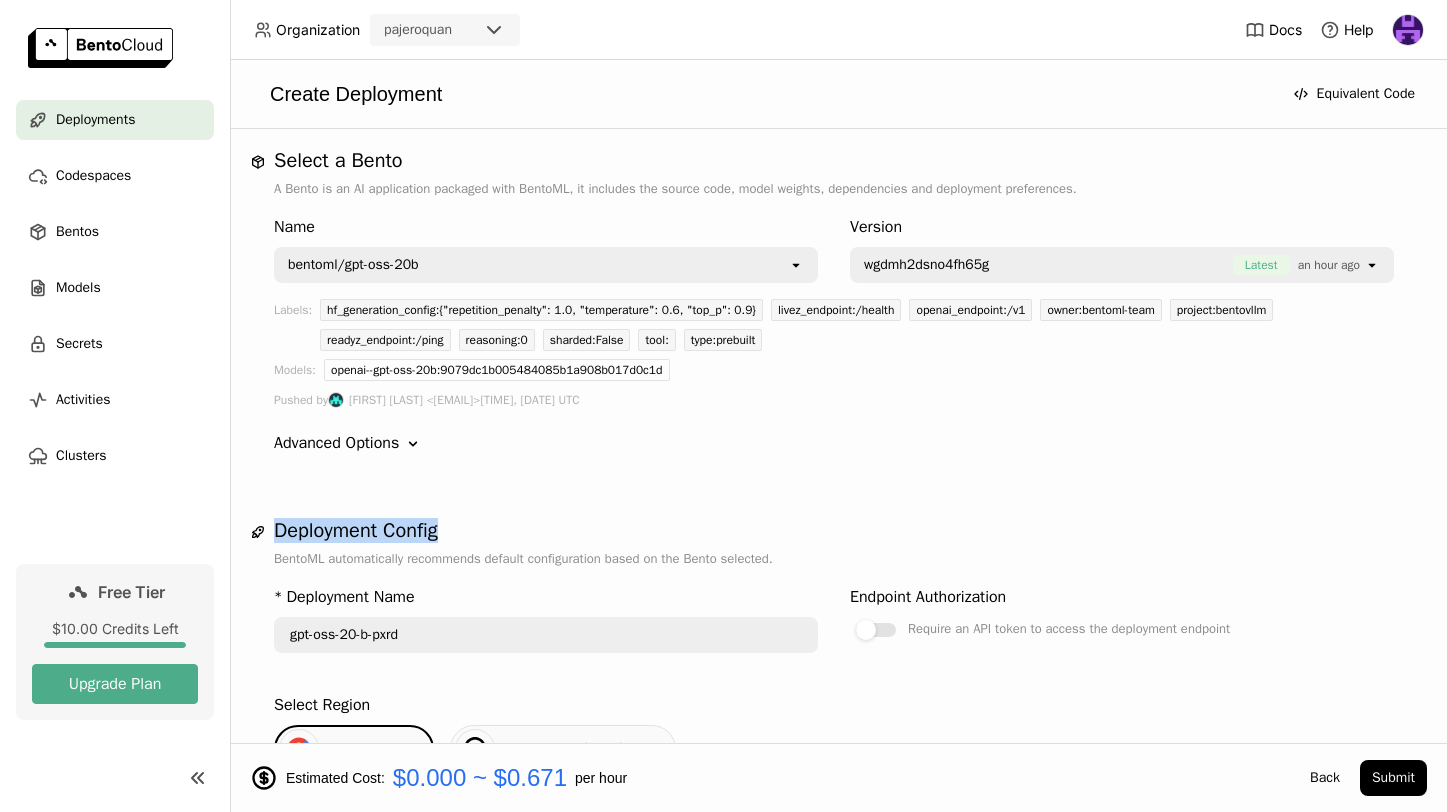 drag, startPoint x: 282, startPoint y: 524, endPoint x: 411, endPoint y: 540, distance: 129.98846 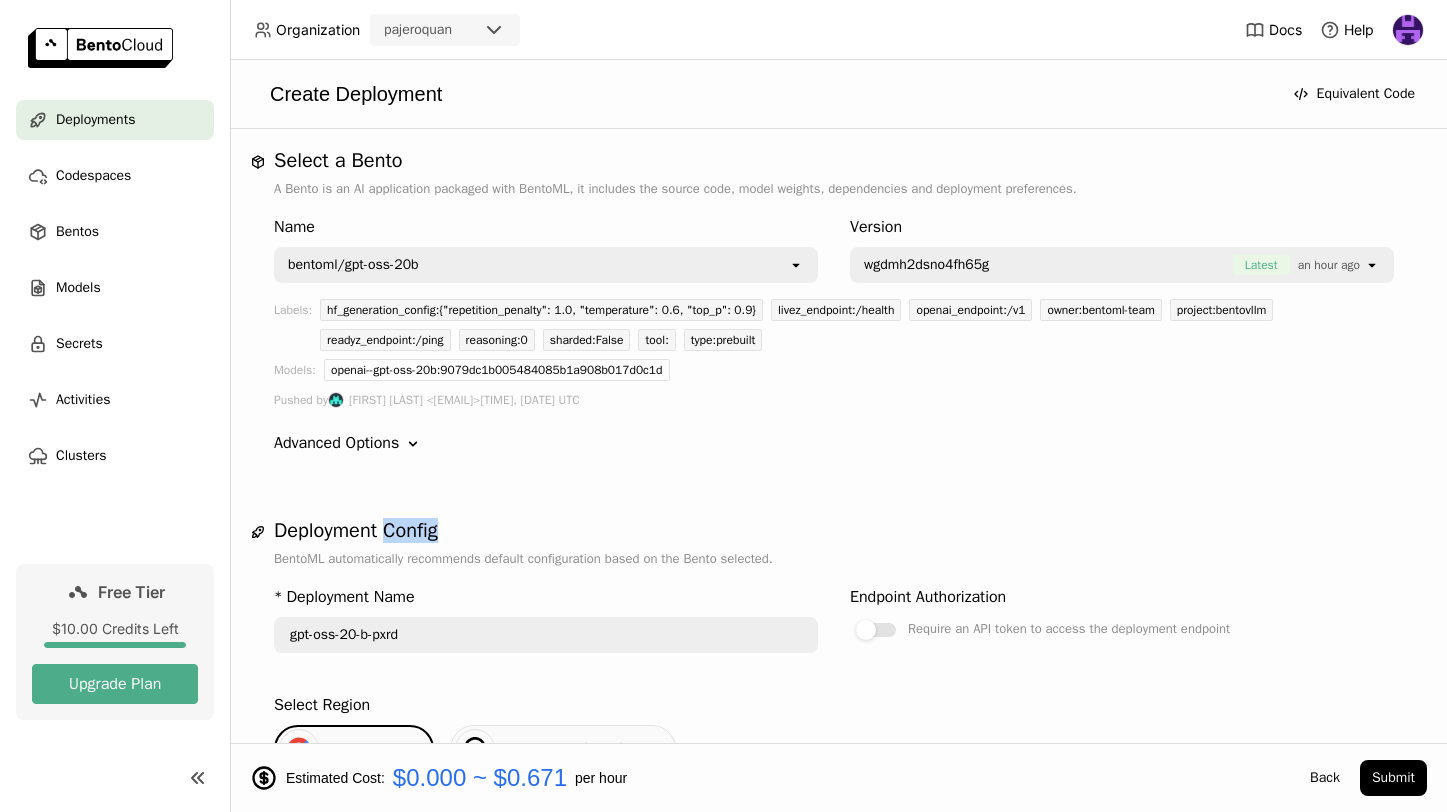 click on "Deployment Config" at bounding box center (838, 531) 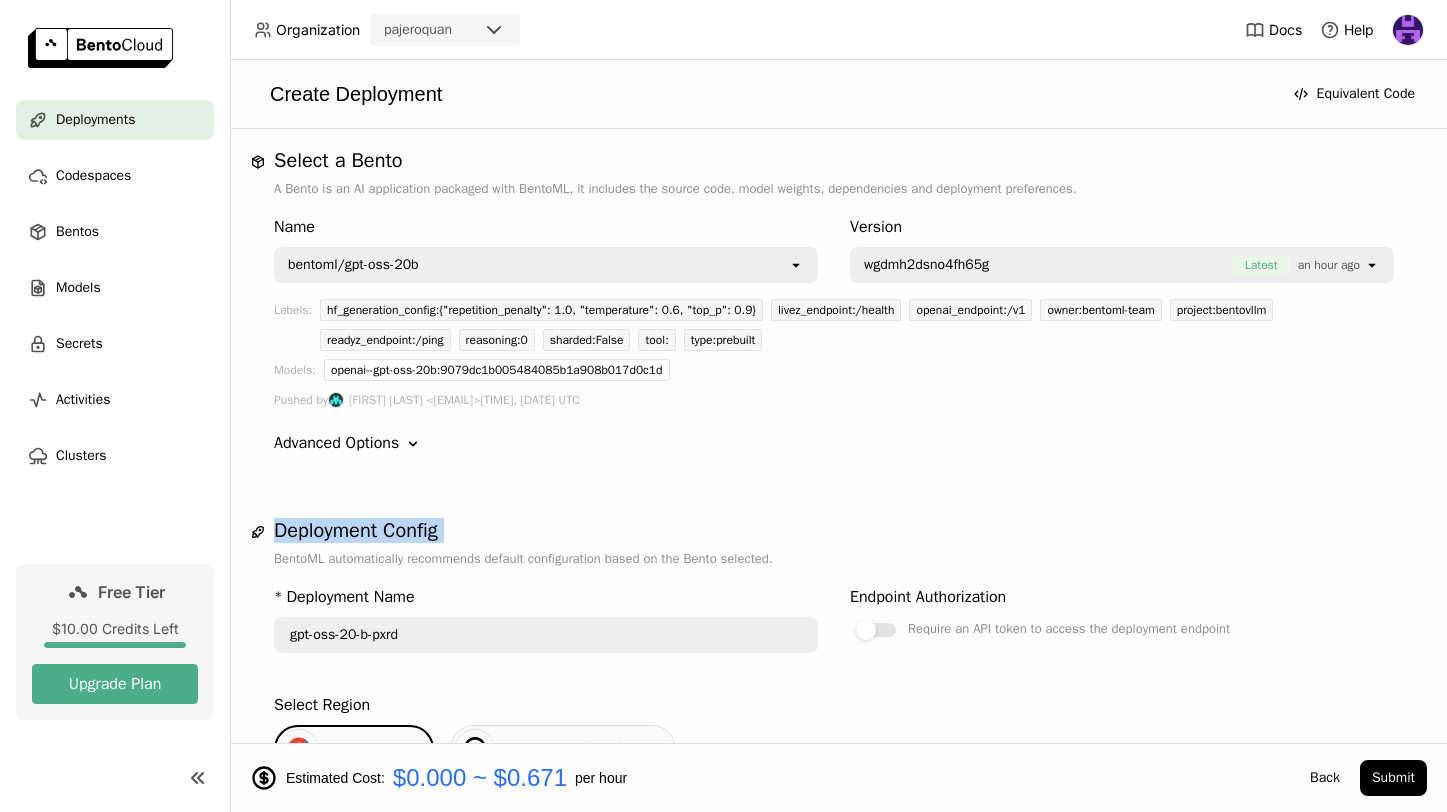click on "Deployment Config" at bounding box center (838, 531) 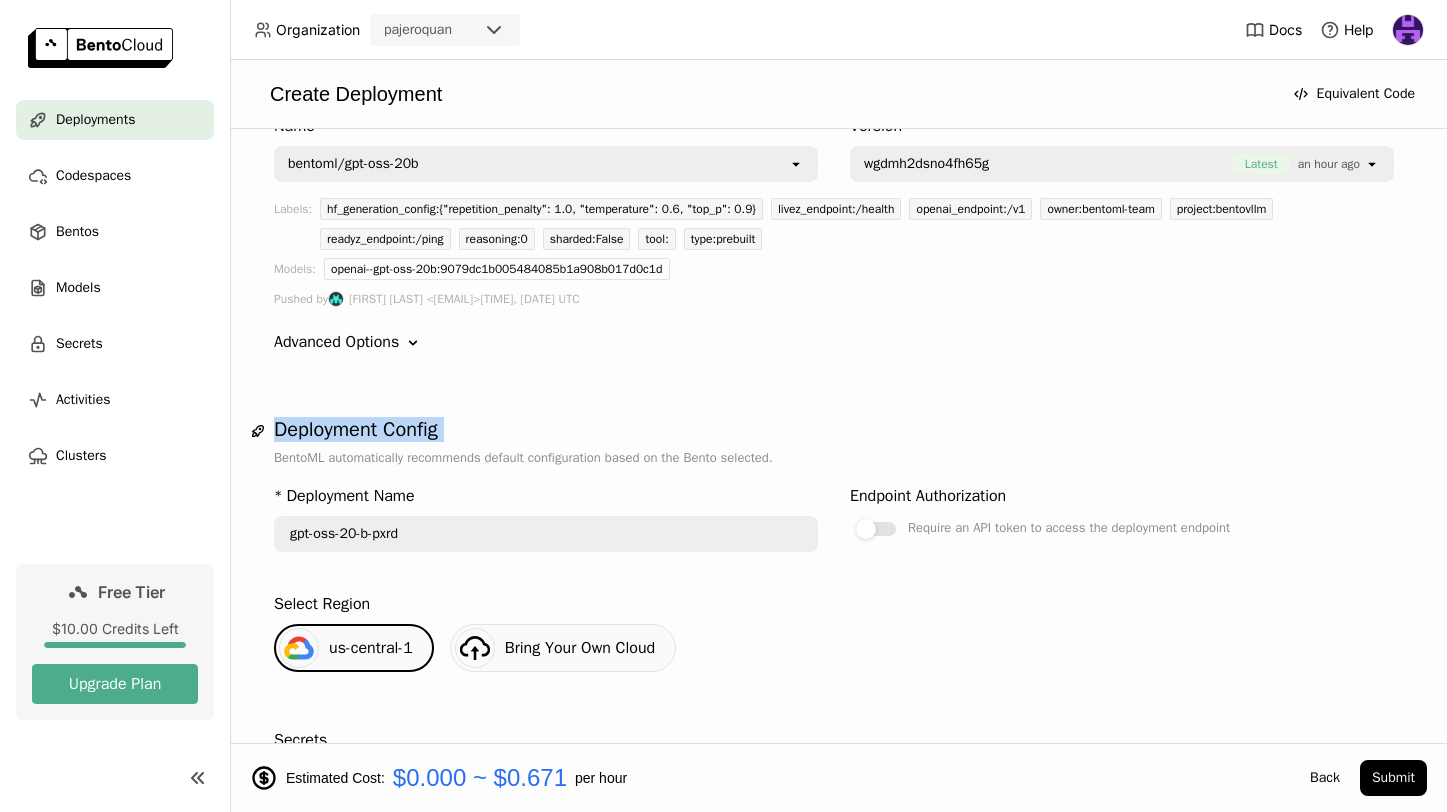 scroll, scrollTop: 117, scrollLeft: 0, axis: vertical 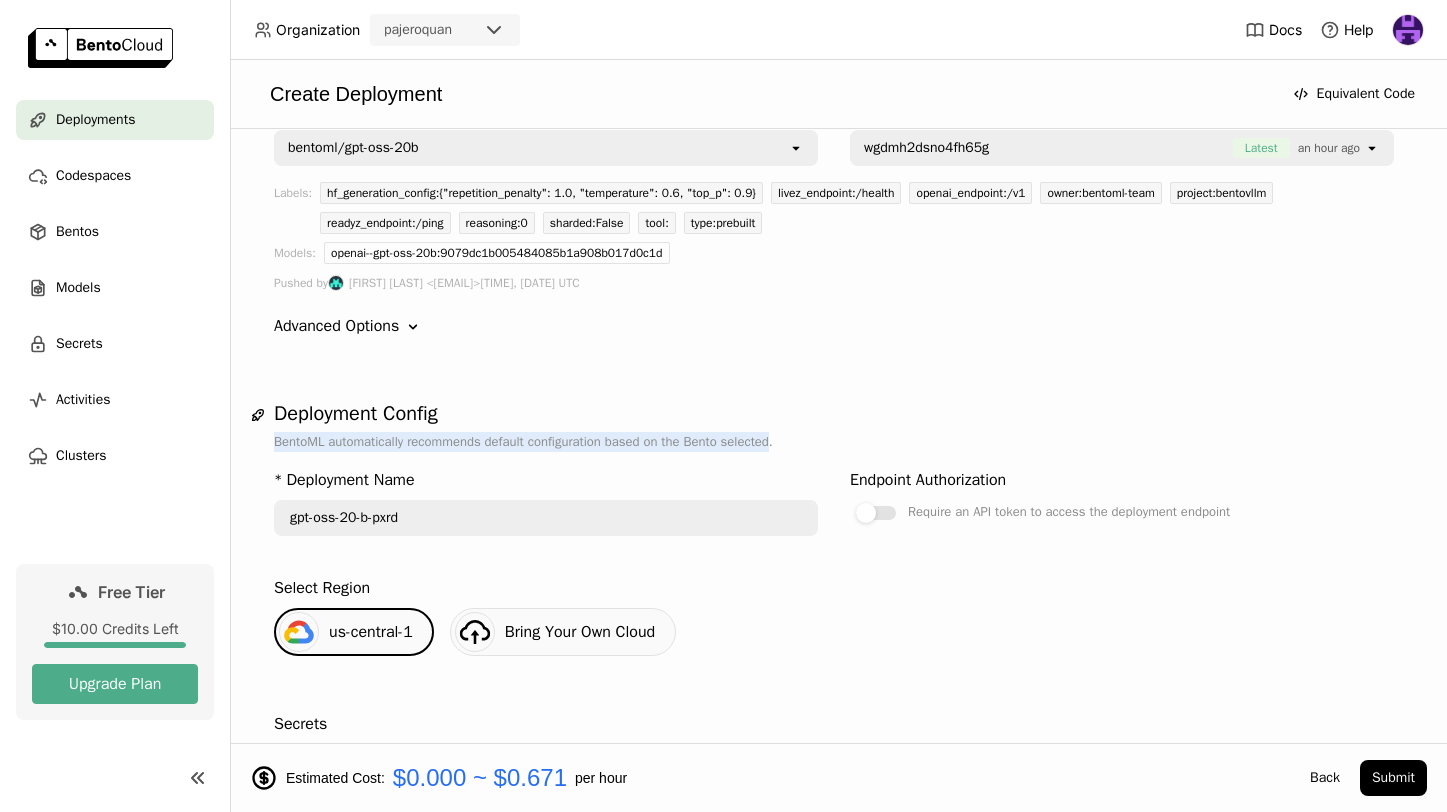 drag, startPoint x: 801, startPoint y: 433, endPoint x: 268, endPoint y: 438, distance: 533.02344 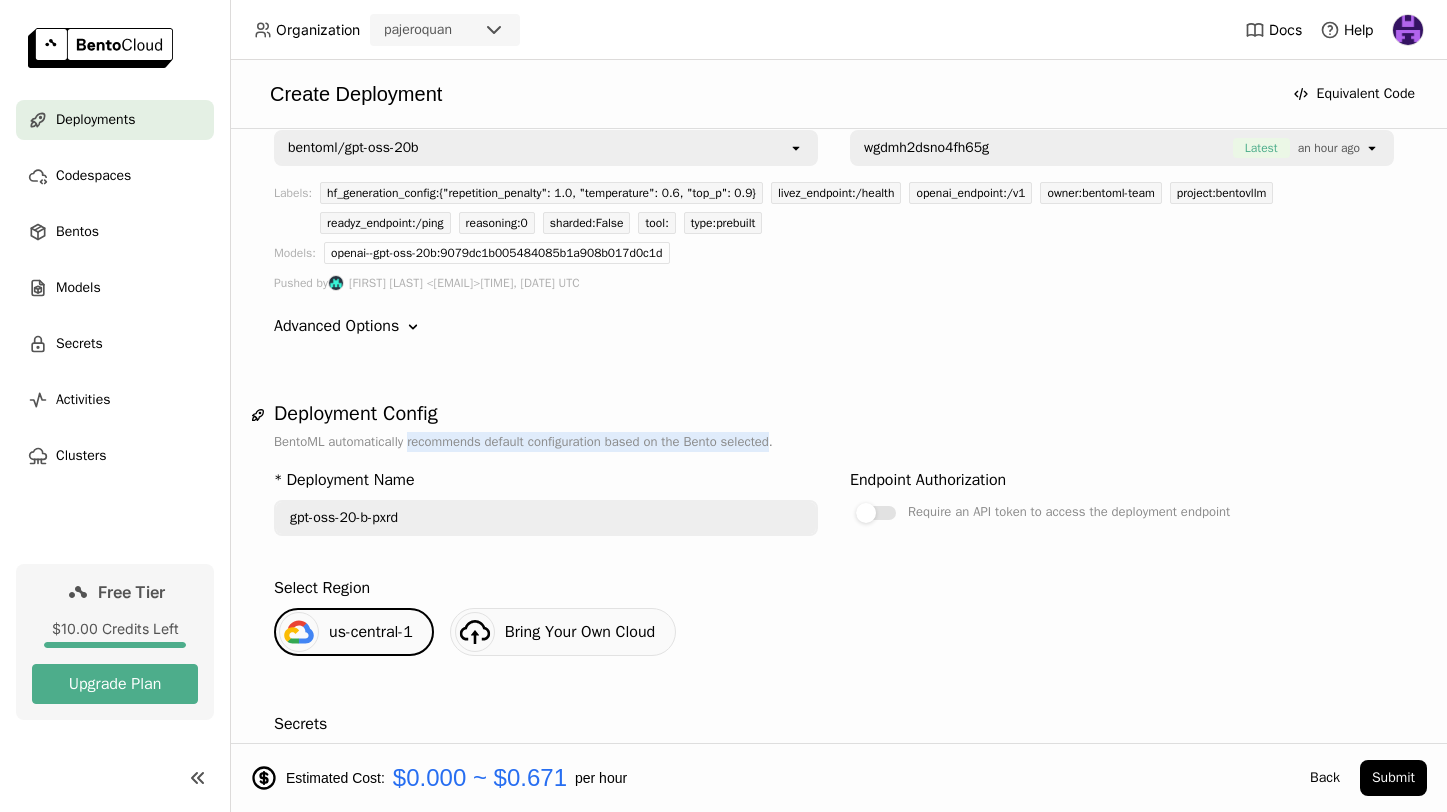 drag, startPoint x: 755, startPoint y: 450, endPoint x: 480, endPoint y: 438, distance: 275.2617 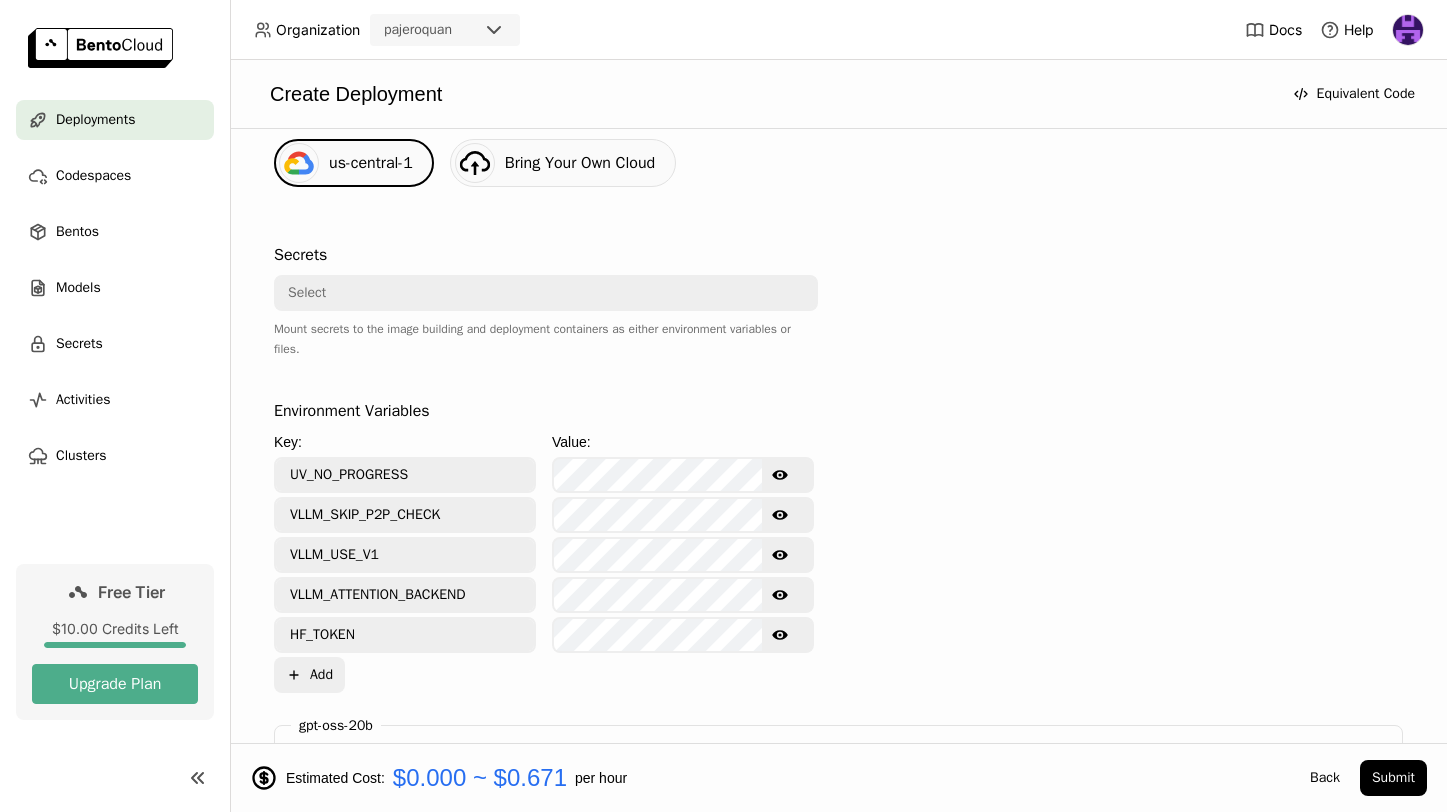 scroll, scrollTop: 591, scrollLeft: 0, axis: vertical 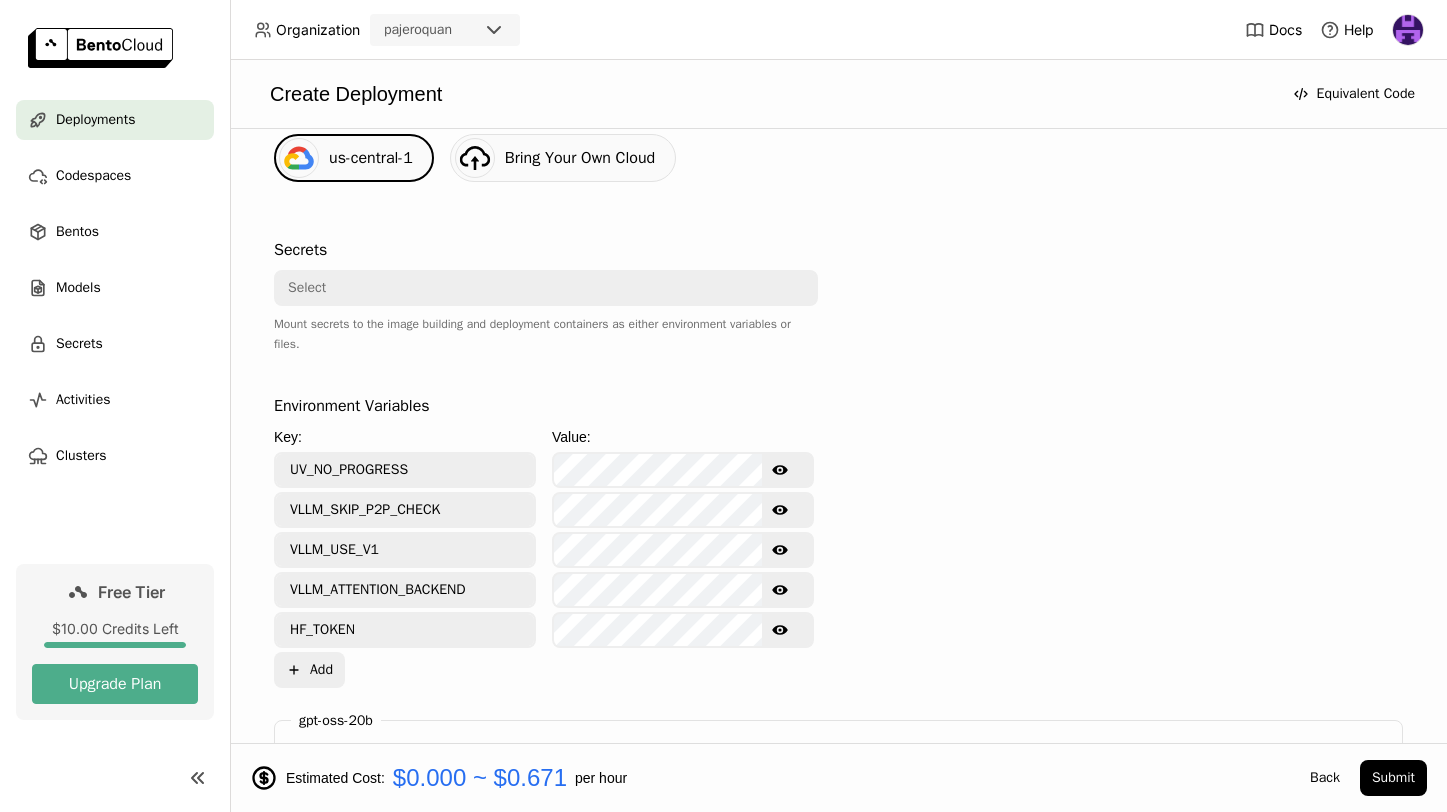 click on "Select" at bounding box center [540, 288] 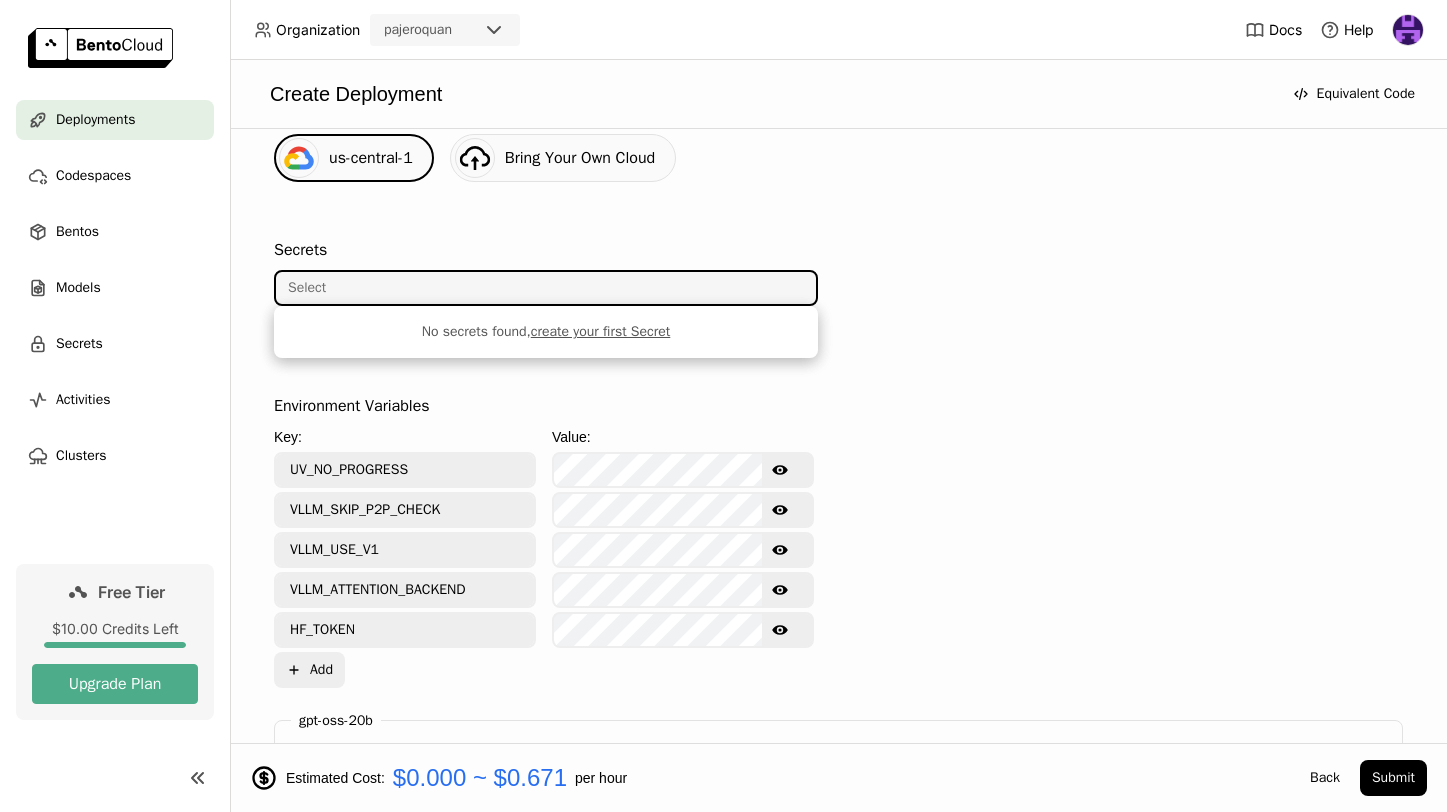 click at bounding box center (1122, 308) 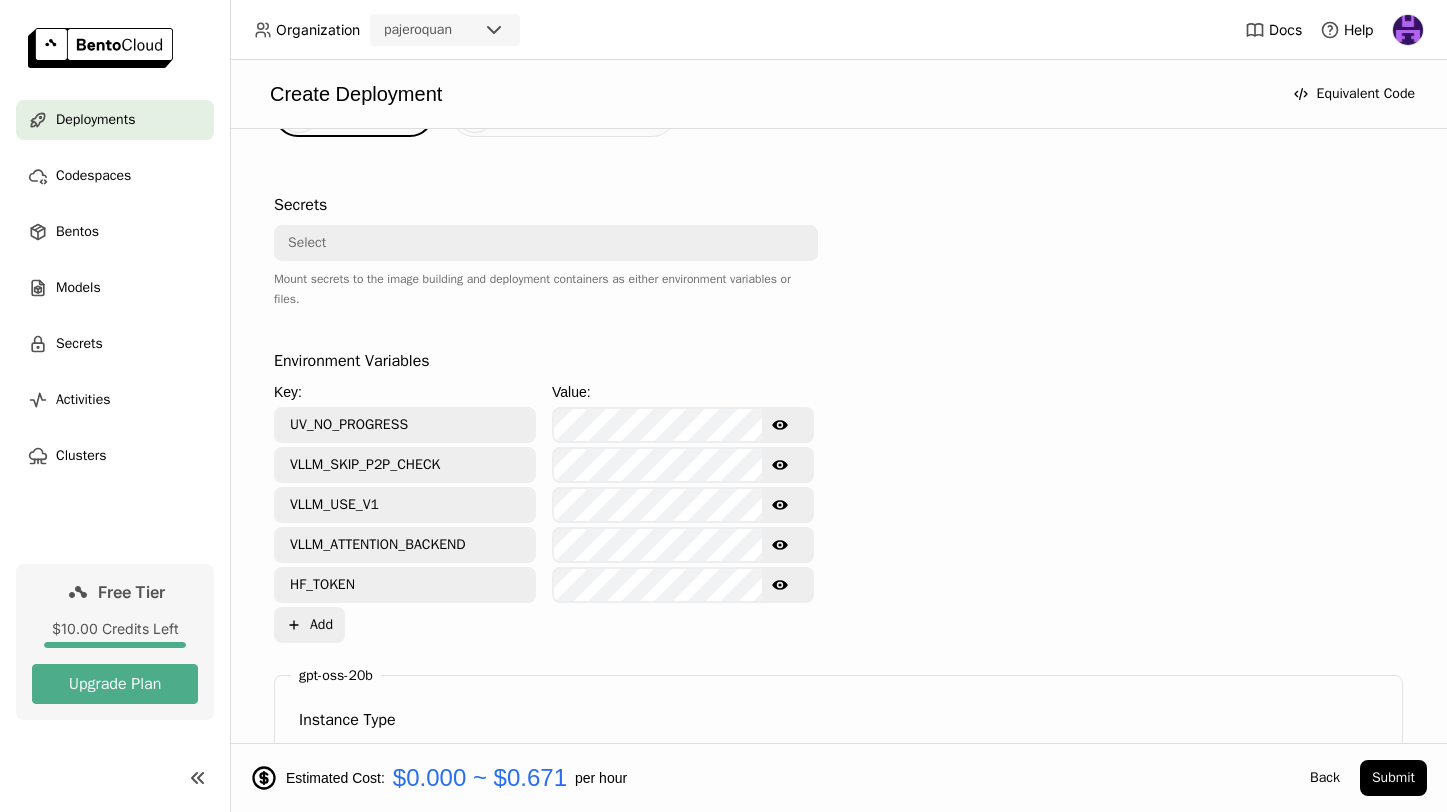 scroll, scrollTop: 637, scrollLeft: 0, axis: vertical 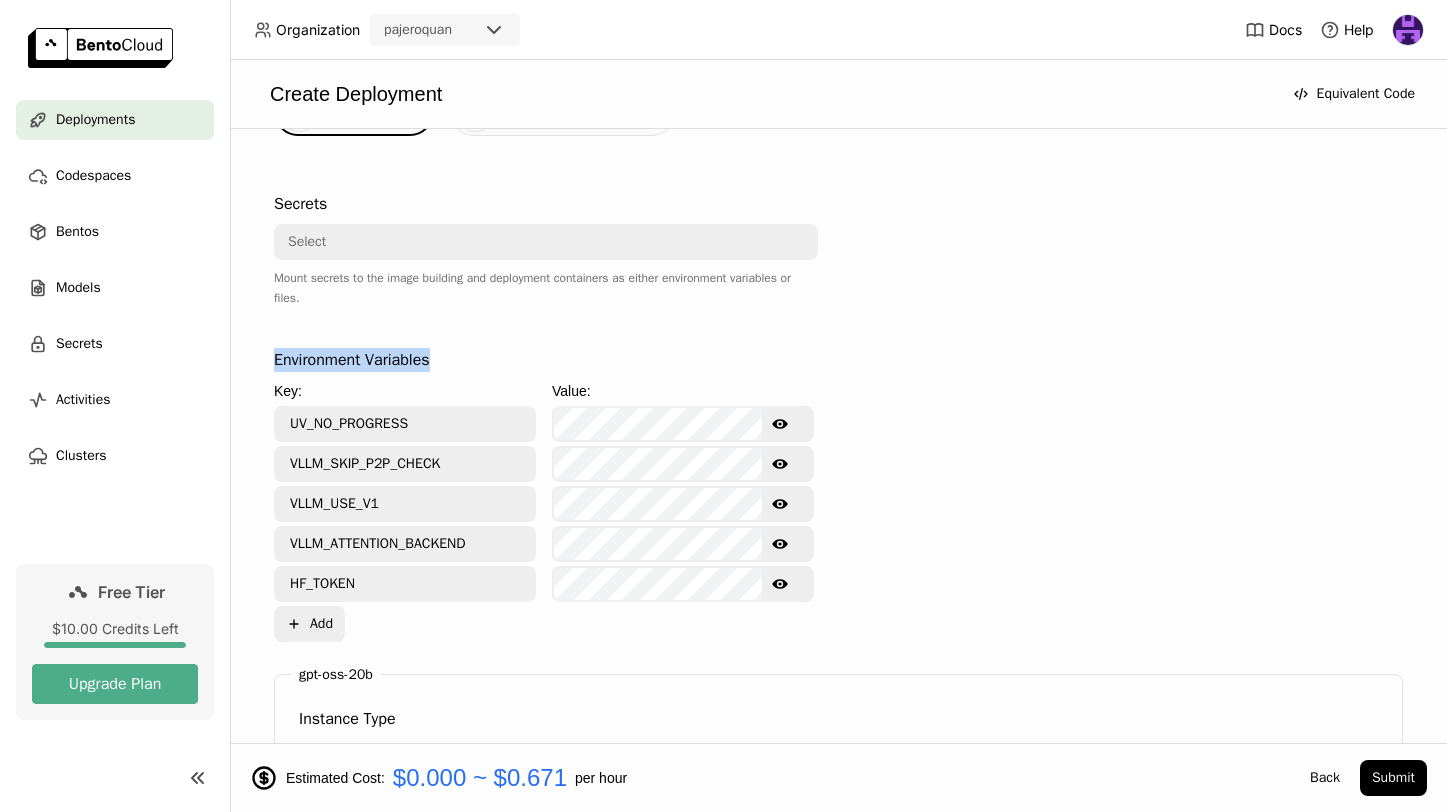 drag, startPoint x: 457, startPoint y: 370, endPoint x: 256, endPoint y: 350, distance: 201.99257 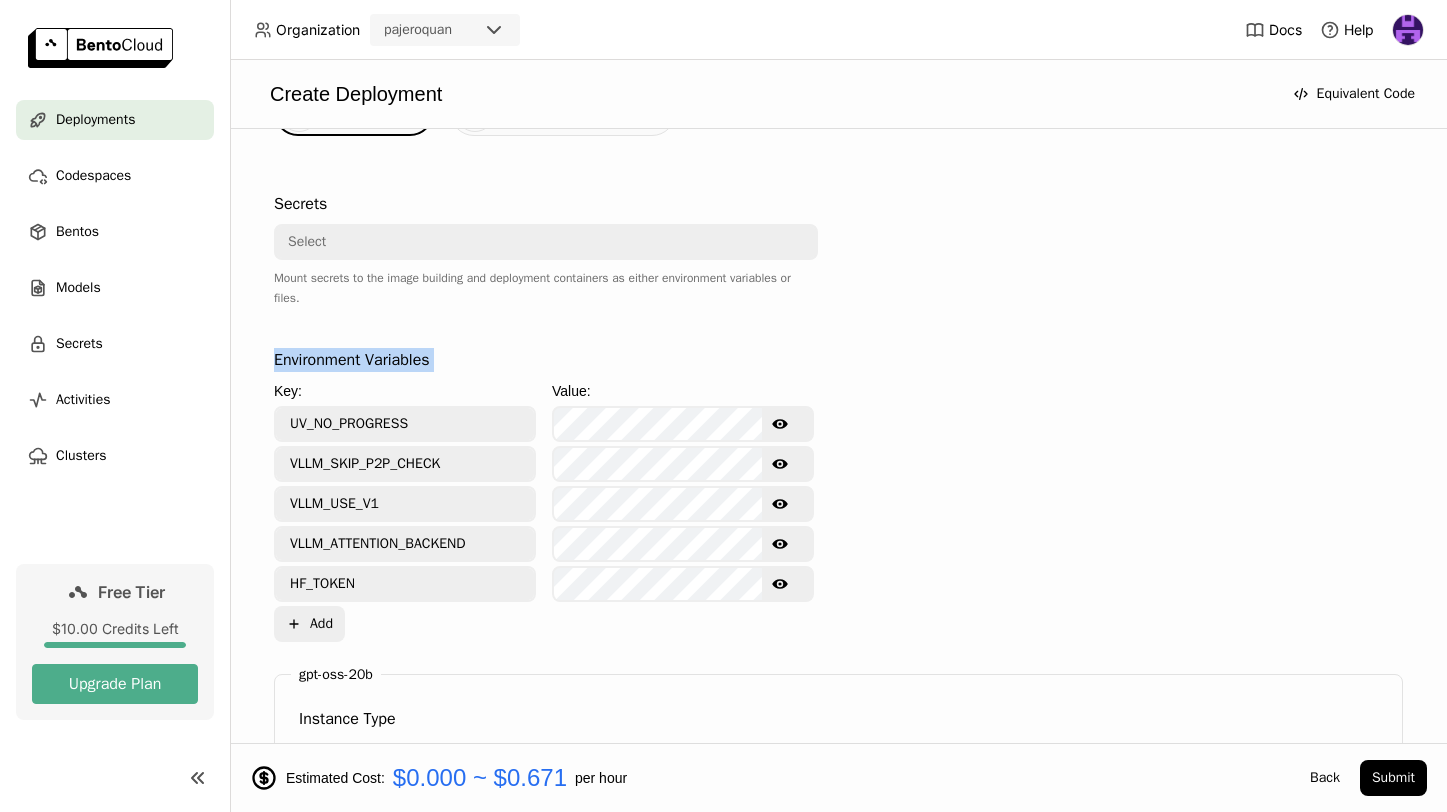 drag, startPoint x: 256, startPoint y: 350, endPoint x: 473, endPoint y: 348, distance: 217.00922 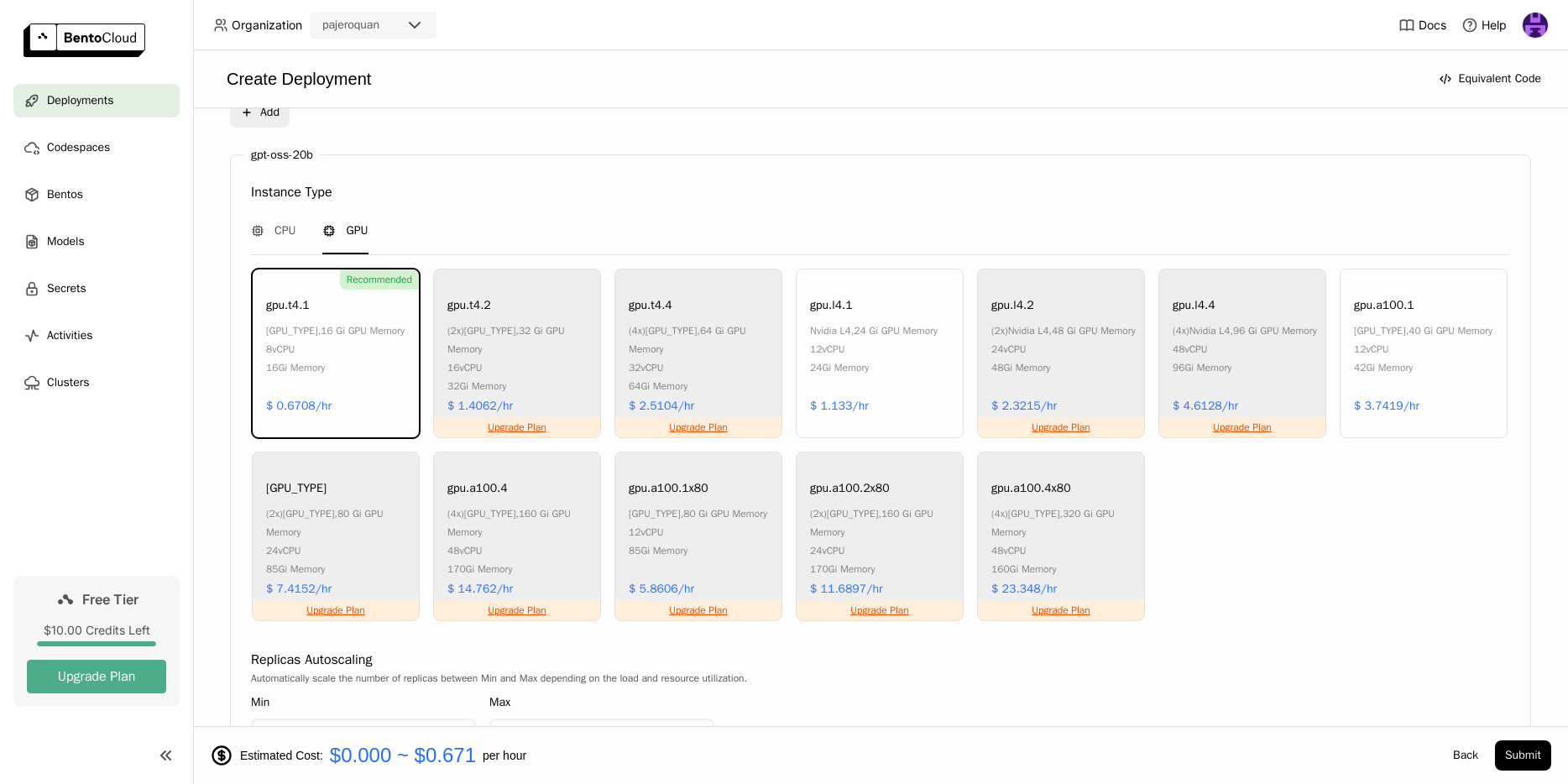 scroll, scrollTop: 1184, scrollLeft: 0, axis: vertical 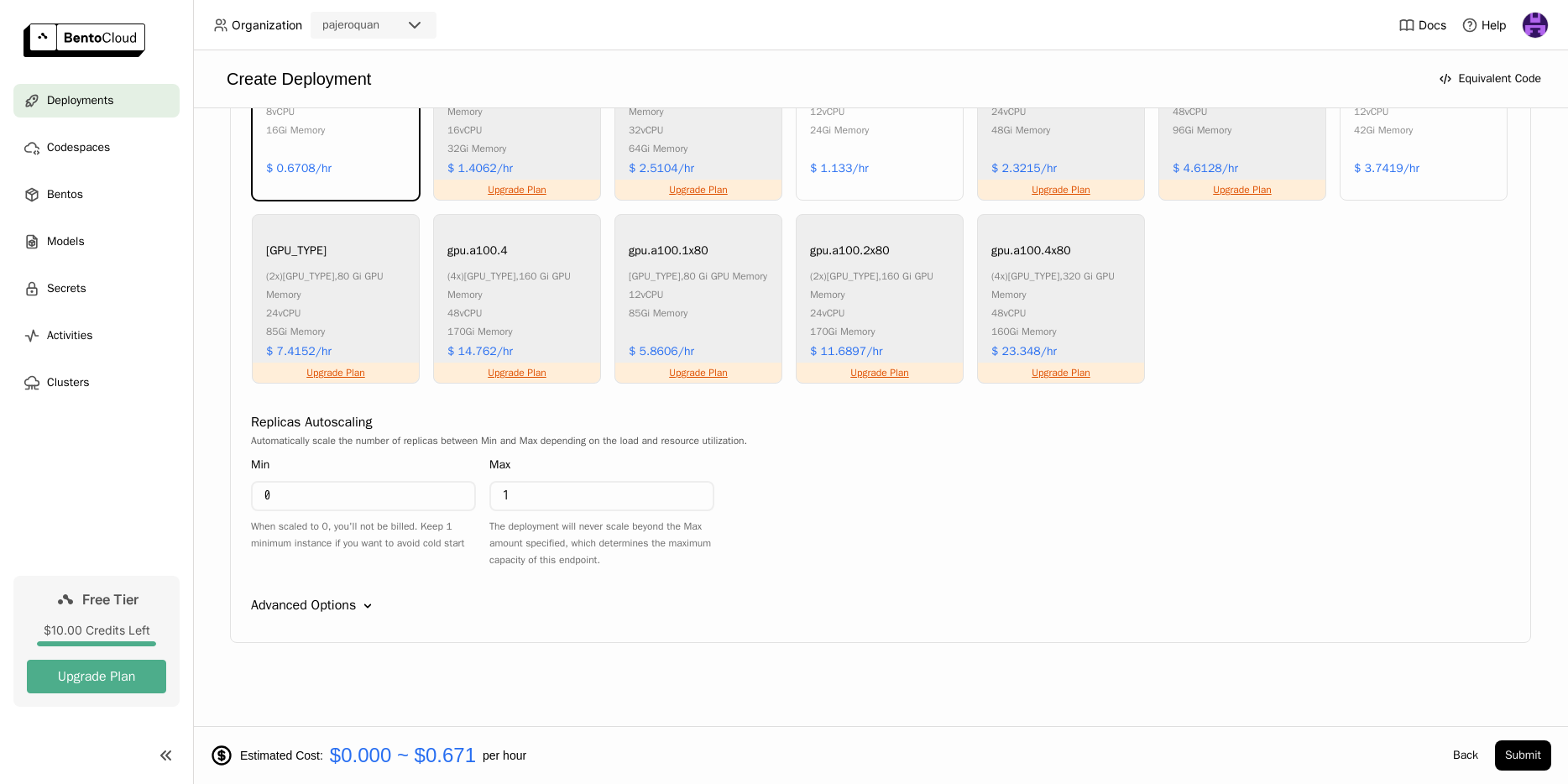 click on "Replicas Autoscaling" at bounding box center (311, 422) 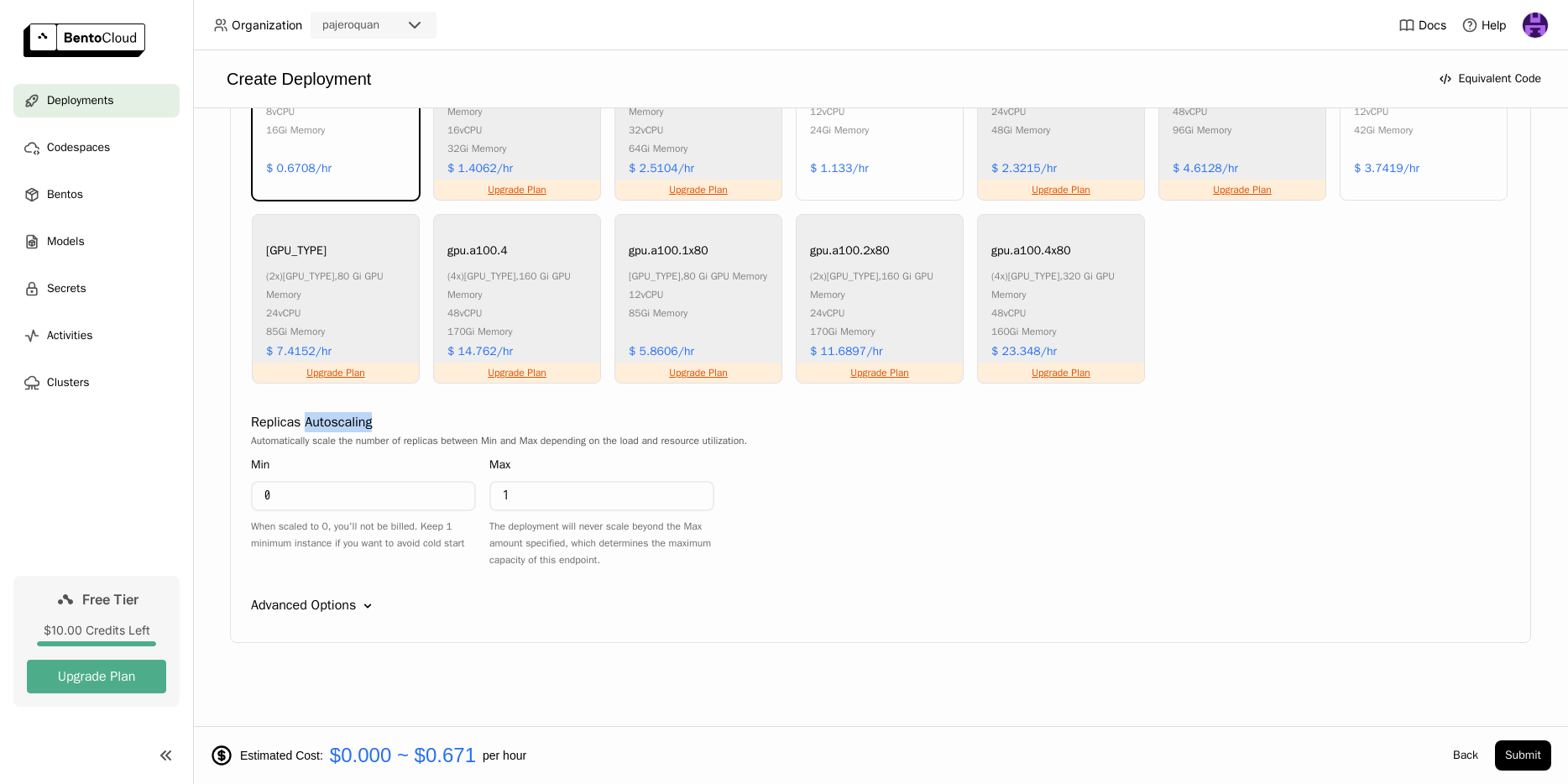 click on "Replicas Autoscaling" at bounding box center (311, 422) 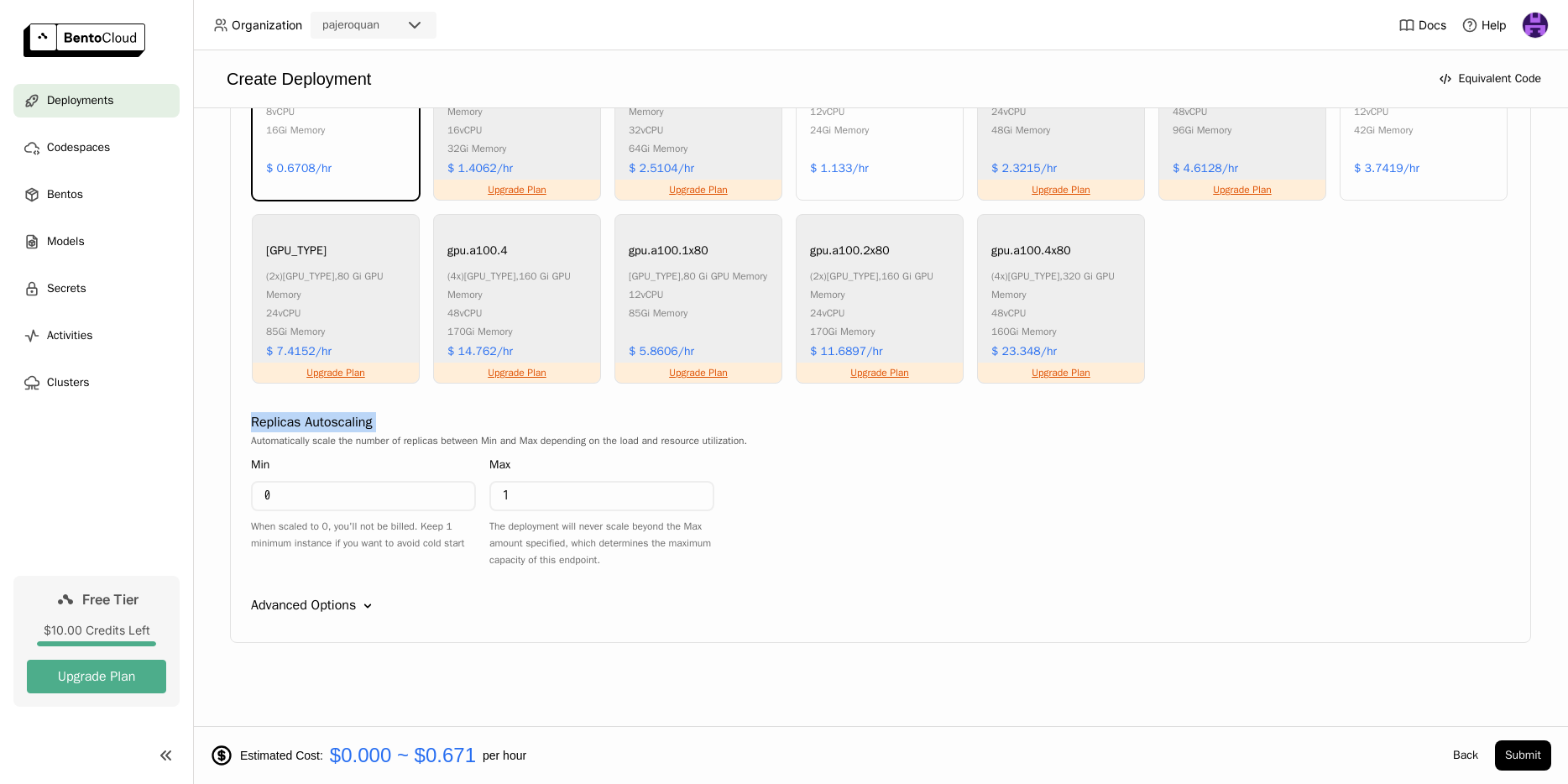 click on "Replicas Autoscaling" at bounding box center [311, 422] 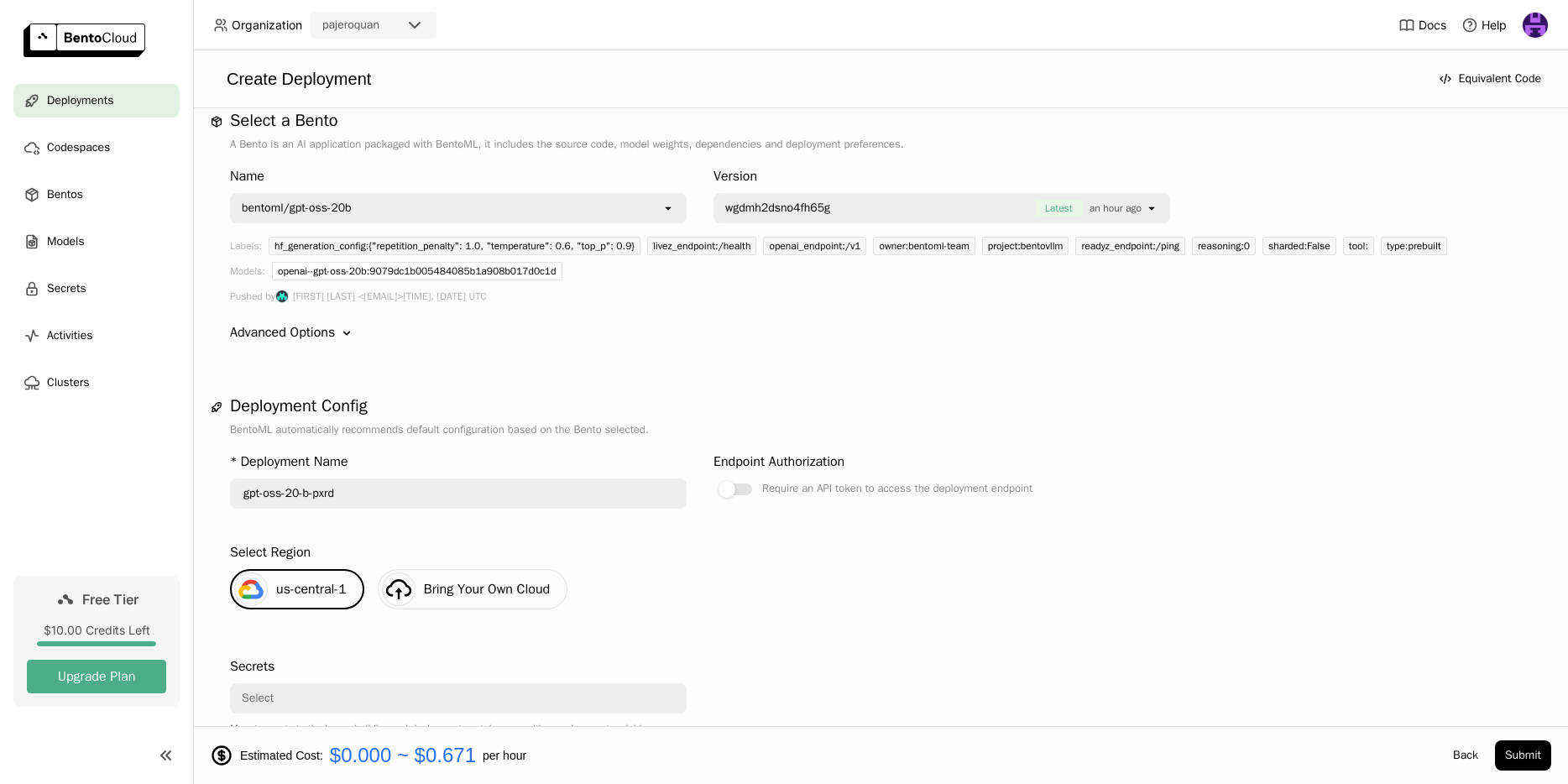 scroll, scrollTop: 0, scrollLeft: 0, axis: both 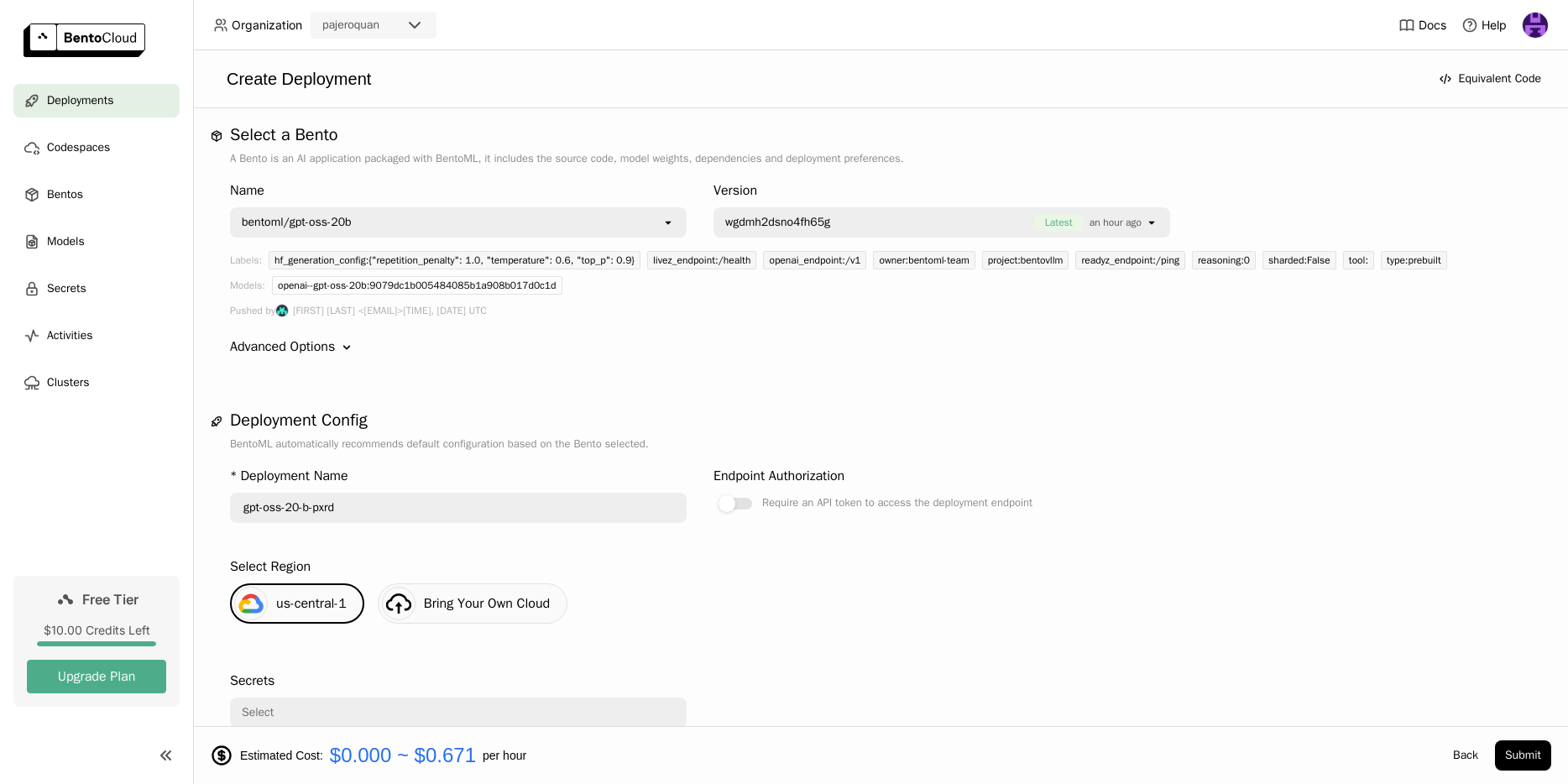 click on "Select a Bento" at bounding box center [881, 135] 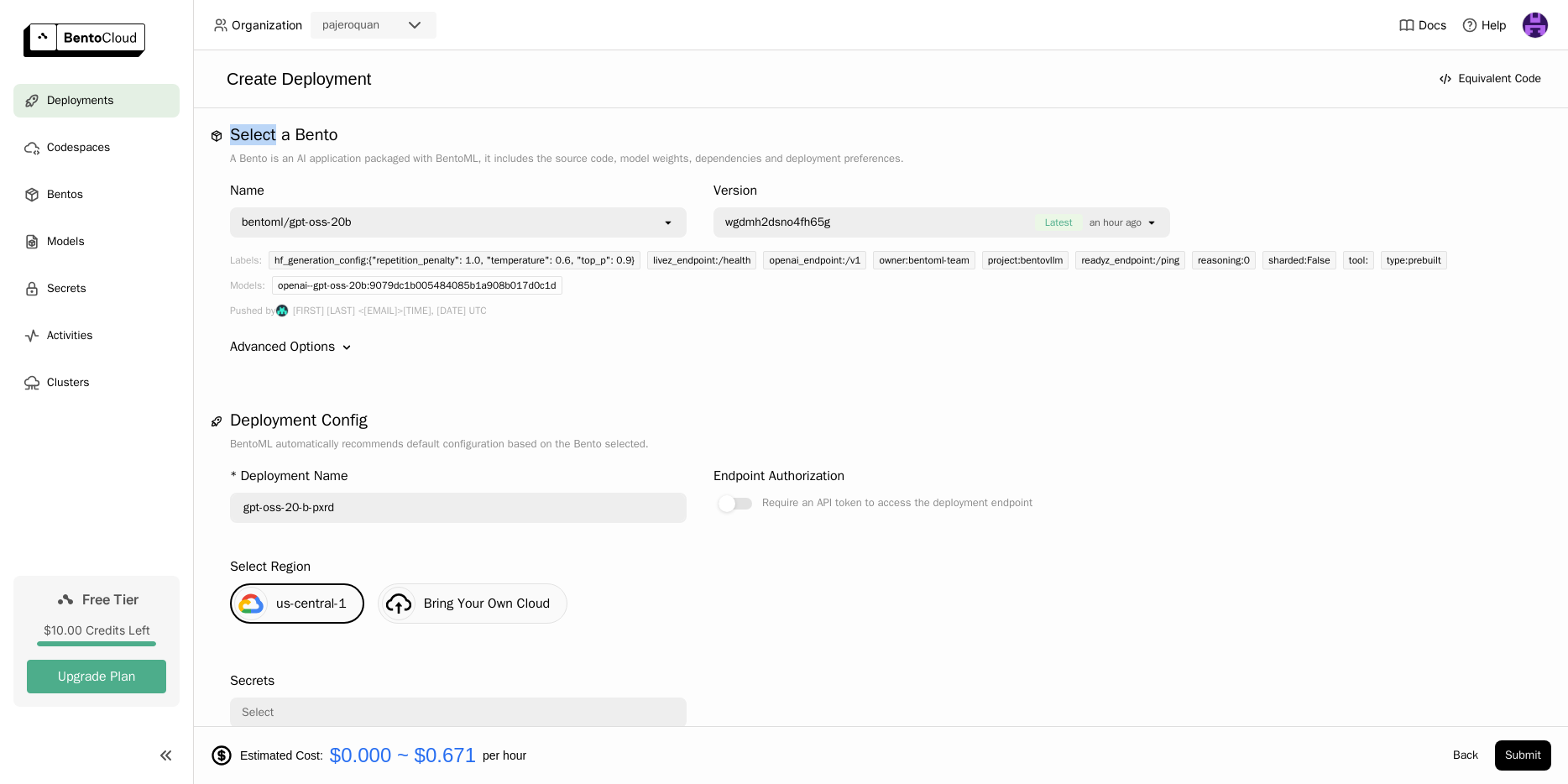 click on "Select a Bento" at bounding box center [881, 135] 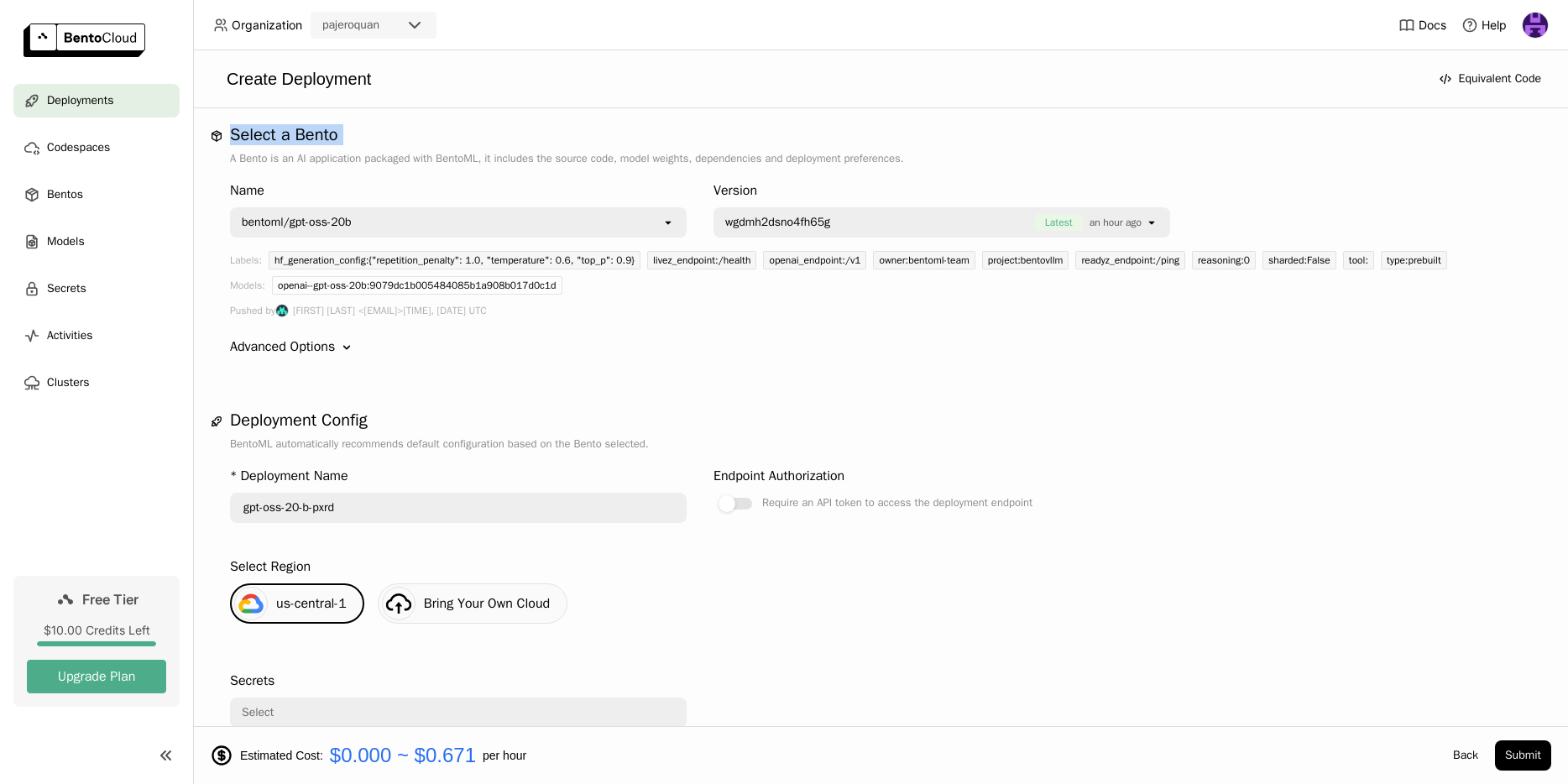 click on "Select a Bento" at bounding box center (881, 135) 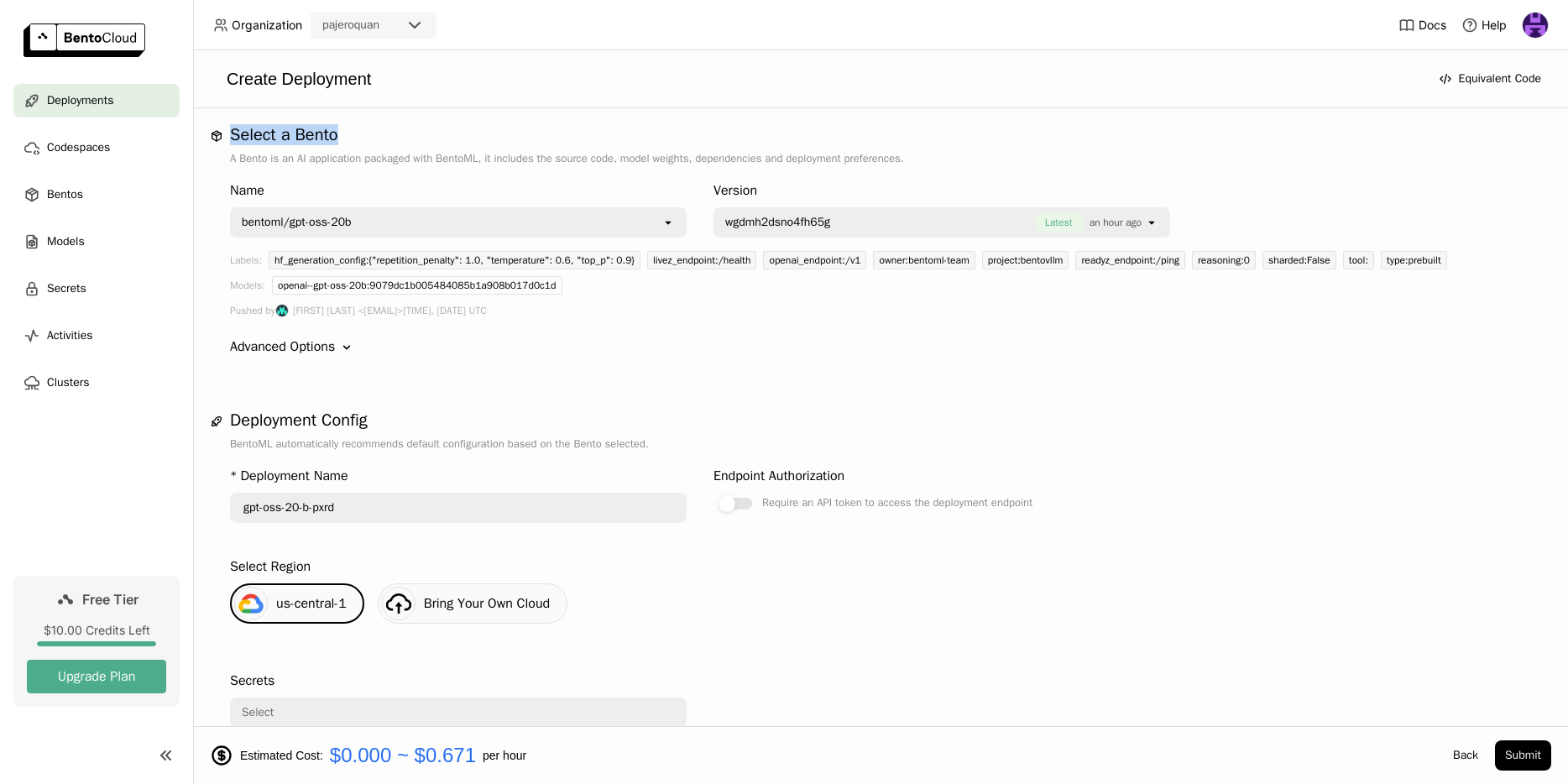 drag, startPoint x: 346, startPoint y: 132, endPoint x: 233, endPoint y: 131, distance: 113.00442 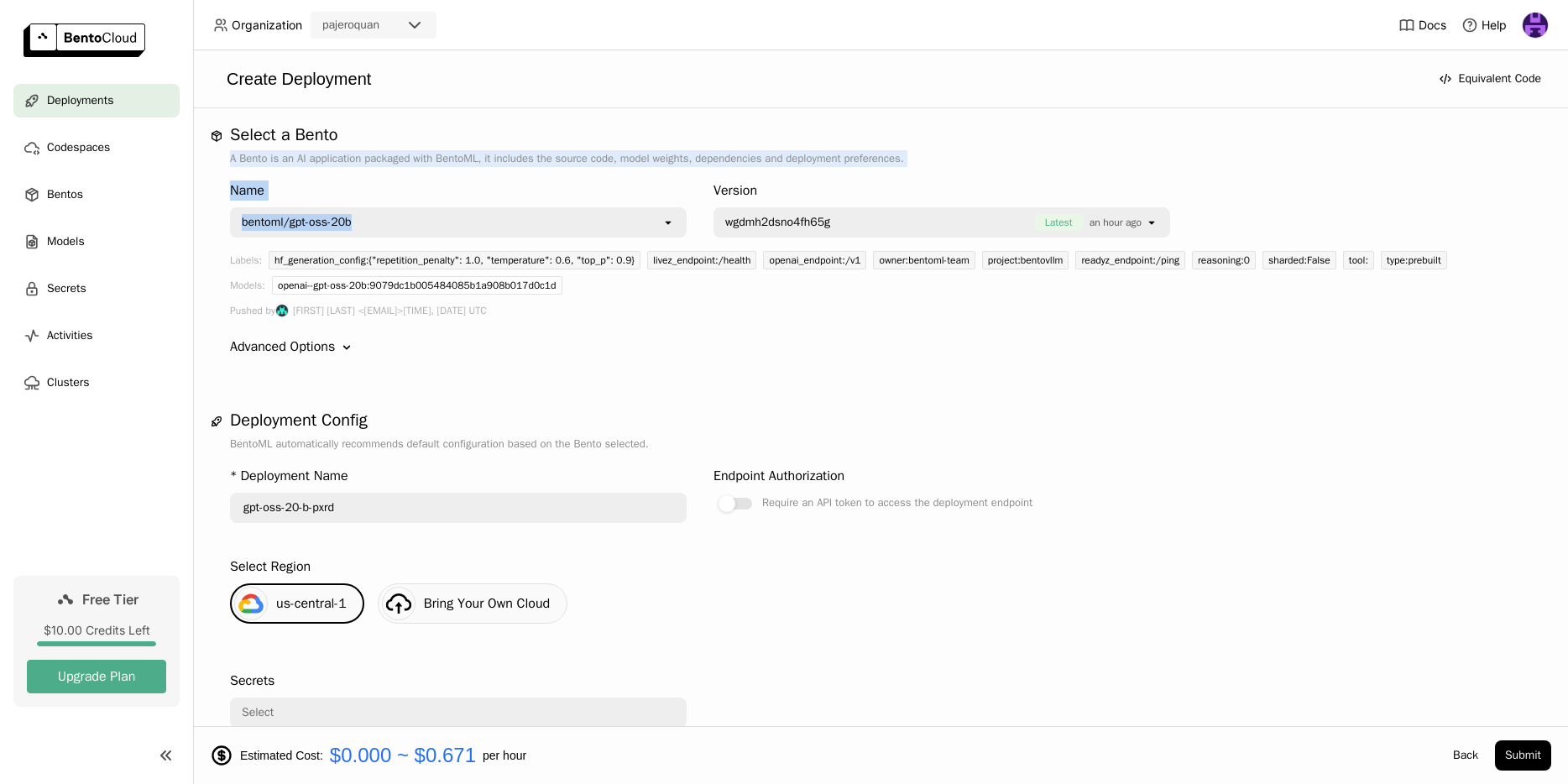 drag, startPoint x: 228, startPoint y: 154, endPoint x: 1048, endPoint y: 175, distance: 820.2689 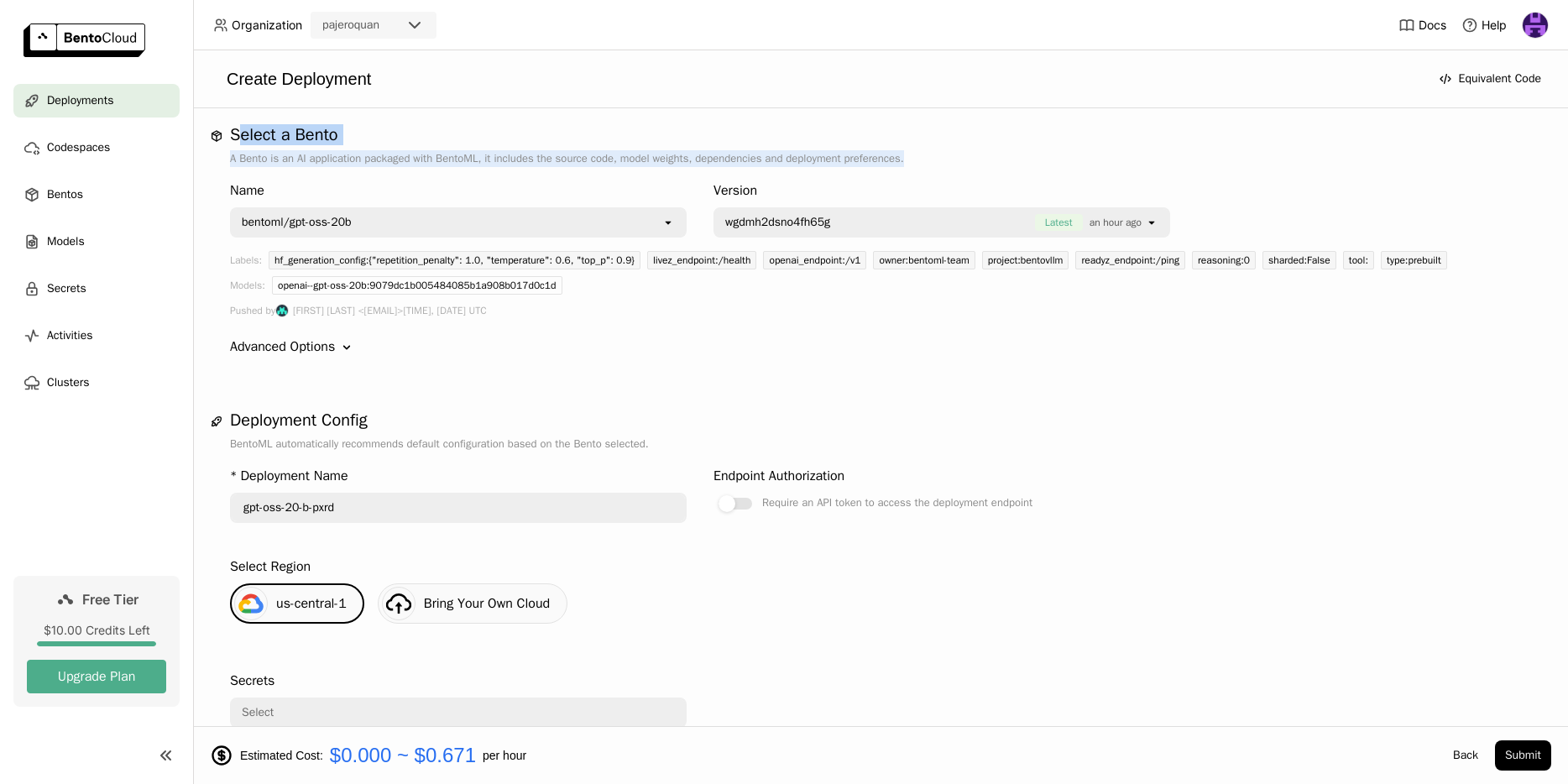 drag, startPoint x: 984, startPoint y: 154, endPoint x: 233, endPoint y: 141, distance: 751.1125 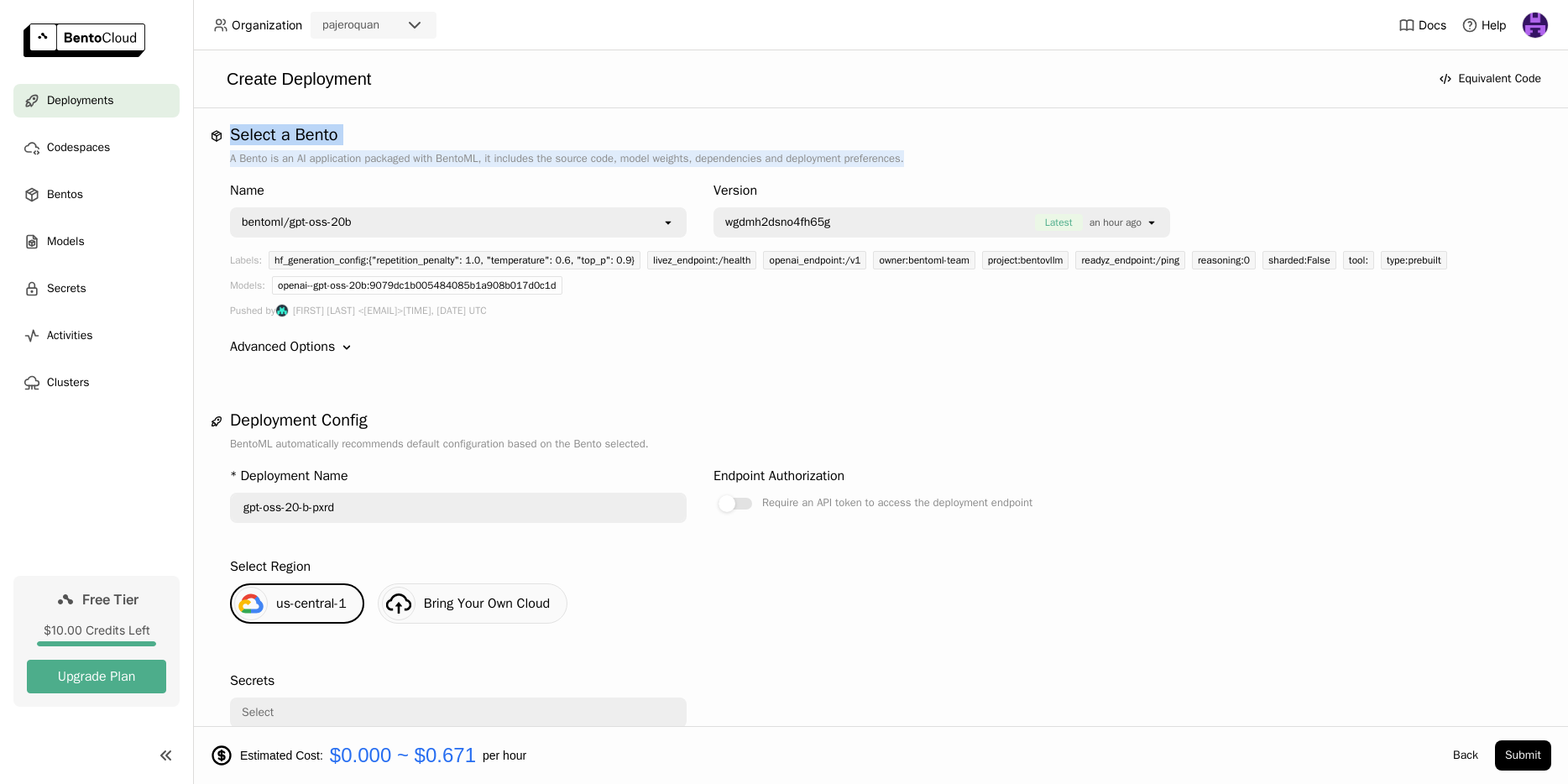 click on "A Bento is an AI application packaged with BentoML, it includes the source code, model weights, dependencies and deployment preferences." at bounding box center (881, 159) 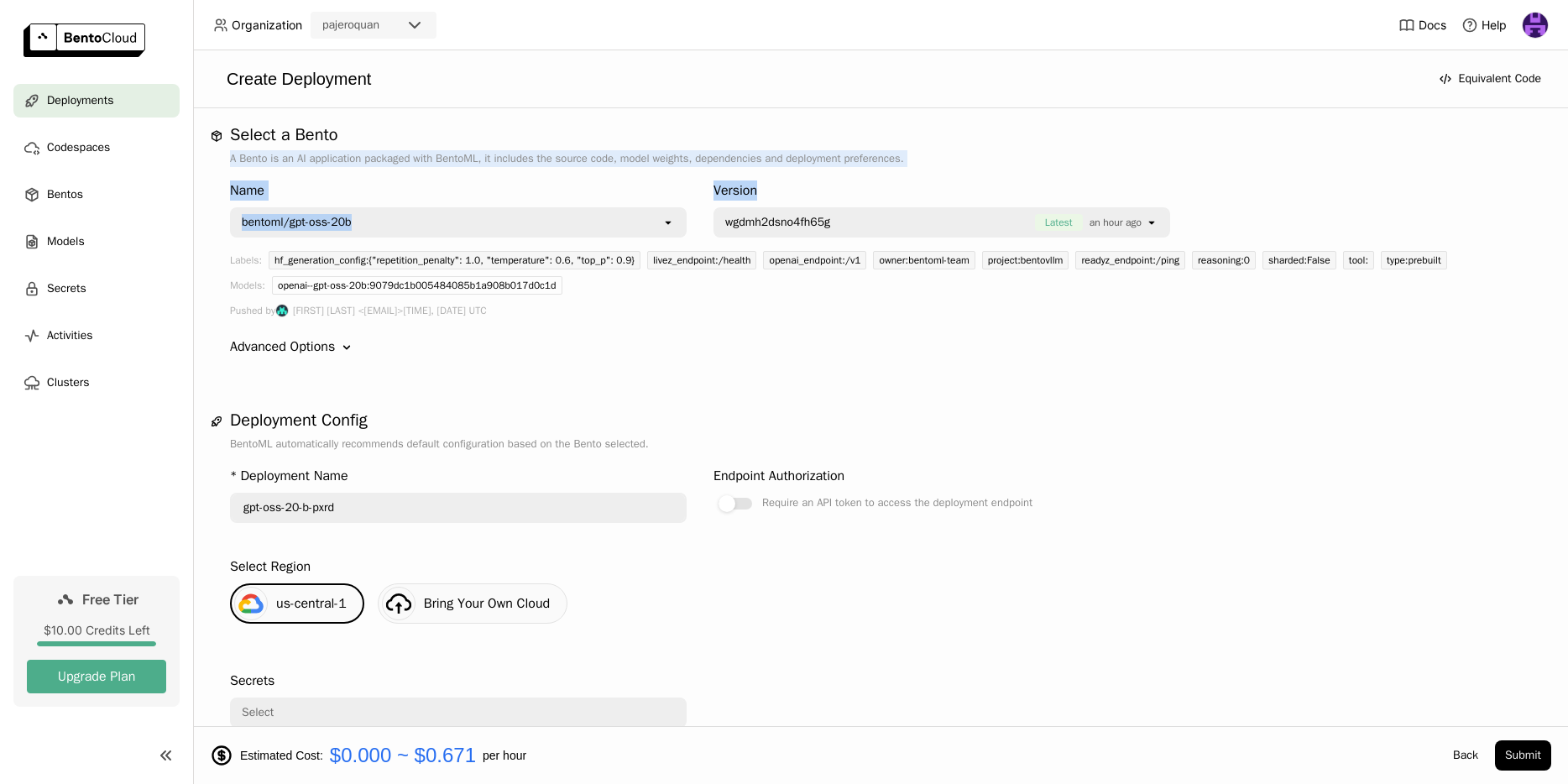 drag, startPoint x: 237, startPoint y: 157, endPoint x: 948, endPoint y: 170, distance: 711.1188 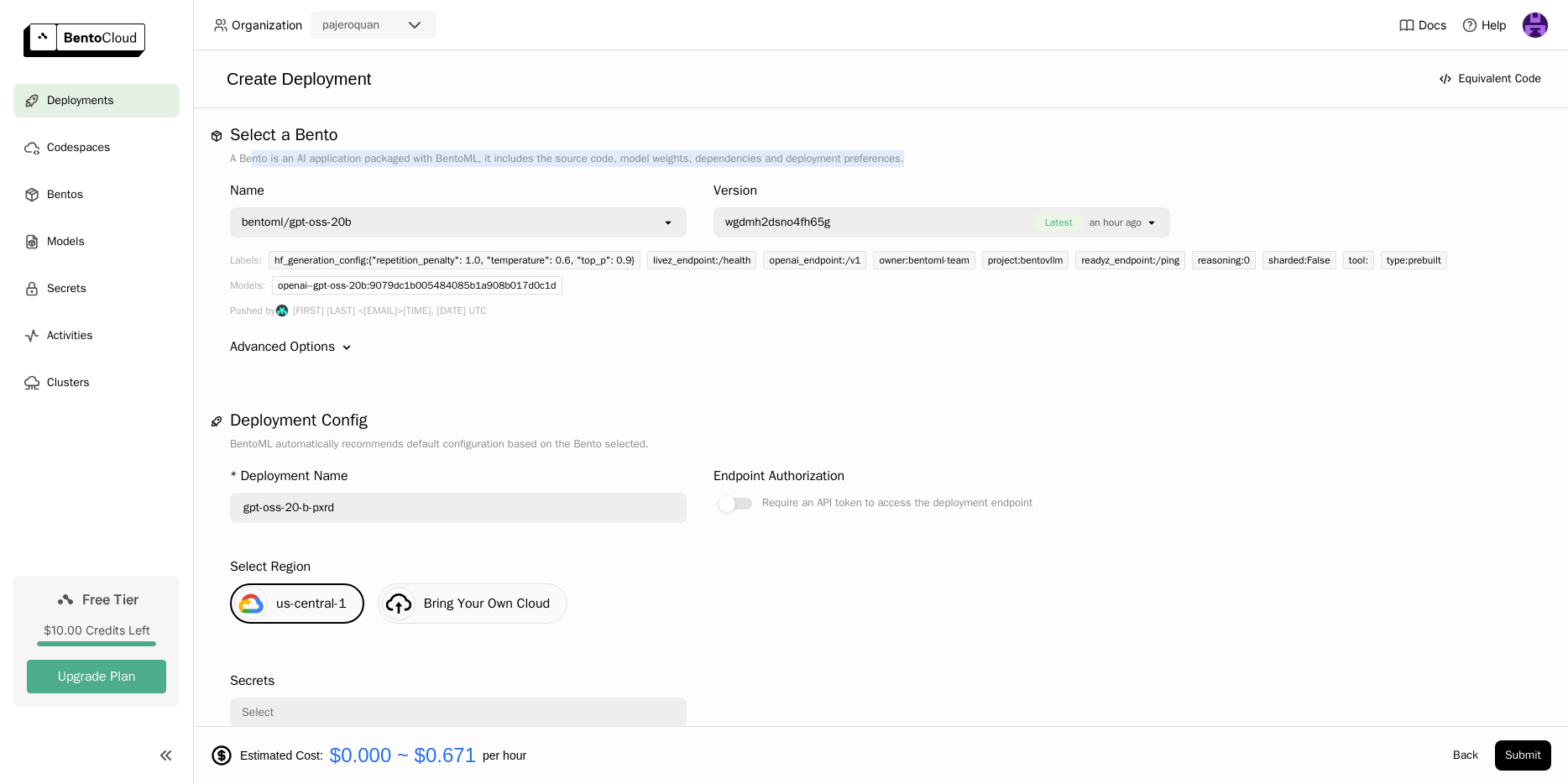 drag, startPoint x: 962, startPoint y: 159, endPoint x: 248, endPoint y: 159, distance: 714 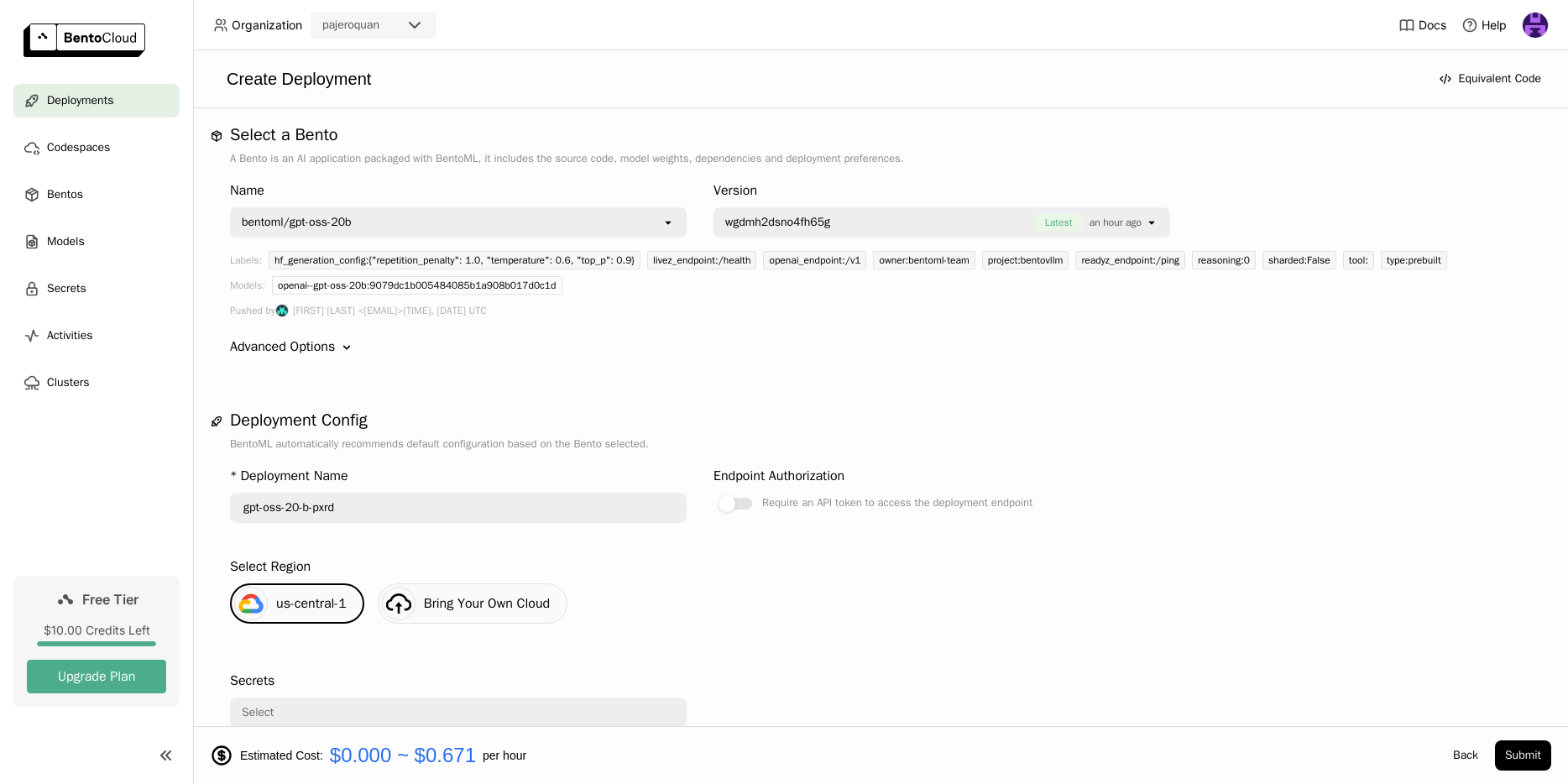 click on "A Bento is an AI application packaged with BentoML, it includes the source code, model weights, dependencies and deployment preferences." at bounding box center [881, 159] 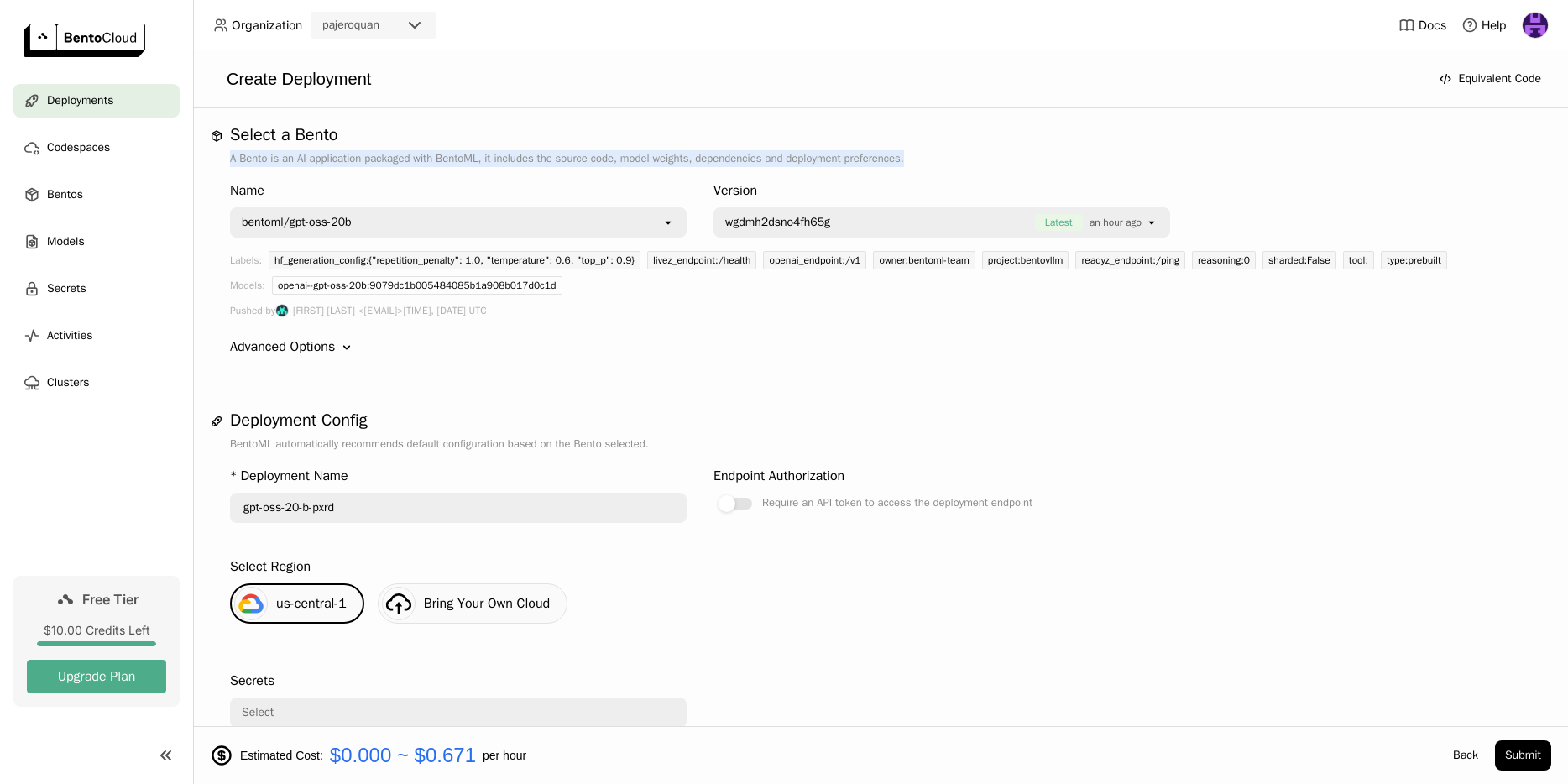 drag, startPoint x: 230, startPoint y: 158, endPoint x: 986, endPoint y: 158, distance: 756 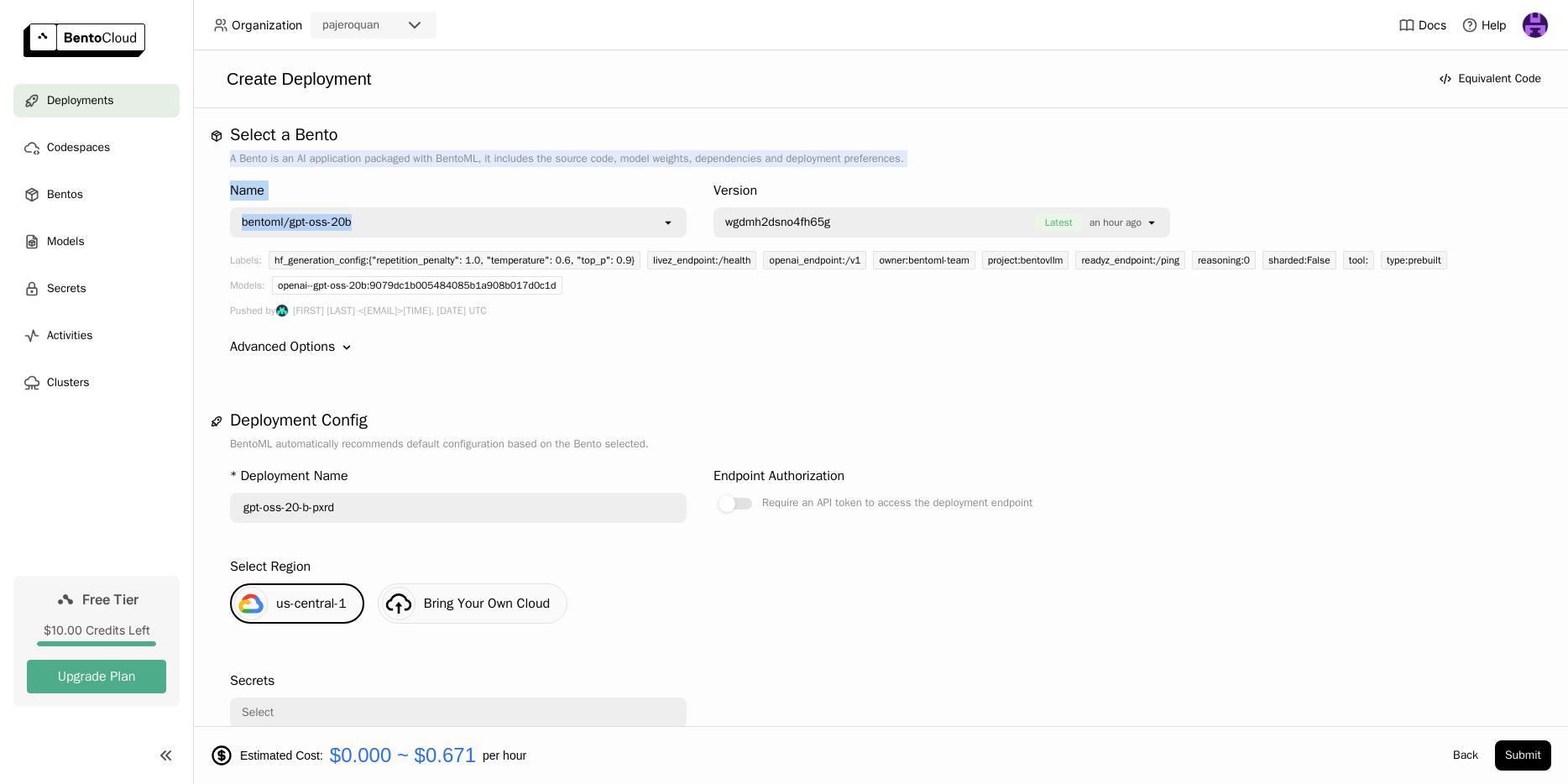 drag, startPoint x: 229, startPoint y: 154, endPoint x: 928, endPoint y: 171, distance: 699.20669 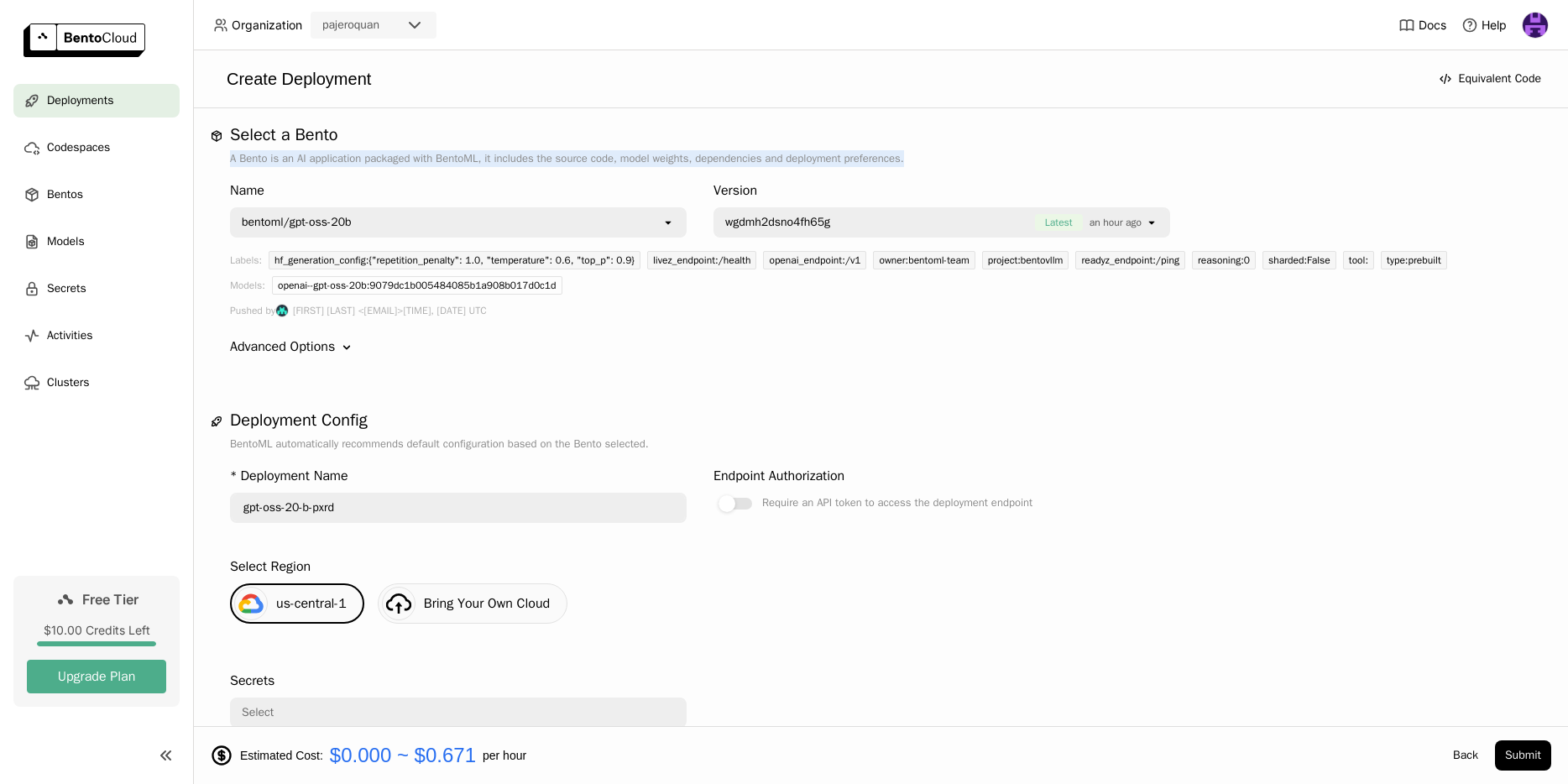 drag, startPoint x: 972, startPoint y: 159, endPoint x: 231, endPoint y: 155, distance: 741.0108 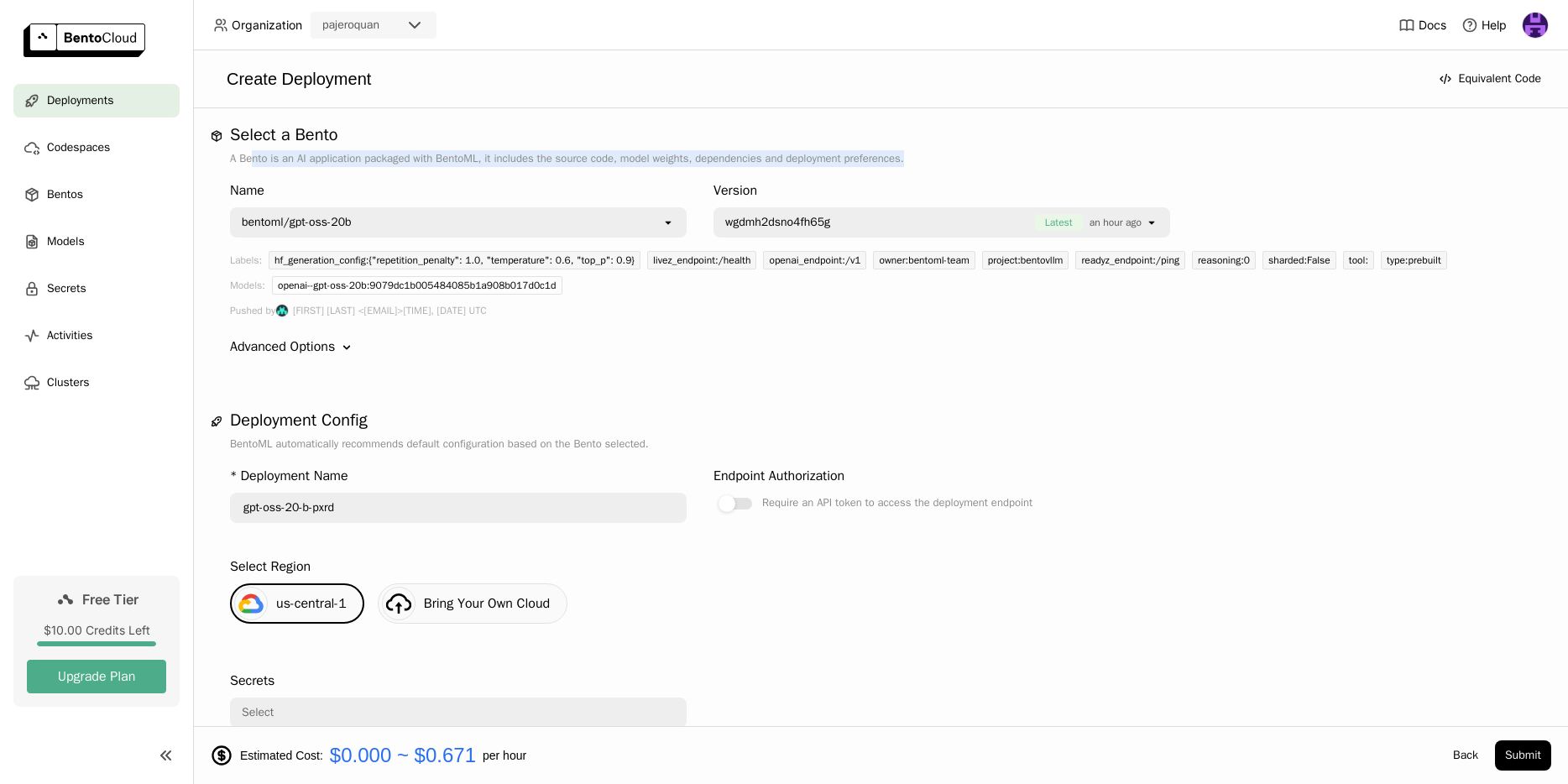 drag, startPoint x: 951, startPoint y: 157, endPoint x: 251, endPoint y: 150, distance: 700.035 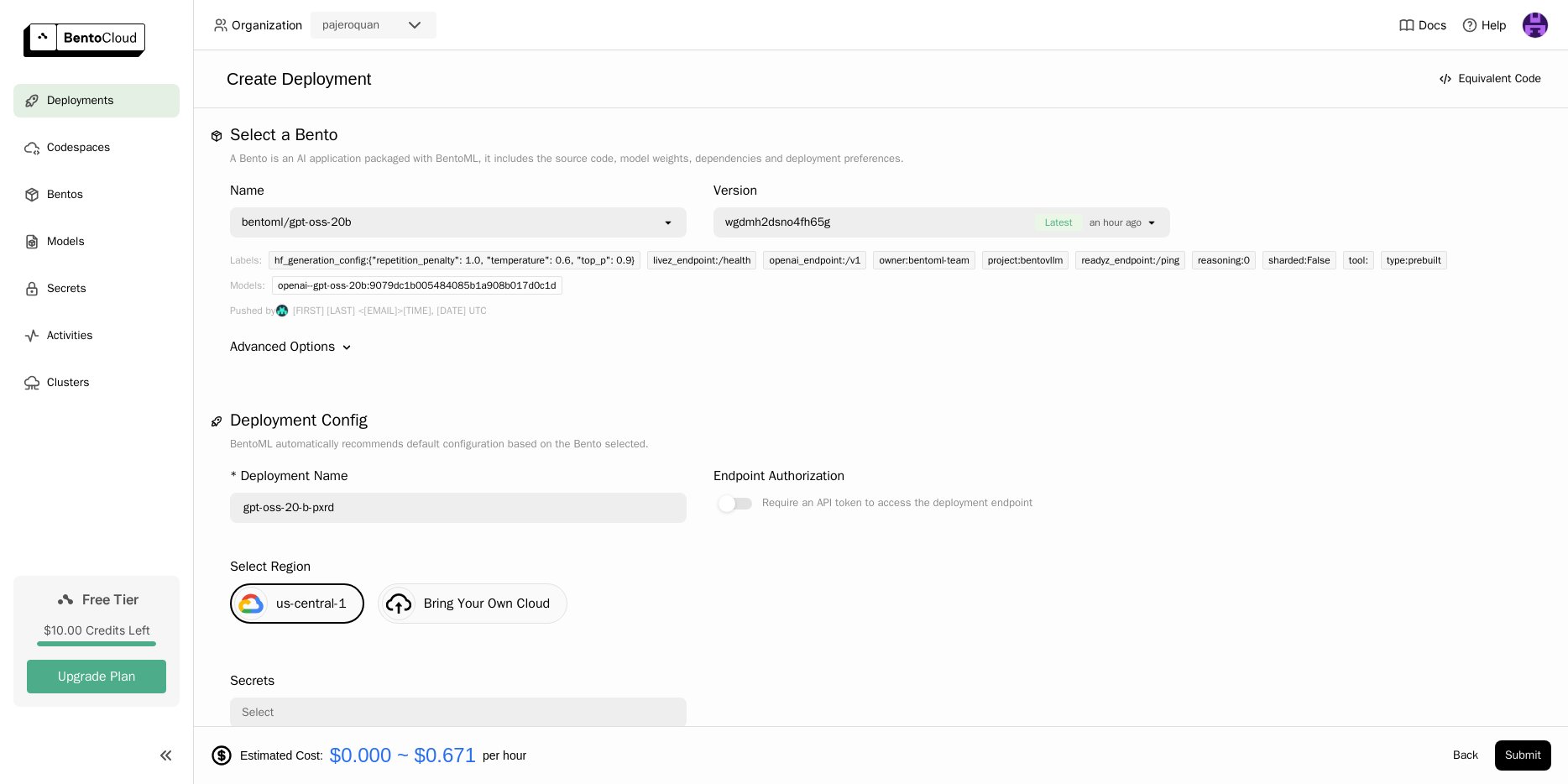 click on "A Bento is an AI application packaged with BentoML, it includes the source code, model weights, dependencies and deployment preferences." at bounding box center [881, 159] 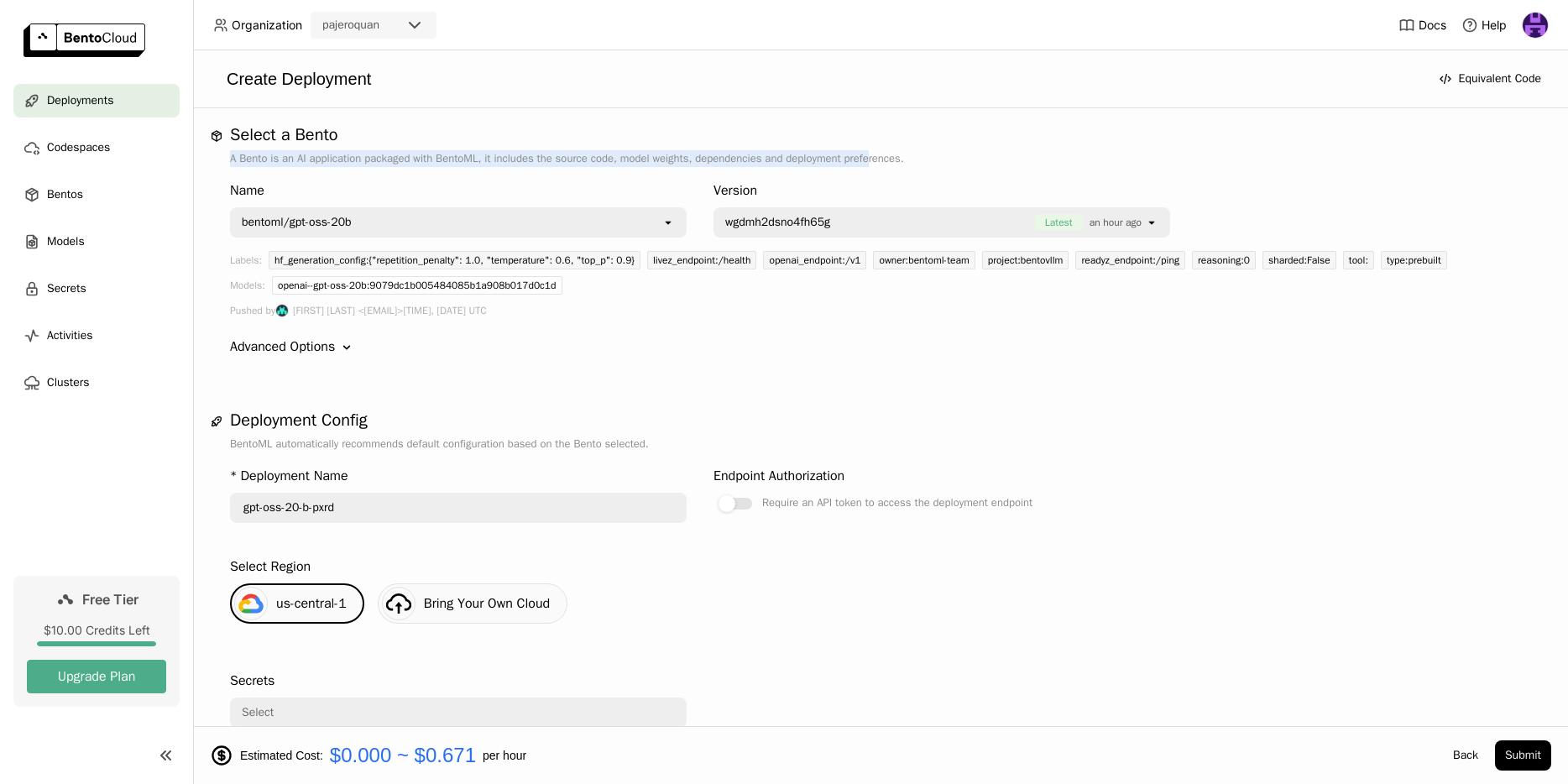 drag, startPoint x: 227, startPoint y: 154, endPoint x: 912, endPoint y: 157, distance: 685.00657 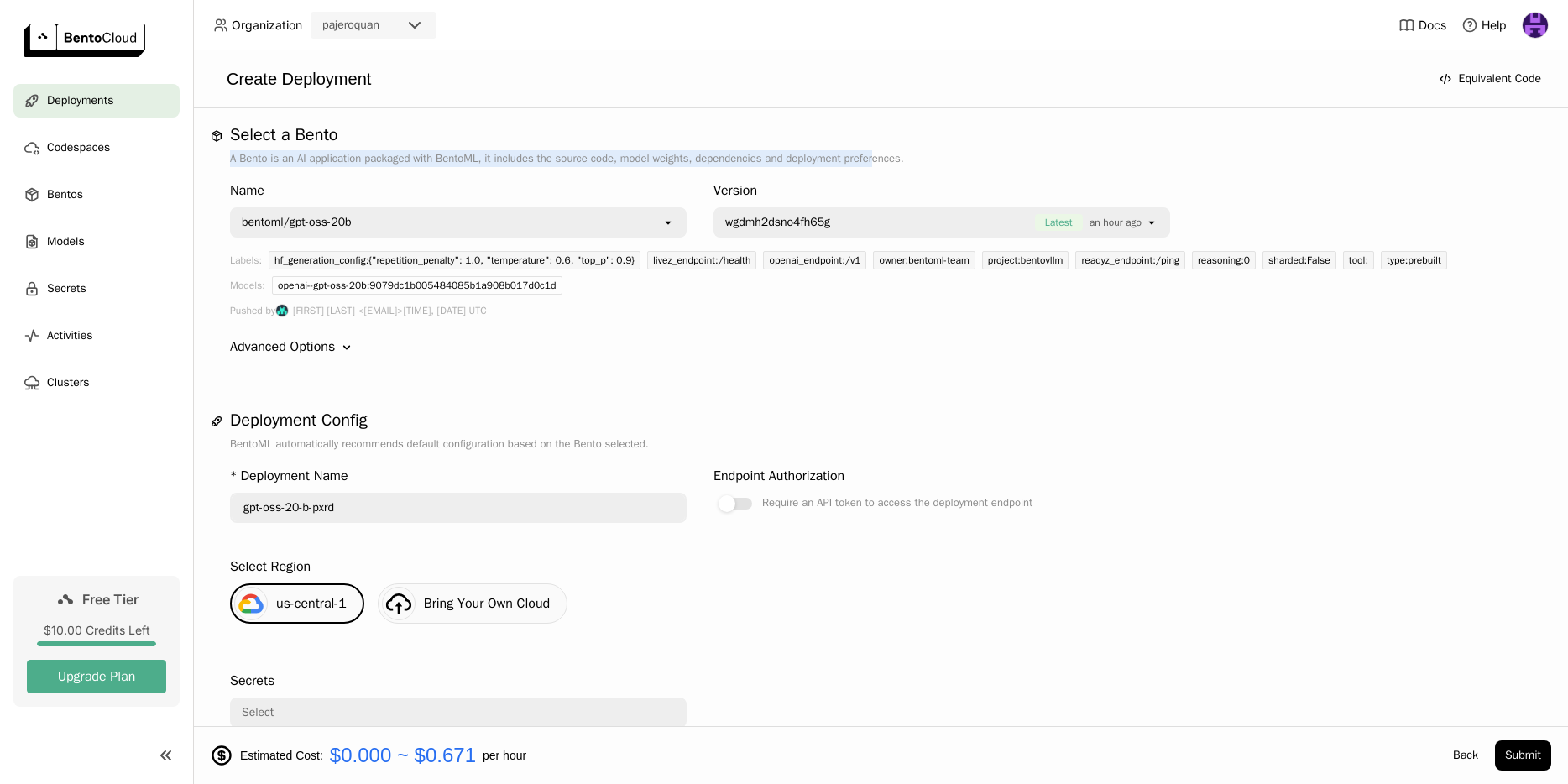 click on "A Bento is an AI application packaged with BentoML, it includes the source code, model weights, dependencies and deployment preferences." at bounding box center (881, 159) 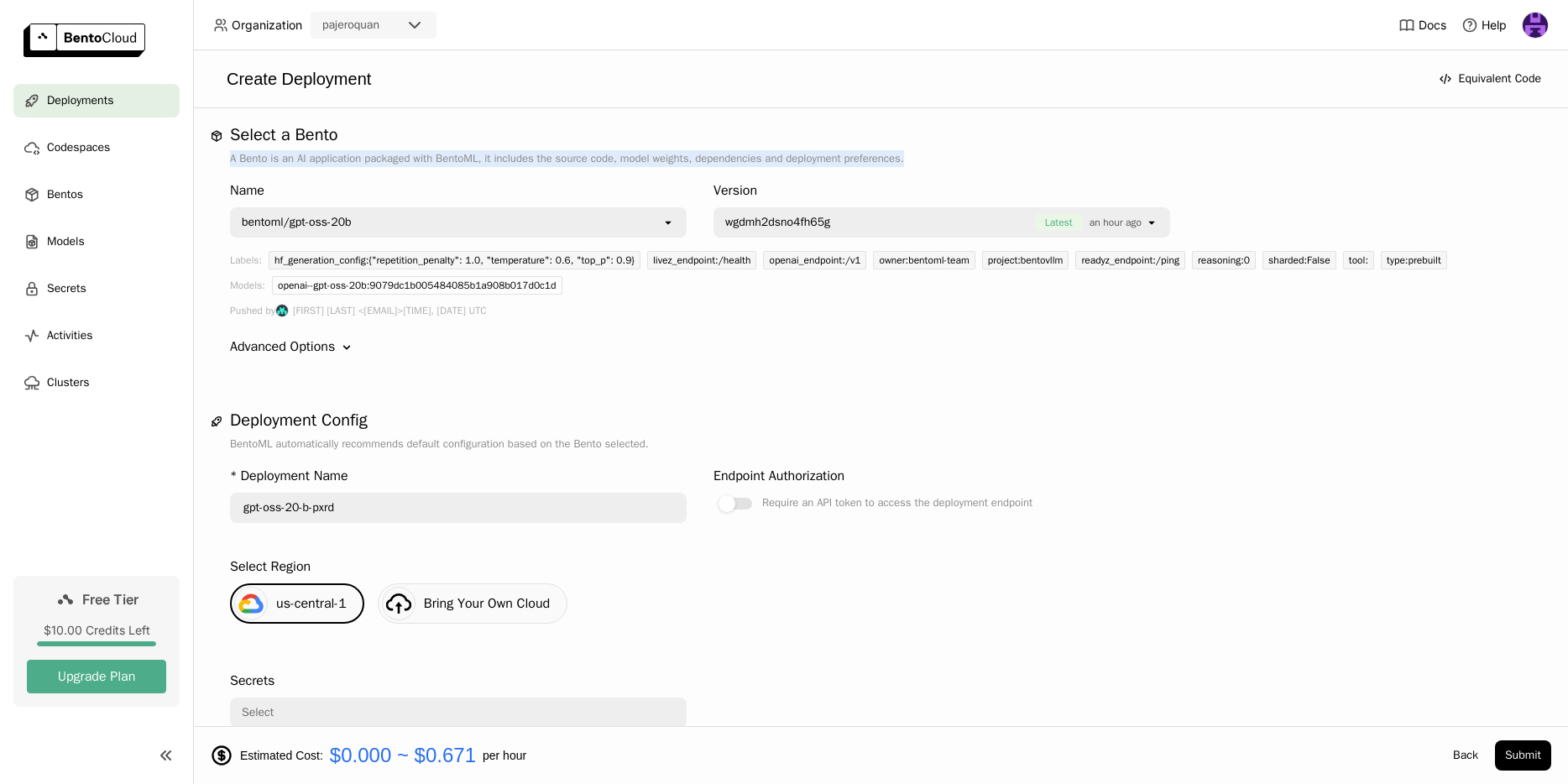 drag, startPoint x: 998, startPoint y: 156, endPoint x: 233, endPoint y: 157, distance: 765.00065 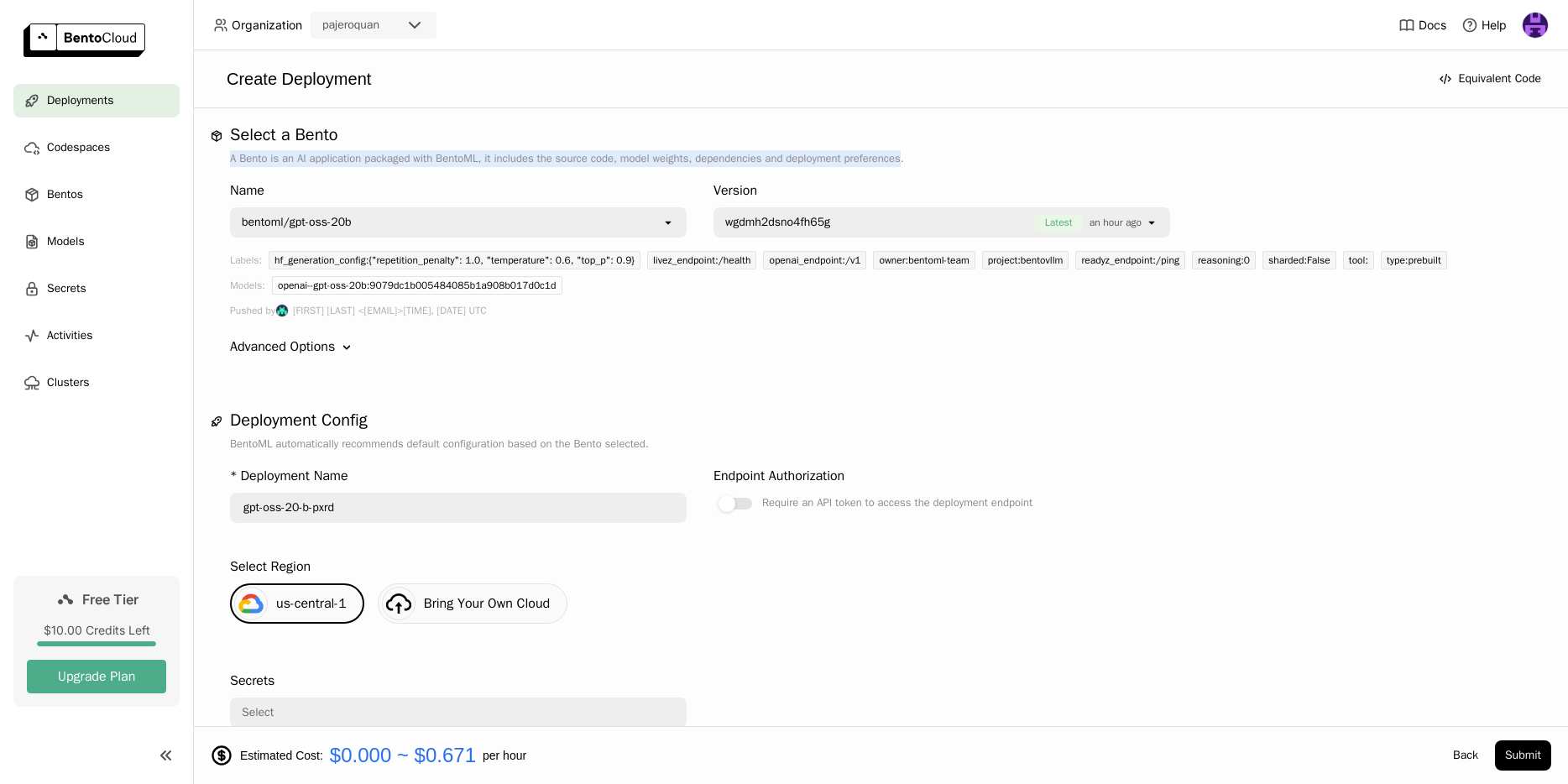 drag, startPoint x: 233, startPoint y: 157, endPoint x: 933, endPoint y: 161, distance: 700.011 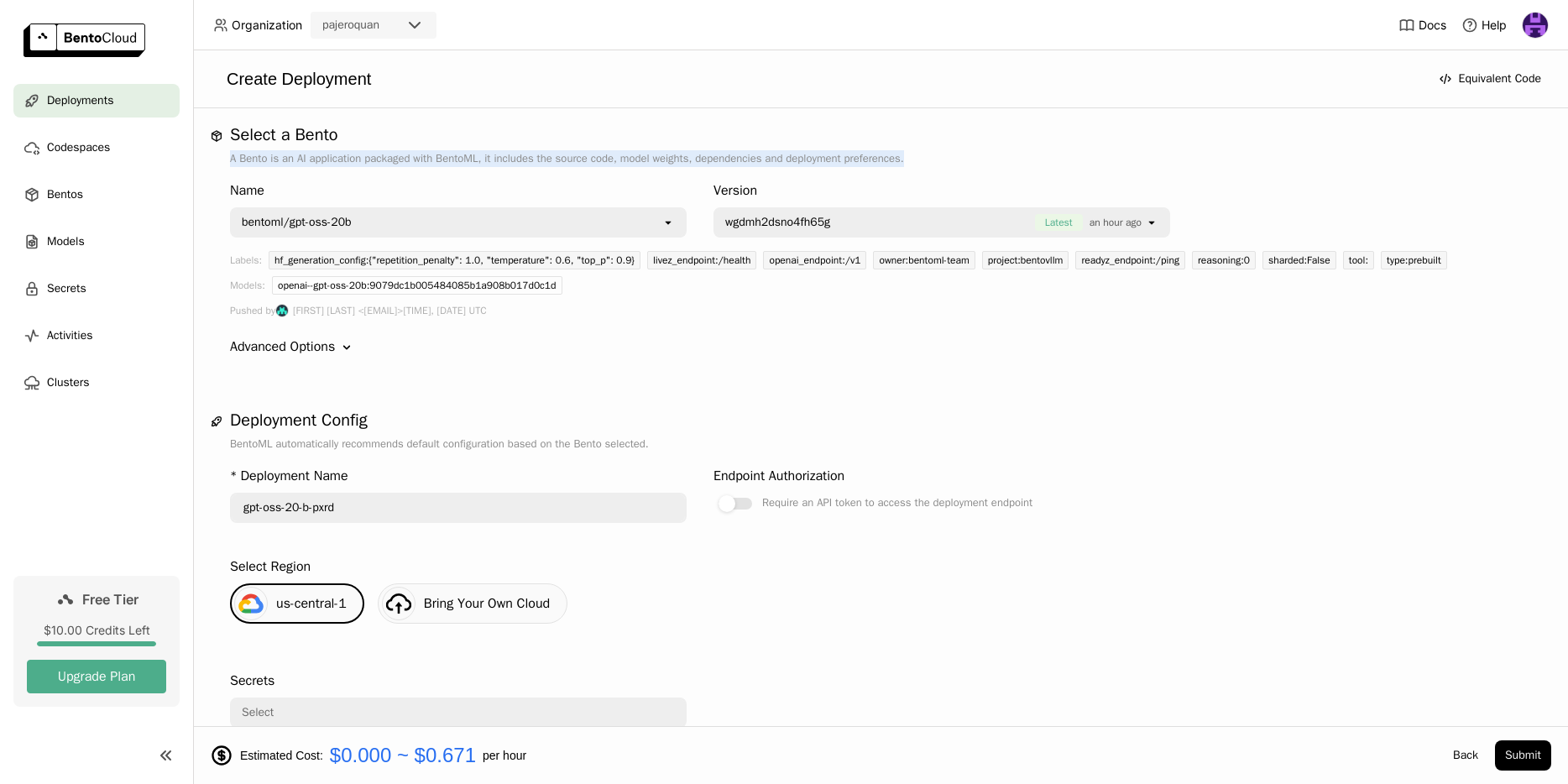 drag, startPoint x: 961, startPoint y: 158, endPoint x: 212, endPoint y: 160, distance: 749.00267 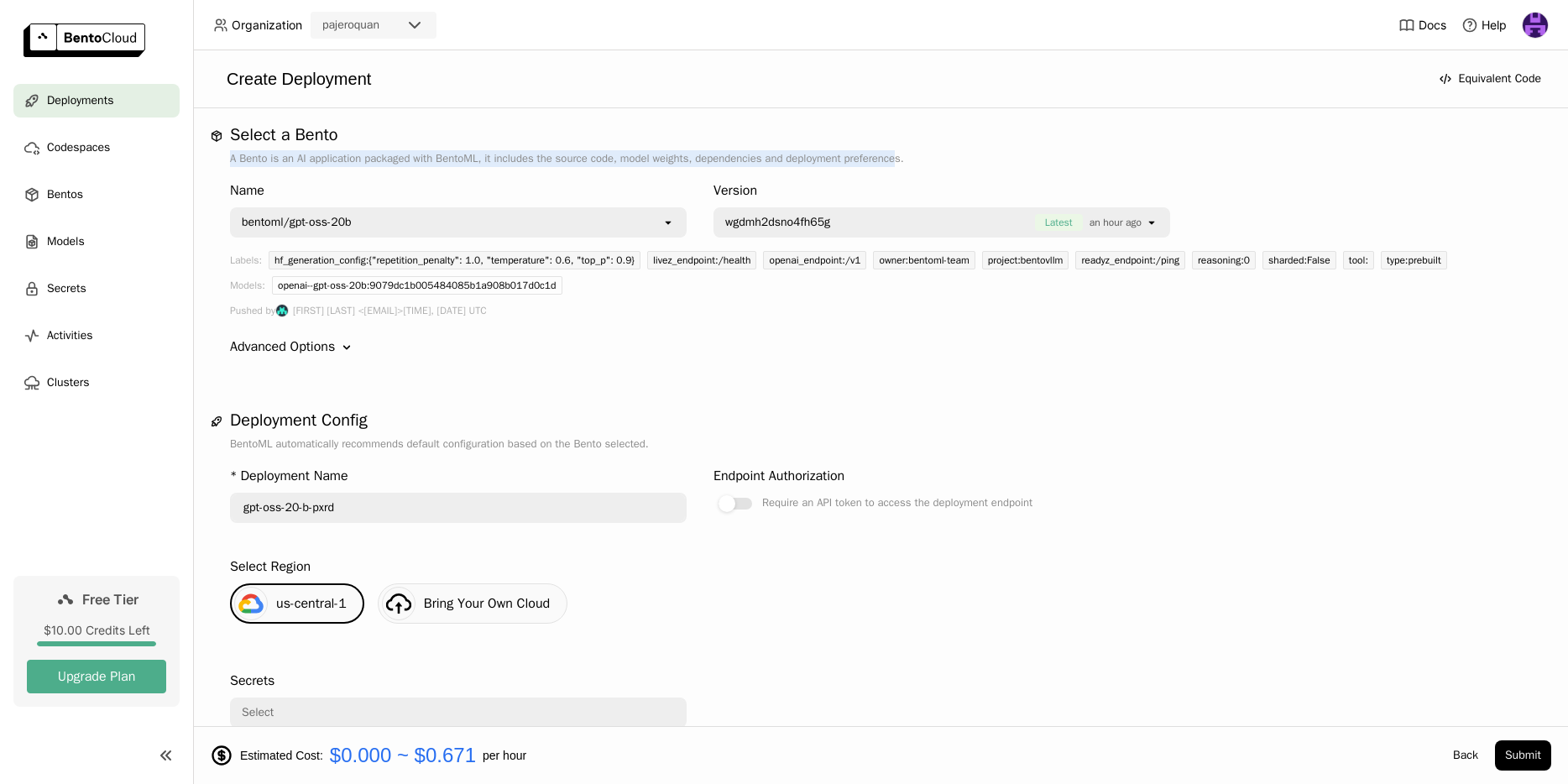 drag, startPoint x: 225, startPoint y: 157, endPoint x: 939, endPoint y: 166, distance: 714.0567 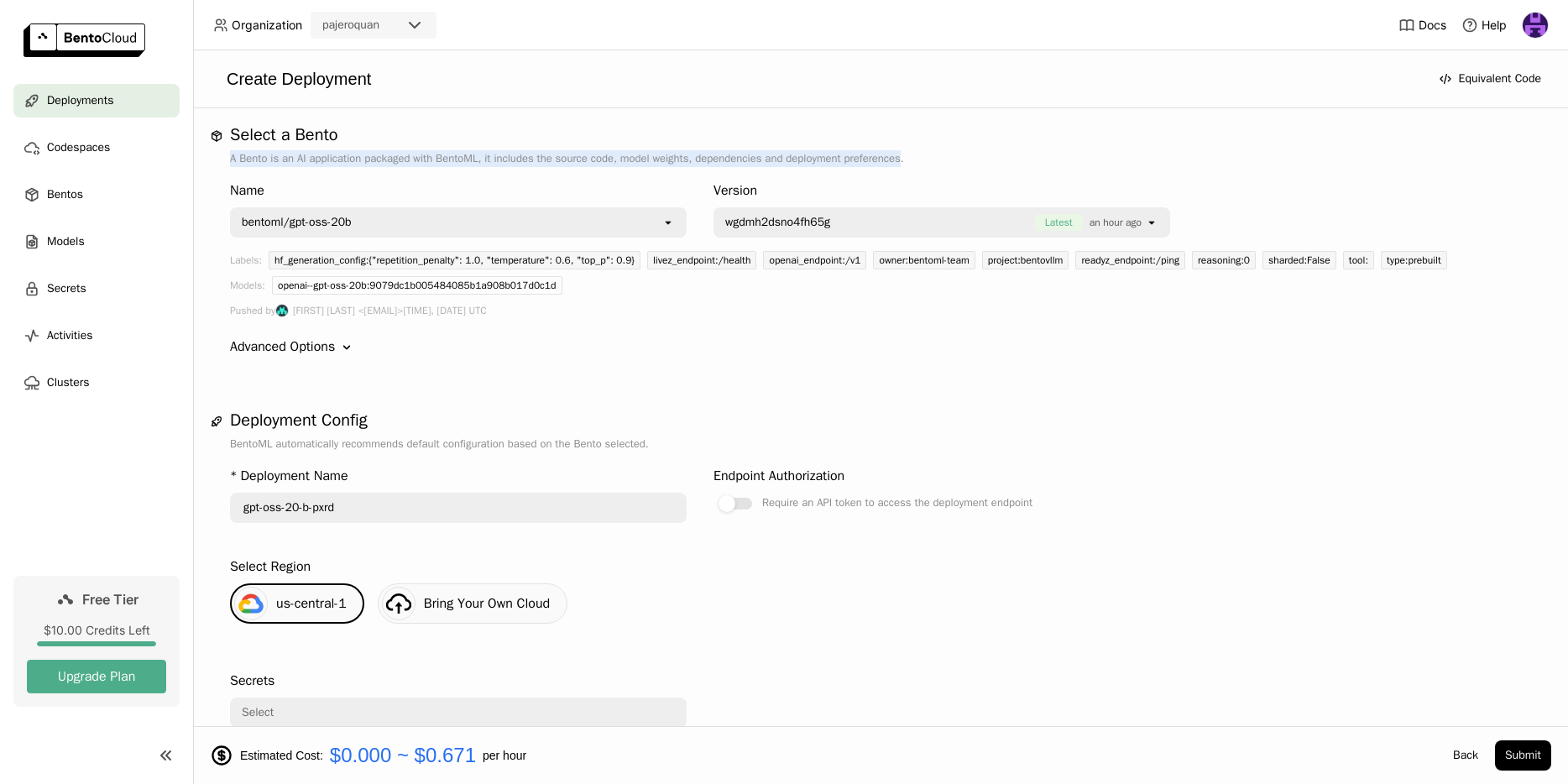 drag, startPoint x: 943, startPoint y: 158, endPoint x: 223, endPoint y: 156, distance: 720.0028 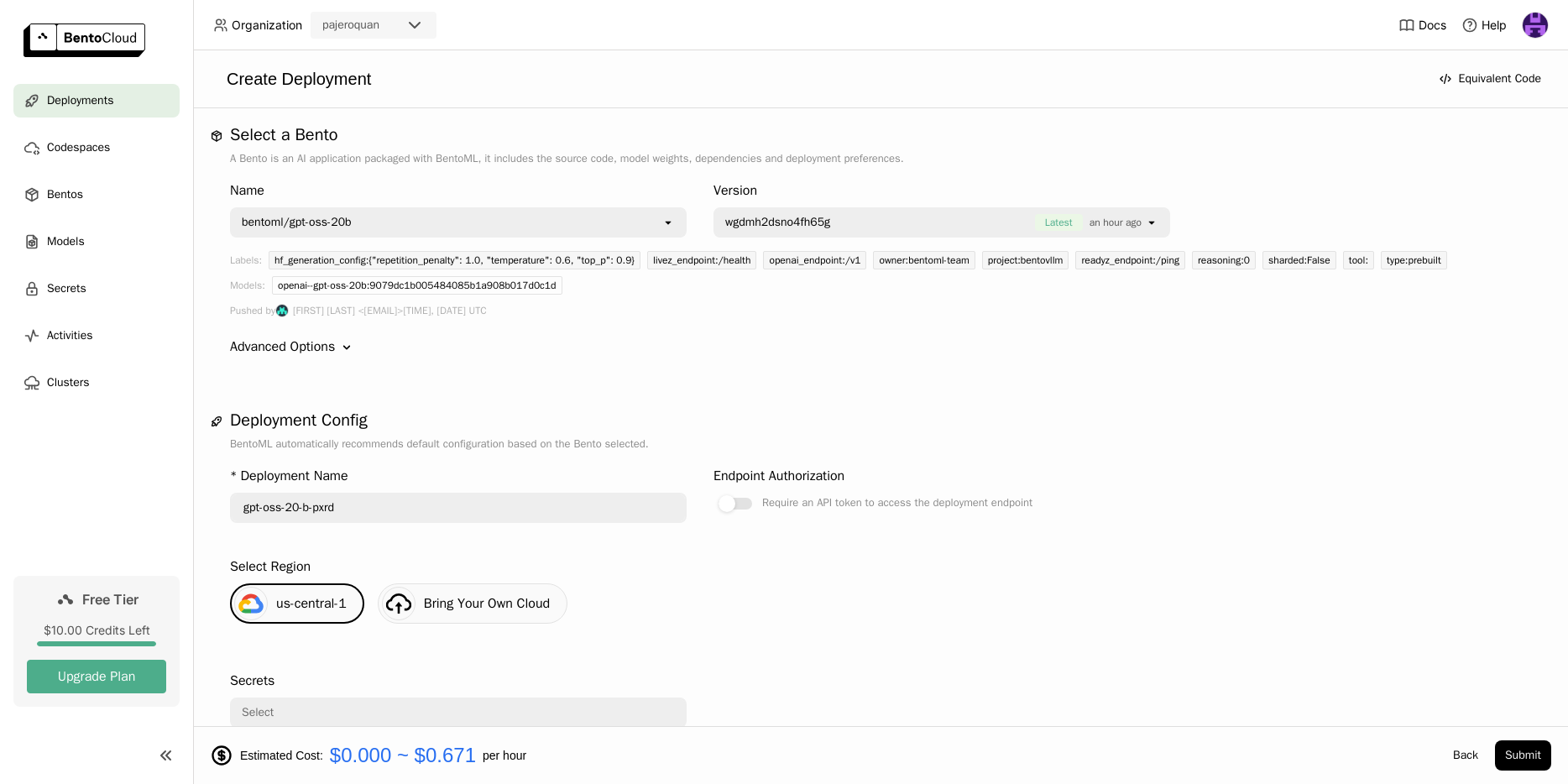click on "Down" 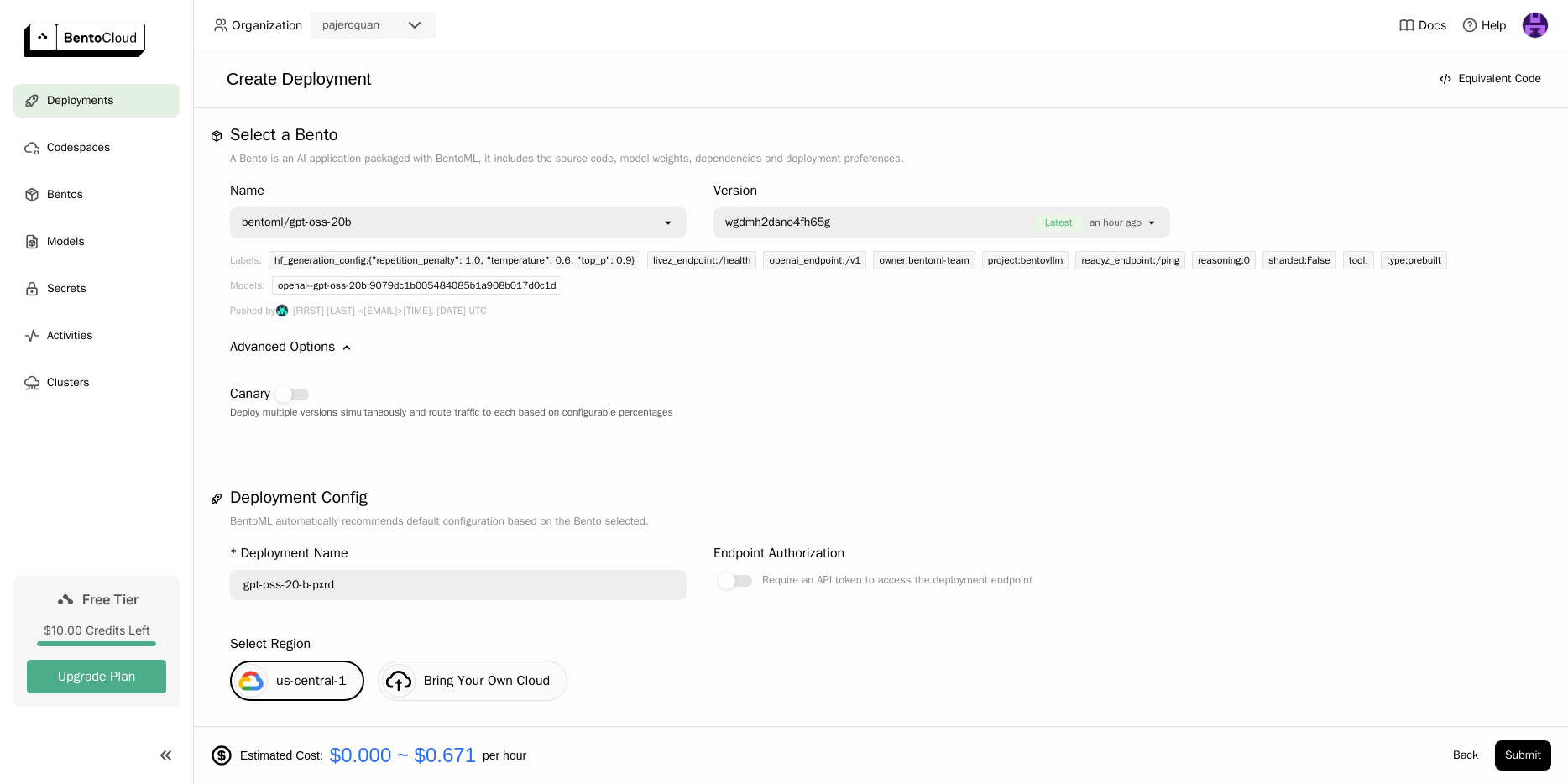 click on "Down" 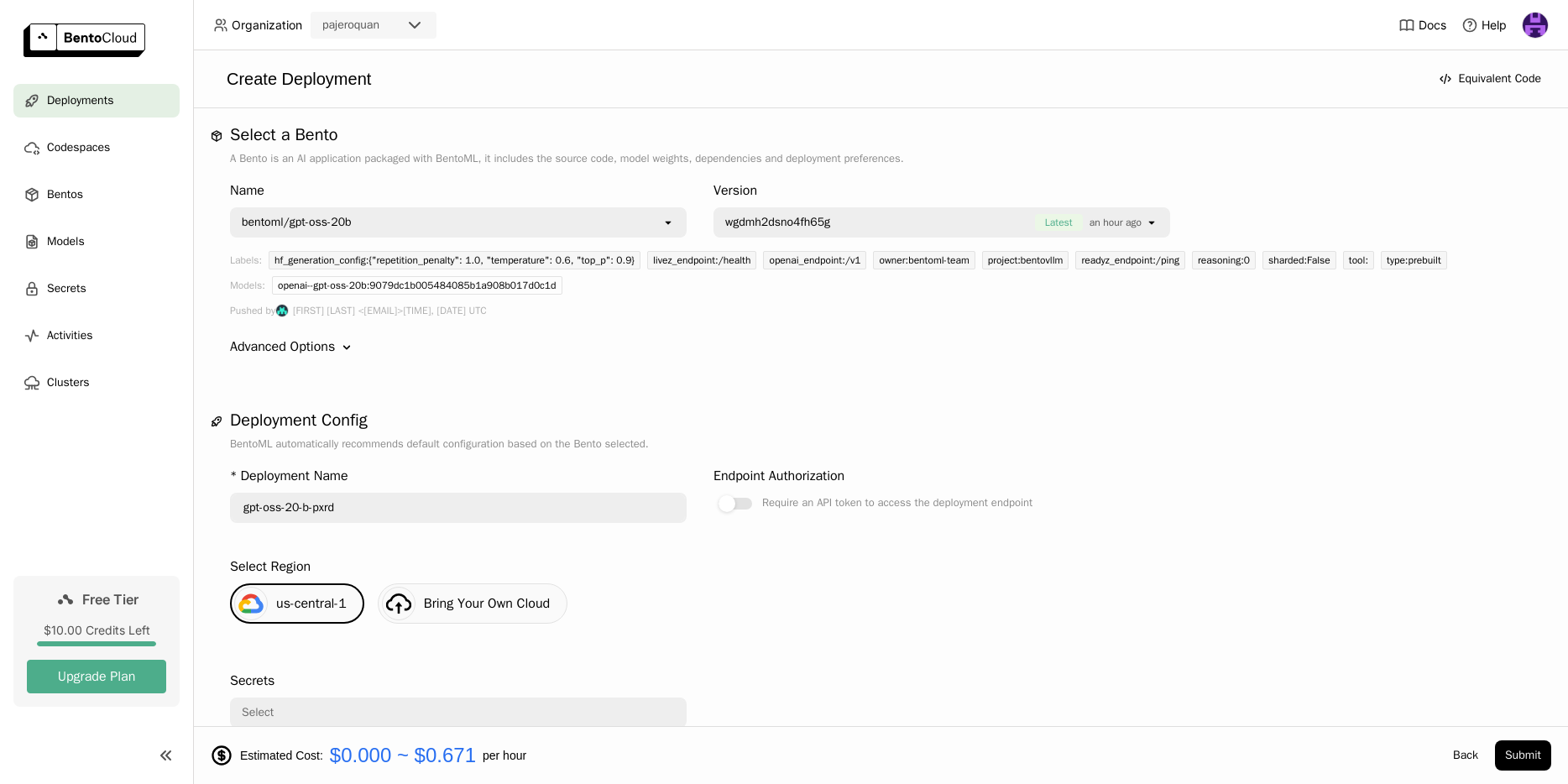 click on "Deployment Config" at bounding box center (881, 421) 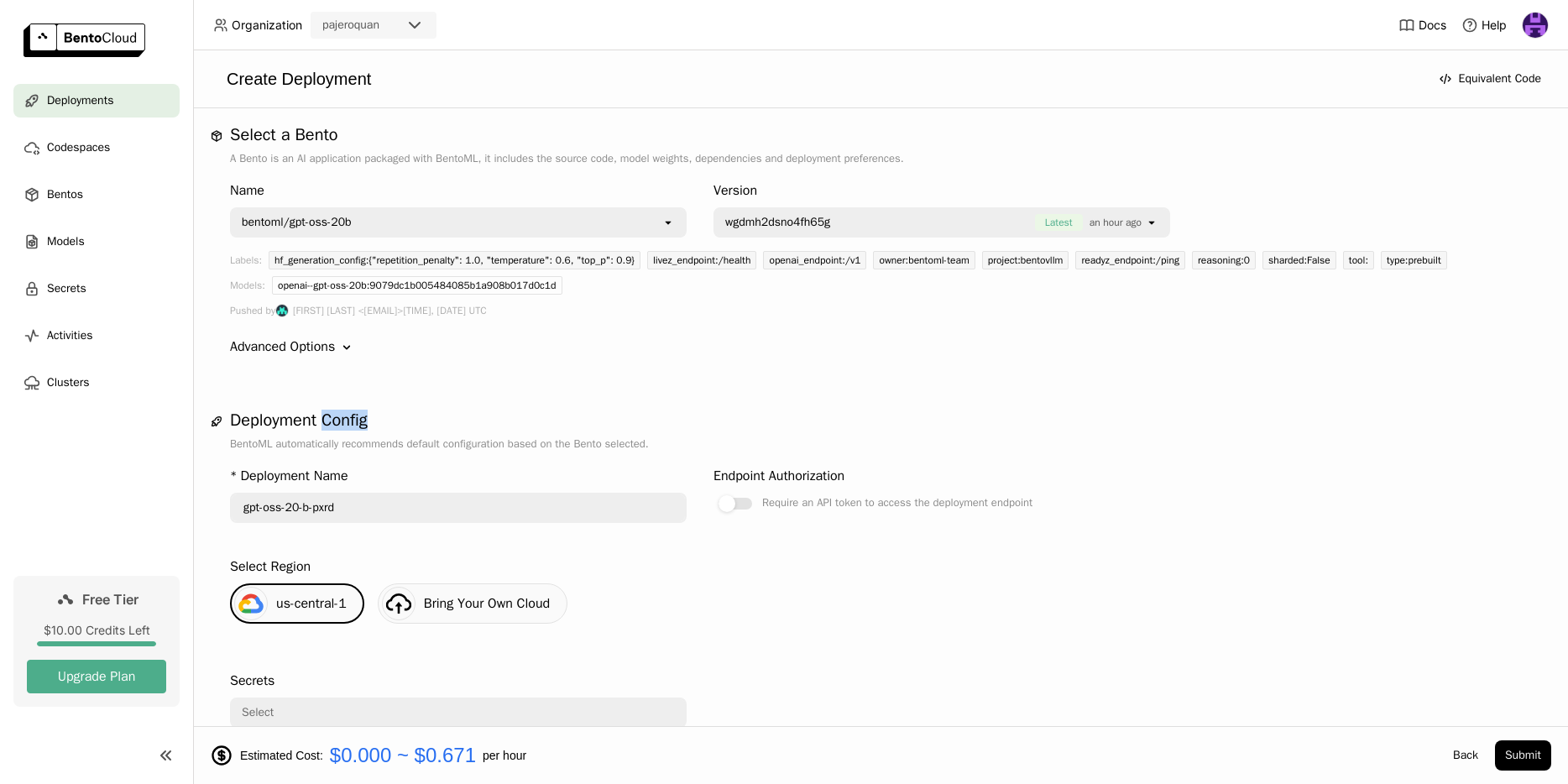 click on "Deployment Config" at bounding box center (881, 421) 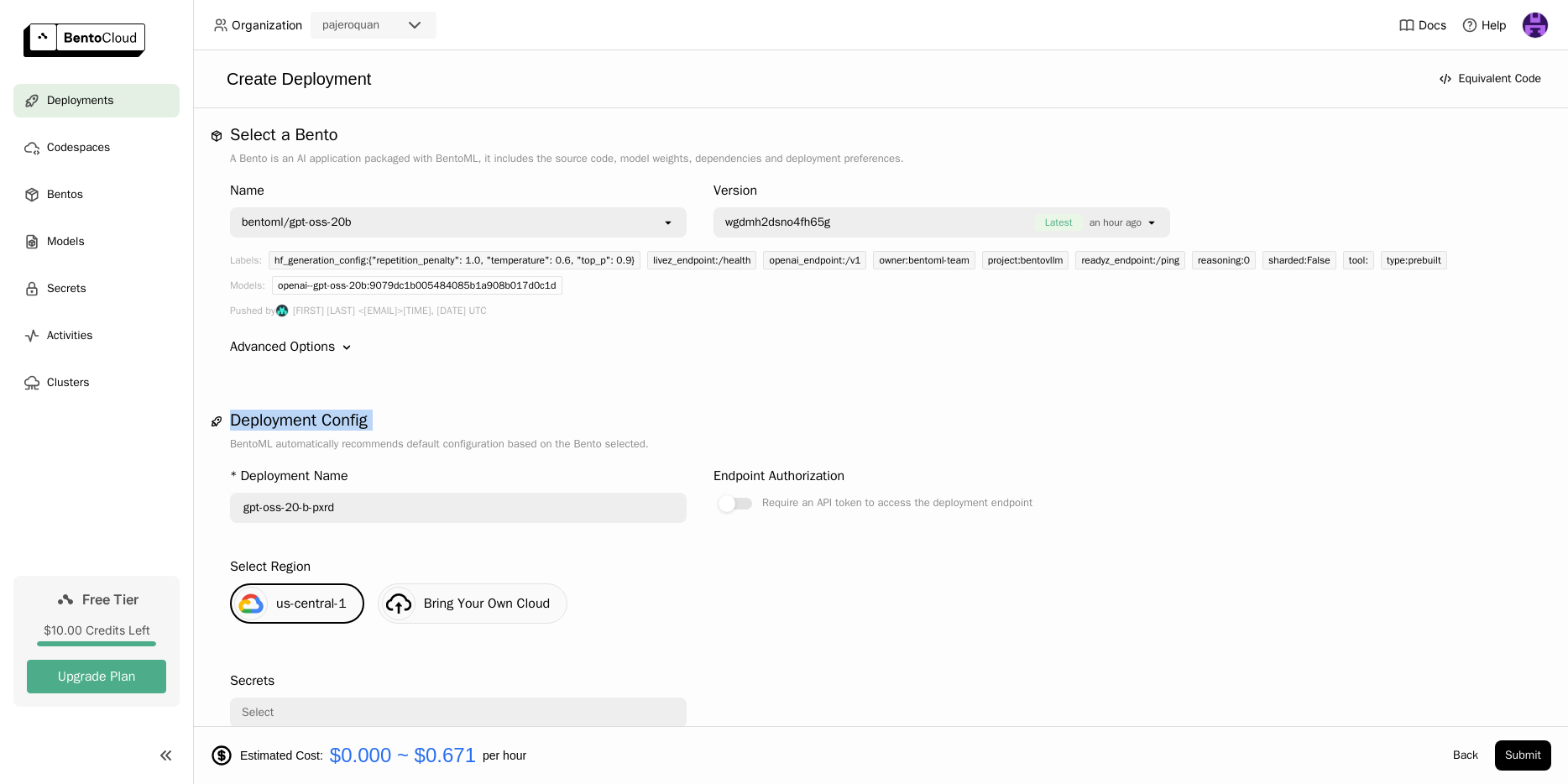 click on "Deployment Config" at bounding box center (881, 421) 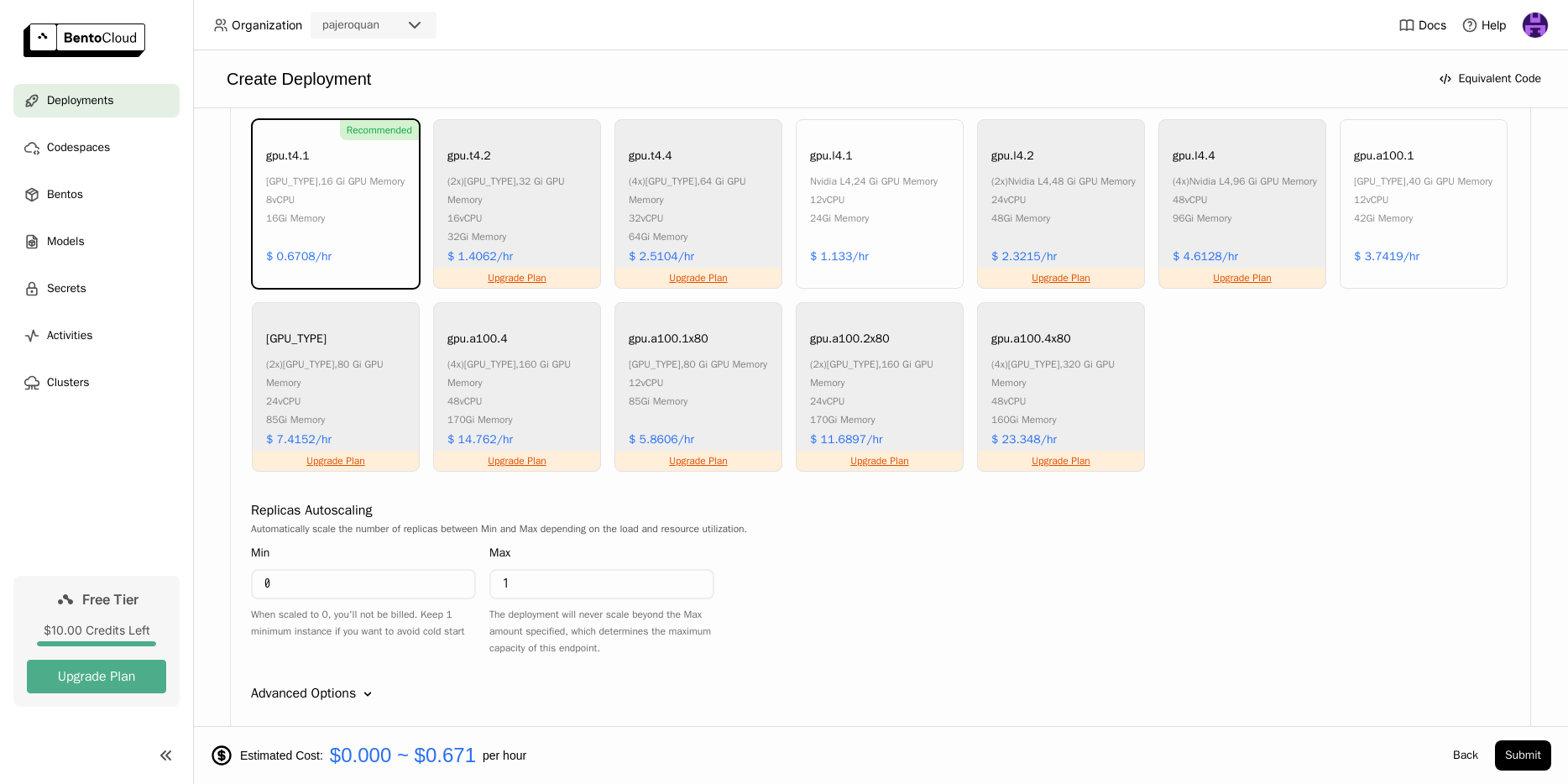 scroll, scrollTop: 1184, scrollLeft: 0, axis: vertical 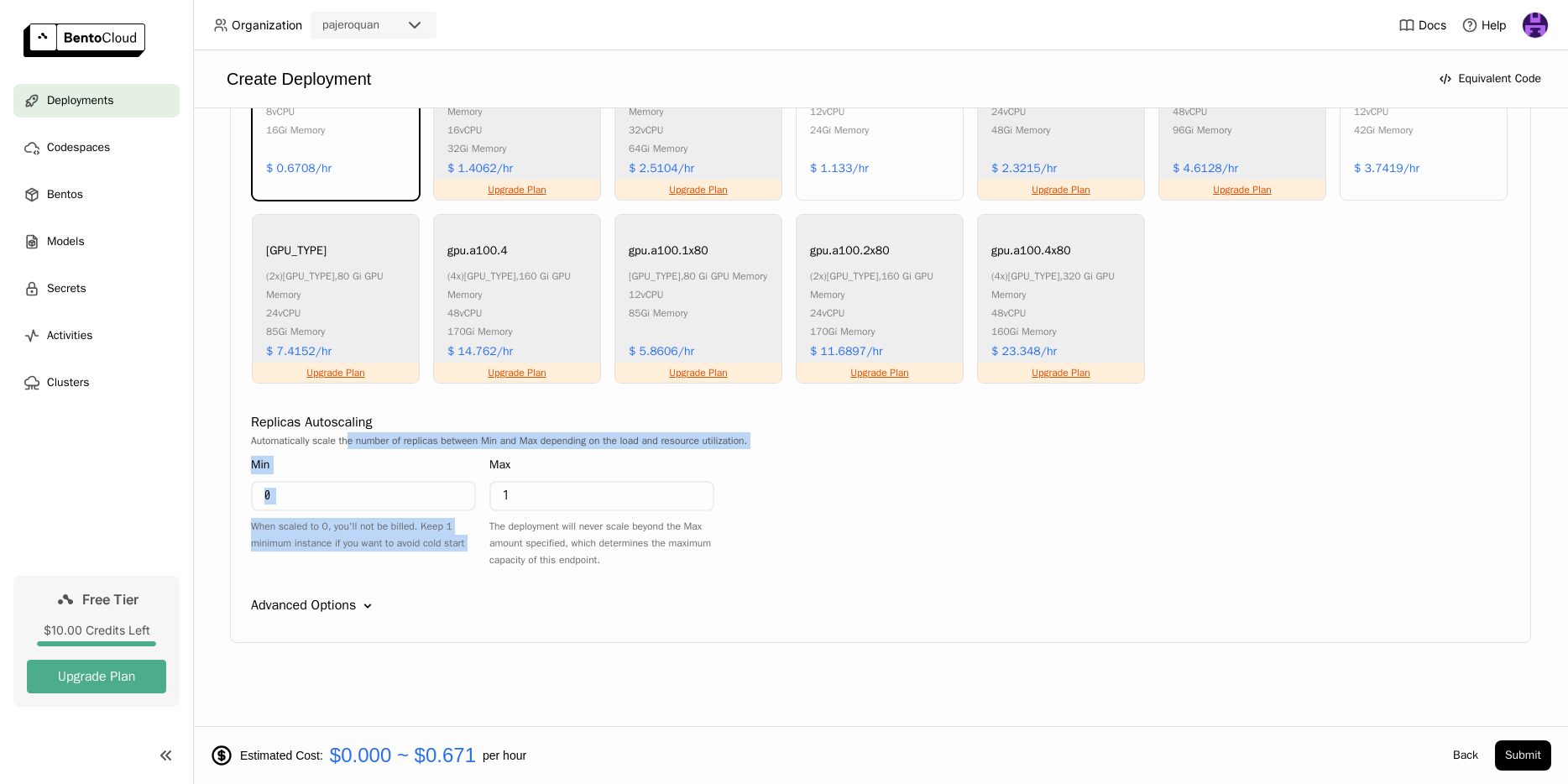drag, startPoint x: 353, startPoint y: 441, endPoint x: 703, endPoint y: 449, distance: 350.0914 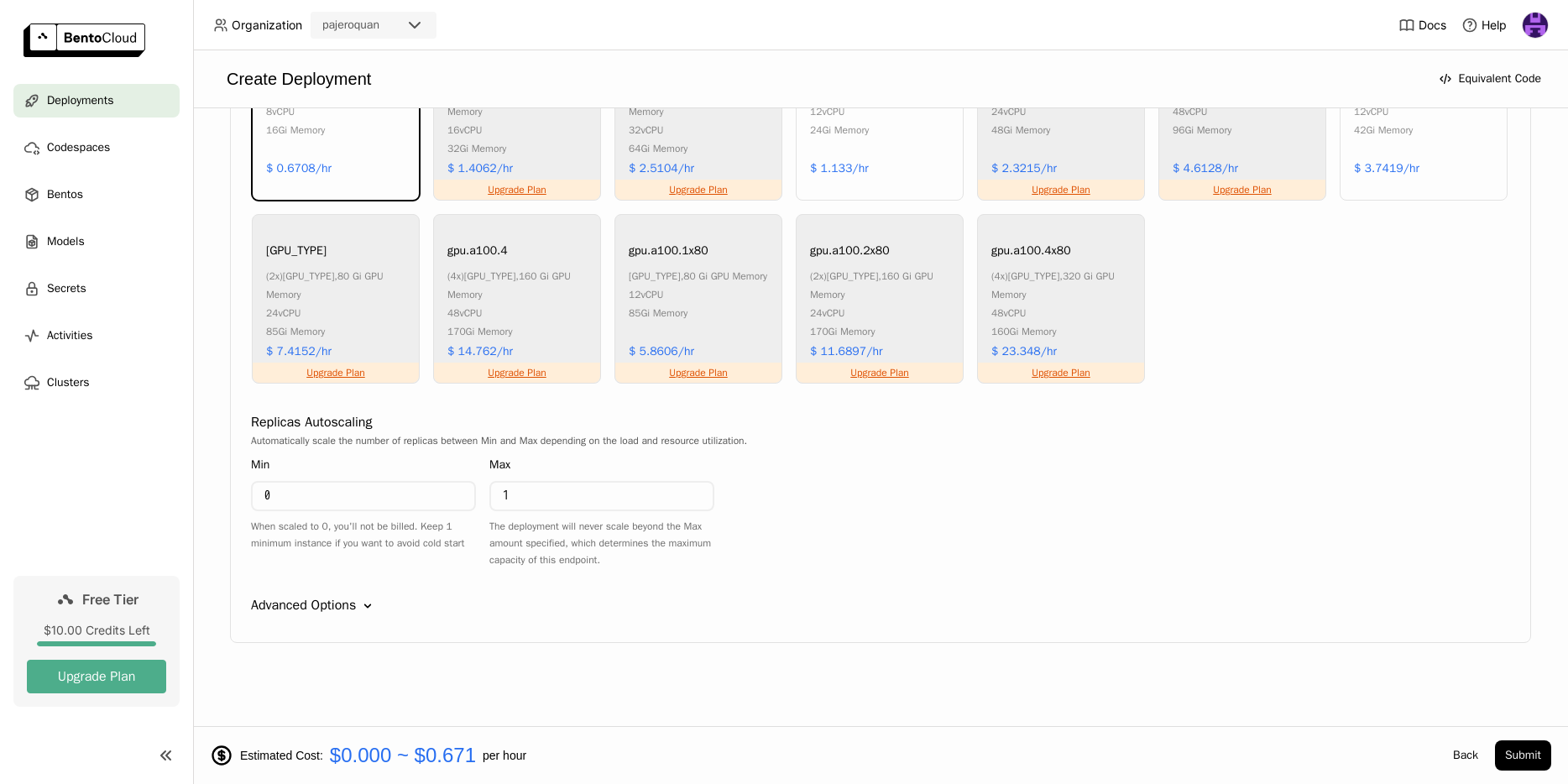 click on "Max 1 The deployment will never scale beyond the Max amount specified, which determines the maximum capacity of this endpoint." at bounding box center (602, 515) 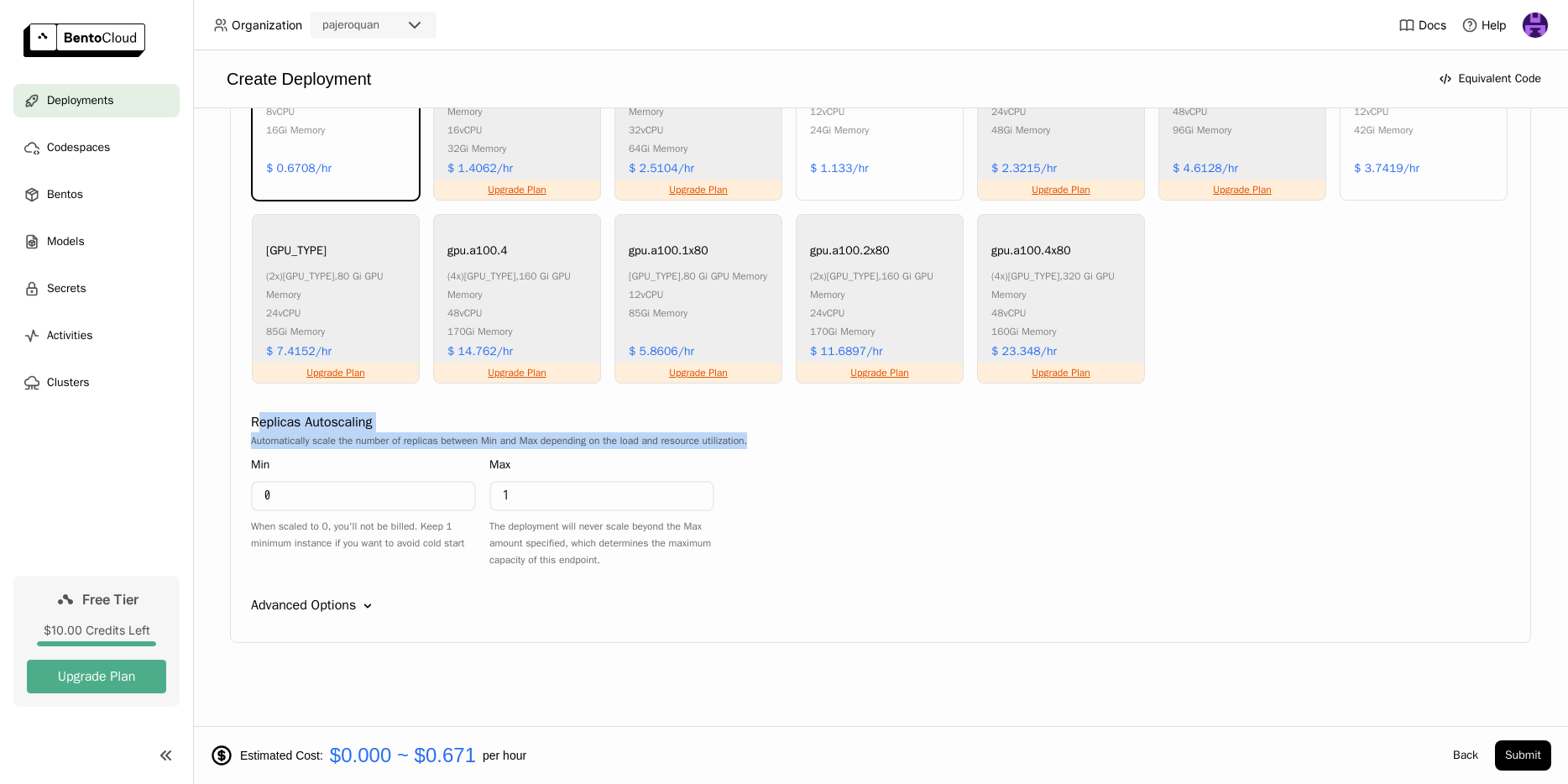 drag, startPoint x: 800, startPoint y: 440, endPoint x: 259, endPoint y: 431, distance: 541.07486 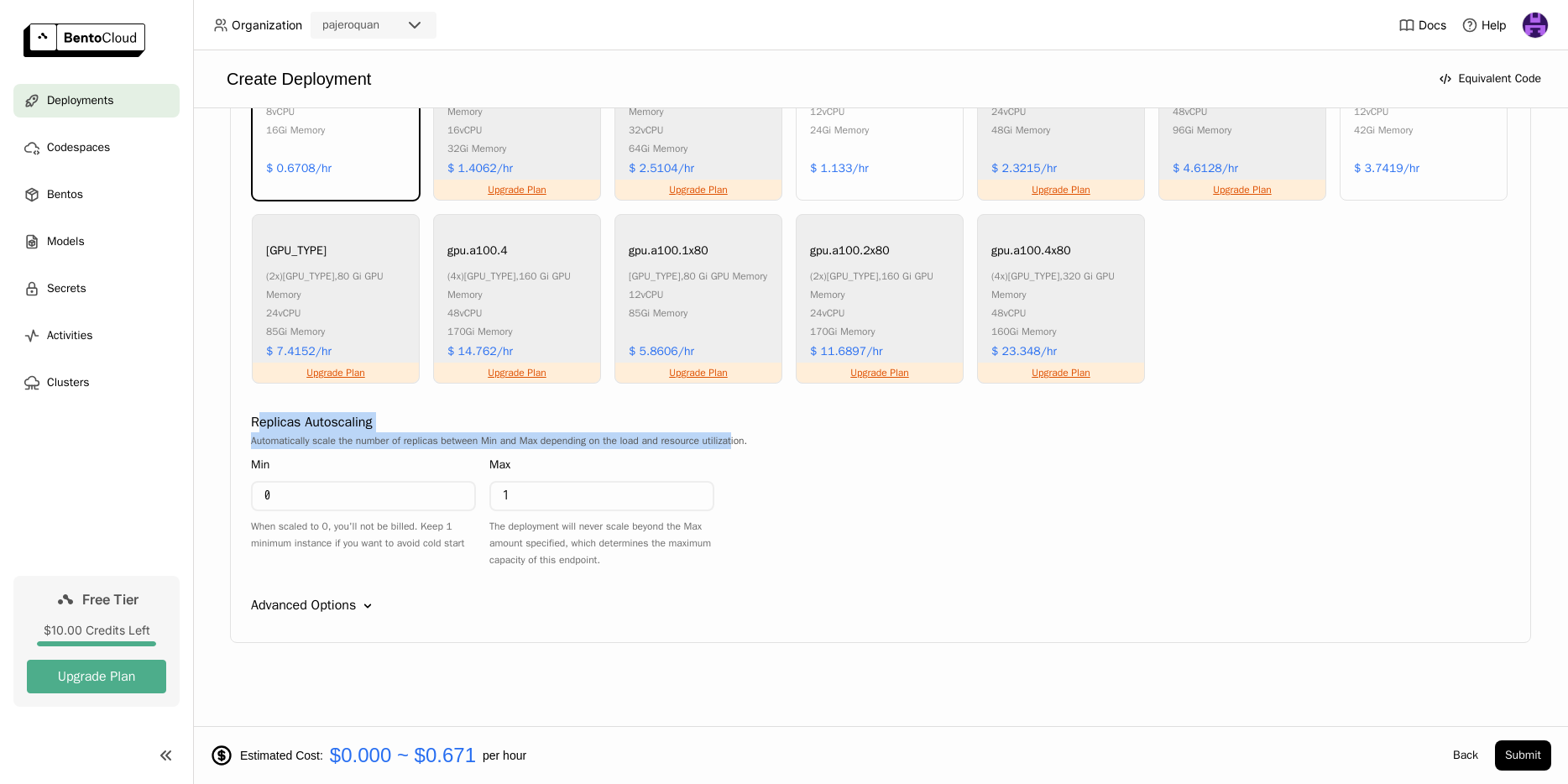 drag, startPoint x: 255, startPoint y: 423, endPoint x: 771, endPoint y: 447, distance: 516.5578 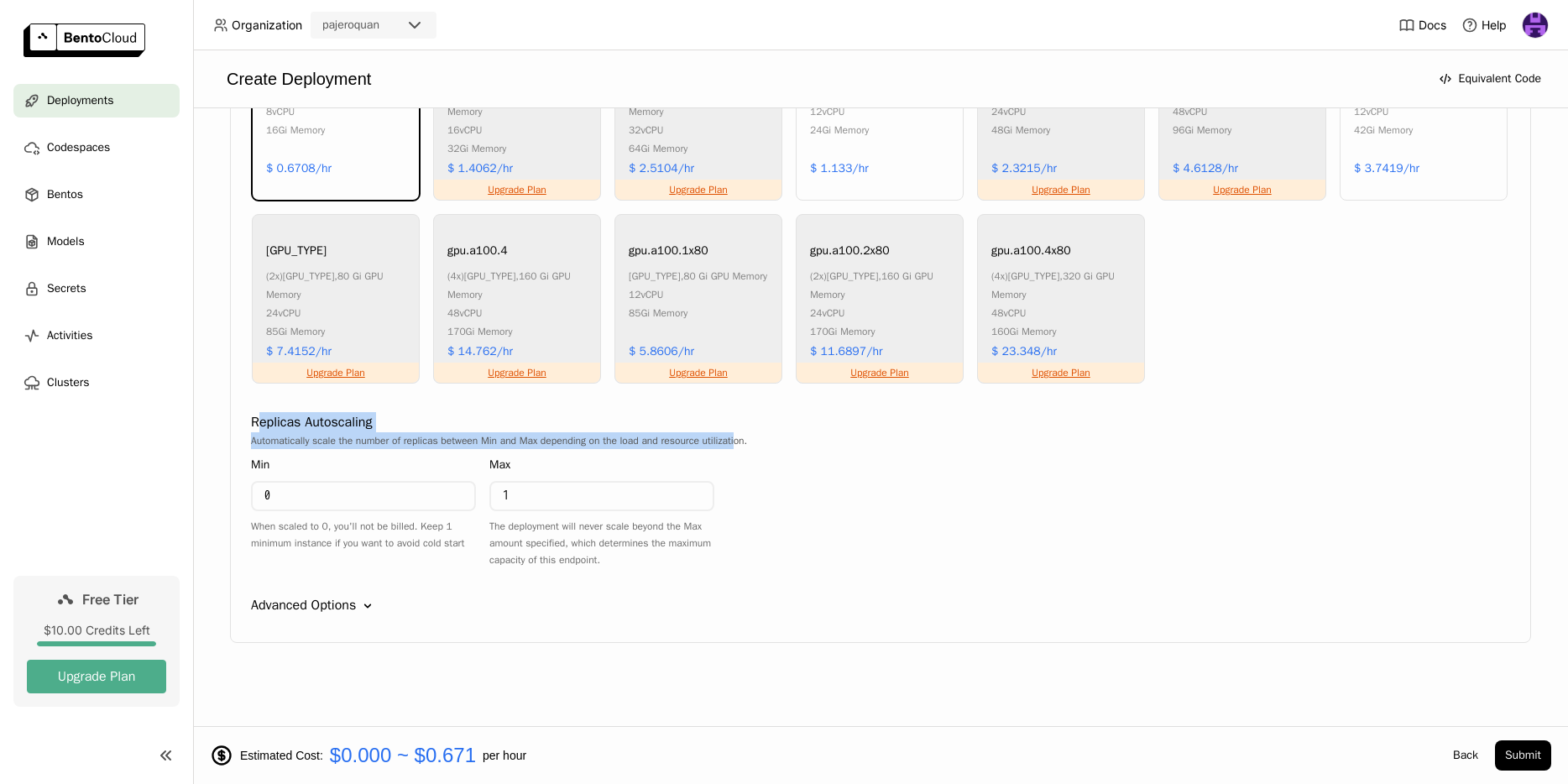 click on "Automatically scale the number of replicas between Min and Max depending on the load and resource utilization." at bounding box center [881, 441] 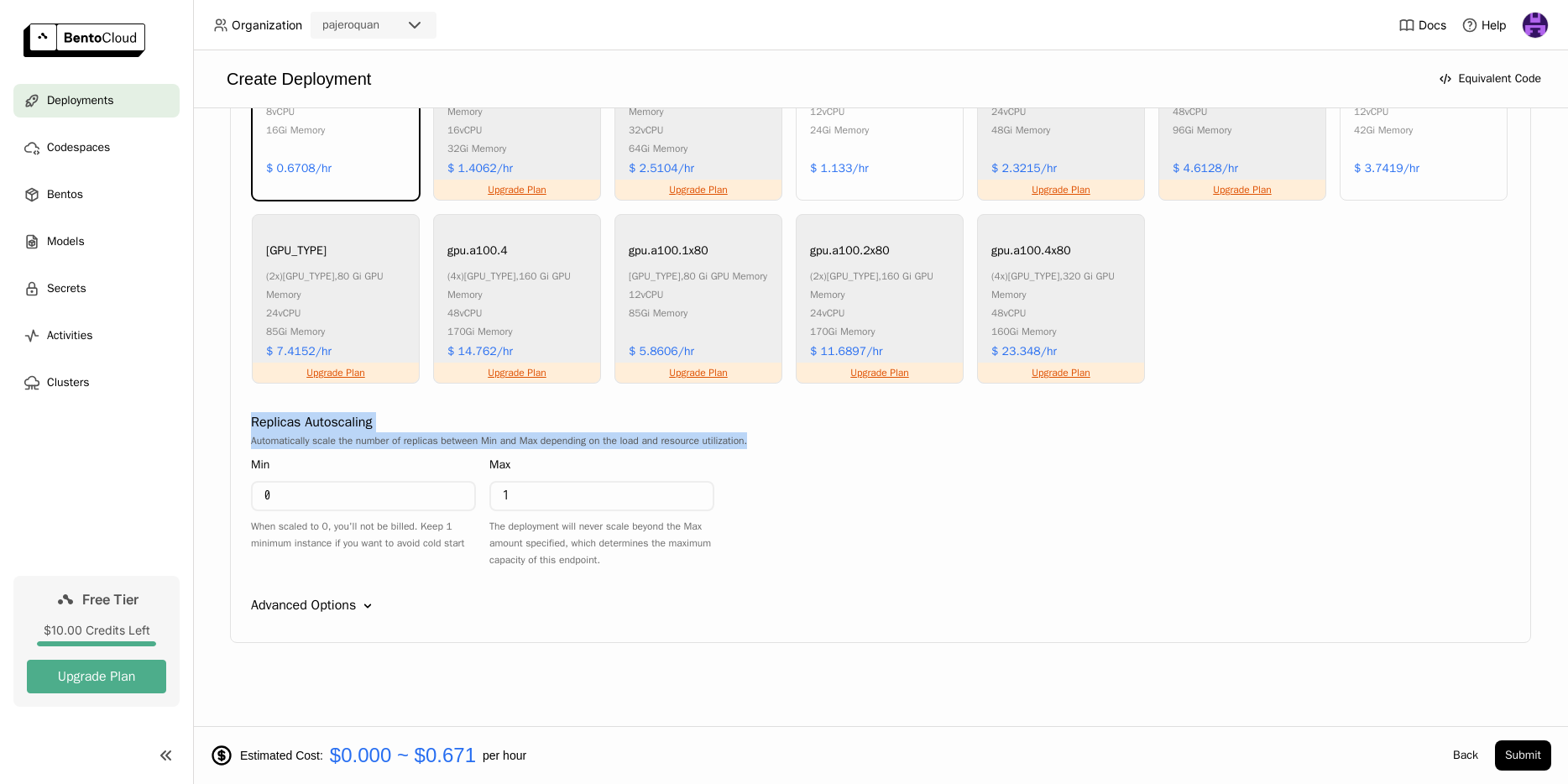 drag, startPoint x: 830, startPoint y: 436, endPoint x: 231, endPoint y: 421, distance: 599.18778 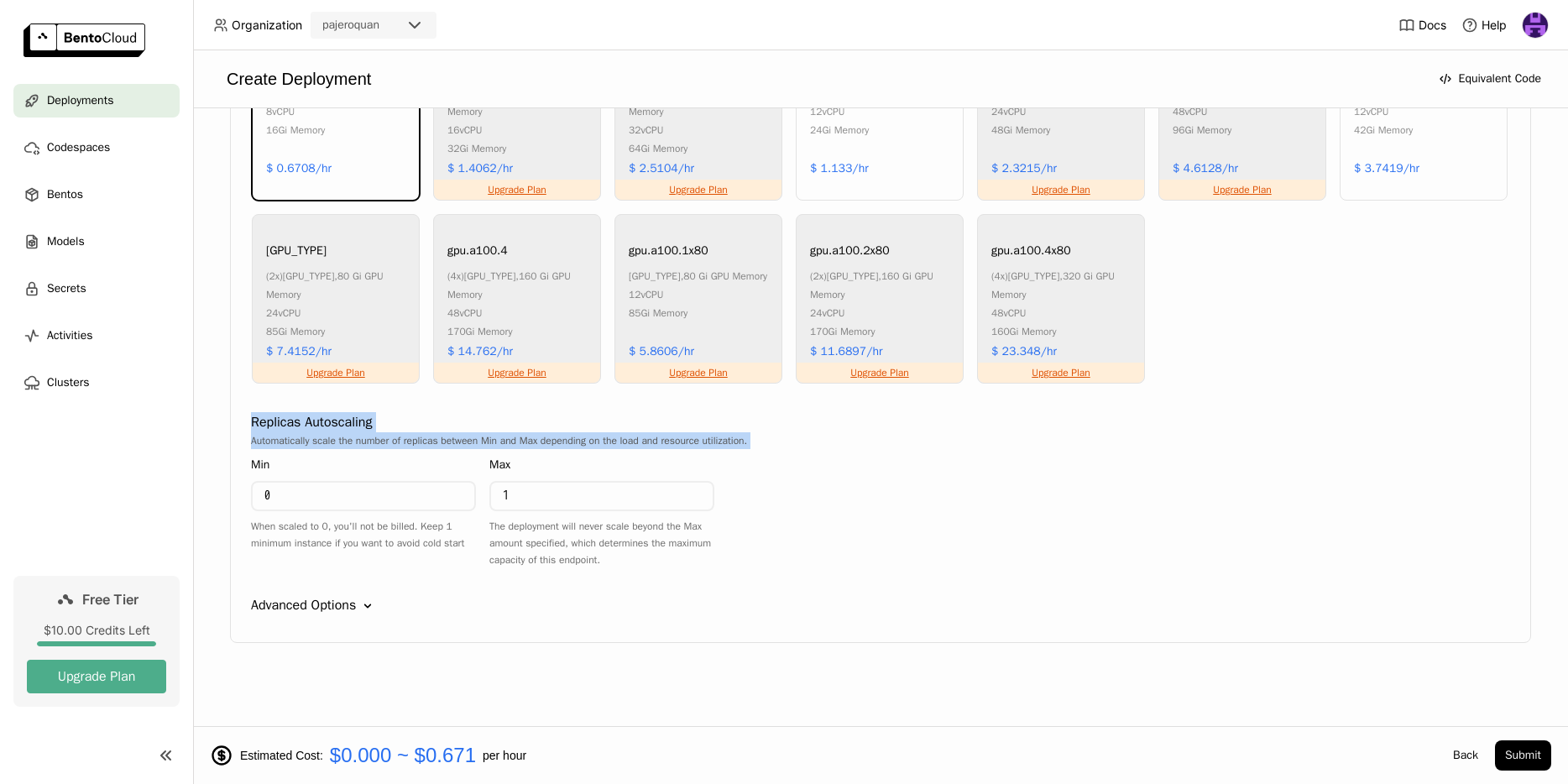 drag, startPoint x: 246, startPoint y: 418, endPoint x: 795, endPoint y: 442, distance: 549.5243 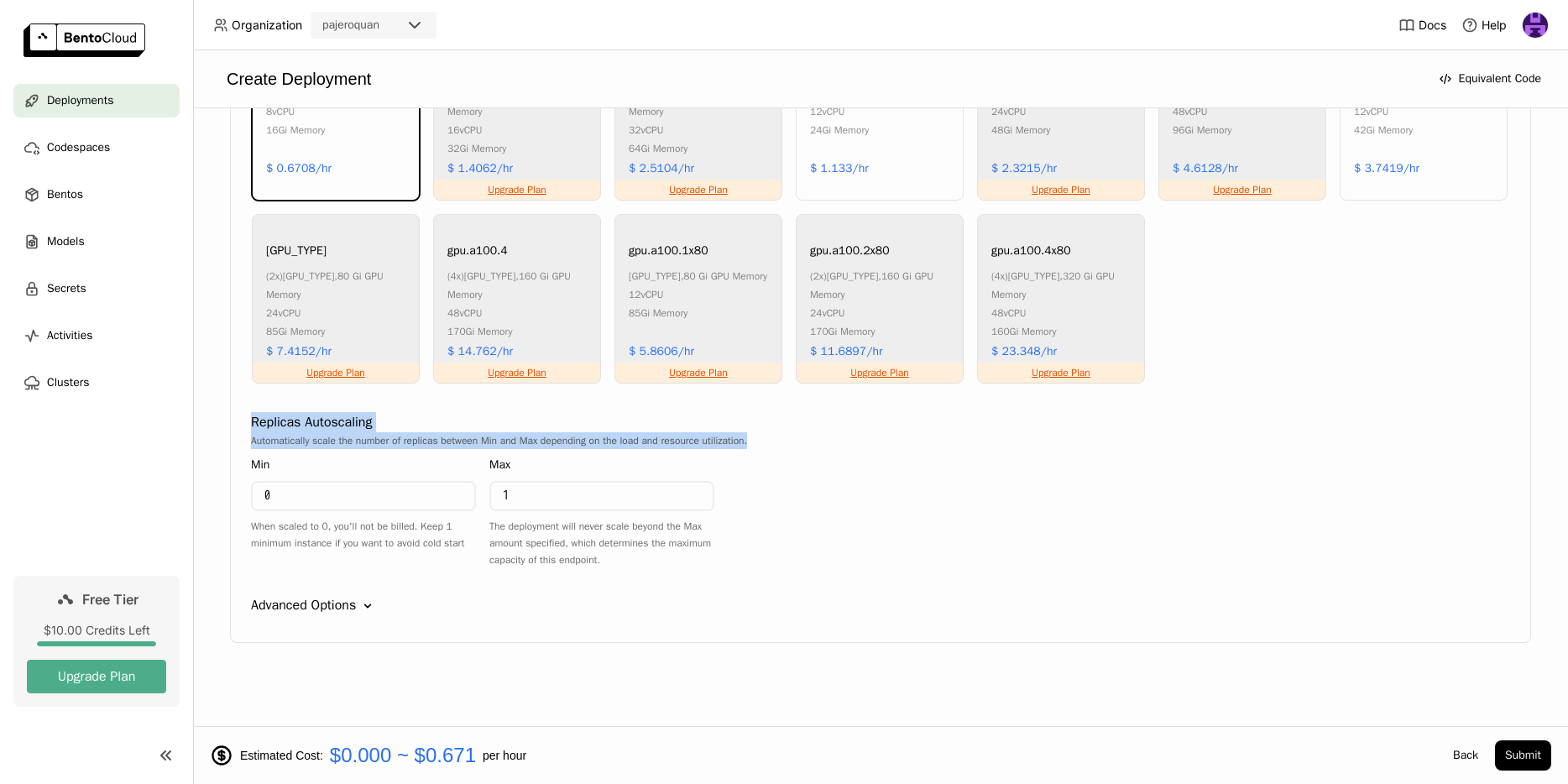 drag, startPoint x: 797, startPoint y: 434, endPoint x: 243, endPoint y: 416, distance: 554.2923 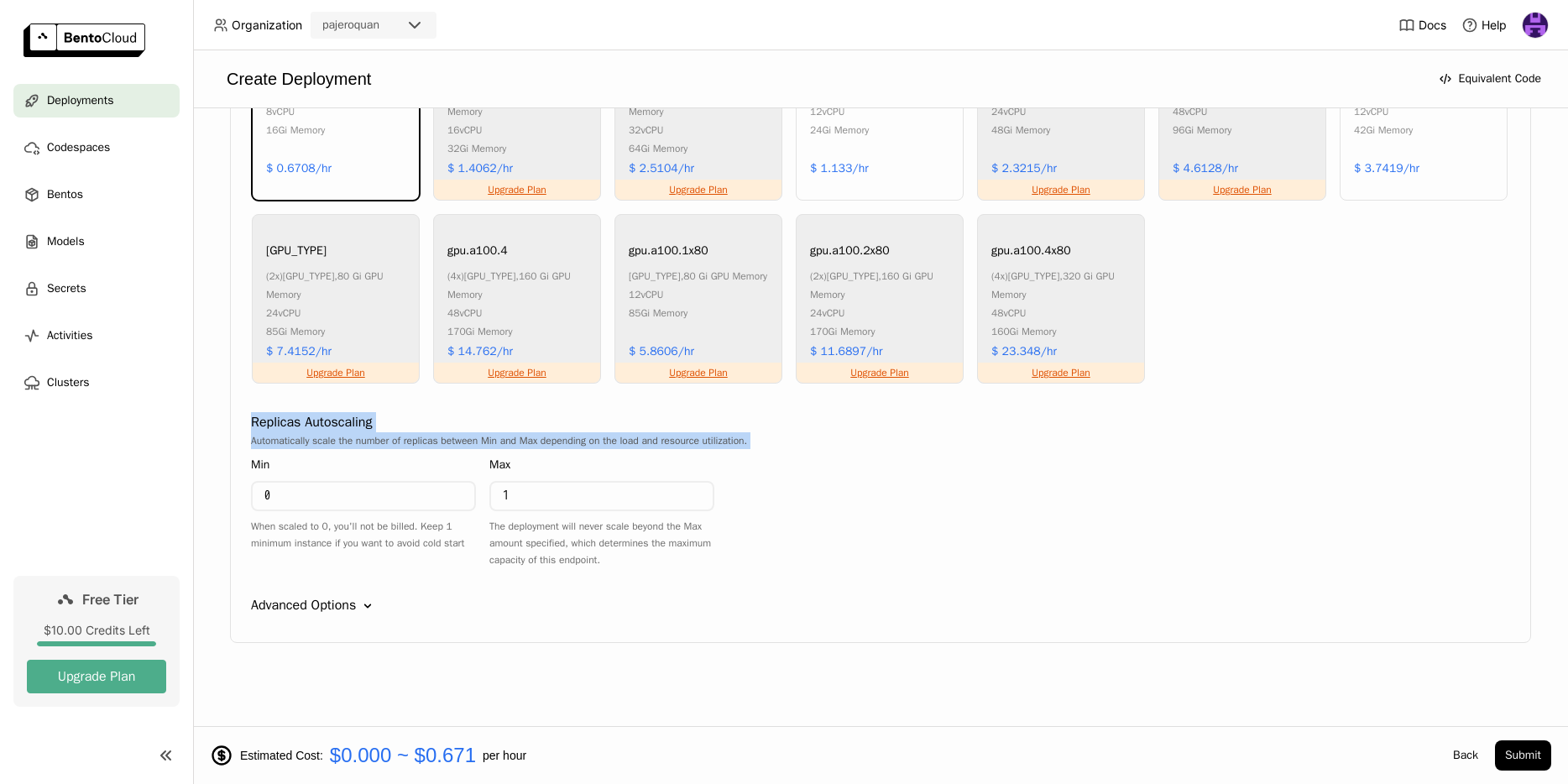 drag 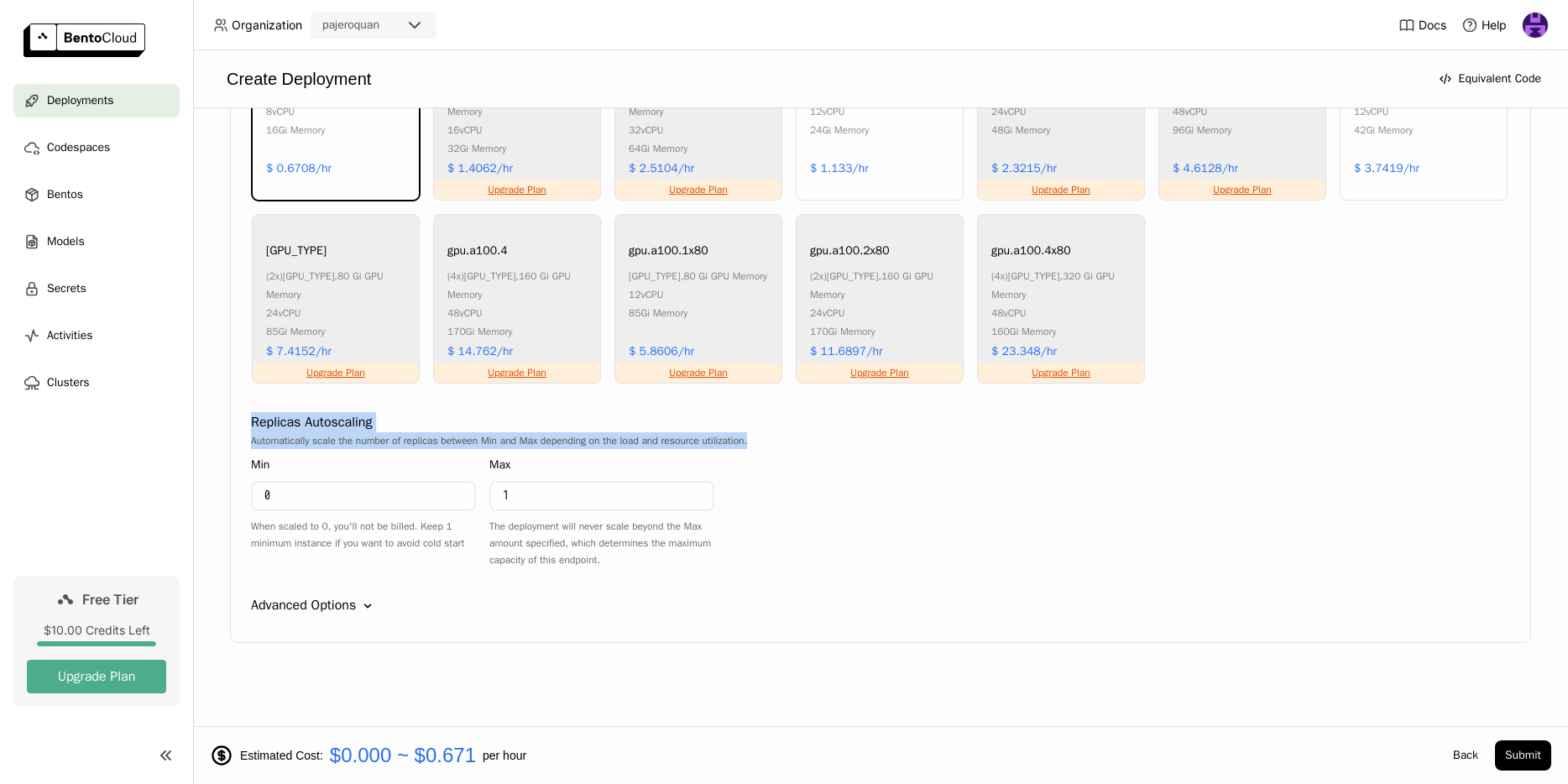 click on "Instance Type CPU GPU Recommended gpu.t4.1 [GPU_TYPE] , 16 Gi GPU Memory 8 vCPU 16Gi Memory $ [PRICE]/hr Upgrade Plan gpu.t4.2 (2x) [GPU_TYPE] , 32 Gi GPU Memory 16 vCPU 32Gi Memory $ [PRICE]/hr Upgrade Plan gpu.t4.4 (4x) [GPU_TYPE] , 64 Gi GPU Memory 32 vCPU 64Gi Memory $ [PRICE]/hr gpu.l4.1 [GPU_TYPE] , 24 Gi GPU Memory 12 vCPU 24Gi Memory $ [PRICE]/hr Upgrade Plan gpu.l4.2 (2x) [GPU_TYPE] , 48 Gi GPU Memory 24 vCPU 48Gi Memory $ [PRICE]/hr Upgrade Plan gpu.l4.4 (4x) [GPU_TYPE] , 96 Gi GPU Memory 48 vCPU 96Gi Memory $ [PRICE]/hr Upgrade Plan gpu.a100.1 [GPU_TYPE] , 40 Gi GPU Memory 12 vCPU 42Gi Memory $ [PRICE]/hr Upgrade Plan gpu.a100.2 (2x) [GPU_TYPE] , 80 Gi GPU Memory 24 vCPU 85Gi Memory $ [PRICE]/hr Upgrade Plan gpu.a100.4 (4x) [GPU_TYPE] , 160 Gi GPU Memory 48 vCPU 170Gi Memory $ [PRICE]/hr Upgrade Plan gpu.a100.1x80 [GPU_TYPE] , 80 Gi GPU Memory 12 vCPU 85Gi Memory $ [PRICE]/hr Upgrade Plan gpu.a100.2x80 ," at bounding box center (881, 280) 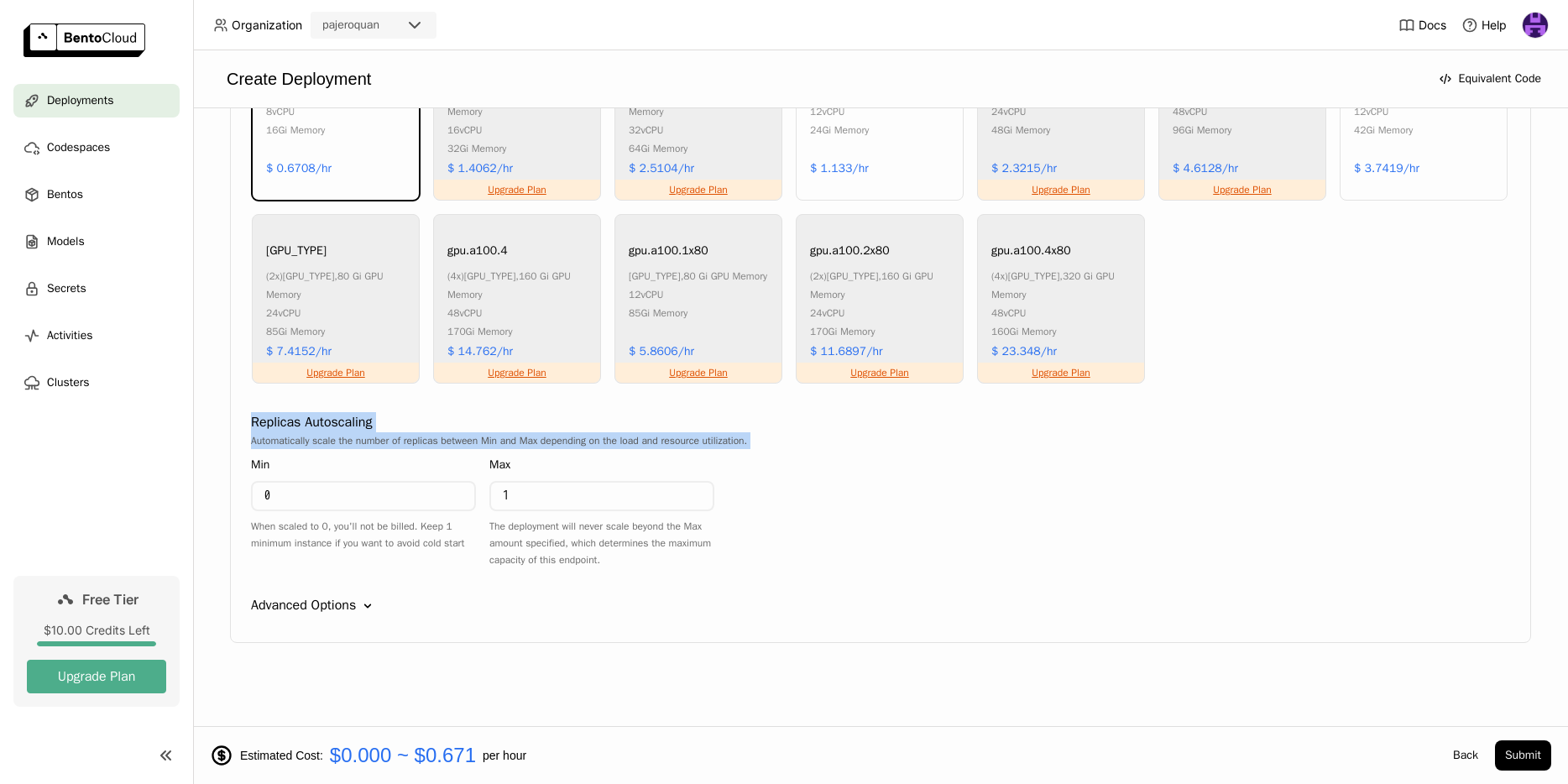 click on "Instance Type CPU GPU Recommended gpu.t4.1 [GPU_TYPE] , 16 Gi GPU Memory 8 vCPU 16Gi Memory $ [PRICE]/hr Upgrade Plan gpu.t4.2 (2x) [GPU_TYPE] , 32 Gi GPU Memory 16 vCPU 32Gi Memory $ [PRICE]/hr Upgrade Plan gpu.t4.4 (4x) [GPU_TYPE] , 64 Gi GPU Memory 32 vCPU 64Gi Memory $ [PRICE]/hr gpu.l4.1 [GPU_TYPE] , 24 Gi GPU Memory 12 vCPU 24Gi Memory $ [PRICE]/hr Upgrade Plan gpu.l4.2 (2x) [GPU_TYPE] , 48 Gi GPU Memory 24 vCPU 48Gi Memory $ [PRICE]/hr Upgrade Plan gpu.l4.4 (4x) [GPU_TYPE] , 96 Gi GPU Memory 48 vCPU 96Gi Memory $ [PRICE]/hr Upgrade Plan gpu.a100.1 [GPU_TYPE] , 40 Gi GPU Memory 12 vCPU 42Gi Memory $ [PRICE]/hr Upgrade Plan gpu.a100.2 (2x) [GPU_TYPE] , 80 Gi GPU Memory 24 vCPU 85Gi Memory $ [PRICE]/hr Upgrade Plan gpu.a100.4 (4x) [GPU_TYPE] , 160 Gi GPU Memory 48 vCPU 170Gi Memory $ [PRICE]/hr Upgrade Plan gpu.a100.1x80 [GPU_TYPE] , 80 Gi GPU Memory 12 vCPU 85Gi Memory $ [PRICE]/hr Upgrade Plan gpu.a100.2x80 ," at bounding box center (881, 280) 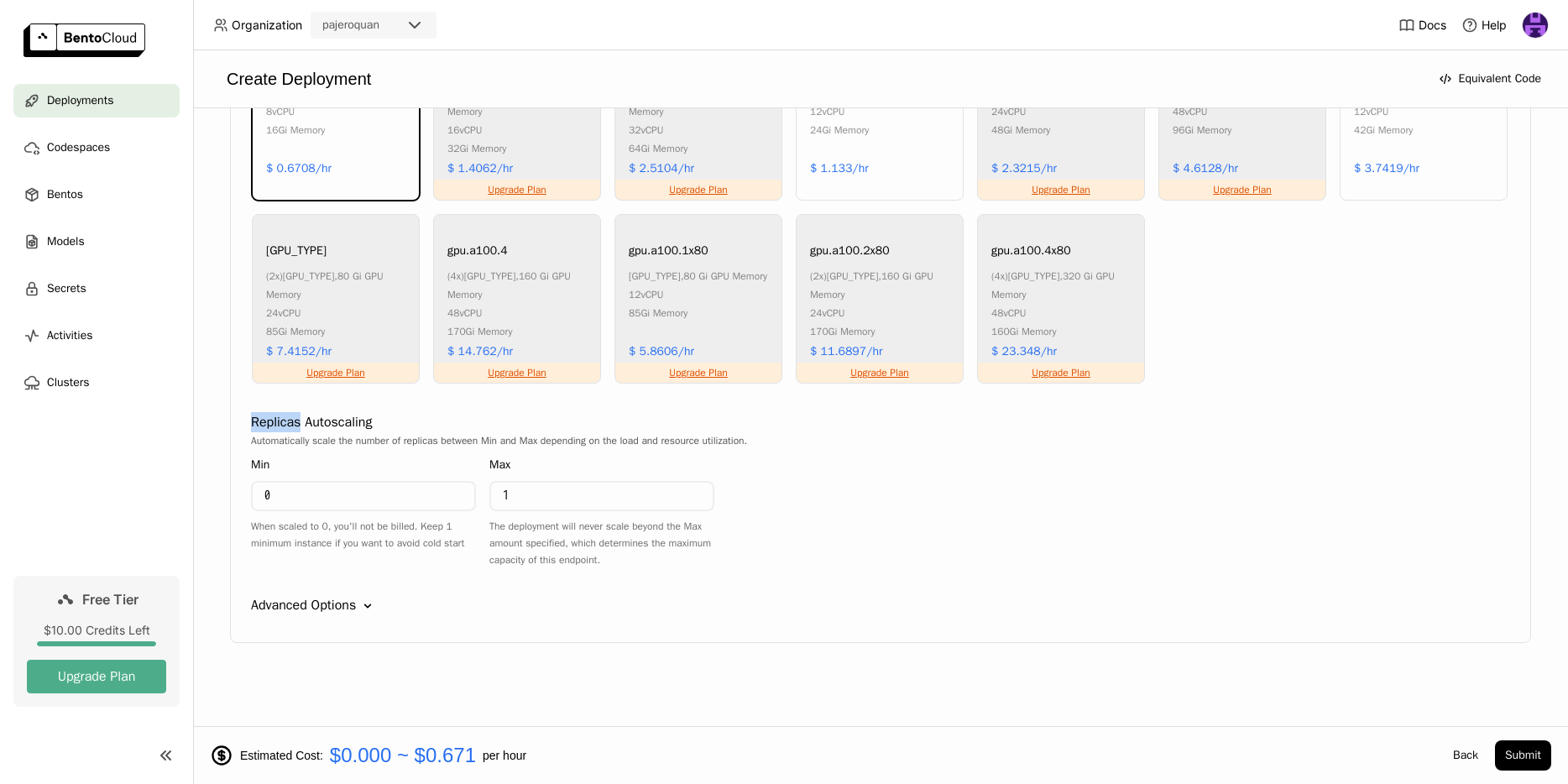 click on "Instance Type CPU GPU Recommended gpu.t4.1 [GPU_TYPE] , 16 Gi GPU Memory 8 vCPU 16Gi Memory $ [PRICE]/hr Upgrade Plan gpu.t4.2 (2x) [GPU_TYPE] , 32 Gi GPU Memory 16 vCPU 32Gi Memory $ [PRICE]/hr Upgrade Plan gpu.t4.4 (4x) [GPU_TYPE] , 64 Gi GPU Memory 32 vCPU 64Gi Memory $ [PRICE]/hr gpu.l4.1 [GPU_TYPE] , 24 Gi GPU Memory 12 vCPU 24Gi Memory $ [PRICE]/hr Upgrade Plan gpu.l4.2 (2x) [GPU_TYPE] , 48 Gi GPU Memory 24 vCPU 48Gi Memory $ [PRICE]/hr Upgrade Plan gpu.l4.4 (4x) [GPU_TYPE] , 96 Gi GPU Memory 48 vCPU 96Gi Memory $ [PRICE]/hr Upgrade Plan gpu.a100.1 [GPU_TYPE] , 40 Gi GPU Memory 12 vCPU 42Gi Memory $ [PRICE]/hr Upgrade Plan gpu.a100.2 (2x) [GPU_TYPE] , 80 Gi GPU Memory 24 vCPU 85Gi Memory $ [PRICE]/hr Upgrade Plan gpu.a100.4 (4x) [GPU_TYPE] , 160 Gi GPU Memory 48 vCPU 170Gi Memory $ [PRICE]/hr Upgrade Plan gpu.a100.1x80 [GPU_TYPE] , 80 Gi GPU Memory 12 vCPU 85Gi Memory $ [PRICE]/hr Upgrade Plan gpu.a100.2x80 ," at bounding box center (881, 280) 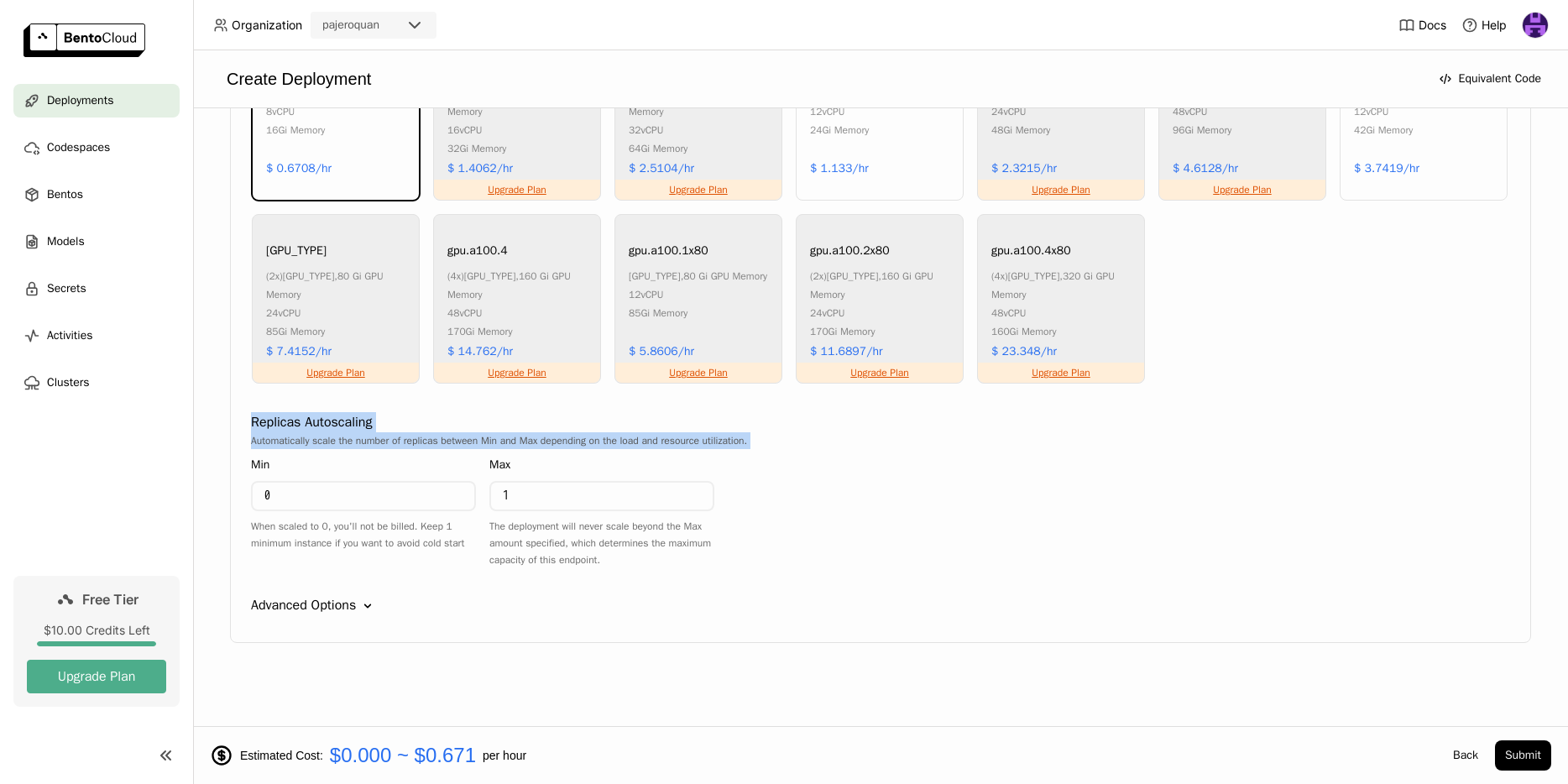 click on "Instance Type CPU GPU Recommended gpu.t4.1 [GPU_TYPE] , 16 Gi GPU Memory 8 vCPU 16Gi Memory $ [PRICE]/hr Upgrade Plan gpu.t4.2 (2x) [GPU_TYPE] , 32 Gi GPU Memory 16 vCPU 32Gi Memory $ [PRICE]/hr Upgrade Plan gpu.t4.4 (4x) [GPU_TYPE] , 64 Gi GPU Memory 32 vCPU 64Gi Memory $ [PRICE]/hr gpu.l4.1 [GPU_TYPE] , 24 Gi GPU Memory 12 vCPU 24Gi Memory $ [PRICE]/hr Upgrade Plan gpu.l4.2 (2x) [GPU_TYPE] , 48 Gi GPU Memory 24 vCPU 48Gi Memory $ [PRICE]/hr Upgrade Plan gpu.l4.4 (4x) [GPU_TYPE] , 96 Gi GPU Memory 48 vCPU 96Gi Memory $ [PRICE]/hr Upgrade Plan gpu.a100.1 [GPU_TYPE] , 40 Gi GPU Memory 12 vCPU 42Gi Memory $ [PRICE]/hr Upgrade Plan gpu.a100.2 (2x) [GPU_TYPE] , 80 Gi GPU Memory 24 vCPU 85Gi Memory $ [PRICE]/hr Upgrade Plan gpu.a100.4 (4x) [GPU_TYPE] , 160 Gi GPU Memory 48 vCPU 170Gi Memory $ [PRICE]/hr Upgrade Plan gpu.a100.1x80 [GPU_TYPE] , 80 Gi GPU Memory 12 vCPU 85Gi Memory $ [PRICE]/hr Upgrade Plan gpu.a100.2x80 ," at bounding box center [881, 280] 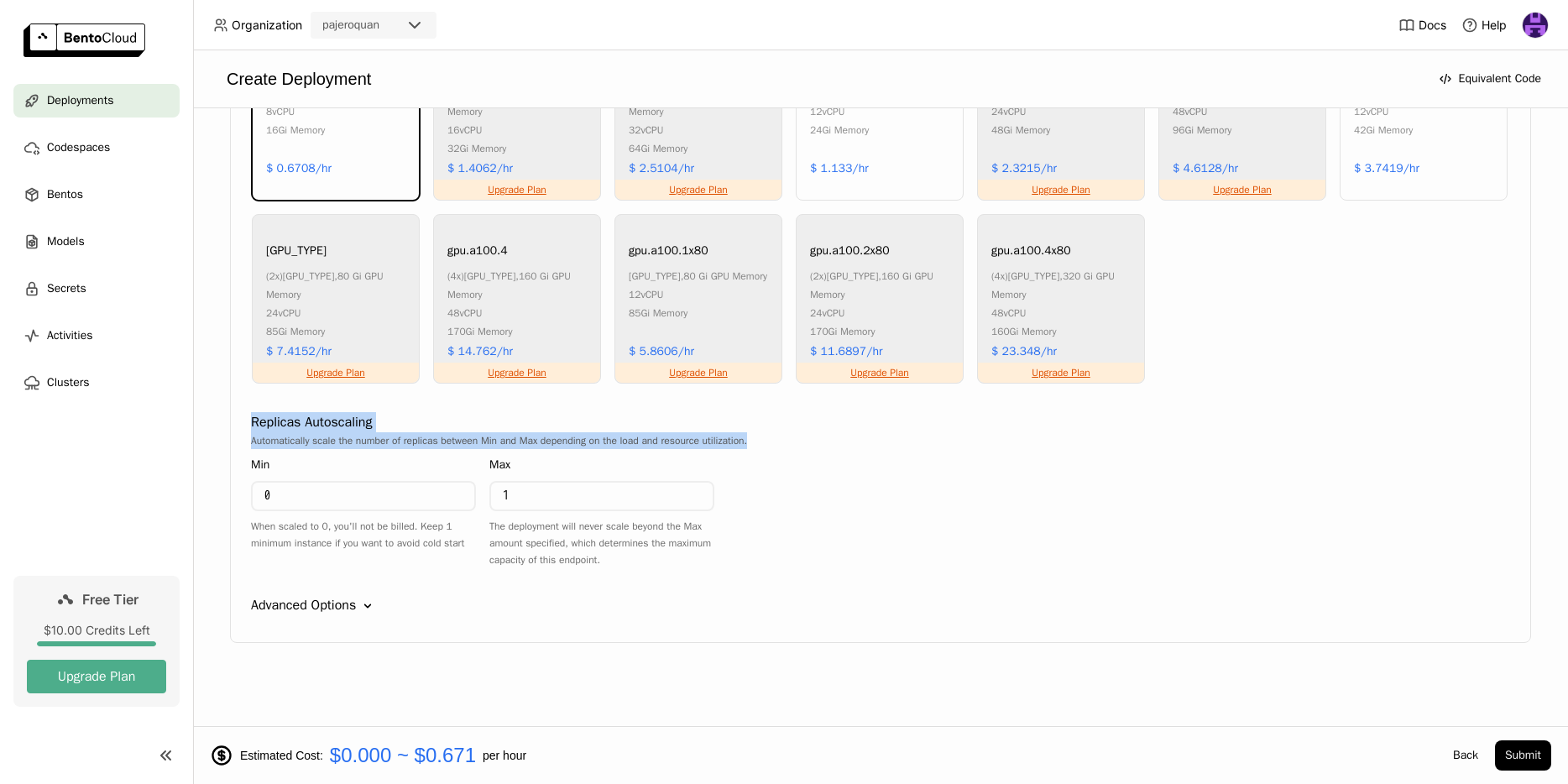 click on "Instance Type CPU GPU Recommended gpu.t4.1 [GPU_TYPE] , 16 Gi GPU Memory 8 vCPU 16Gi Memory $ [PRICE]/hr Upgrade Plan gpu.t4.2 (2x) [GPU_TYPE] , 32 Gi GPU Memory 16 vCPU 32Gi Memory $ [PRICE]/hr Upgrade Plan gpu.t4.4 (4x) [GPU_TYPE] , 64 Gi GPU Memory 32 vCPU 64Gi Memory $ [PRICE]/hr gpu.l4.1 [GPU_TYPE] , 24 Gi GPU Memory 12 vCPU 24Gi Memory $ [PRICE]/hr Upgrade Plan gpu.l4.2 (2x) [GPU_TYPE] , 48 Gi GPU Memory 24 vCPU 48Gi Memory $ [PRICE]/hr Upgrade Plan gpu.l4.4 (4x) [GPU_TYPE] , 96 Gi GPU Memory 48 vCPU 96Gi Memory $ [PRICE]/hr Upgrade Plan gpu.a100.1 [GPU_TYPE] , 40 Gi GPU Memory 12 vCPU 42Gi Memory $ [PRICE]/hr Upgrade Plan gpu.a100.2 (2x) [GPU_TYPE] , 80 Gi GPU Memory 24 vCPU 85Gi Memory $ [PRICE]/hr Upgrade Plan gpu.a100.4 (4x) [GPU_TYPE] , 160 Gi GPU Memory 48 vCPU 170Gi Memory $ [PRICE]/hr Upgrade Plan gpu.a100.1x80 [GPU_TYPE] , 80 Gi GPU Memory 12 vCPU 85Gi Memory $ [PRICE]/hr Upgrade Plan gpu.a100.2x80 ," at bounding box center (881, 280) 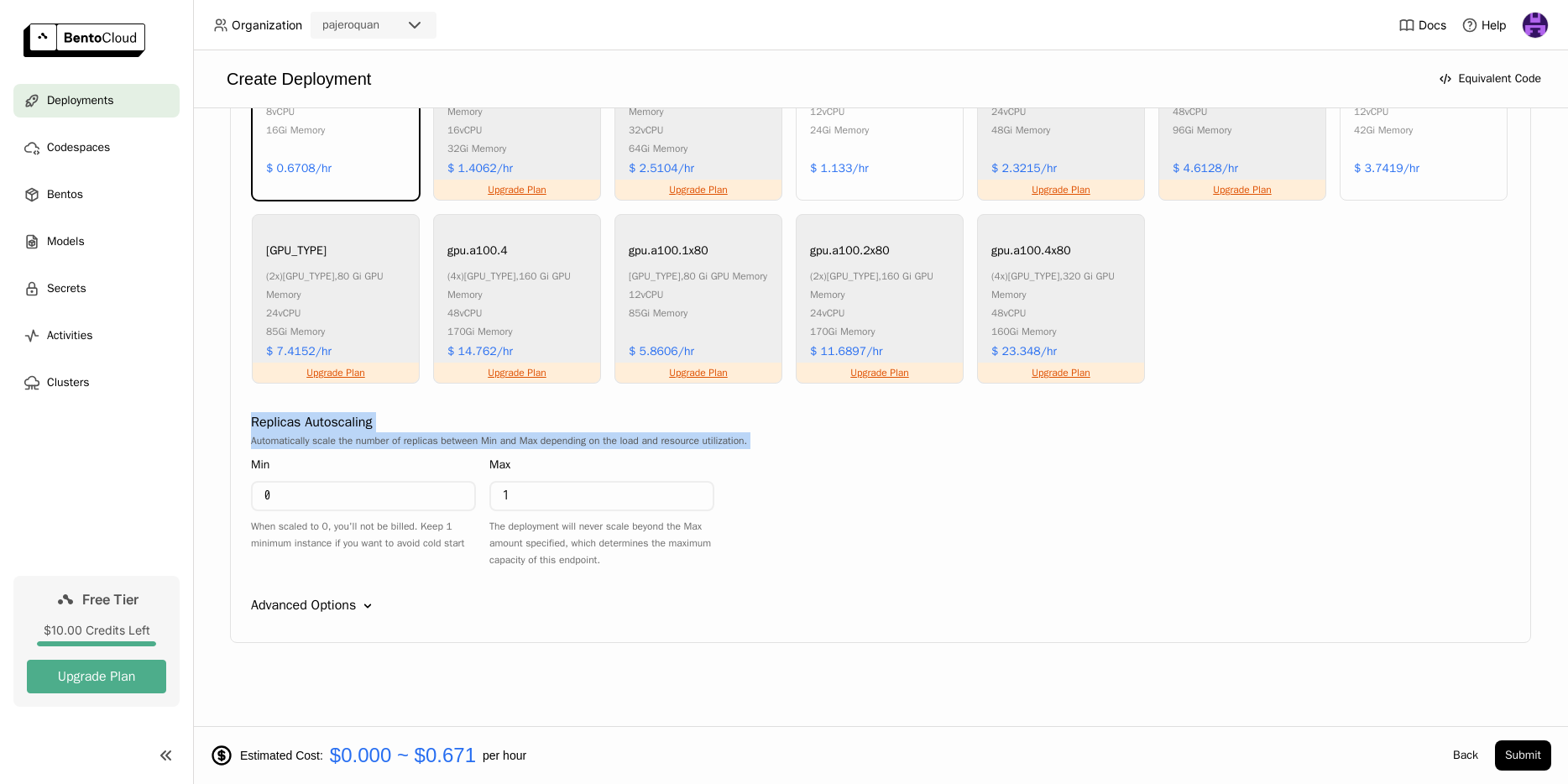 click on "Autoscaling the number of replicas between Min and Max depending on the load and resource utilization. Min 0 When scaled to 0, you'll not be billed. Keep 1 minimum instance if you want to avoid cold start Max 1 The deployment will never scale beyond the Max amount specified, which determines the maximum capacity of this endpoint." at bounding box center (881, 497) 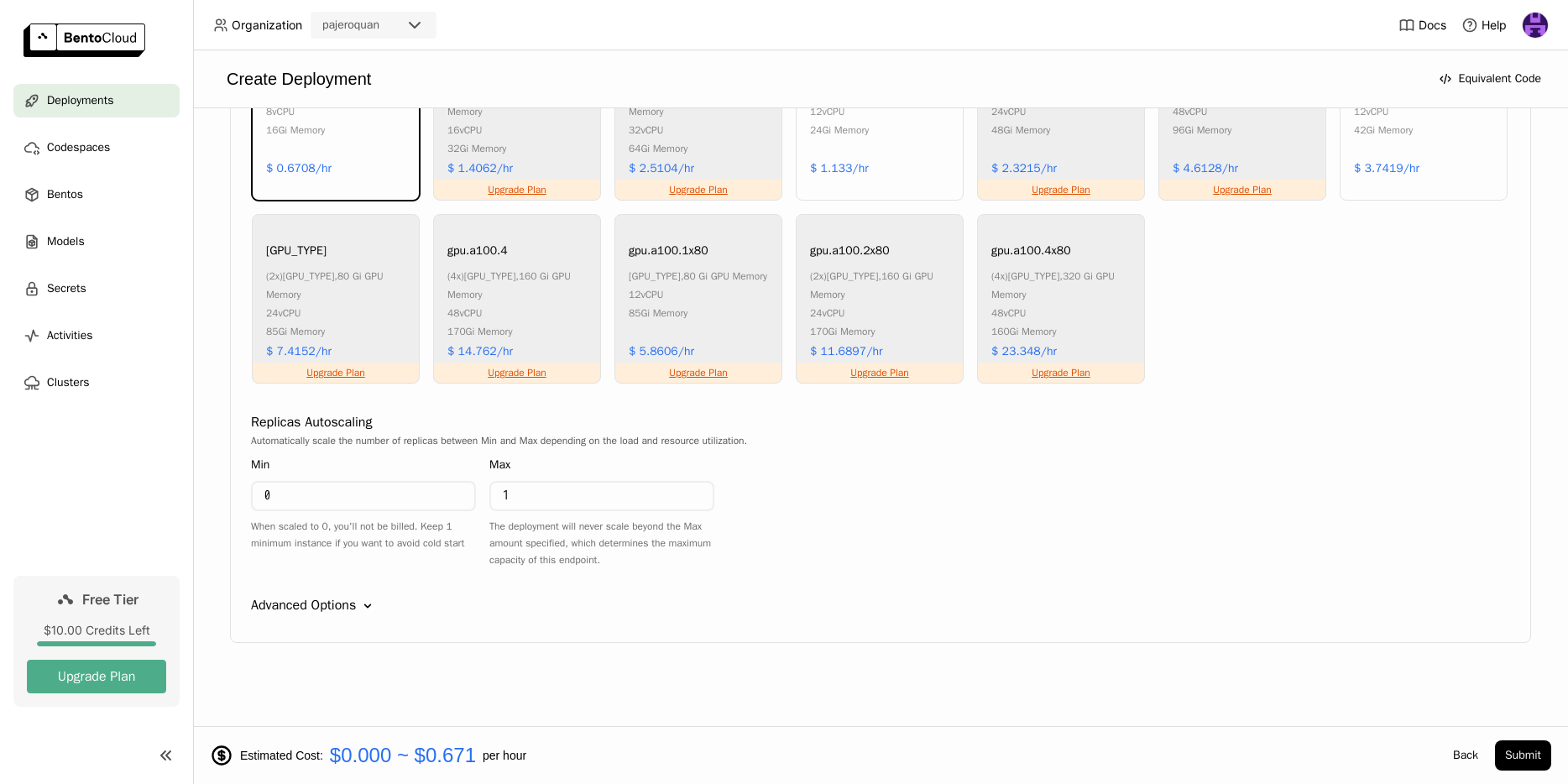 click on "Advanced Options" at bounding box center [303, 605] 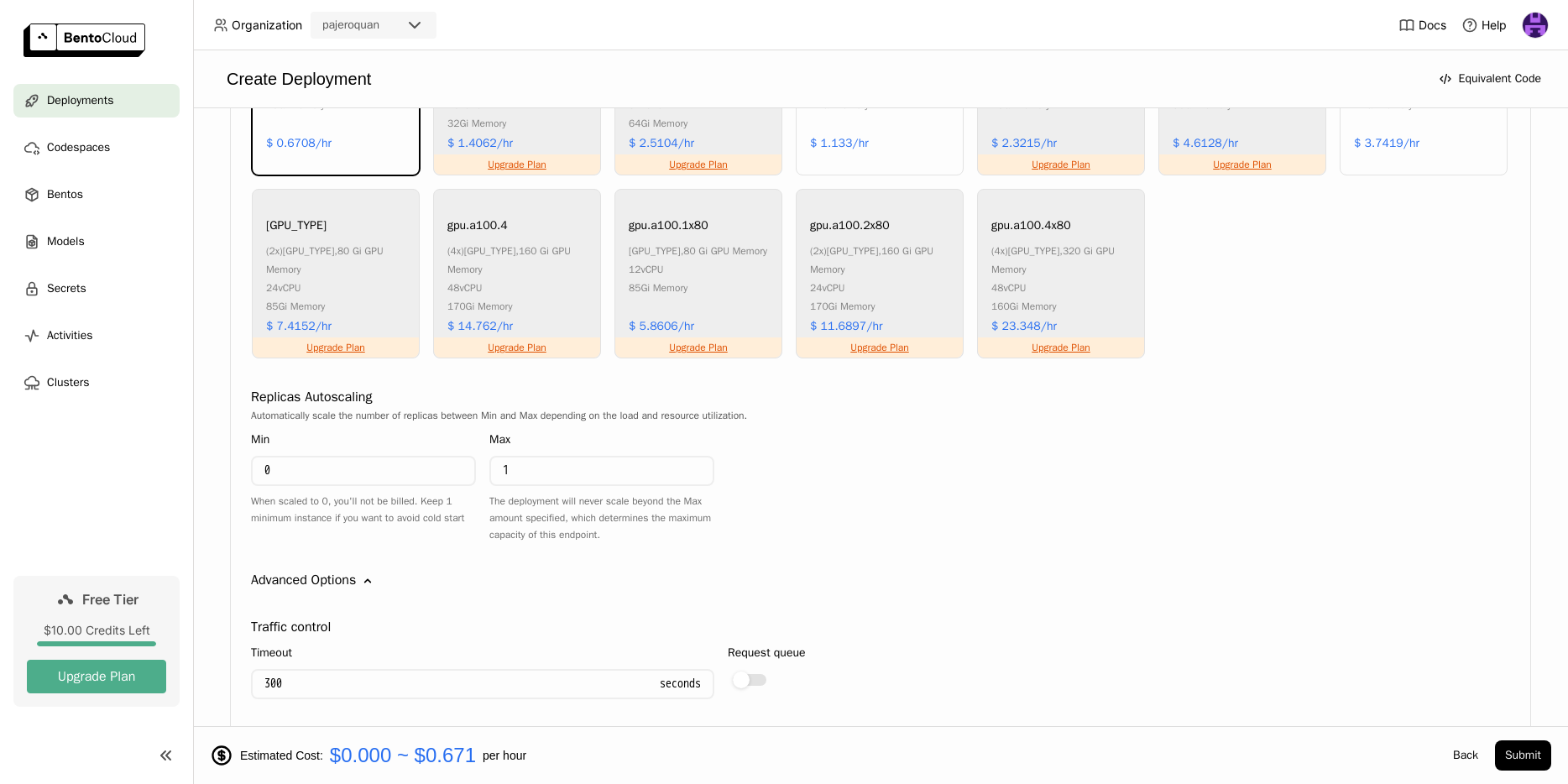 click on "Advanced Options" at bounding box center (303, 580) 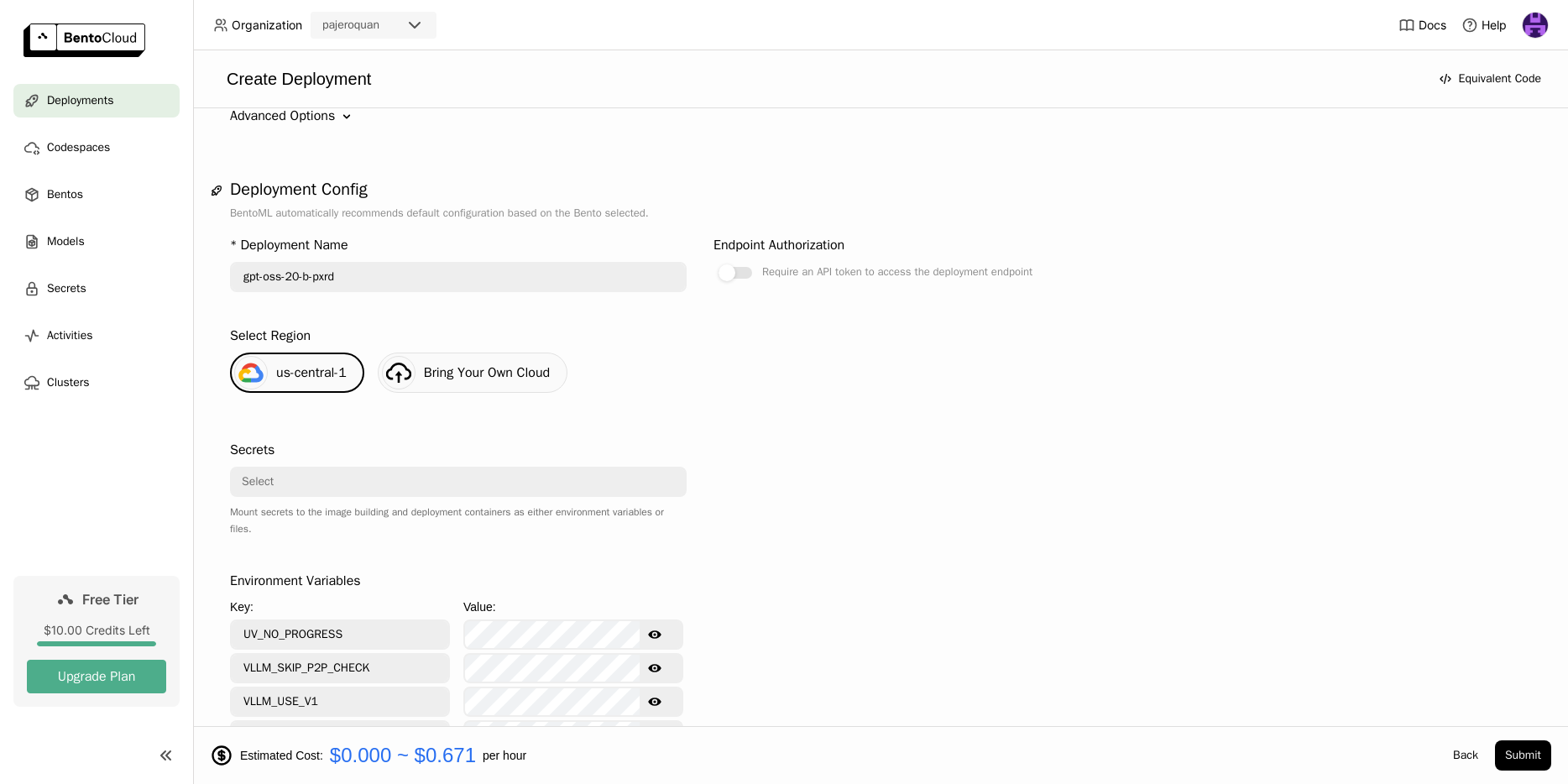 scroll, scrollTop: 0, scrollLeft: 0, axis: both 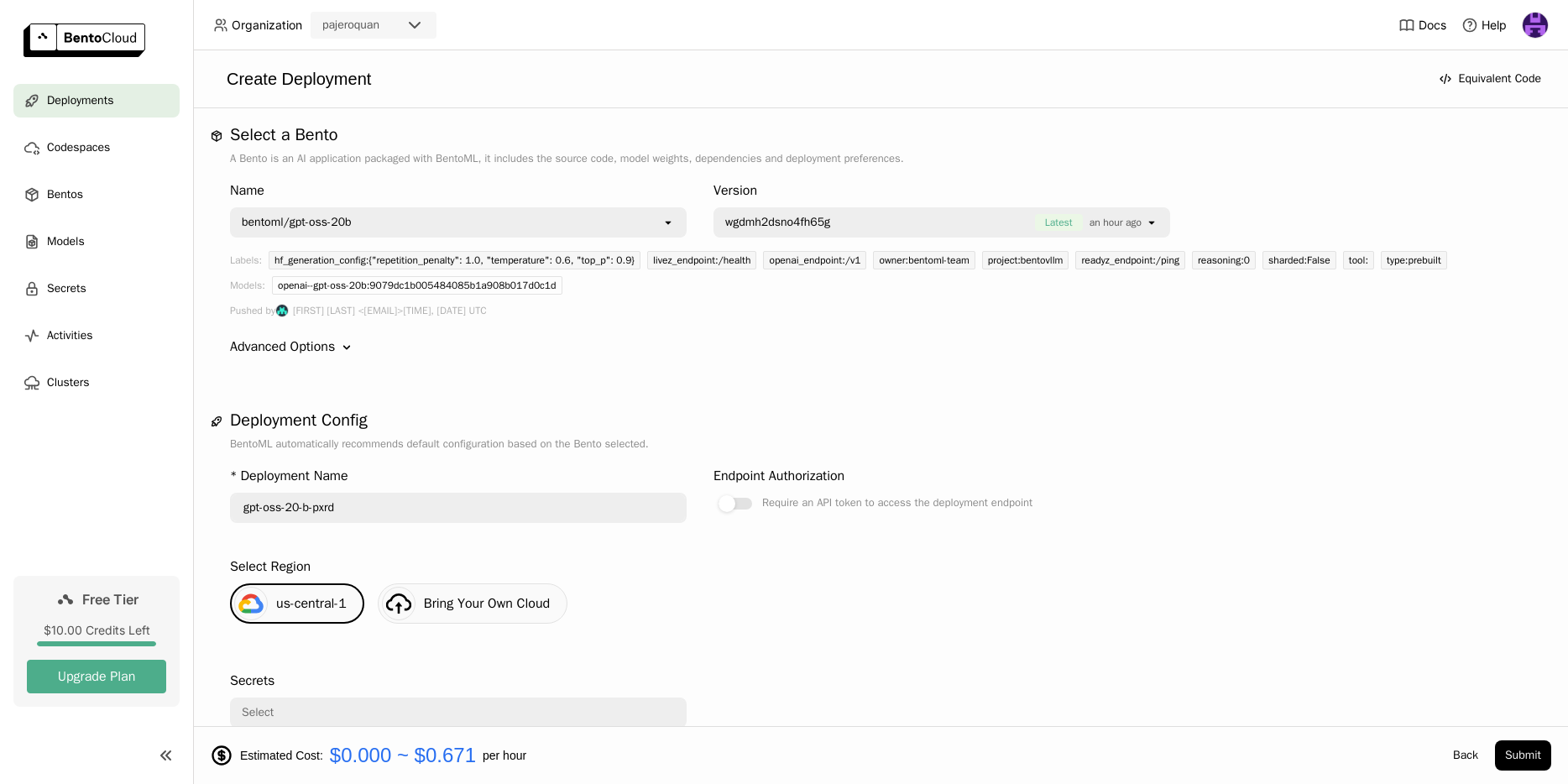 click on "Down" 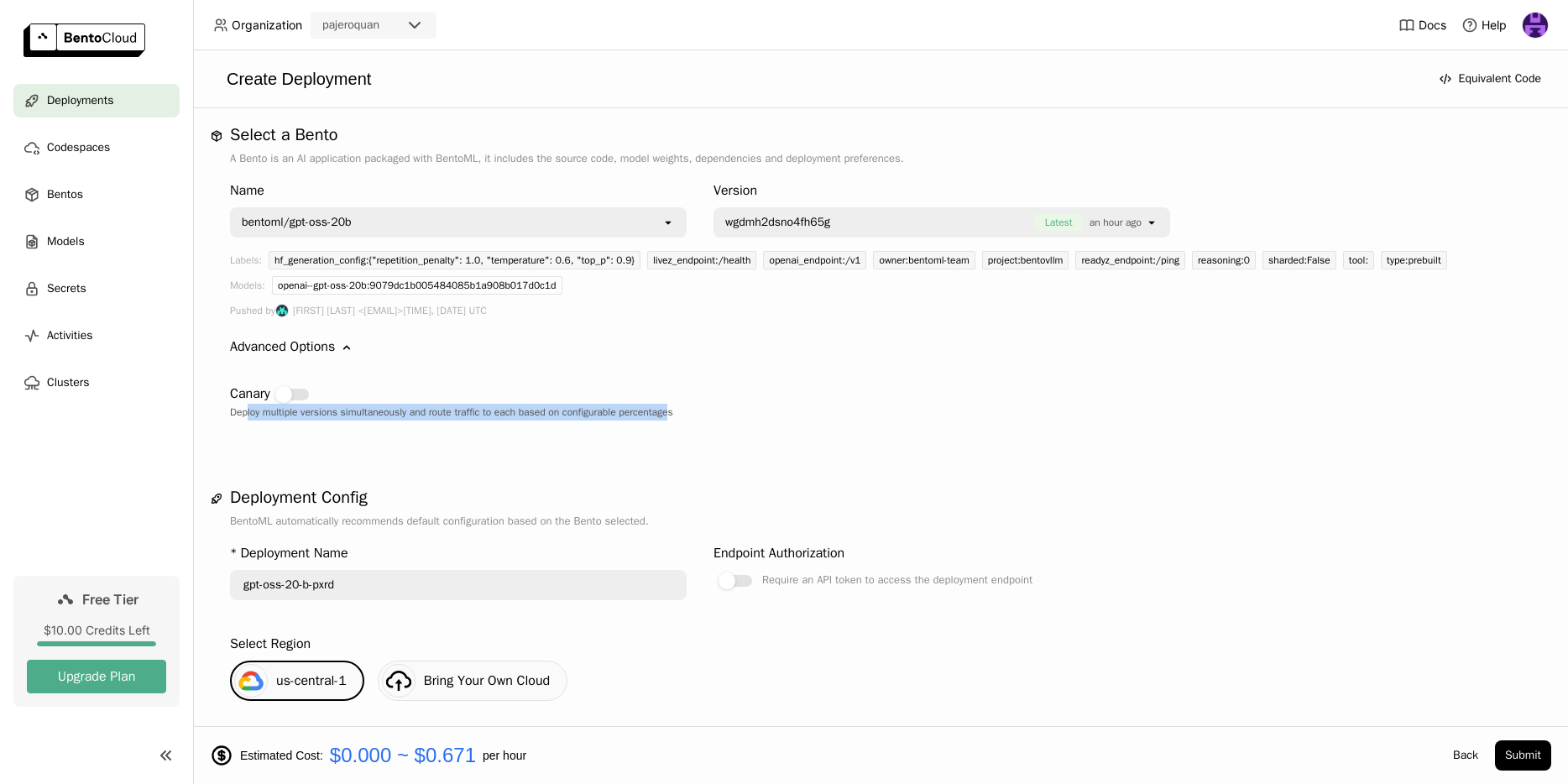 drag, startPoint x: 248, startPoint y: 437, endPoint x: 704, endPoint y: 438, distance: 456.0011 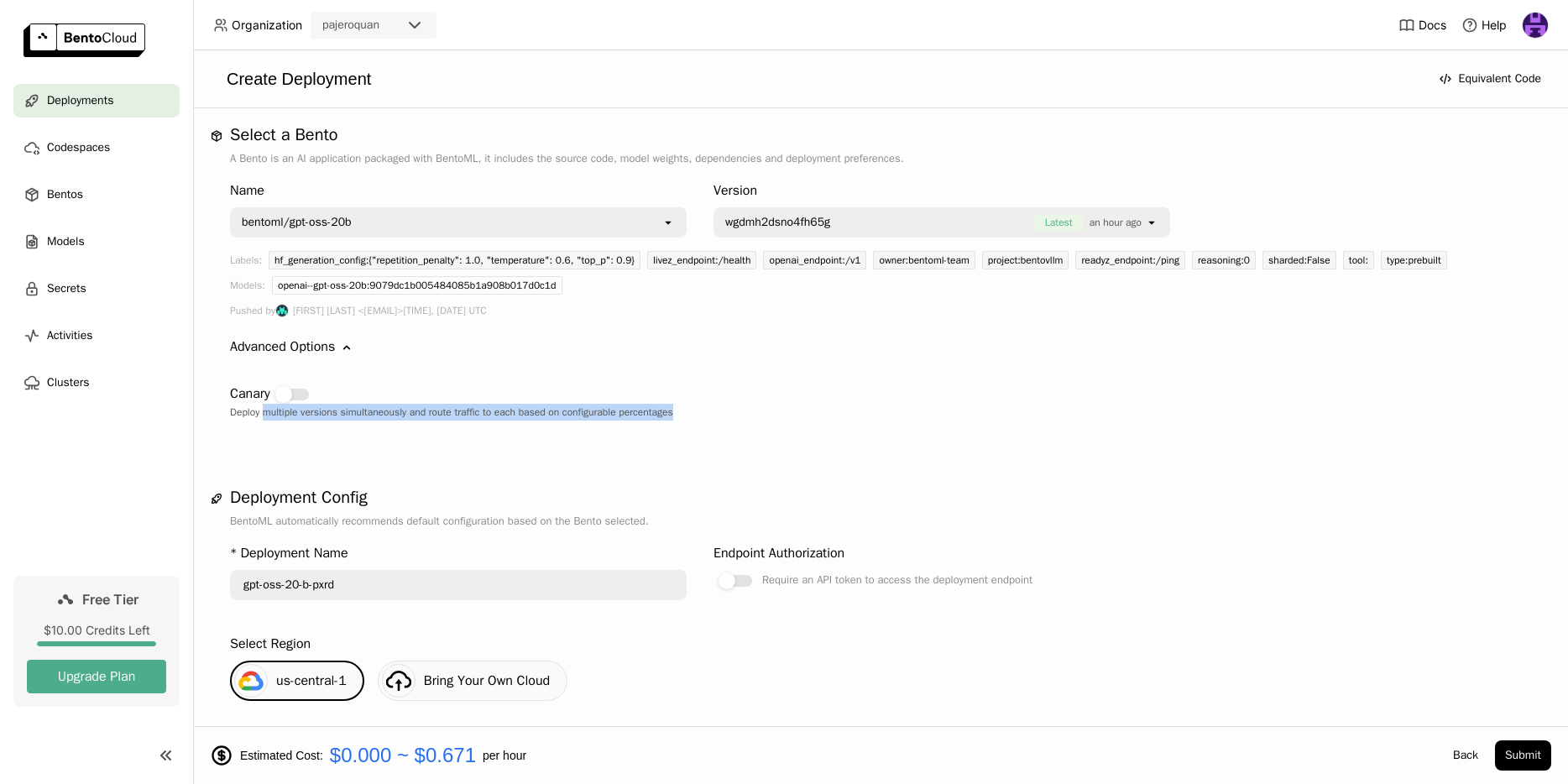 drag, startPoint x: 704, startPoint y: 438, endPoint x: 295, endPoint y: 436, distance: 409.00489 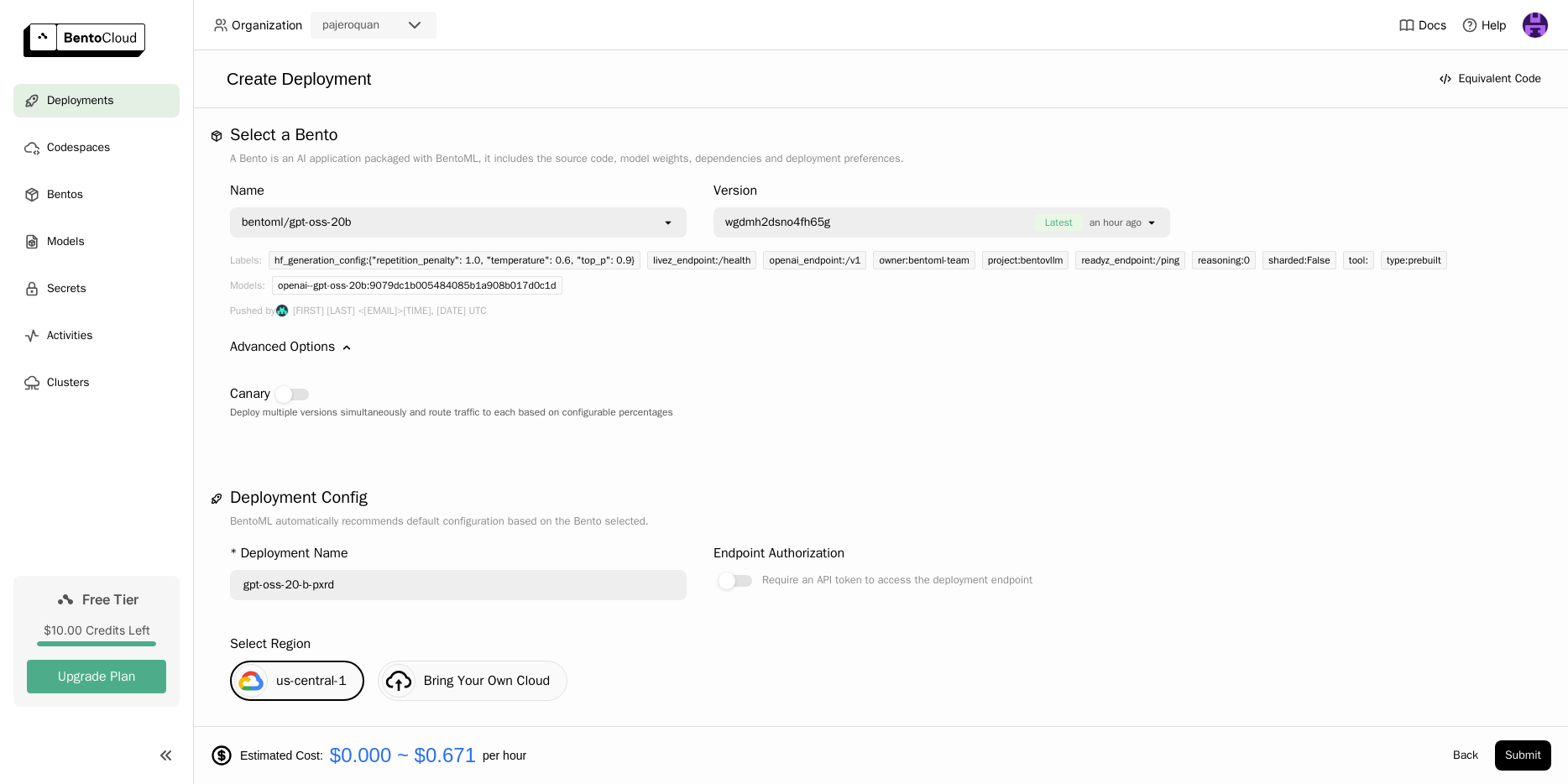 click on "Deploy multiple versions simultaneously and route traffic to each based on configurable percentages" at bounding box center [881, 412] 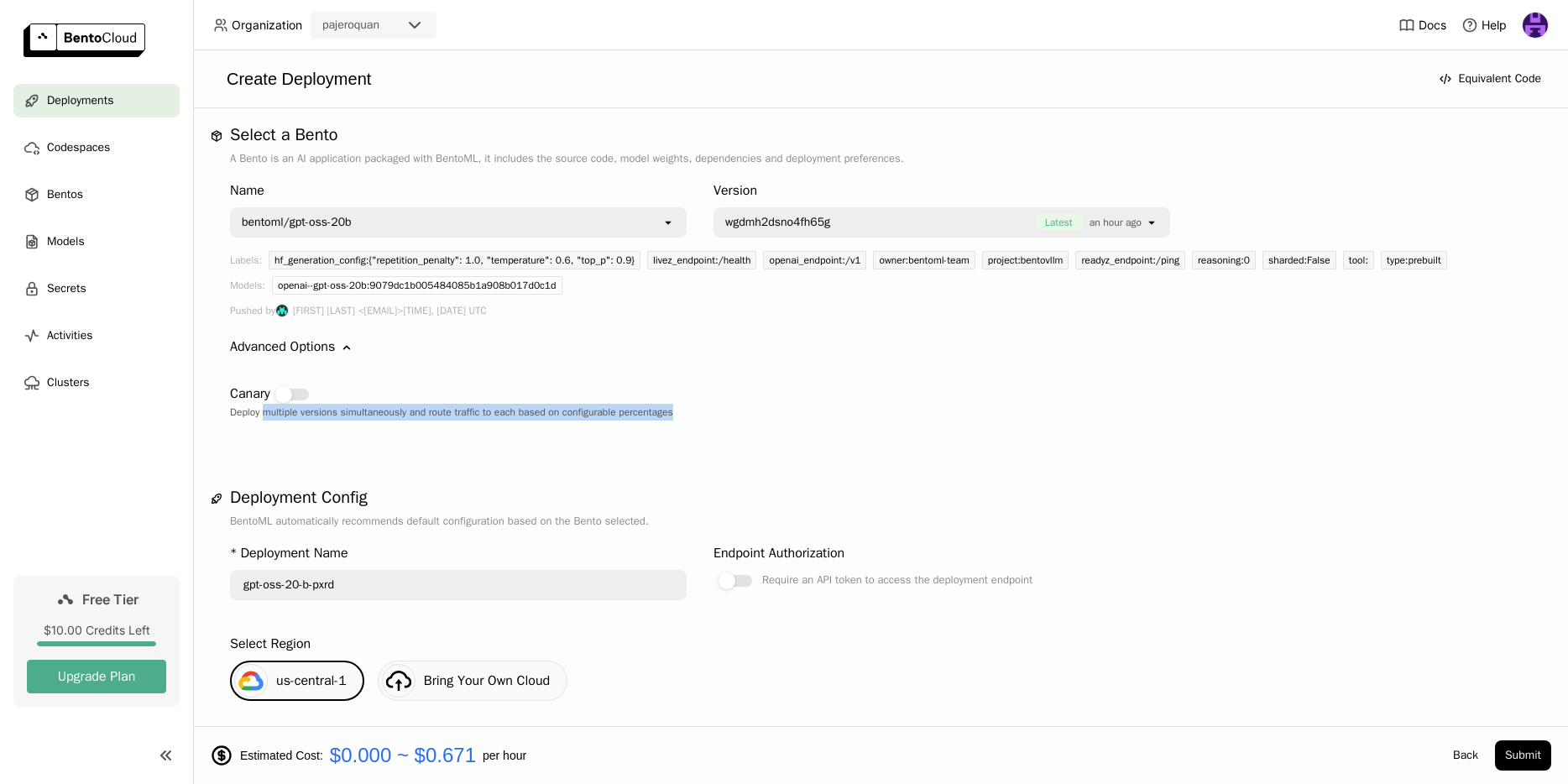 drag, startPoint x: 295, startPoint y: 436, endPoint x: 725, endPoint y: 445, distance: 430.09418 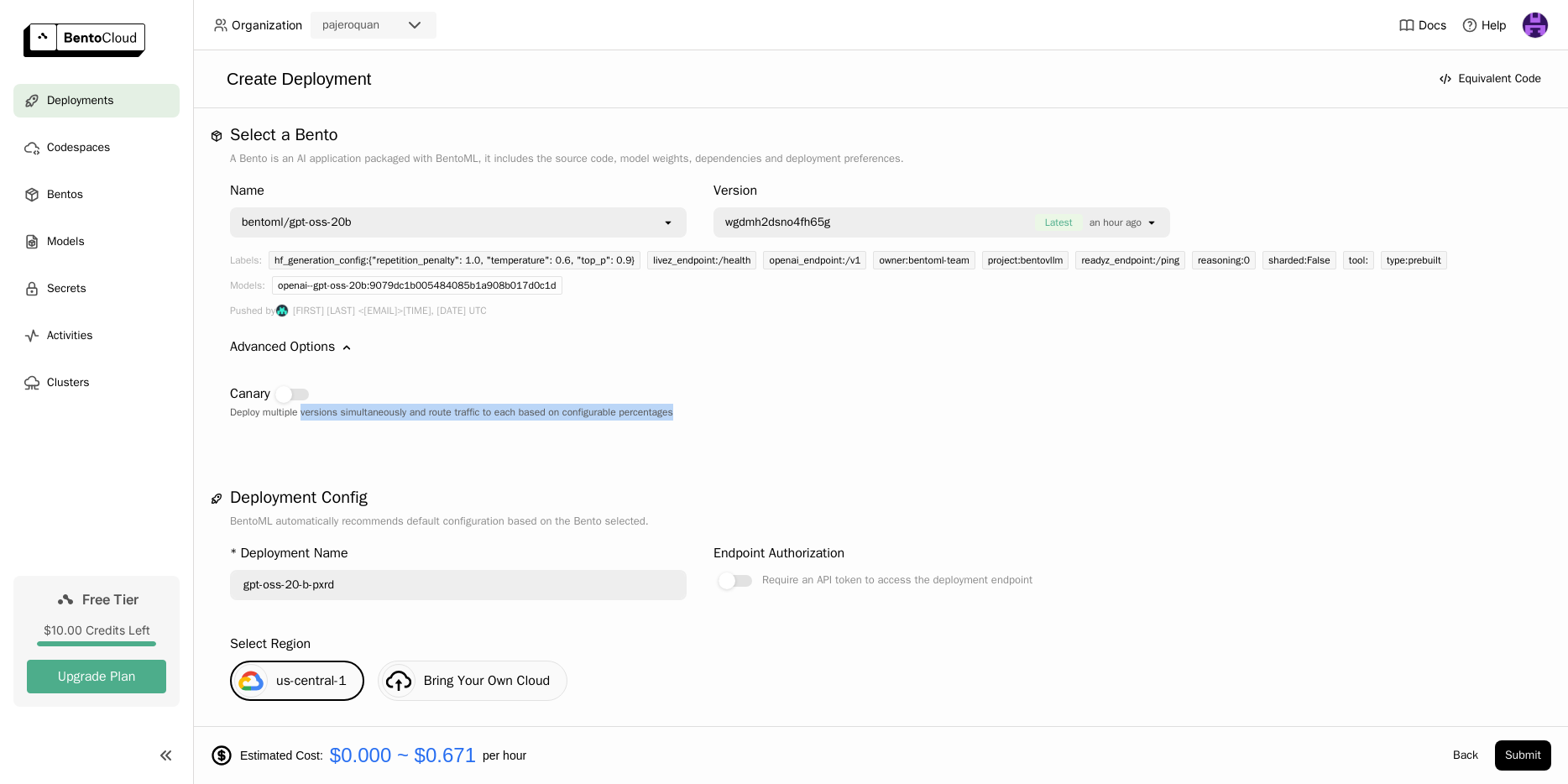 drag, startPoint x: 478, startPoint y: 438, endPoint x: 282, endPoint y: 442, distance: 196.04081 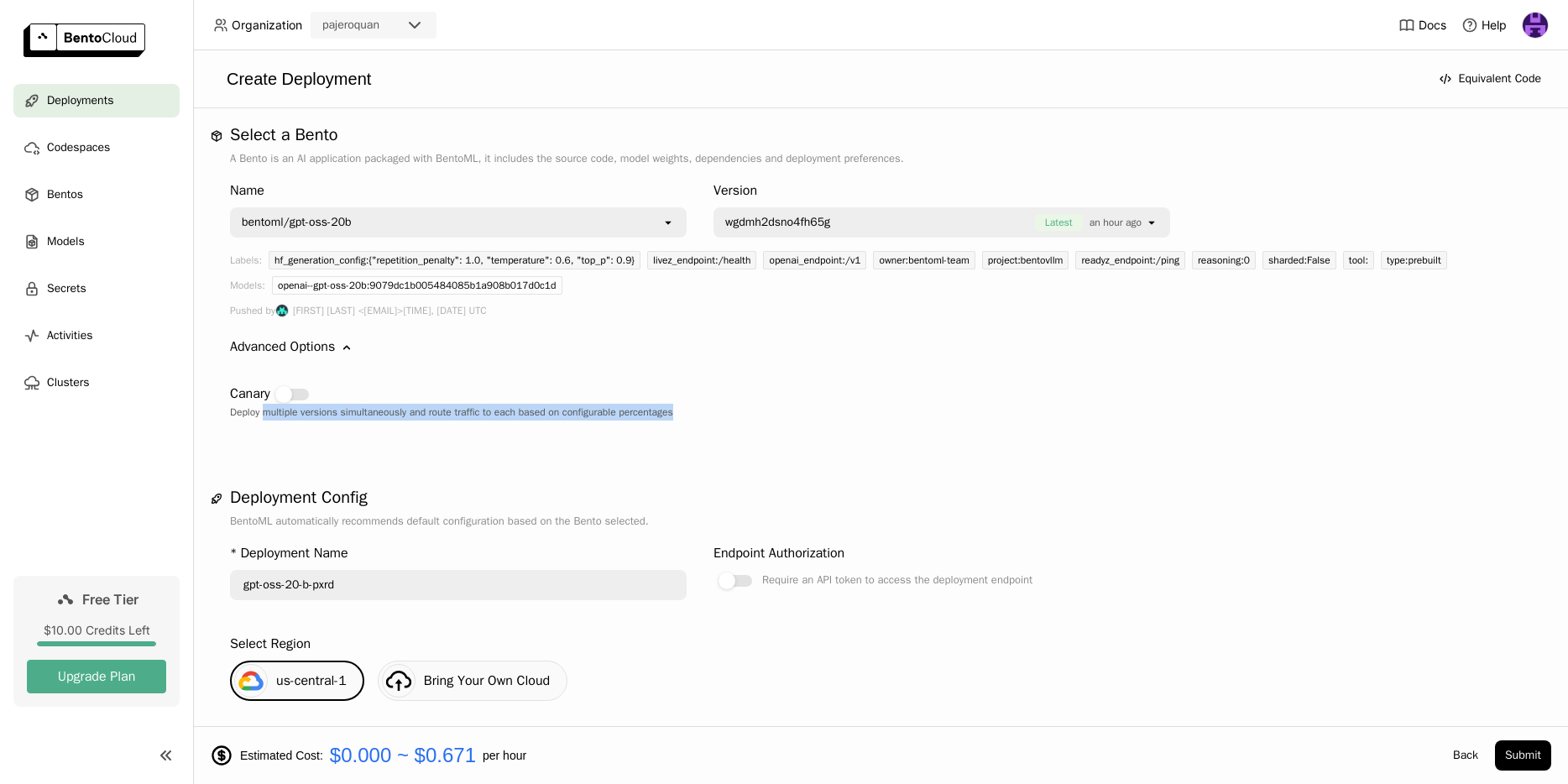click on "Deploy multiple versions simultaneously and route traffic to each based on configurable percentages" at bounding box center [881, 412] 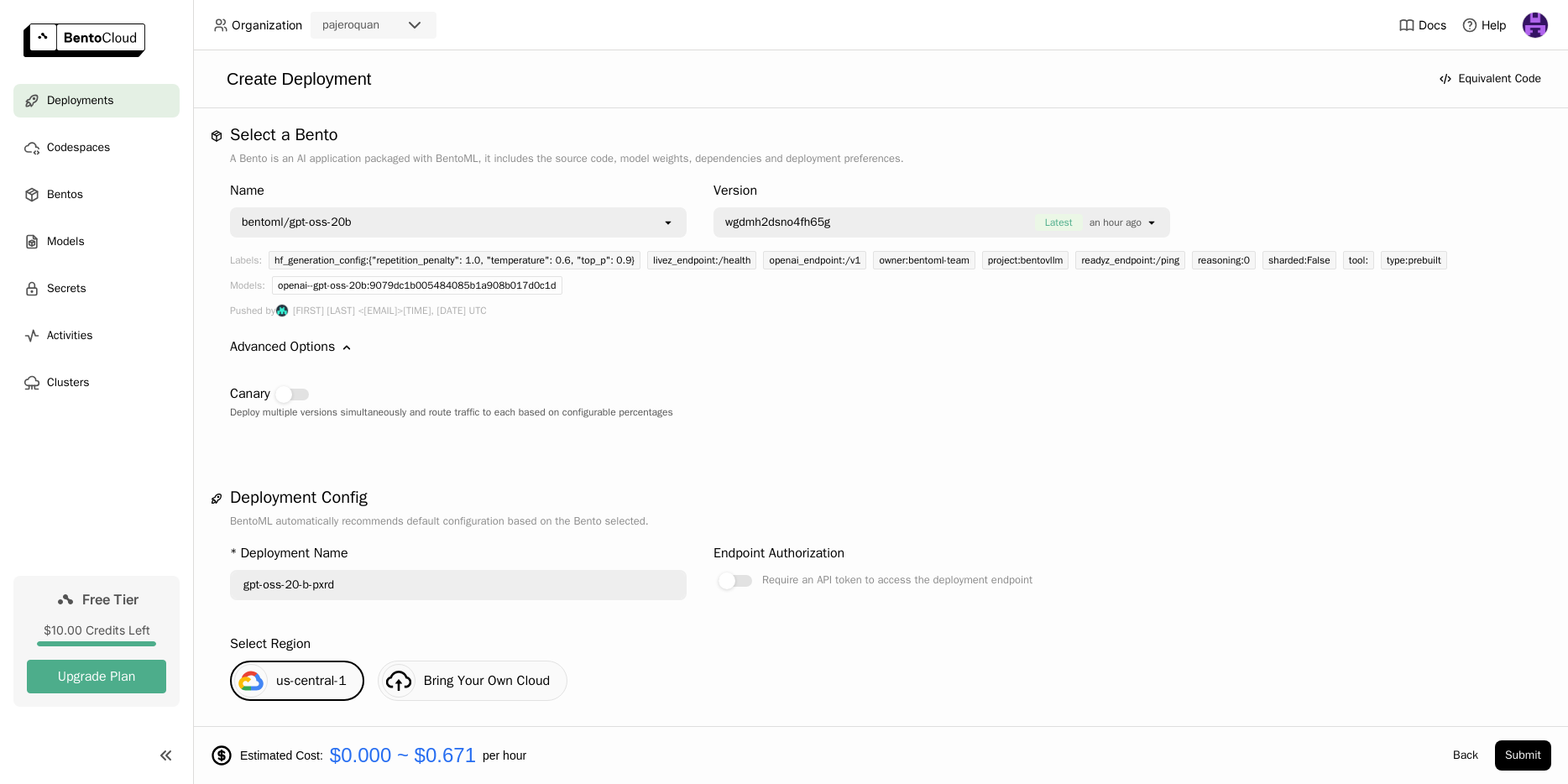 click on "open" at bounding box center [673, 222] 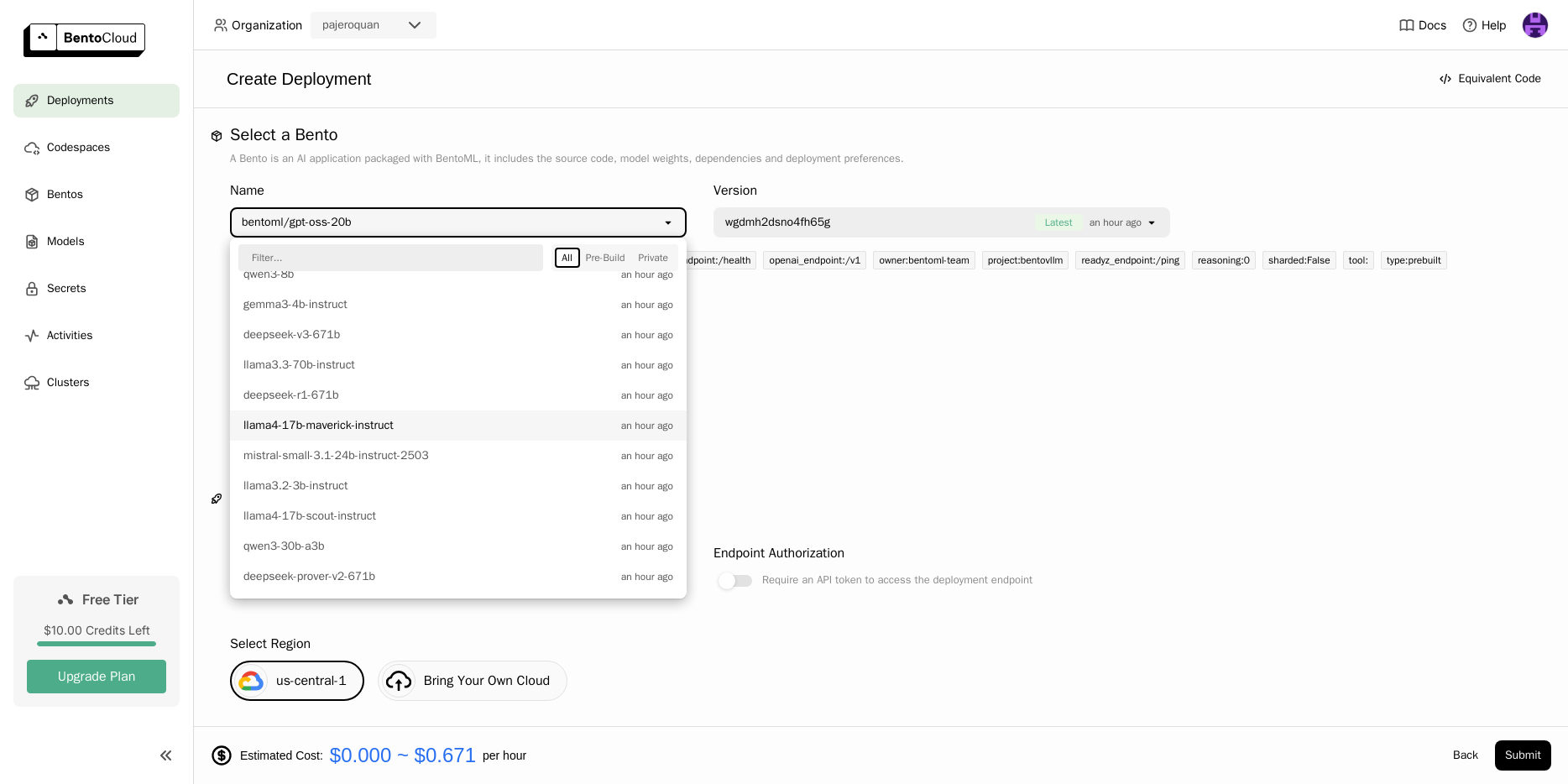 scroll, scrollTop: 0, scrollLeft: 0, axis: both 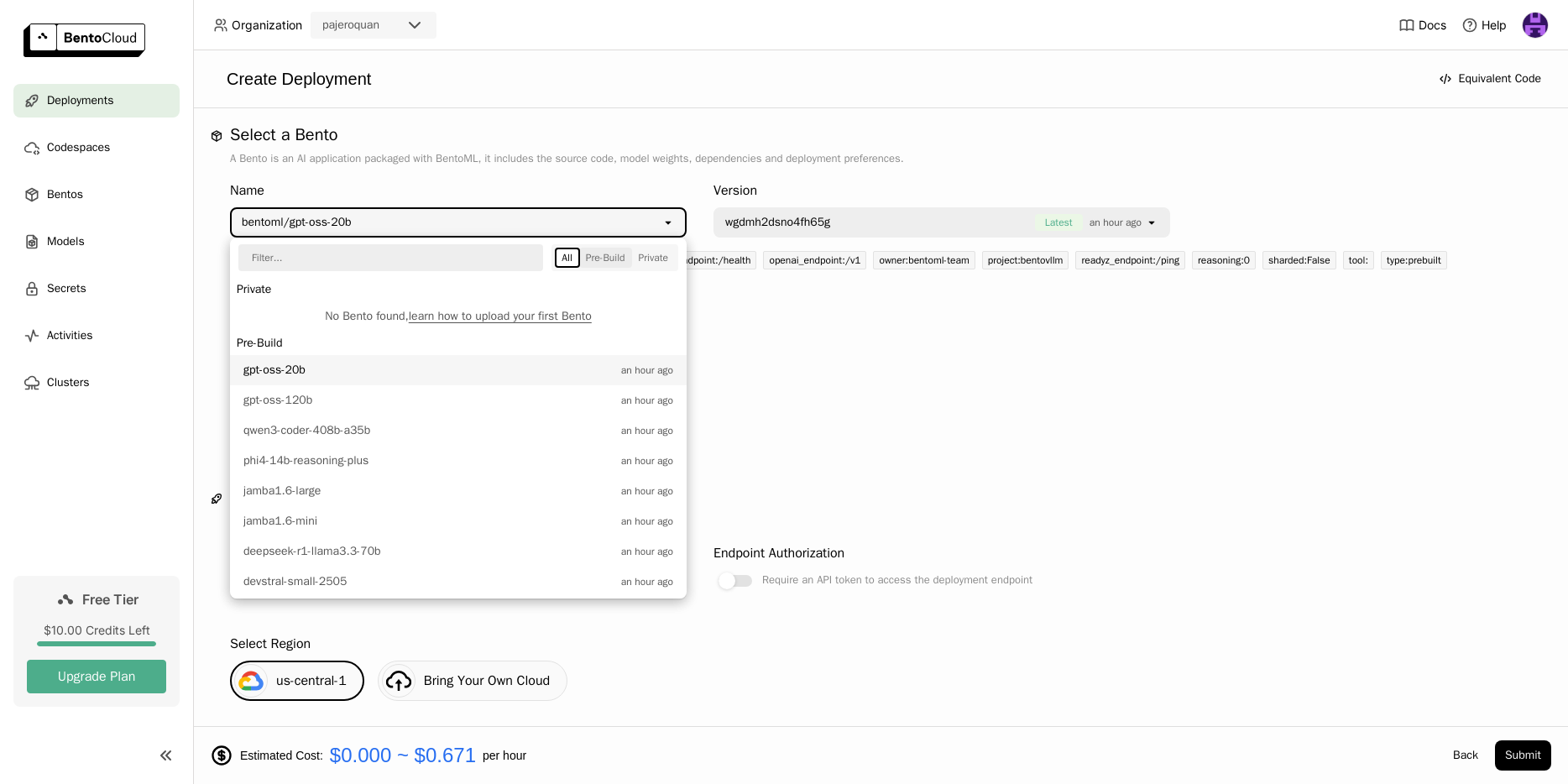click on "Pre-Build" at bounding box center [605, 258] 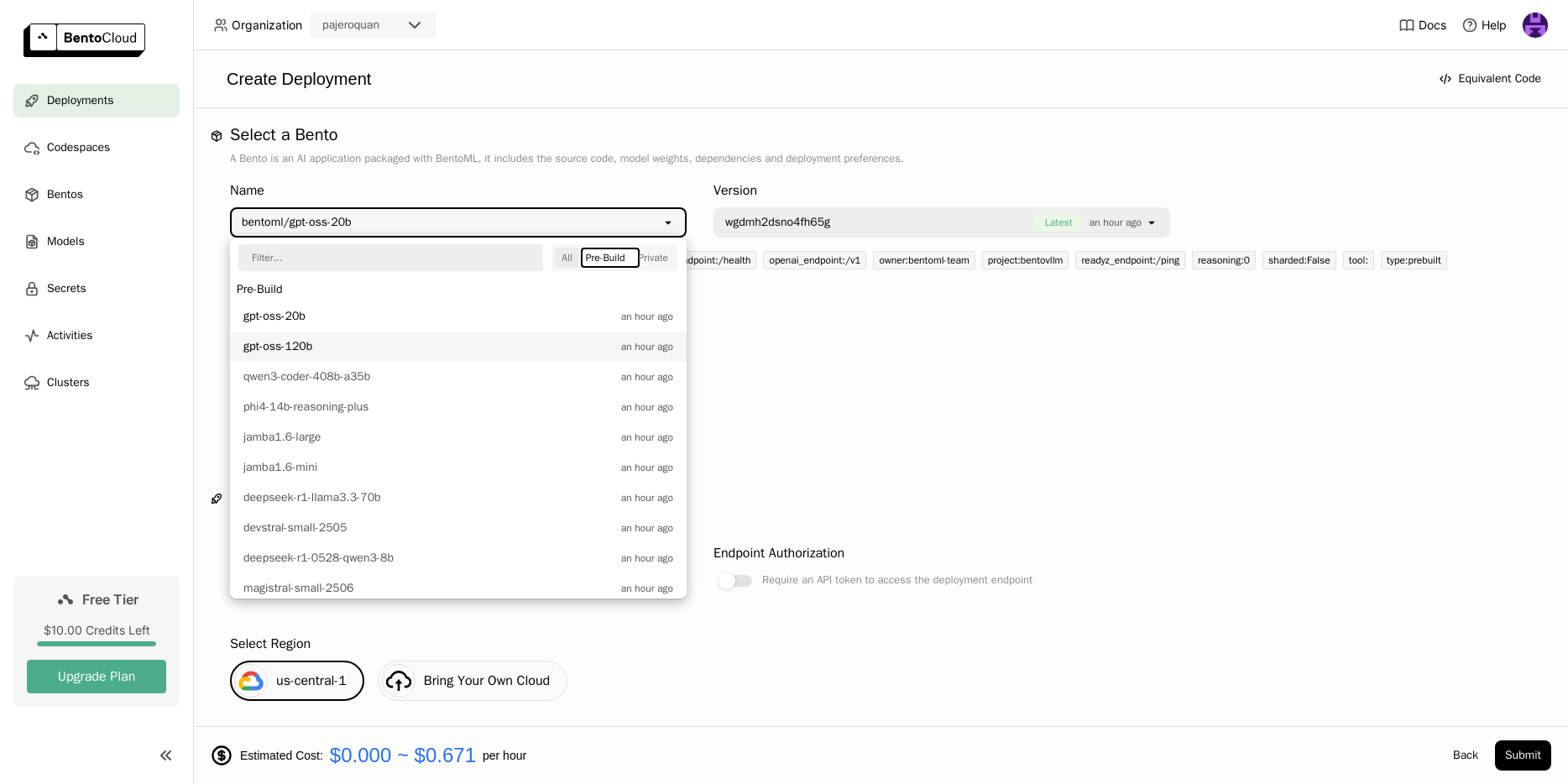 click on "All" at bounding box center (567, 258) 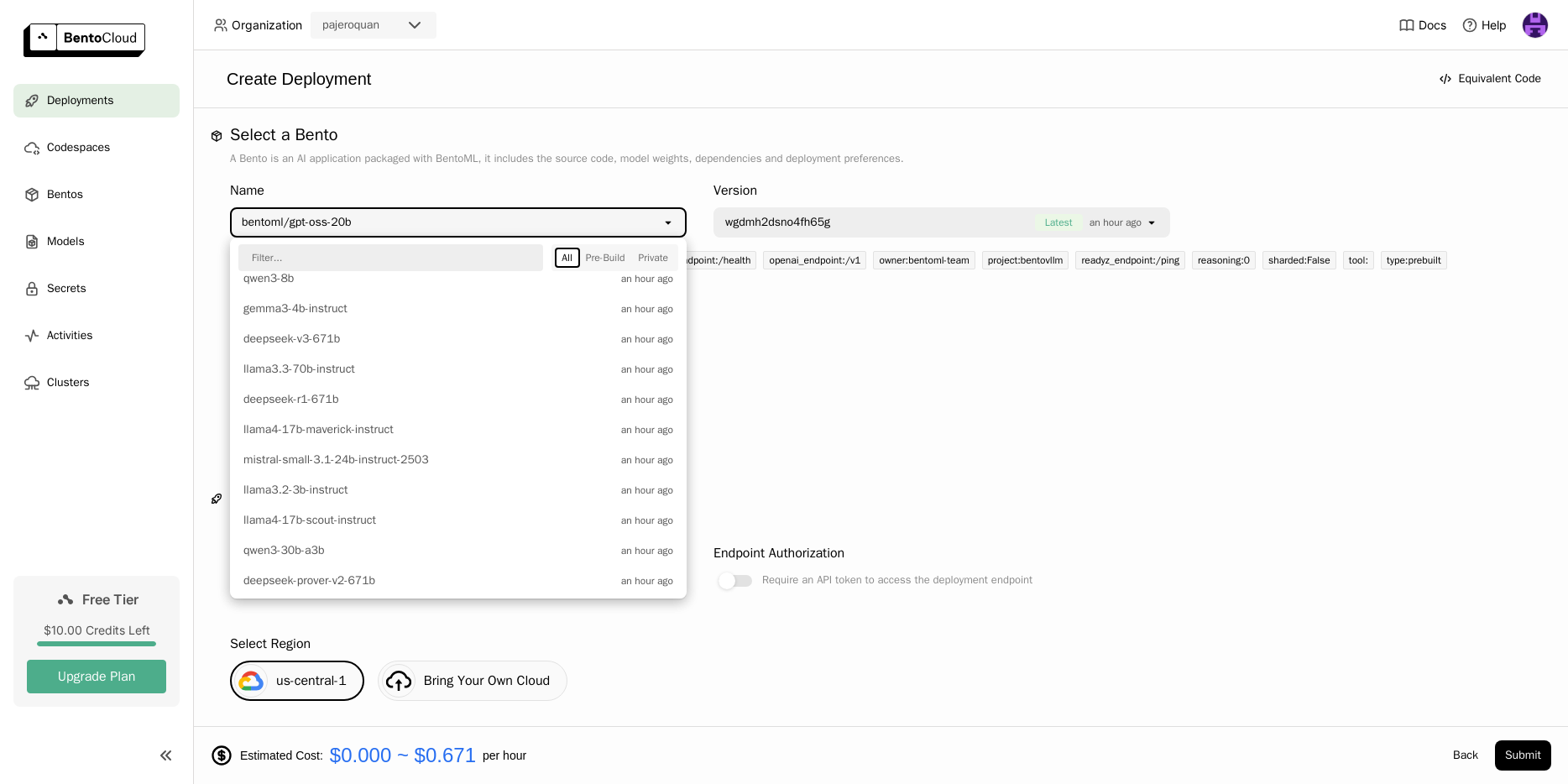 scroll, scrollTop: 519, scrollLeft: 0, axis: vertical 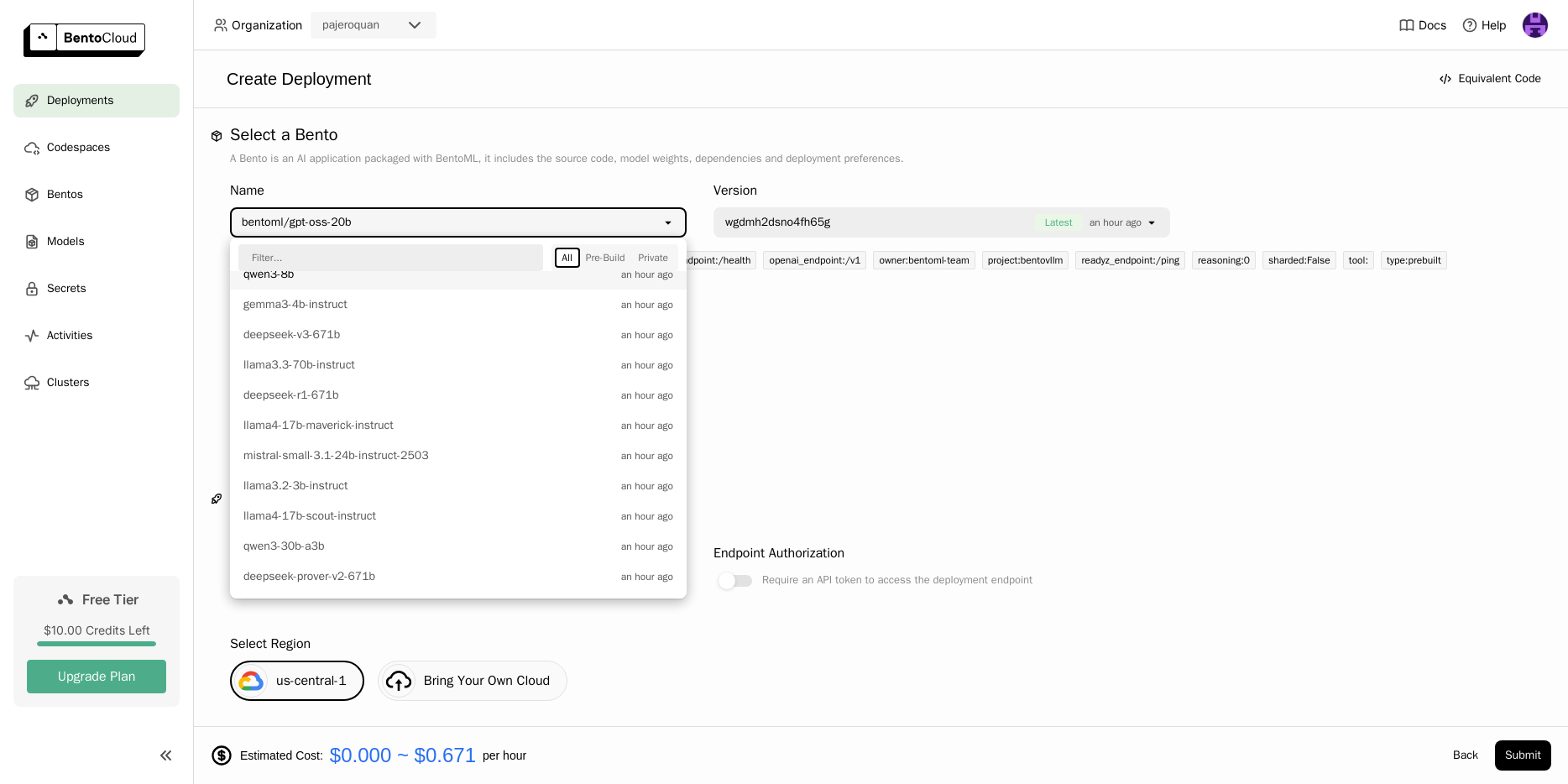 click on "Select a Bento" at bounding box center [881, 135] 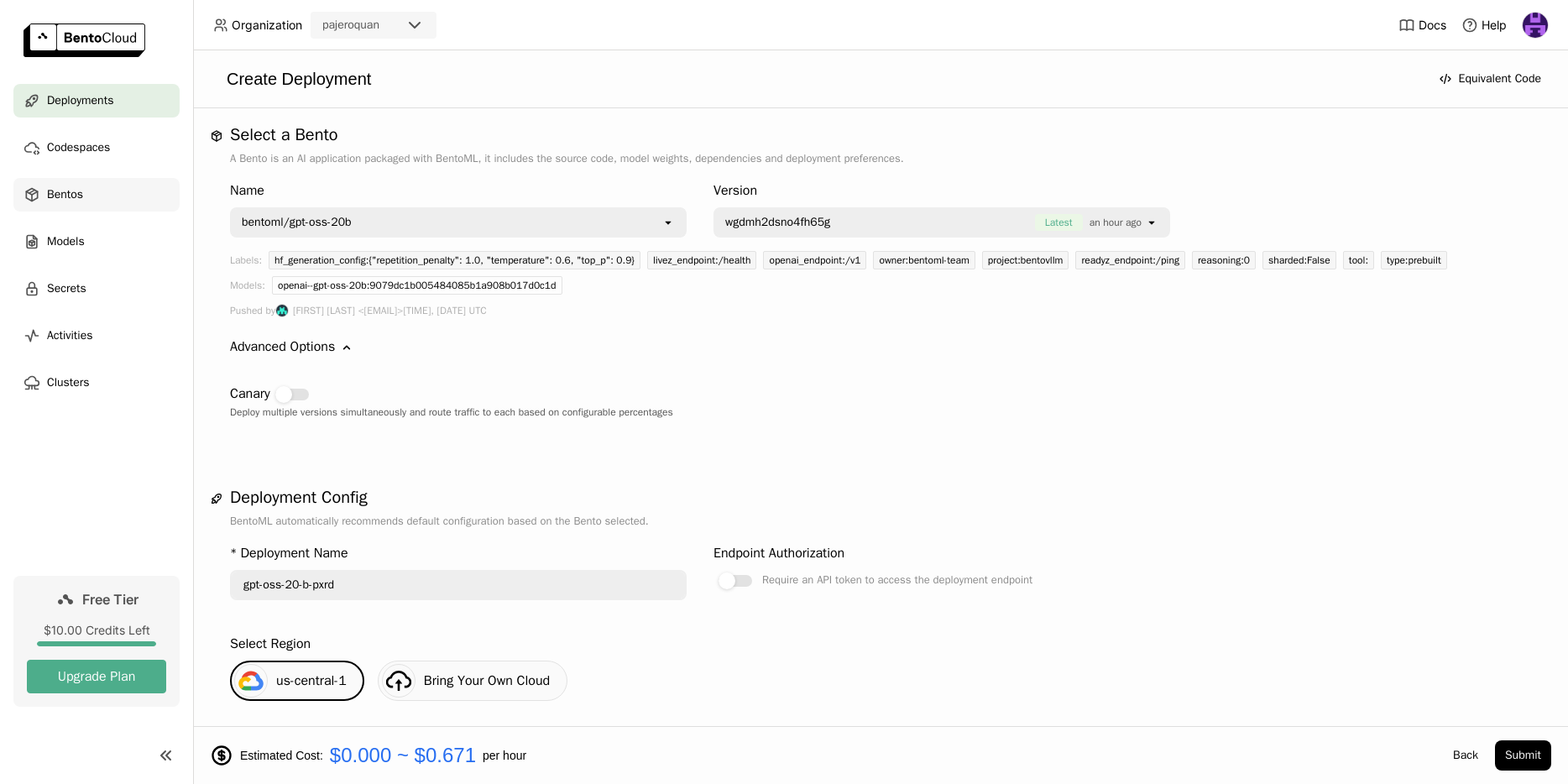 click on "Bentos" at bounding box center [97, 195] 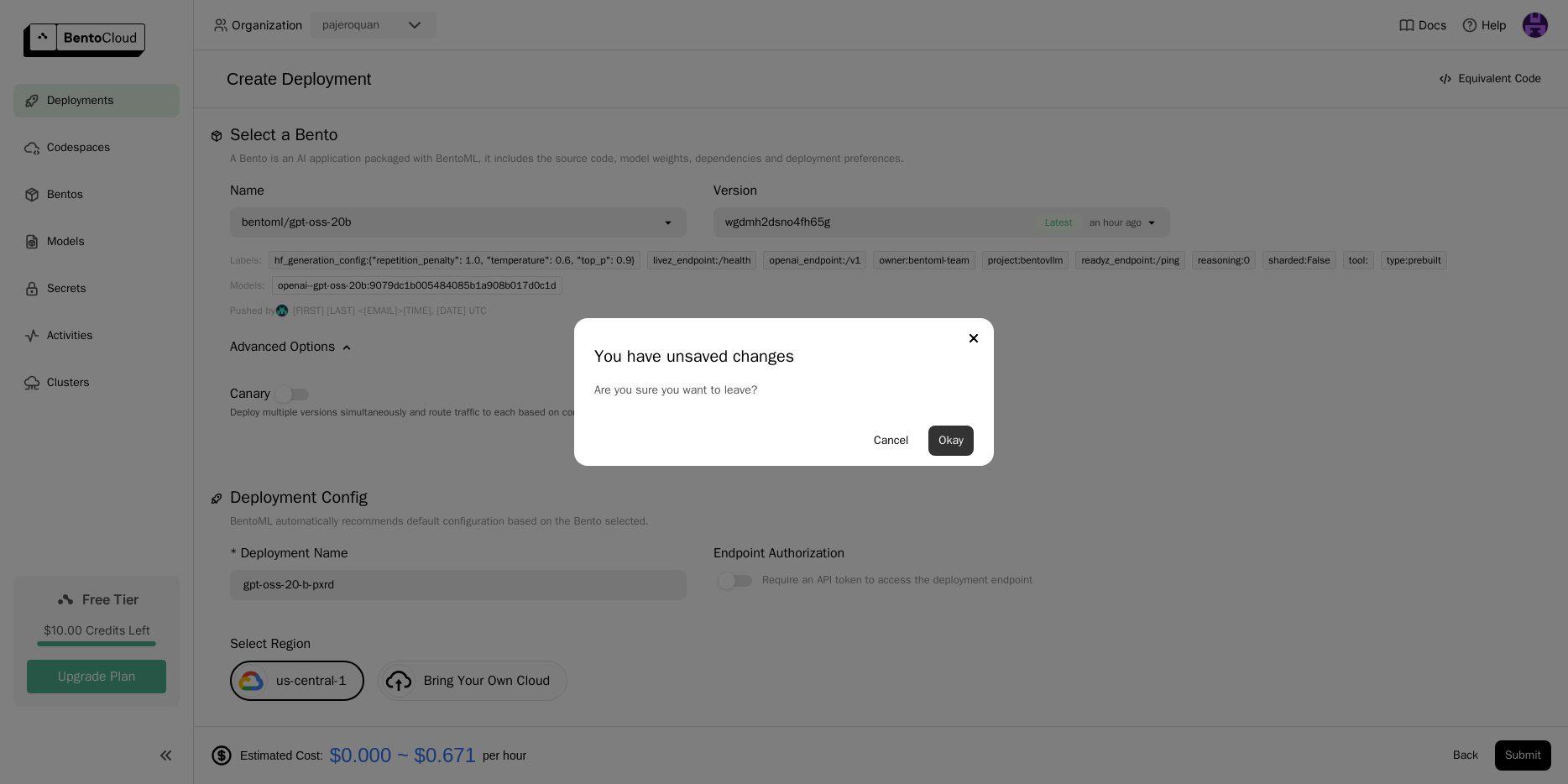 click on "Okay" at bounding box center (951, 441) 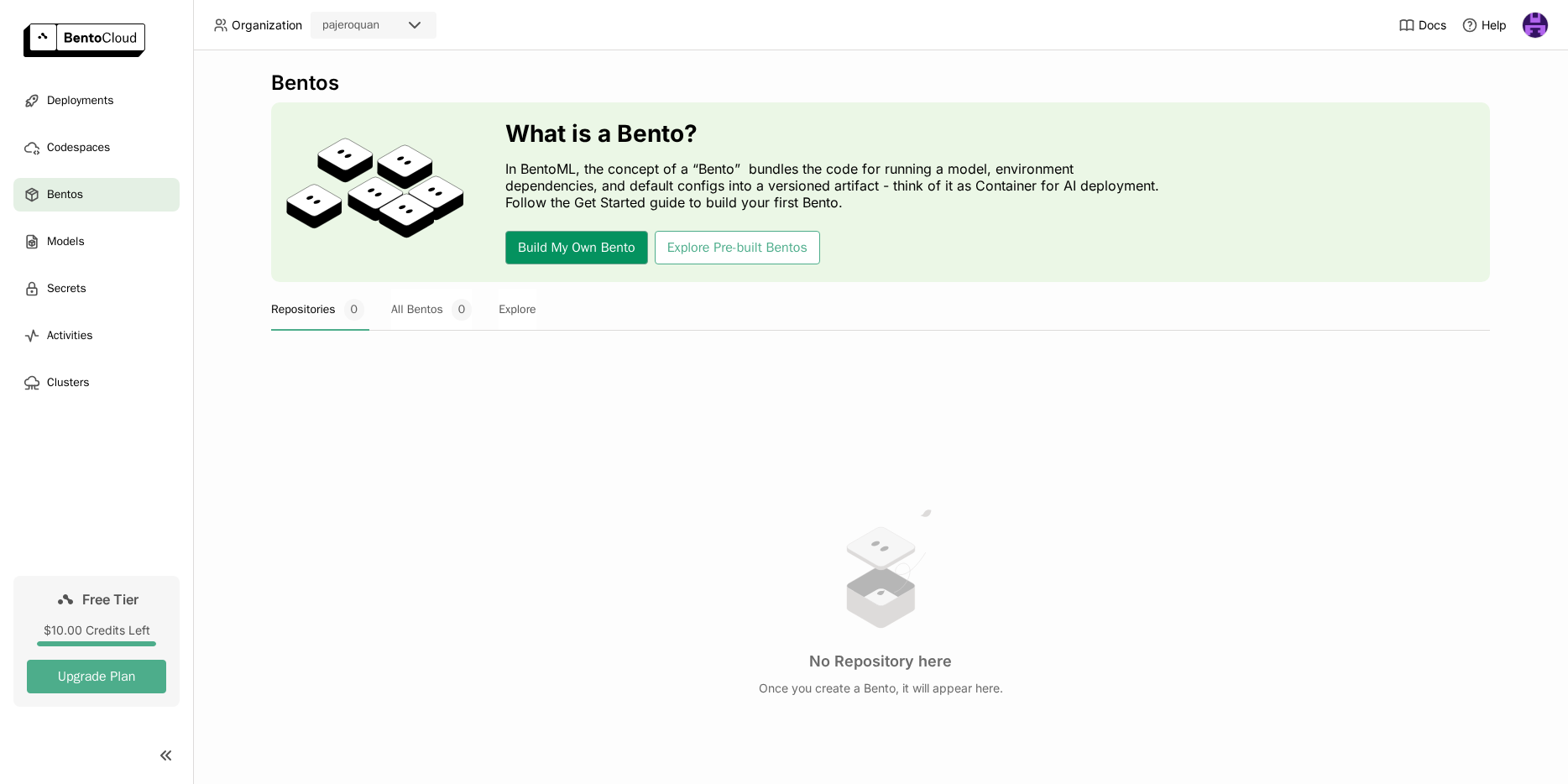 click on "Build My Own Bento" at bounding box center [577, 248] 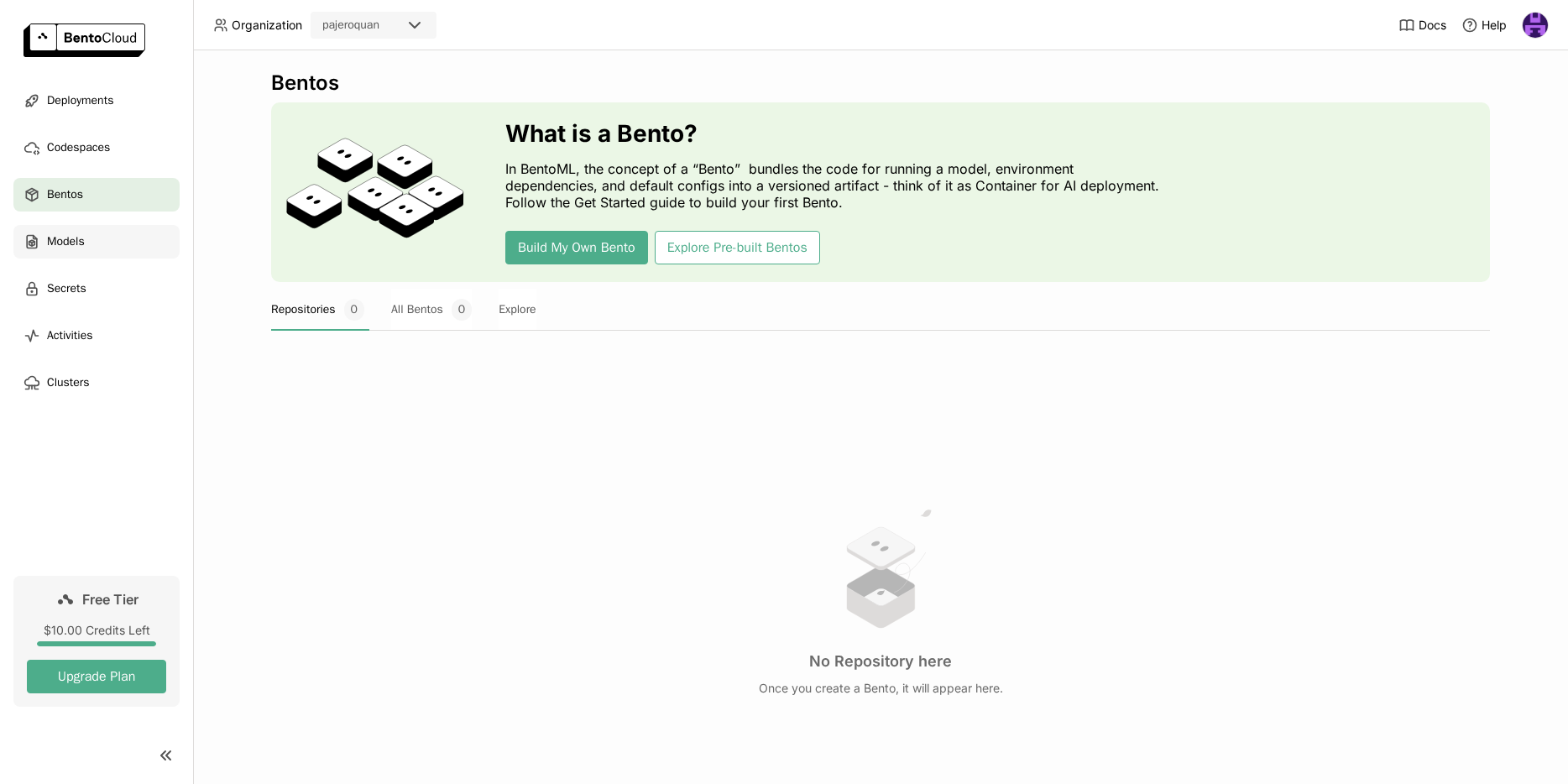 click on "Models" at bounding box center (97, 242) 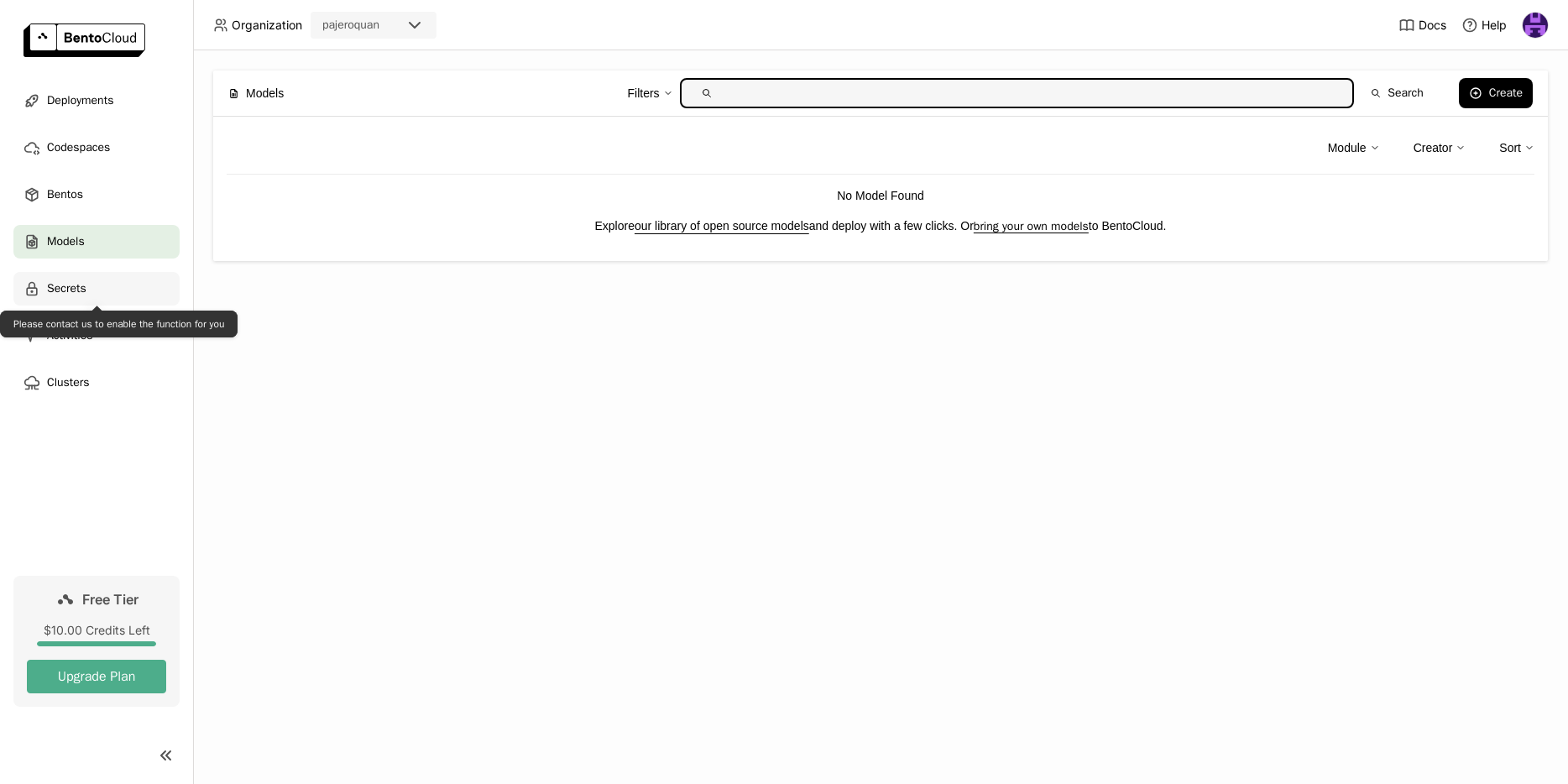 click on "Secrets" at bounding box center (66, 289) 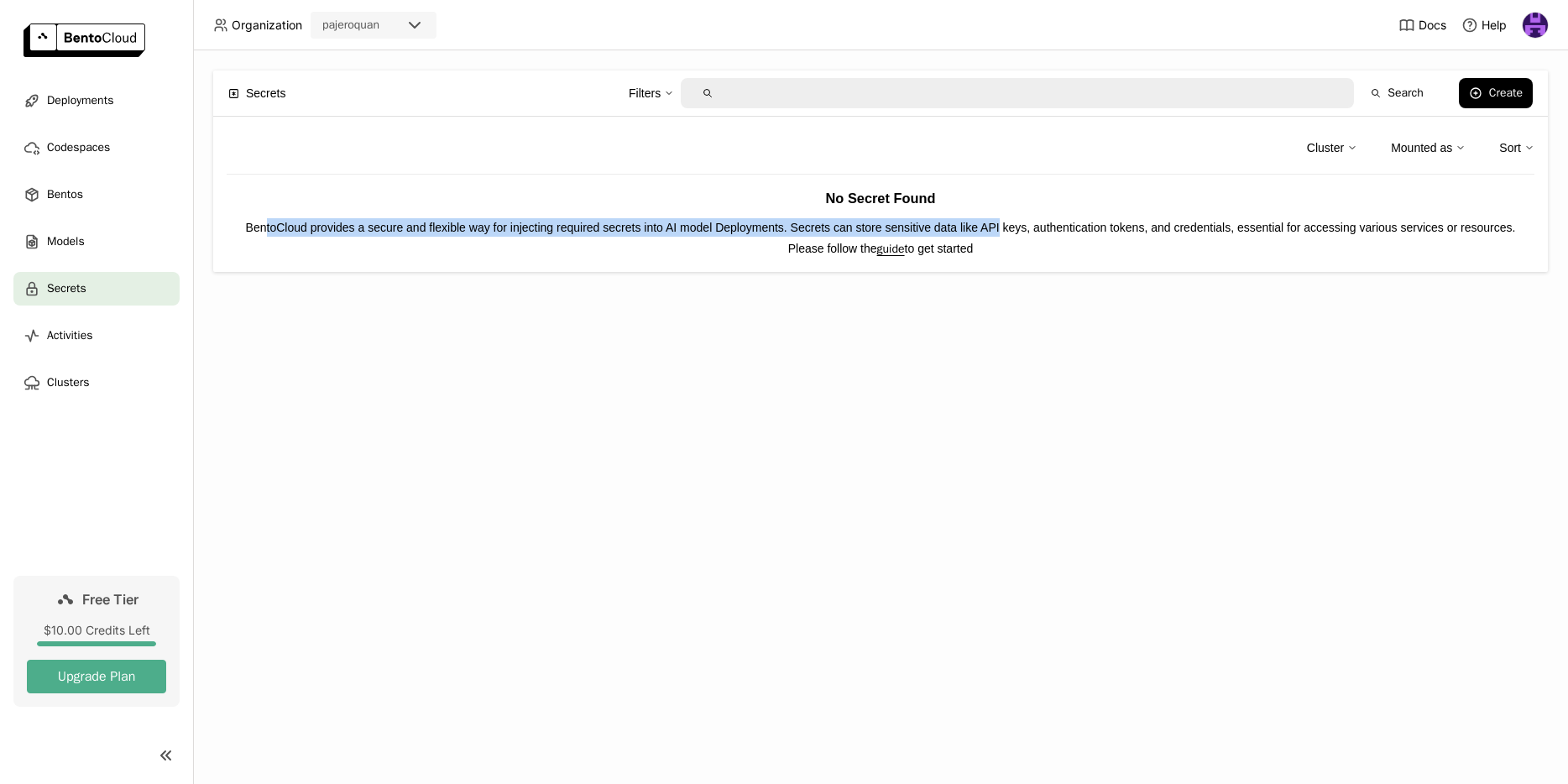 drag, startPoint x: 271, startPoint y: 226, endPoint x: 1033, endPoint y: 229, distance: 762.0059 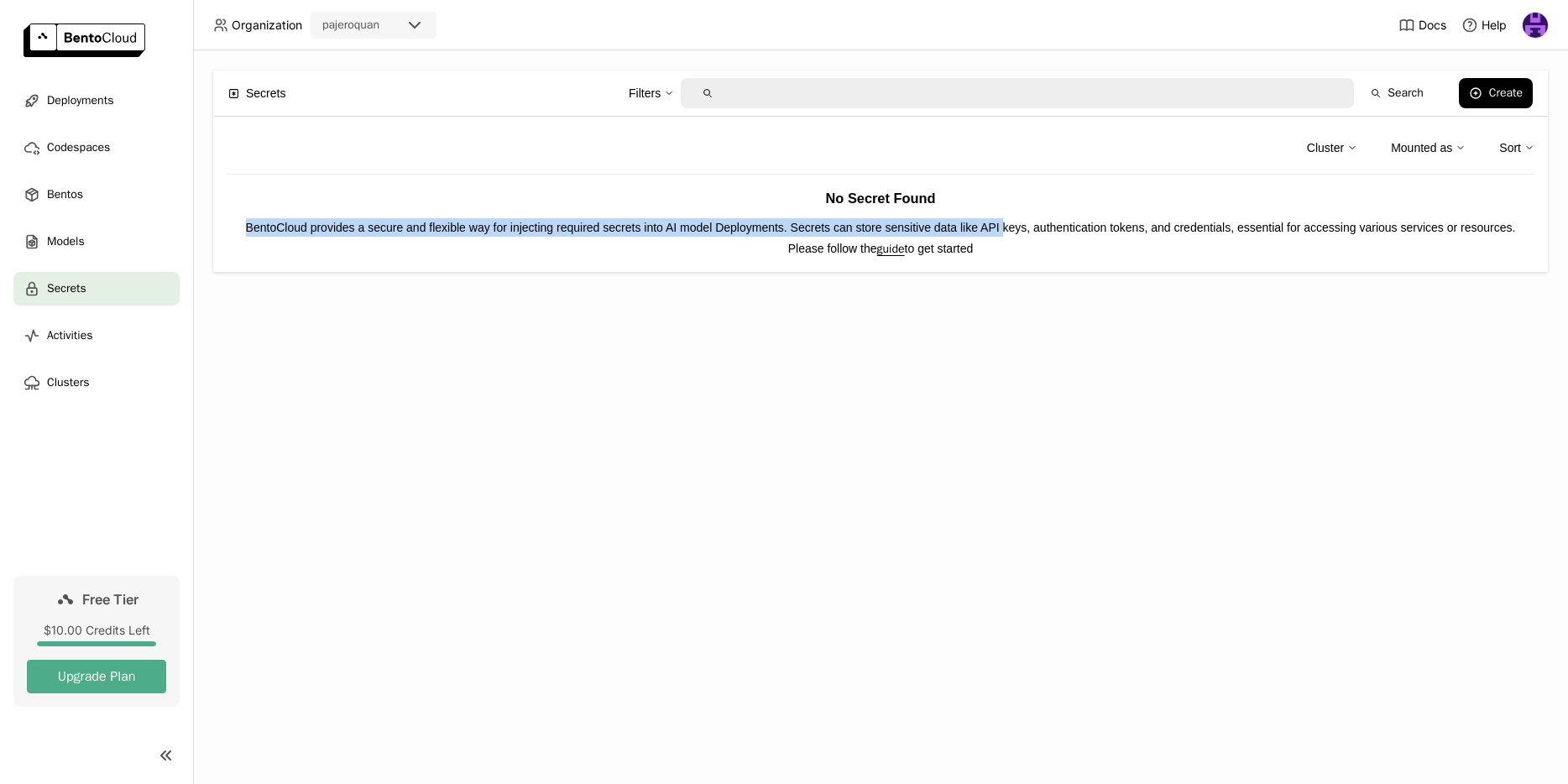 drag, startPoint x: 1033, startPoint y: 229, endPoint x: 280, endPoint y: 224, distance: 753.0166 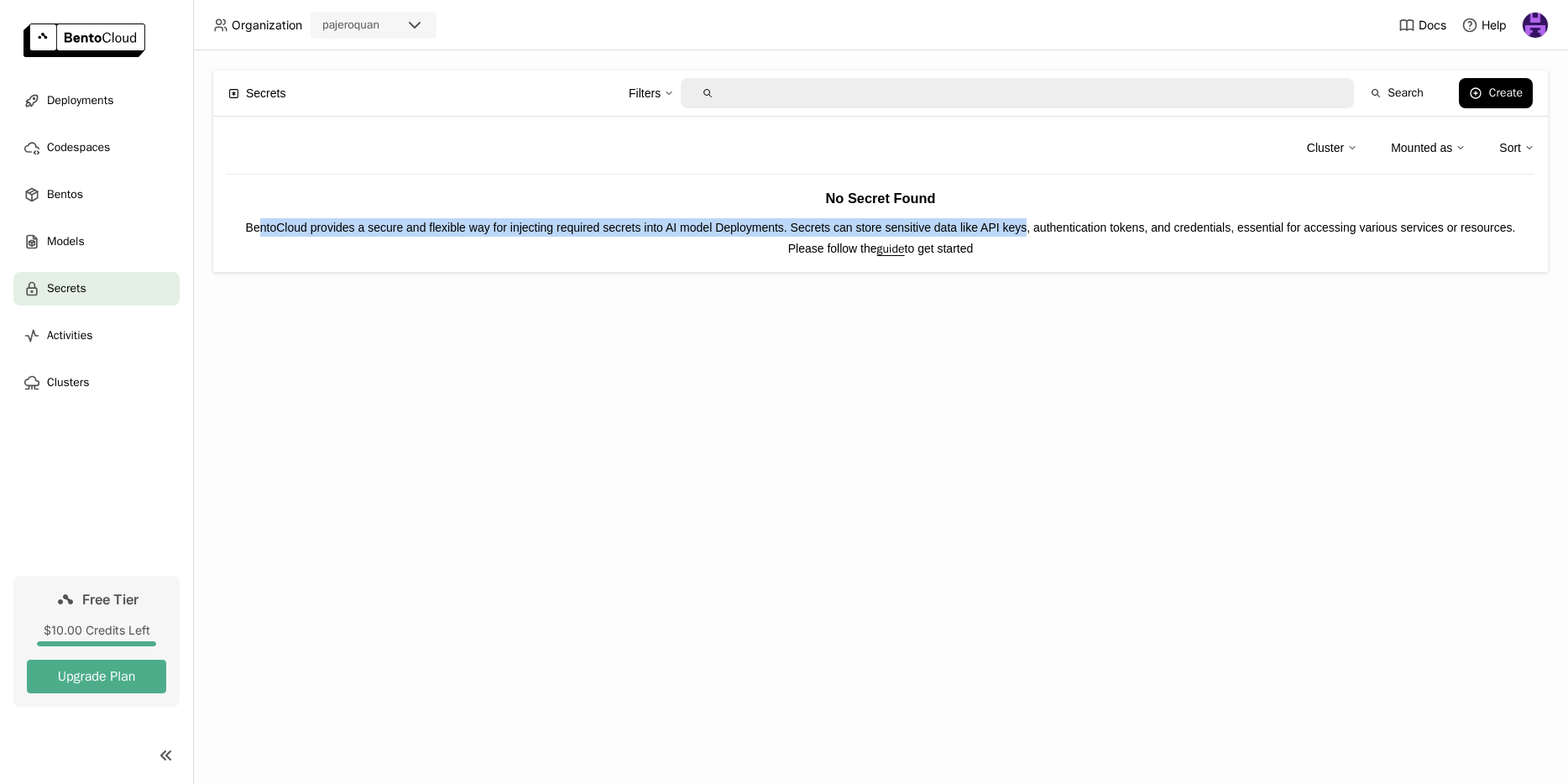 drag, startPoint x: 1061, startPoint y: 227, endPoint x: 264, endPoint y: 226, distance: 797.00063 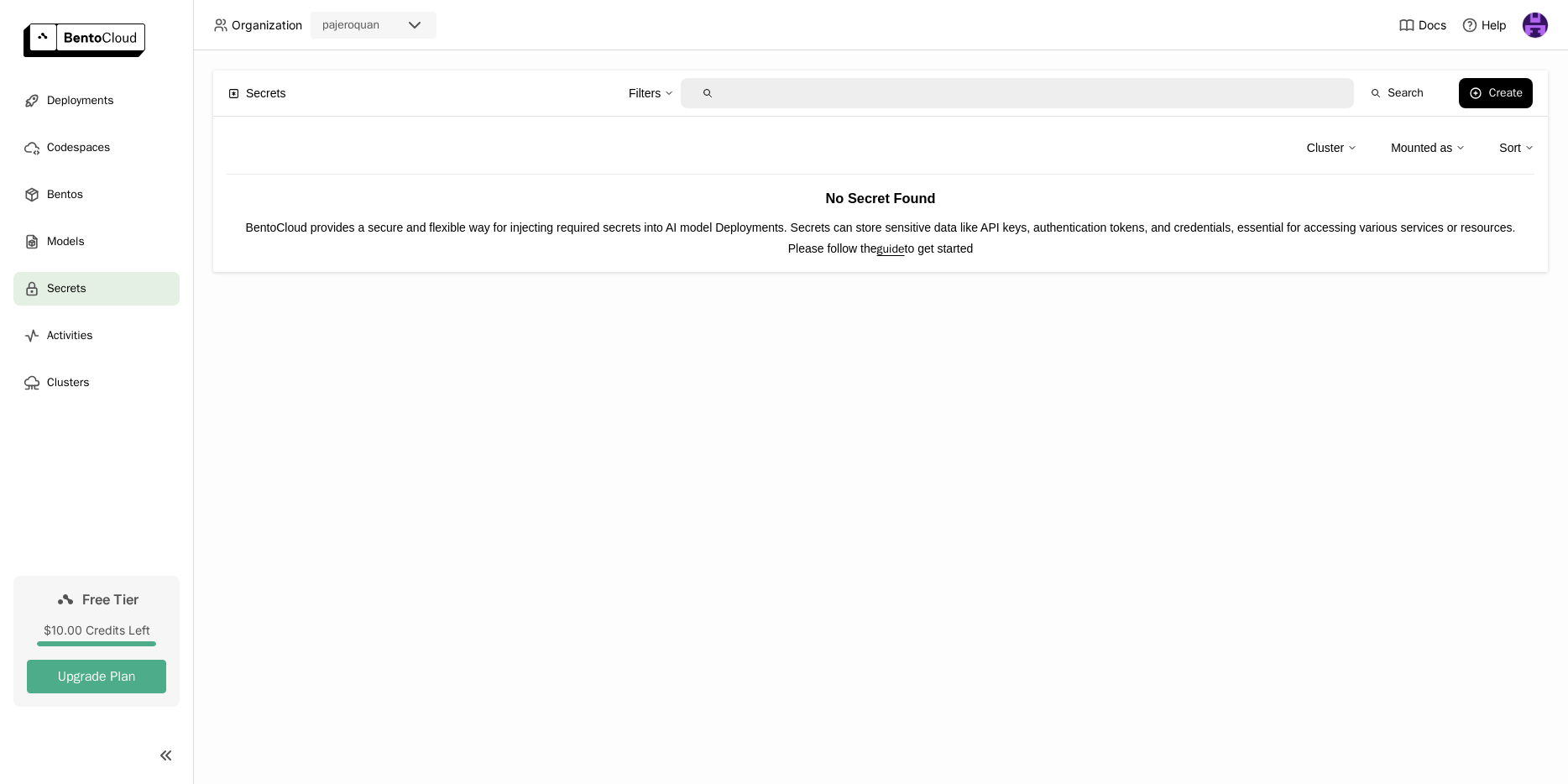 drag, startPoint x: 255, startPoint y: 226, endPoint x: 1058, endPoint y: 240, distance: 803.122 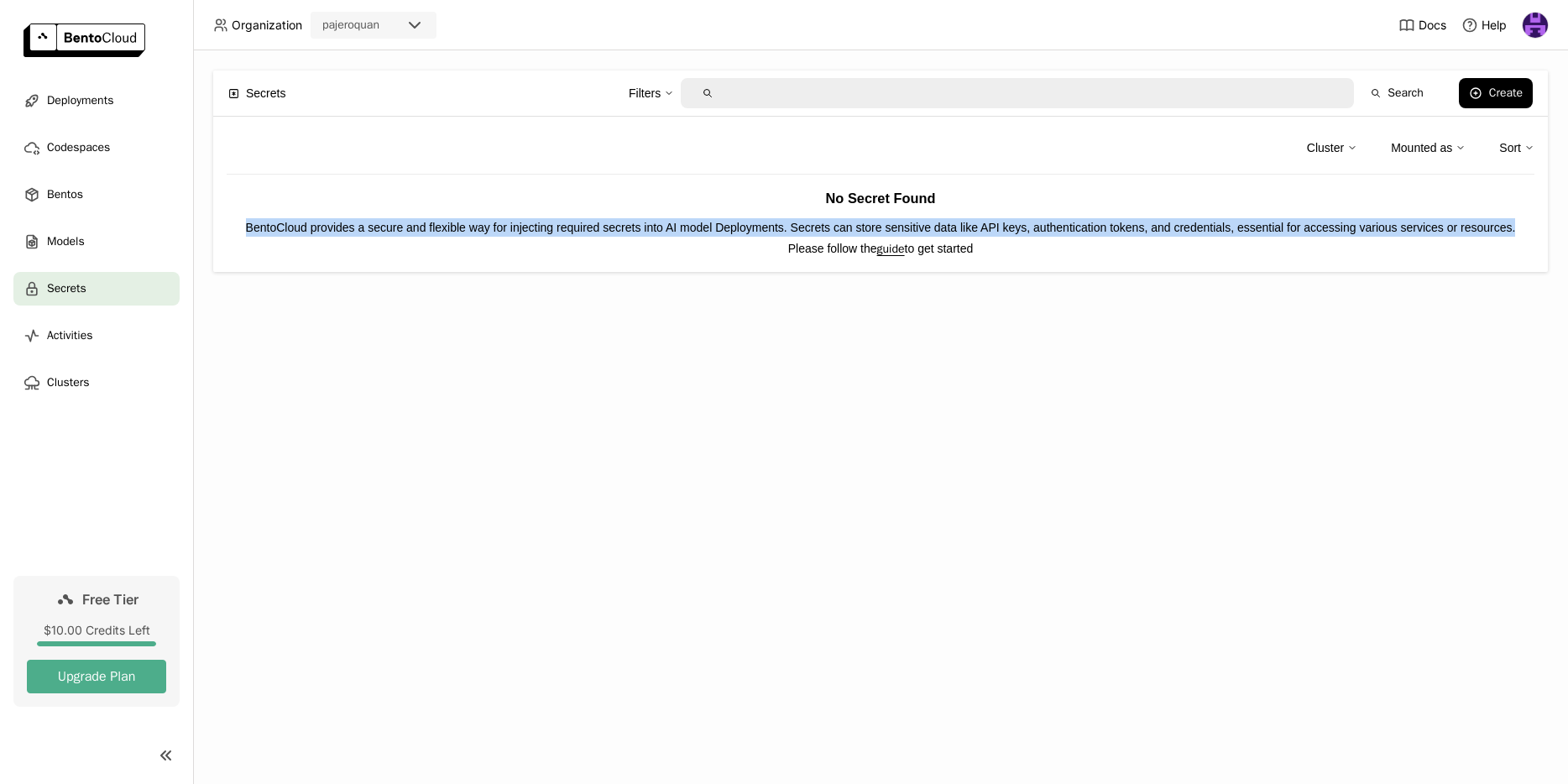 drag, startPoint x: 944, startPoint y: 244, endPoint x: 227, endPoint y: 219, distance: 717.4357 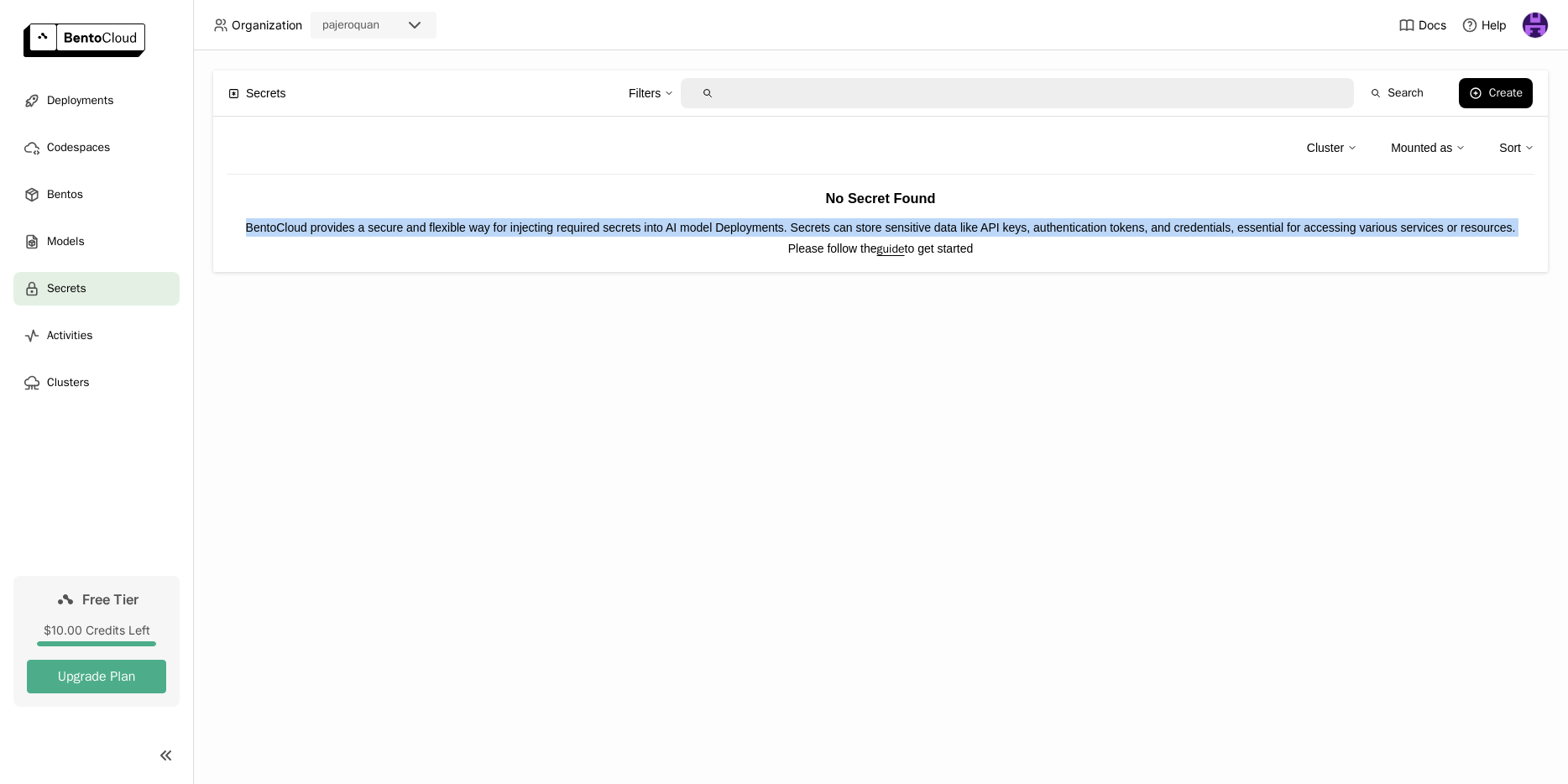 drag, startPoint x: 805, startPoint y: 236, endPoint x: 231, endPoint y: 229, distance: 574.04268 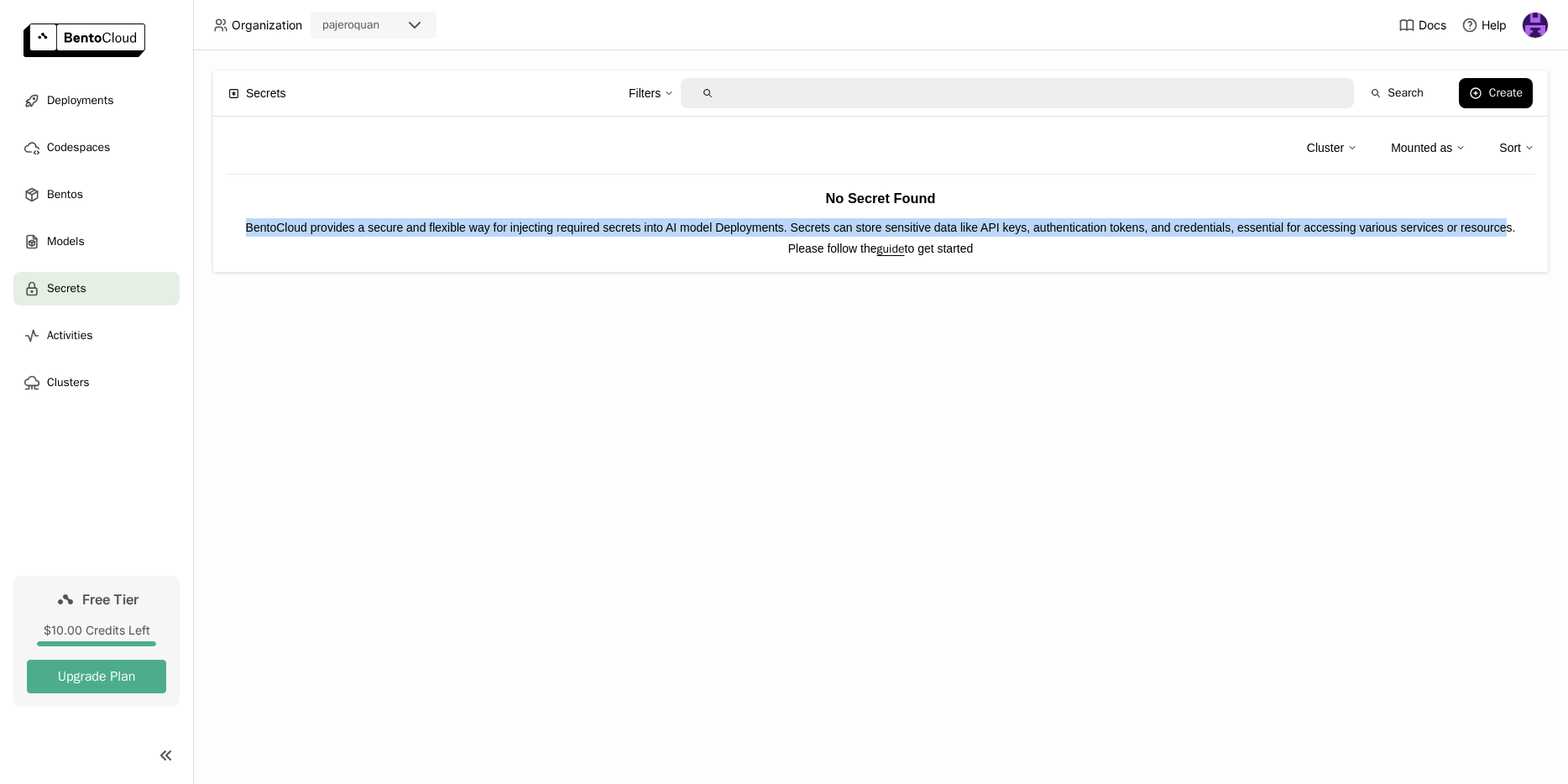 drag, startPoint x: 238, startPoint y: 227, endPoint x: 900, endPoint y: 242, distance: 662.1699 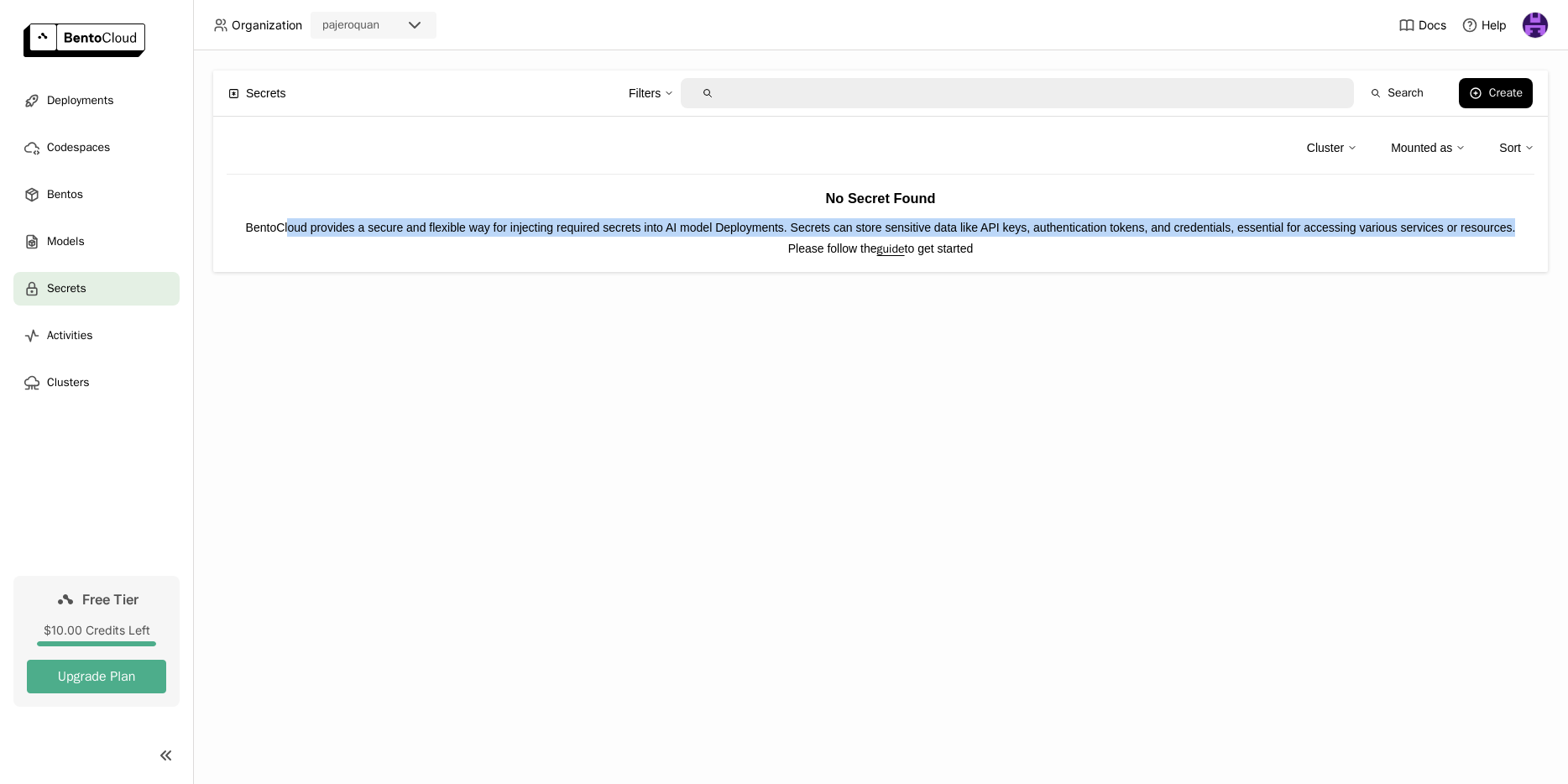 drag, startPoint x: 914, startPoint y: 242, endPoint x: 295, endPoint y: 224, distance: 619.2617 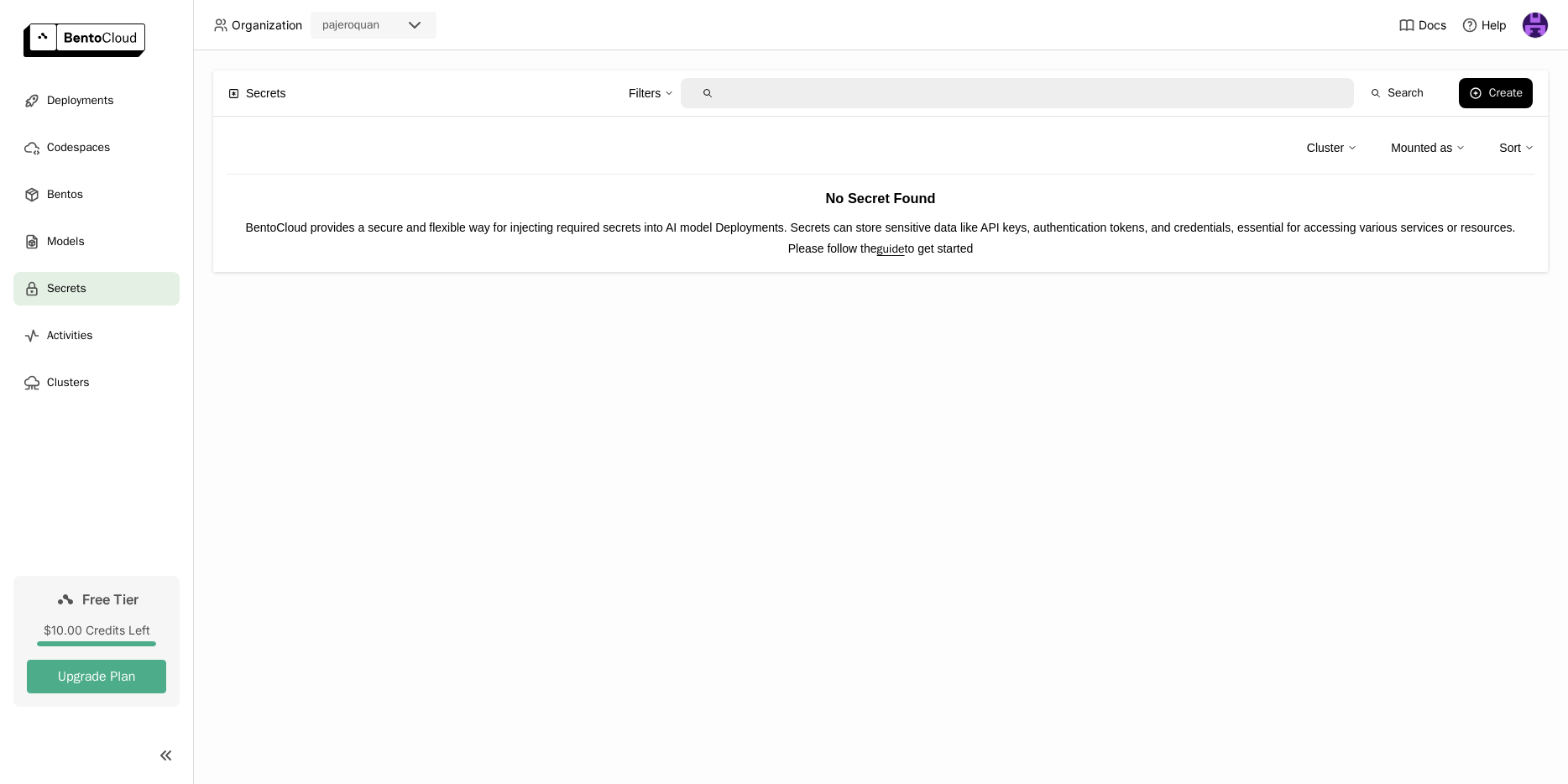 drag, startPoint x: 295, startPoint y: 224, endPoint x: 305, endPoint y: 226, distance: 10.198039 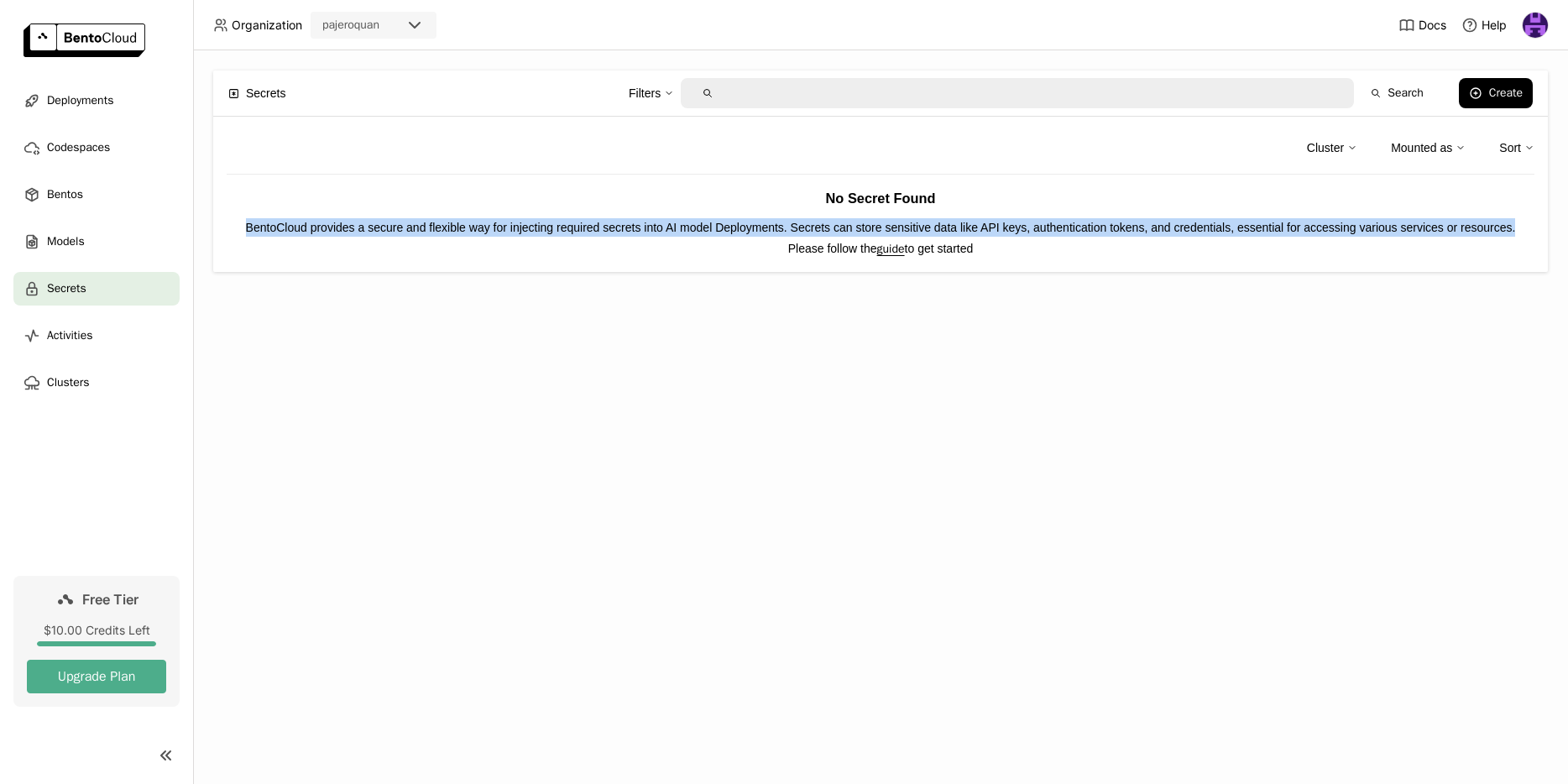 drag, startPoint x: 251, startPoint y: 224, endPoint x: 912, endPoint y: 250, distance: 661.51115 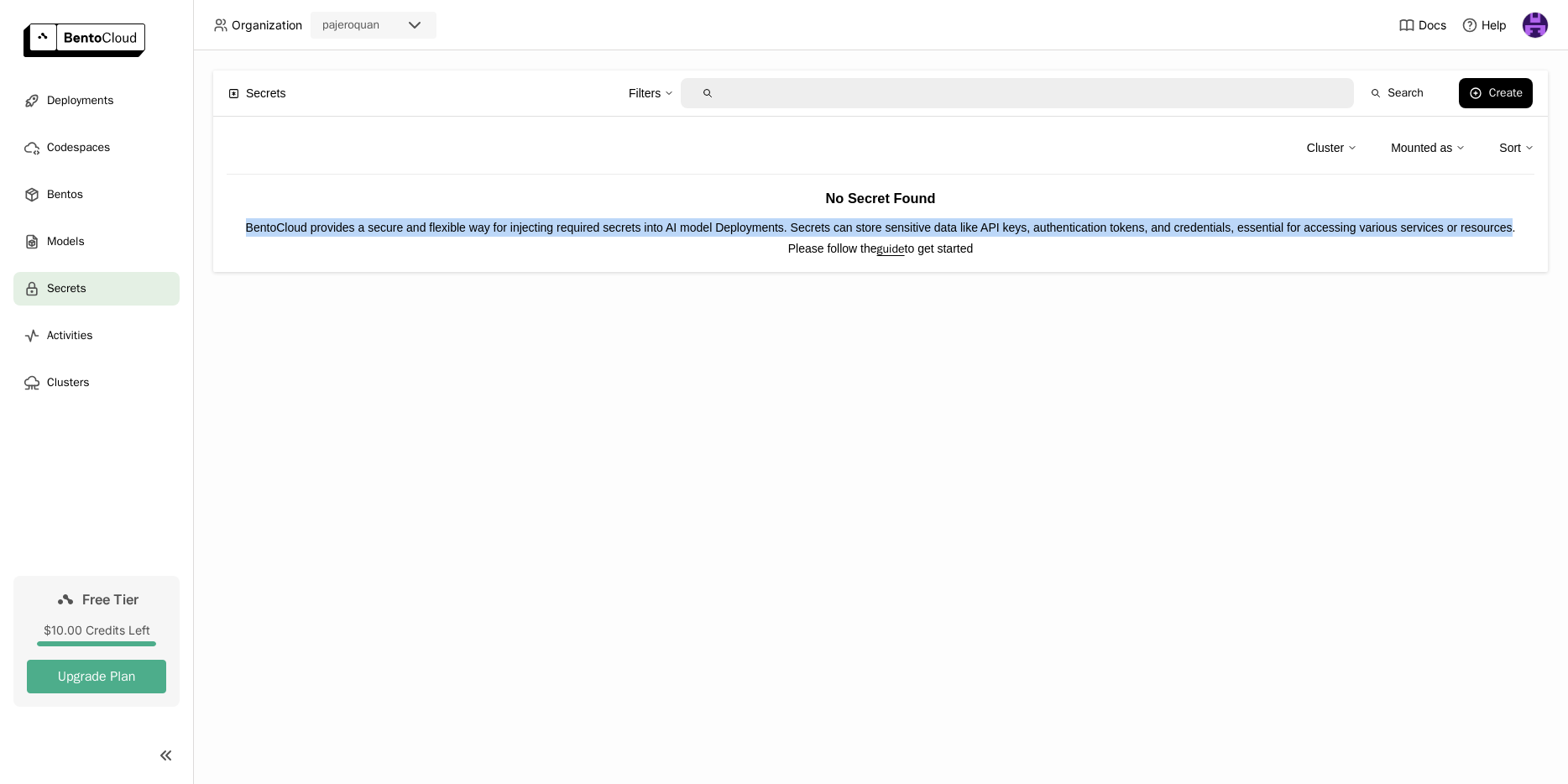 drag, startPoint x: 901, startPoint y: 243, endPoint x: 239, endPoint y: 231, distance: 662.1088 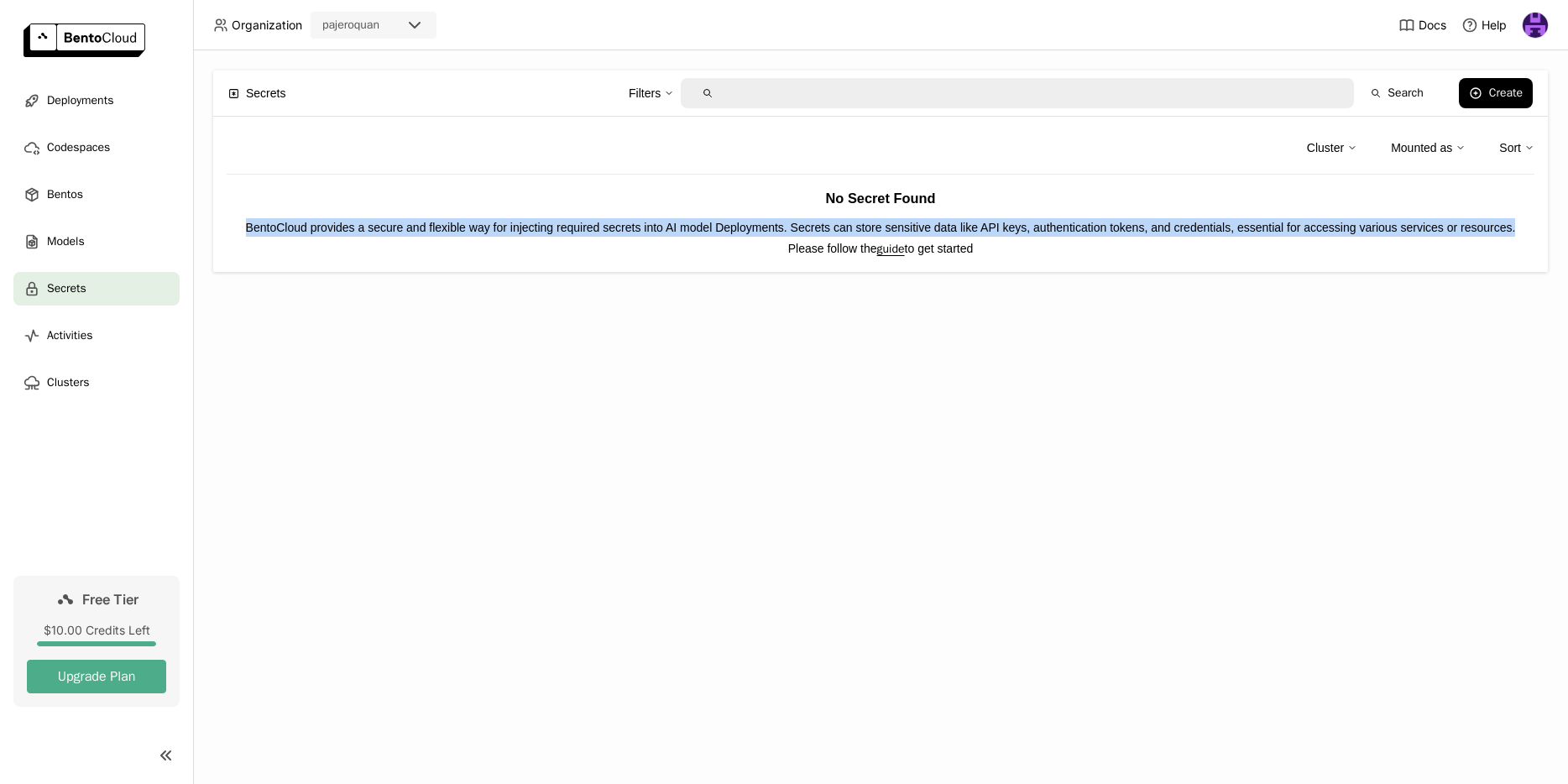 drag, startPoint x: 253, startPoint y: 230, endPoint x: 926, endPoint y: 248, distance: 673.24067 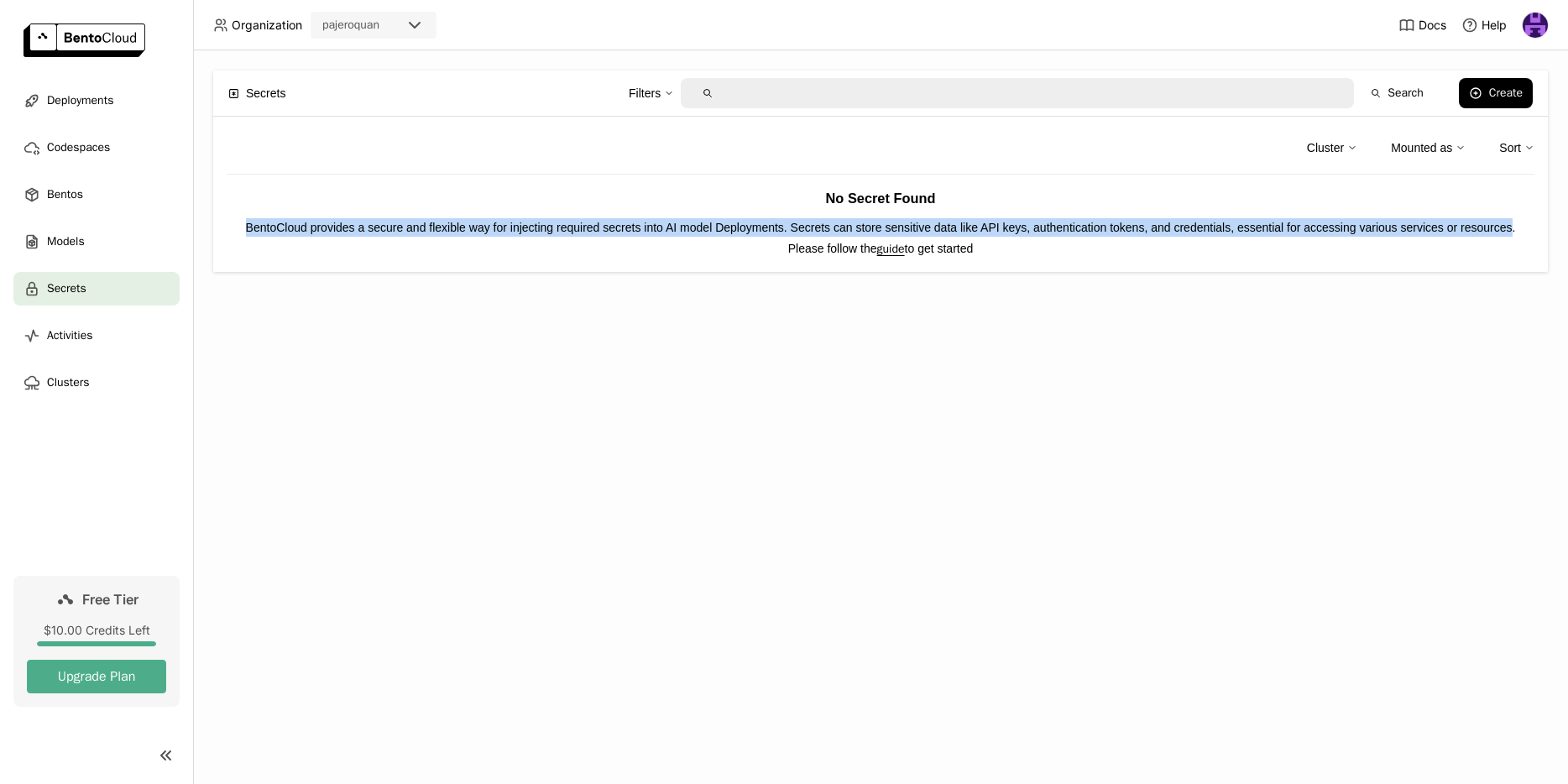 drag, startPoint x: 906, startPoint y: 244, endPoint x: 199, endPoint y: 222, distance: 707.3422 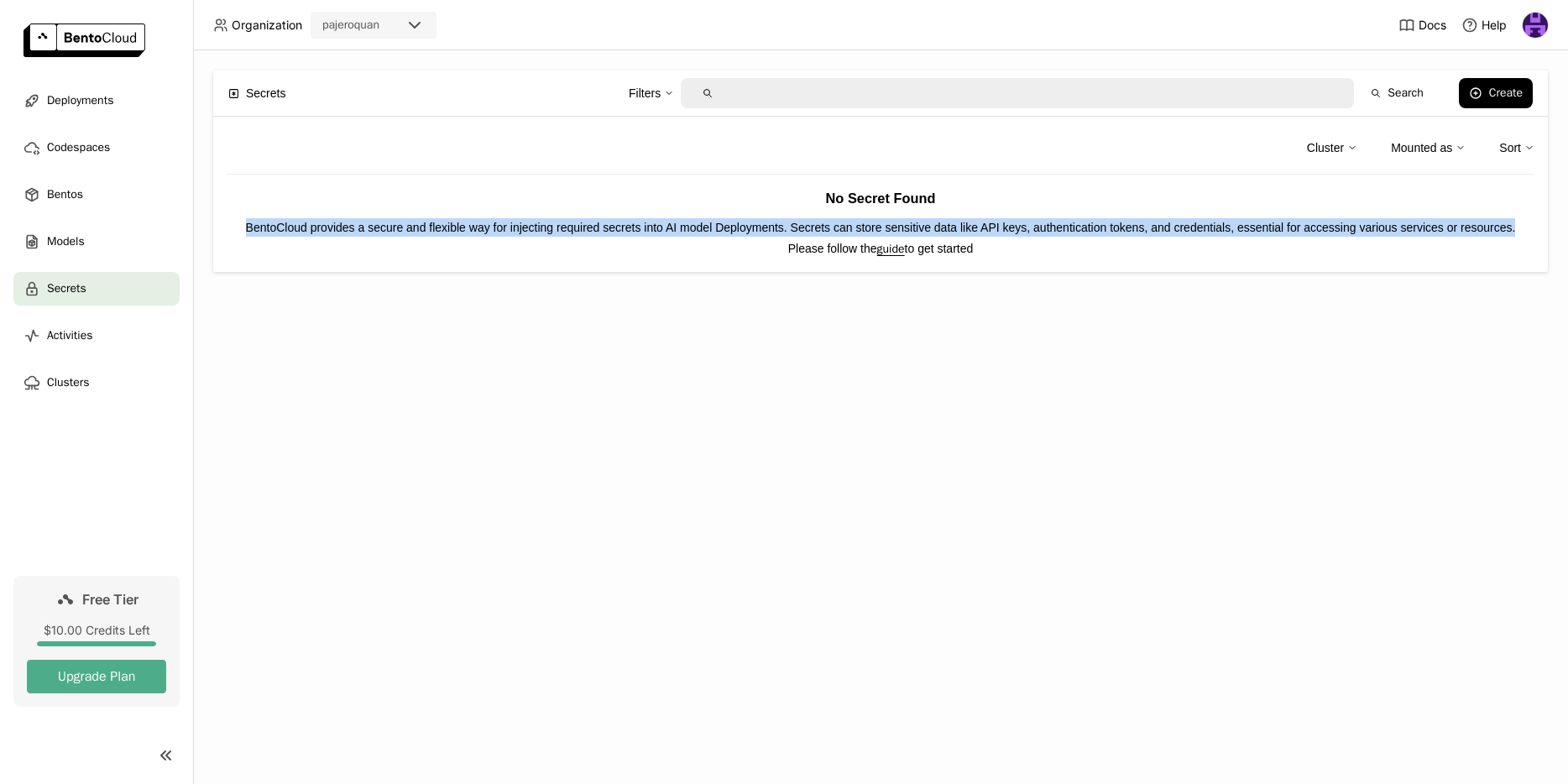 drag, startPoint x: 326, startPoint y: 226, endPoint x: 952, endPoint y: 241, distance: 626.1797 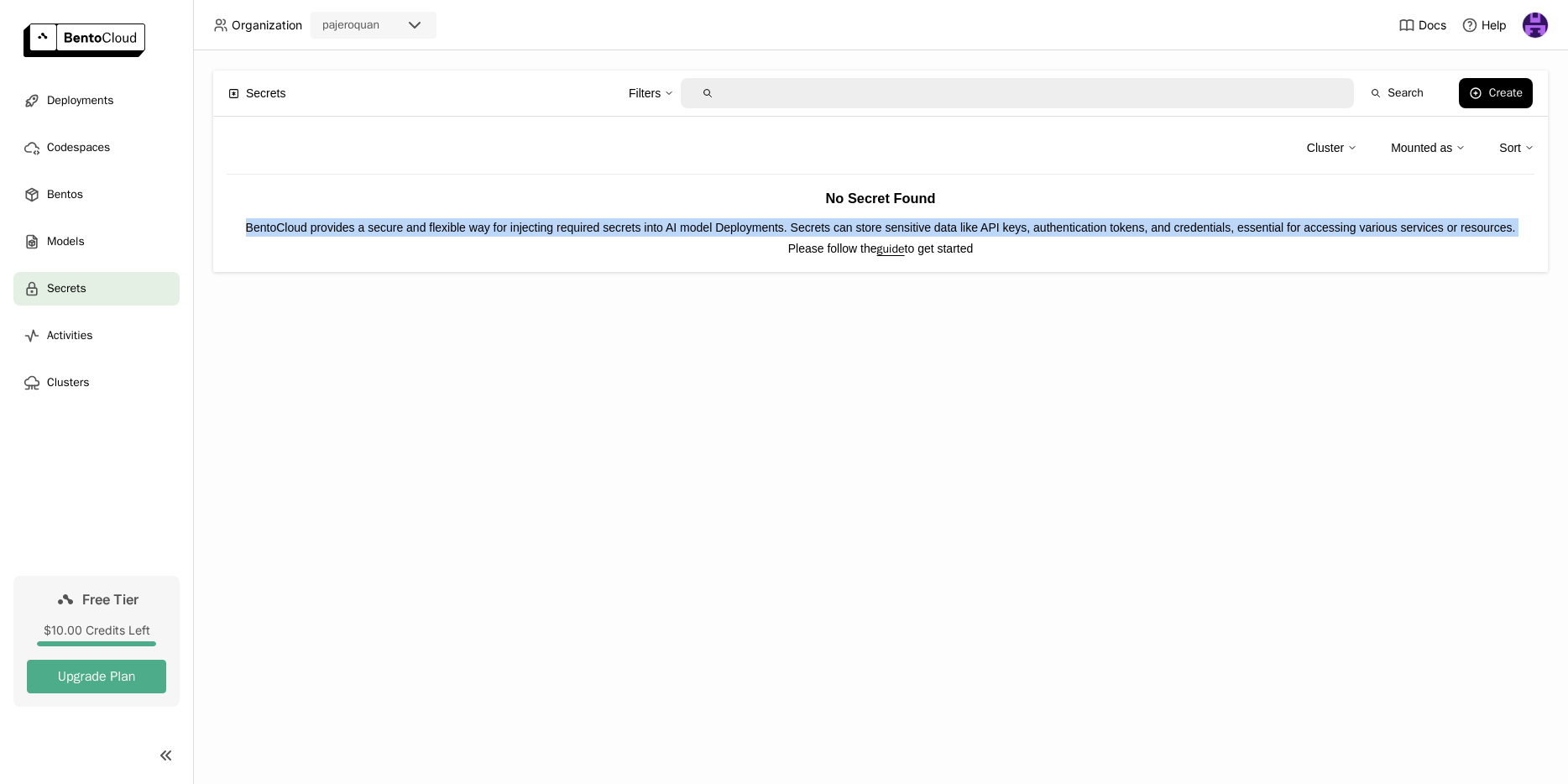 drag, startPoint x: 781, startPoint y: 230, endPoint x: 259, endPoint y: 229, distance: 522.001 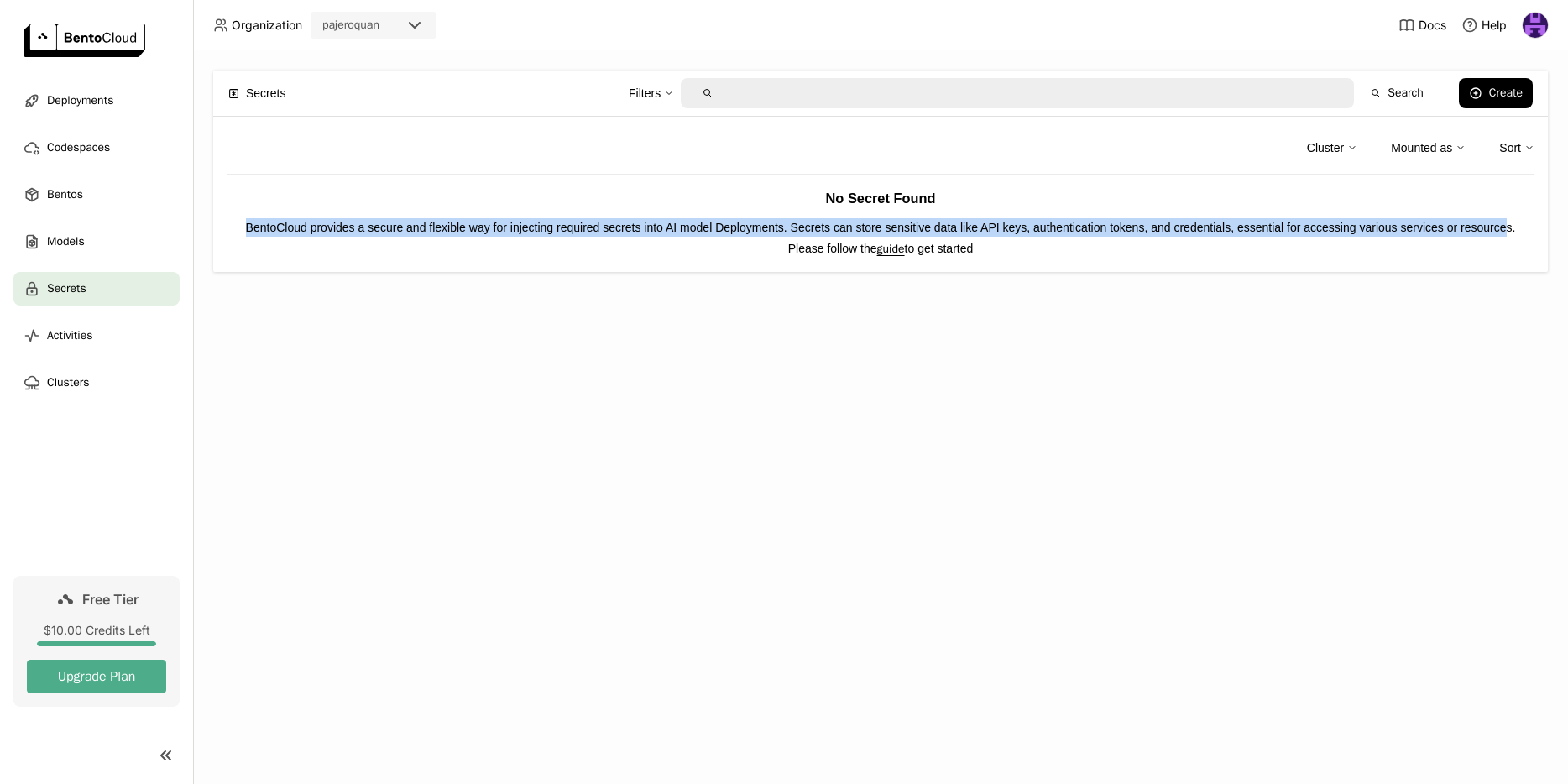 drag, startPoint x: 253, startPoint y: 227, endPoint x: 901, endPoint y: 251, distance: 648.4443 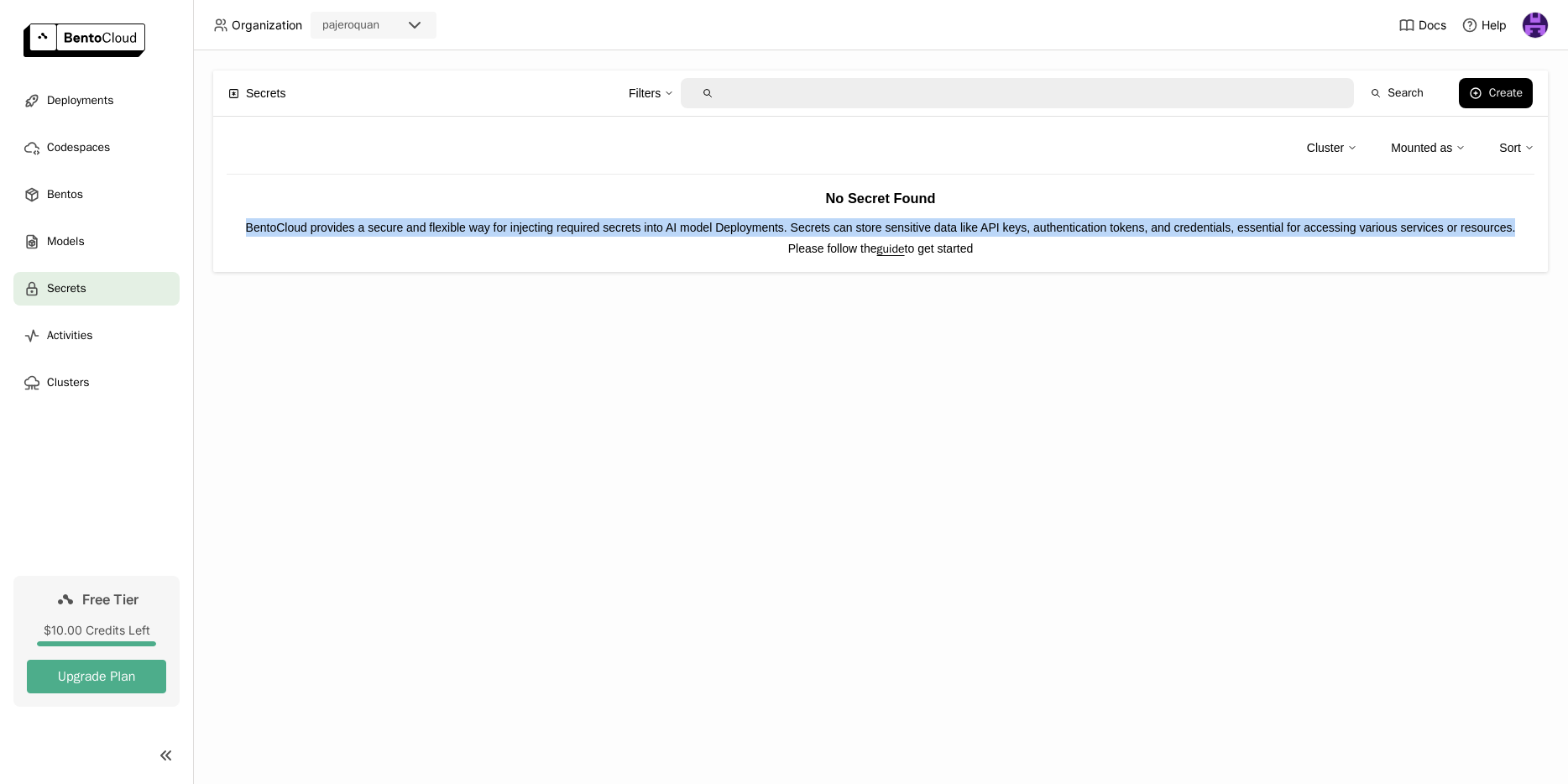 drag, startPoint x: 928, startPoint y: 243, endPoint x: 226, endPoint y: 224, distance: 702.2571 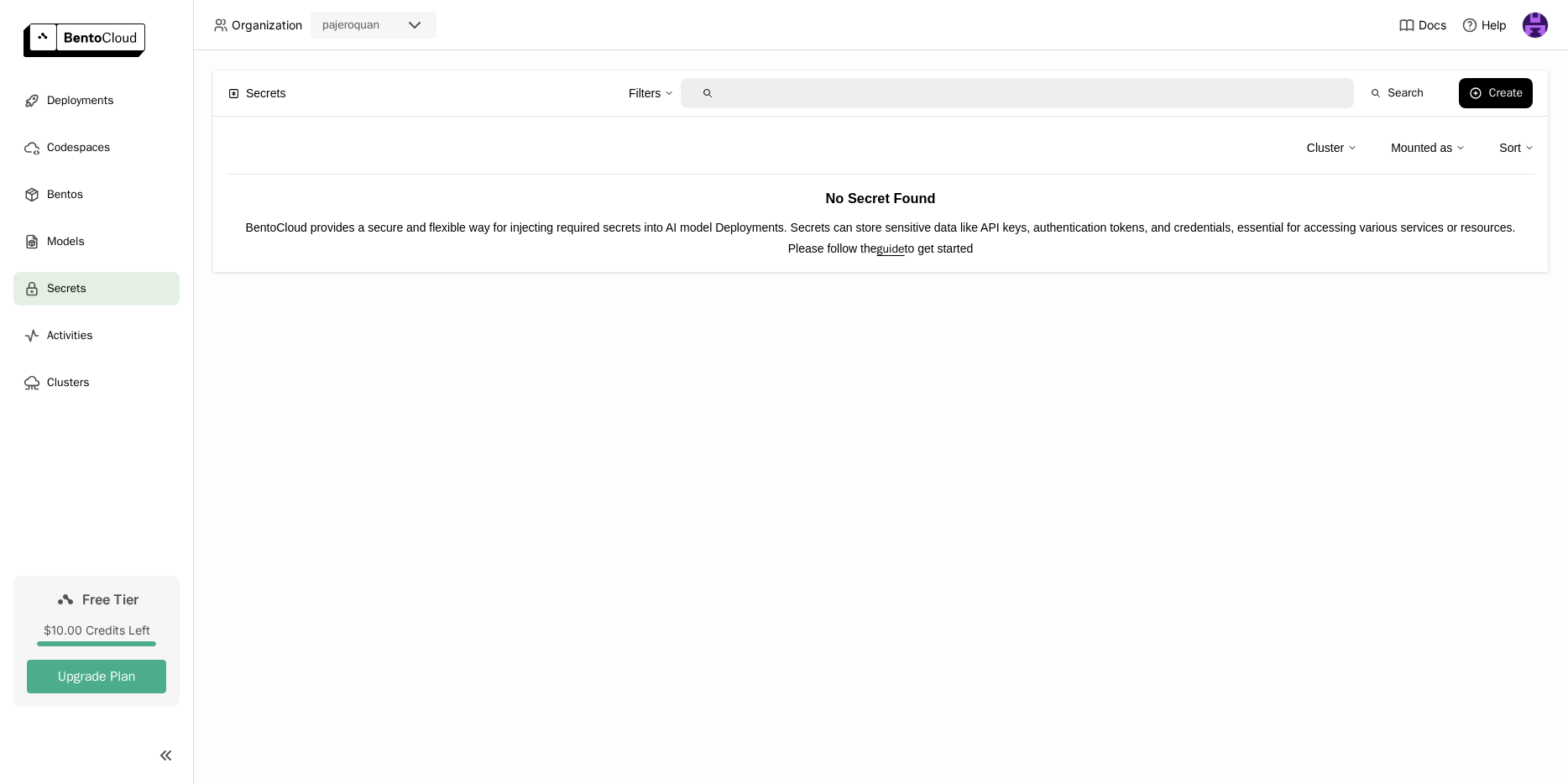 click on "BentoCloud provides a secure and flexible way for injecting required secrets into AI model Deployments. Secrets can store sensitive data like API keys, authentication tokens, and credentials, essential for accessing various services or resources." at bounding box center [881, 227] 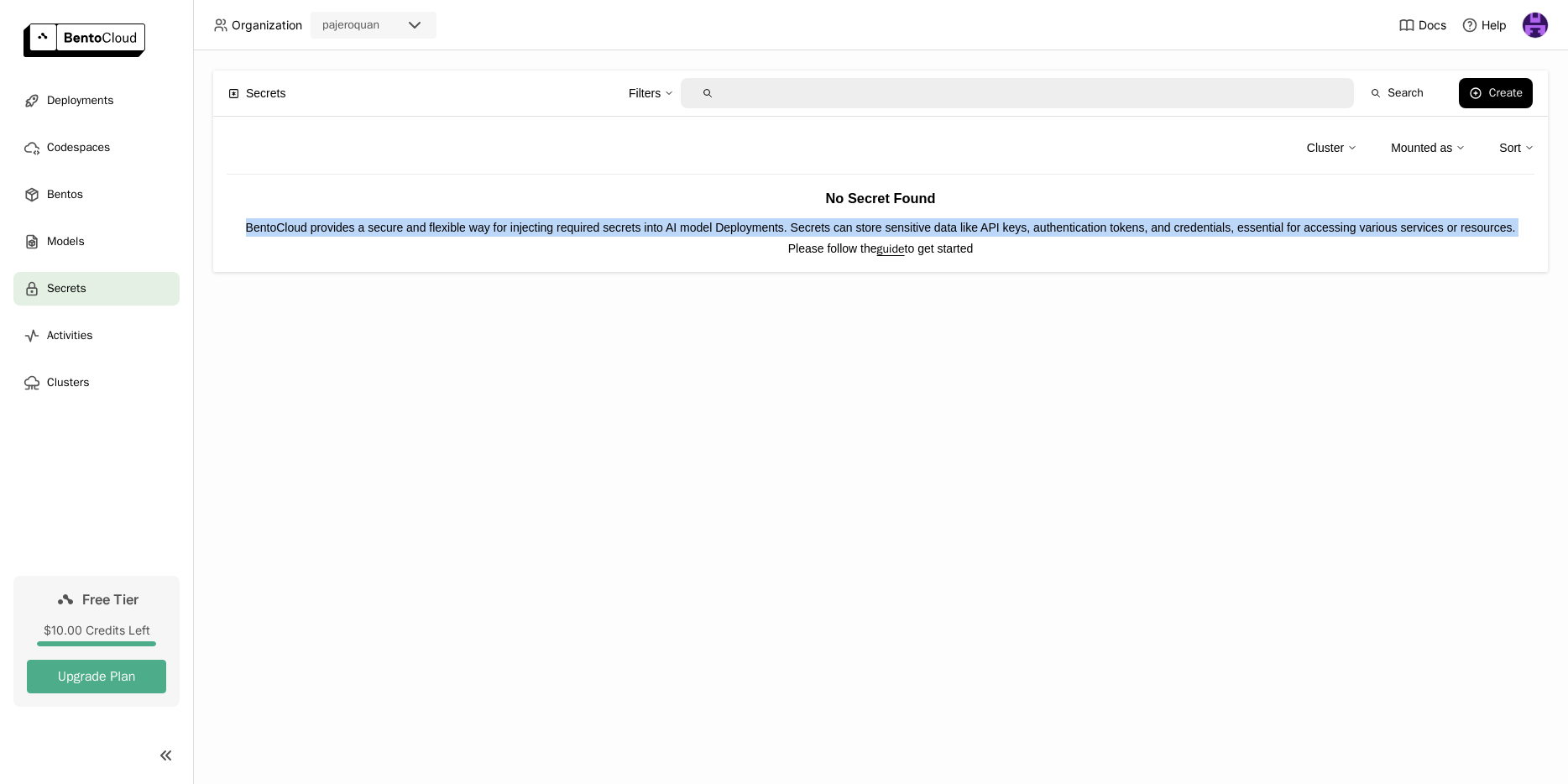 drag, startPoint x: 425, startPoint y: 224, endPoint x: 912, endPoint y: 248, distance: 487.59102 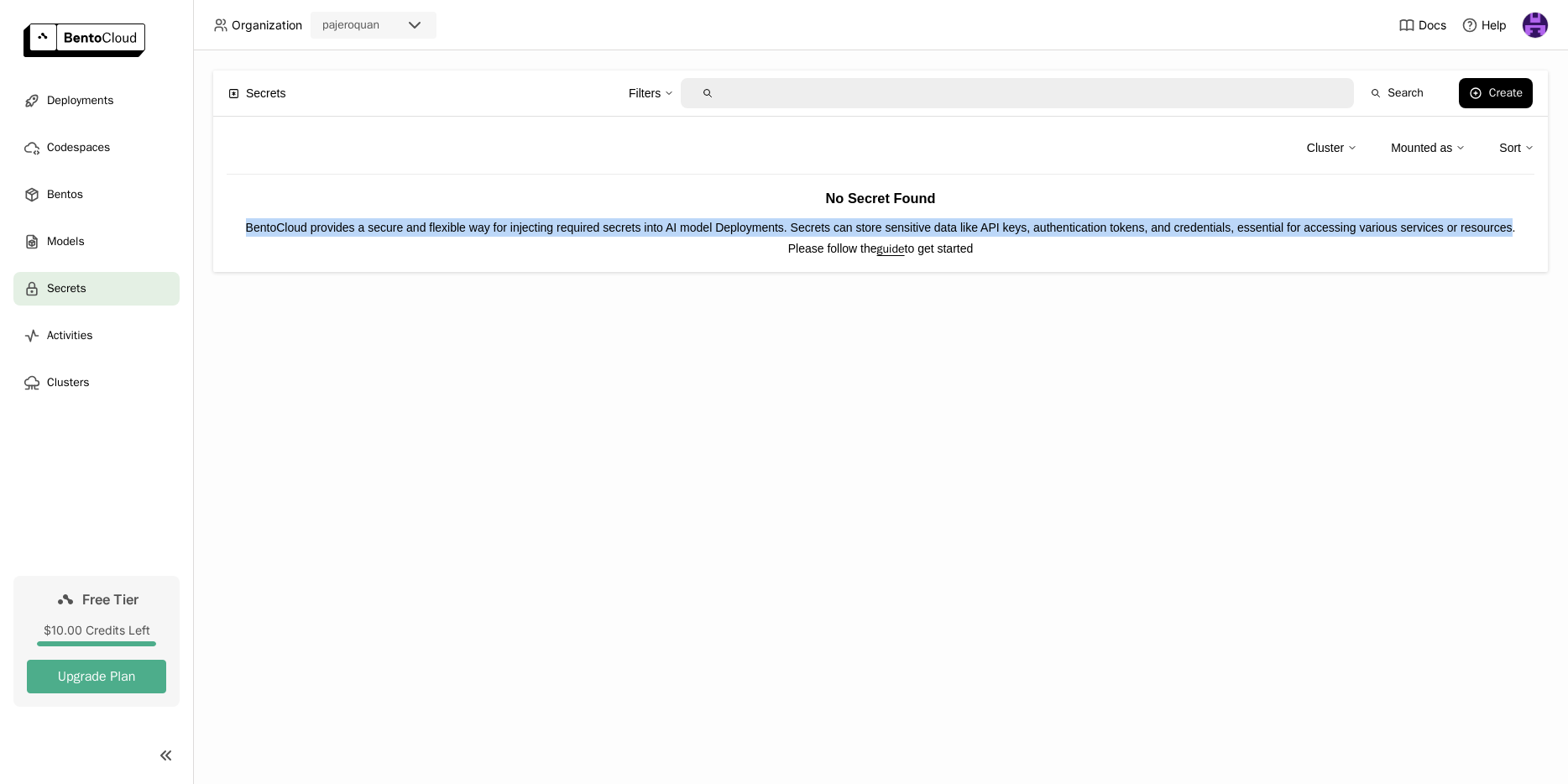 drag, startPoint x: 253, startPoint y: 219, endPoint x: 884, endPoint y: 247, distance: 631.6209 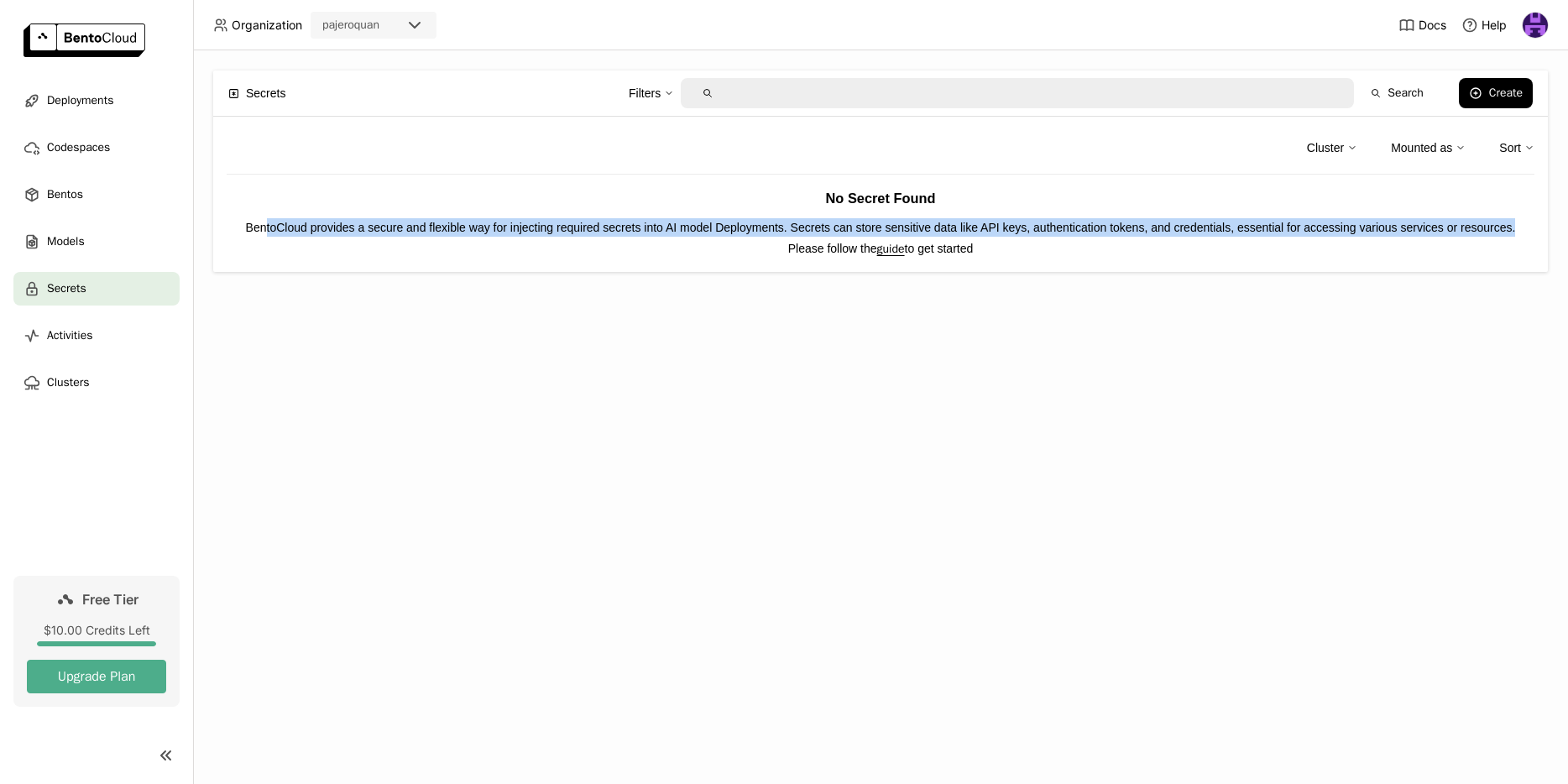 drag, startPoint x: 899, startPoint y: 242, endPoint x: 269, endPoint y: 231, distance: 630.096 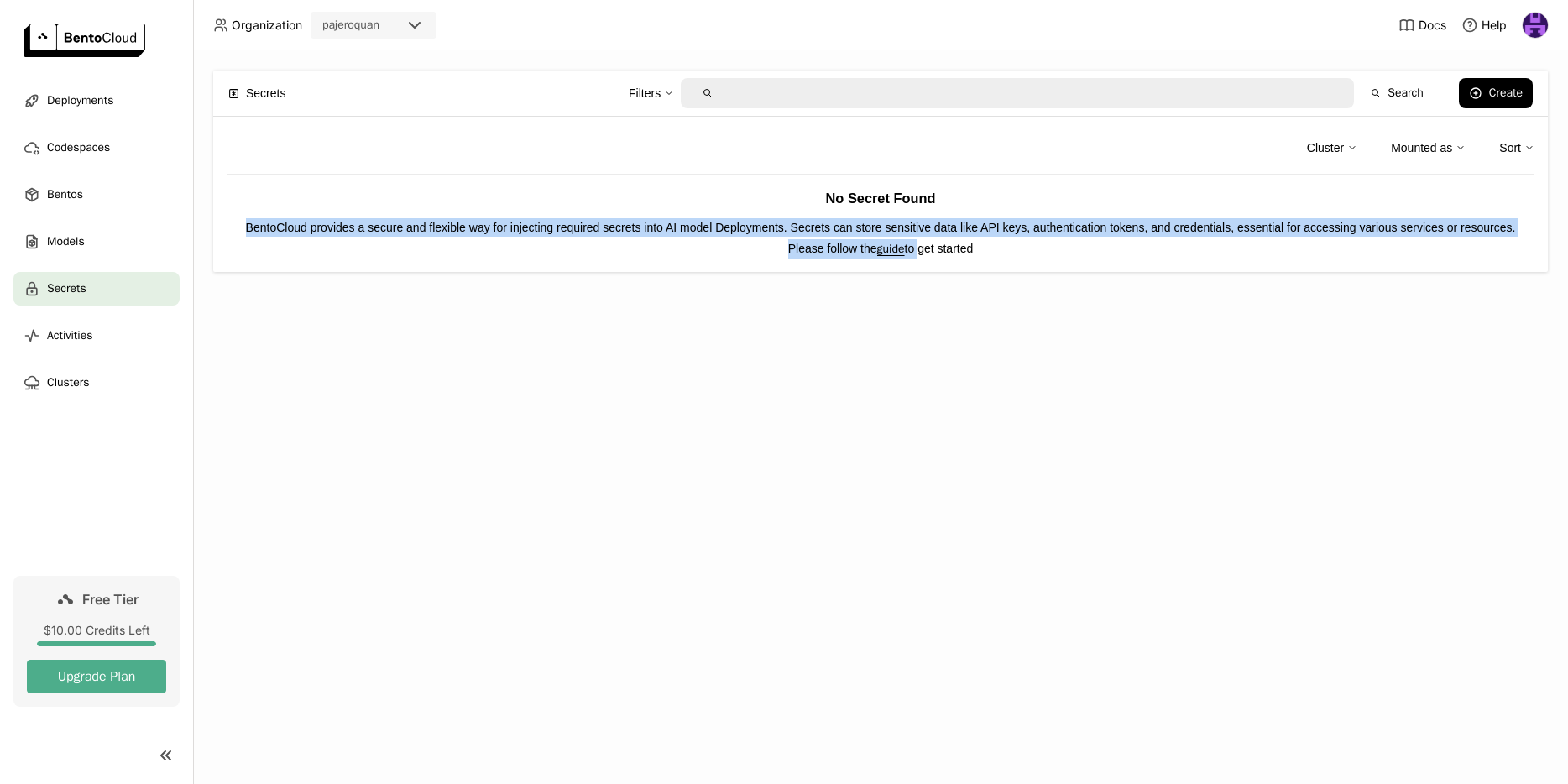 drag, startPoint x: 245, startPoint y: 226, endPoint x: 917, endPoint y: 259, distance: 672.8098 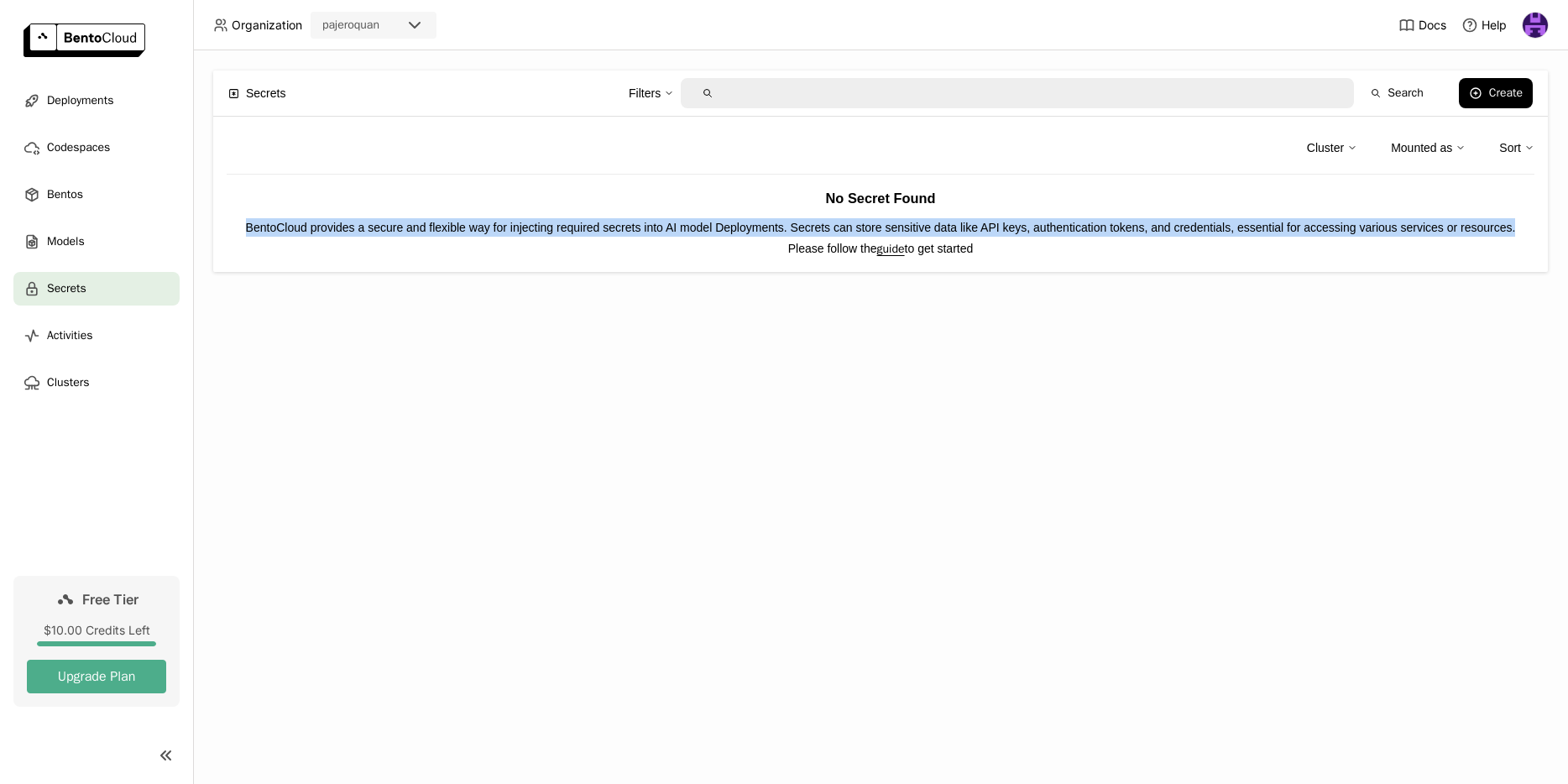 drag, startPoint x: 917, startPoint y: 249, endPoint x: 245, endPoint y: 231, distance: 672.241 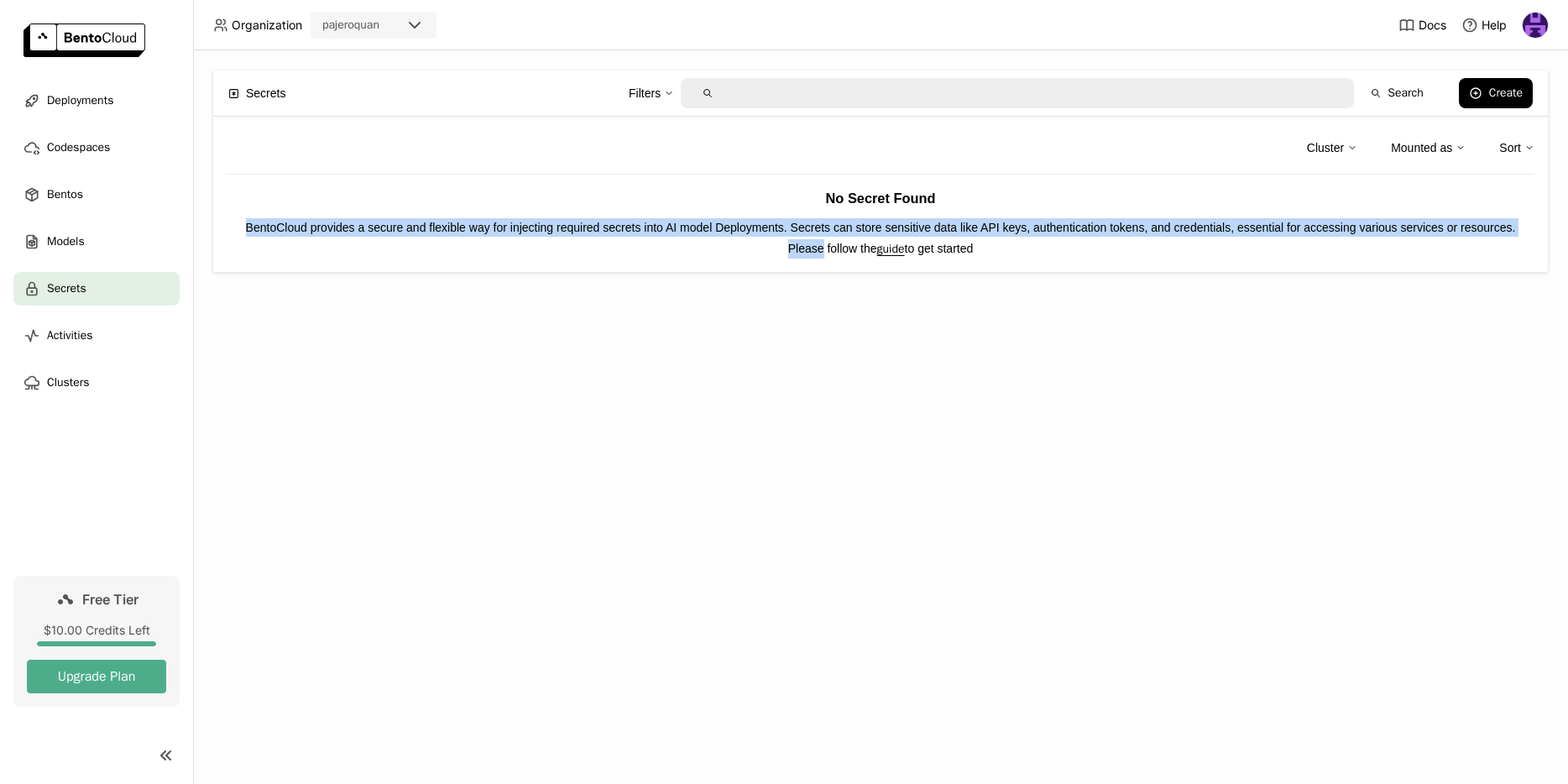 drag, startPoint x: 464, startPoint y: 232, endPoint x: 934, endPoint y: 257, distance: 470.664 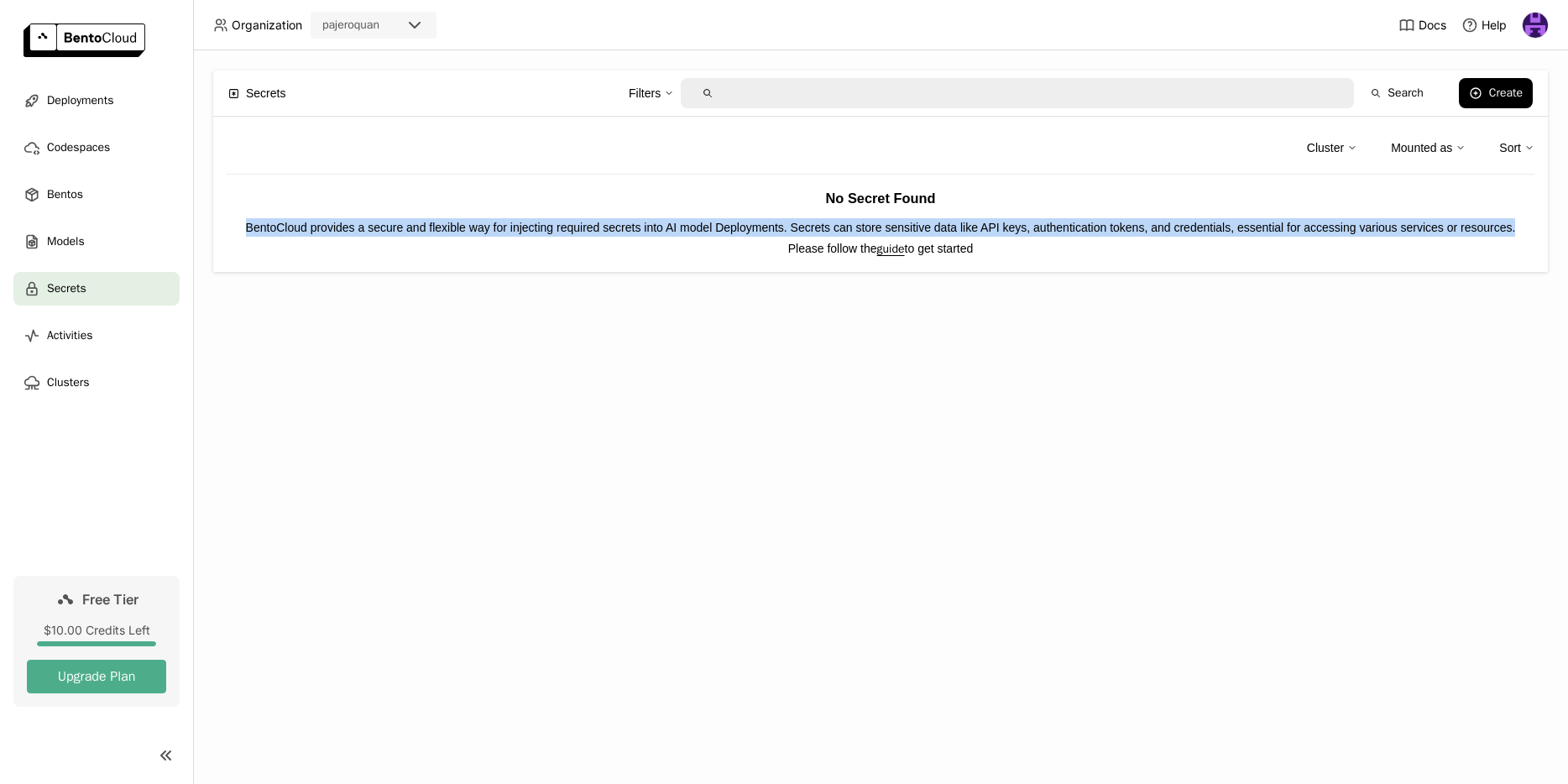 drag, startPoint x: 928, startPoint y: 246, endPoint x: 231, endPoint y: 217, distance: 697.603 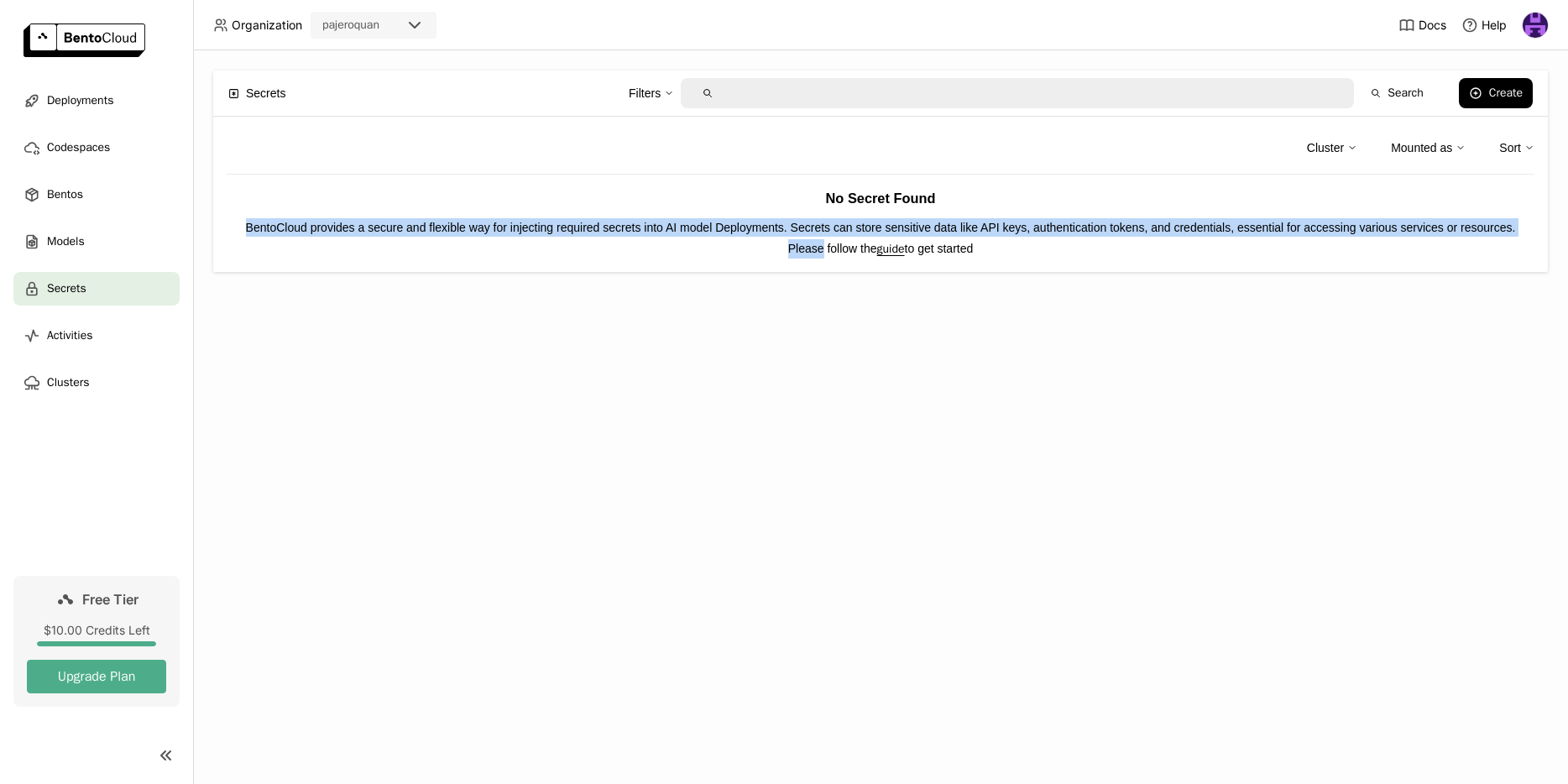 drag, startPoint x: 235, startPoint y: 217, endPoint x: 949, endPoint y: 255, distance: 715.01049 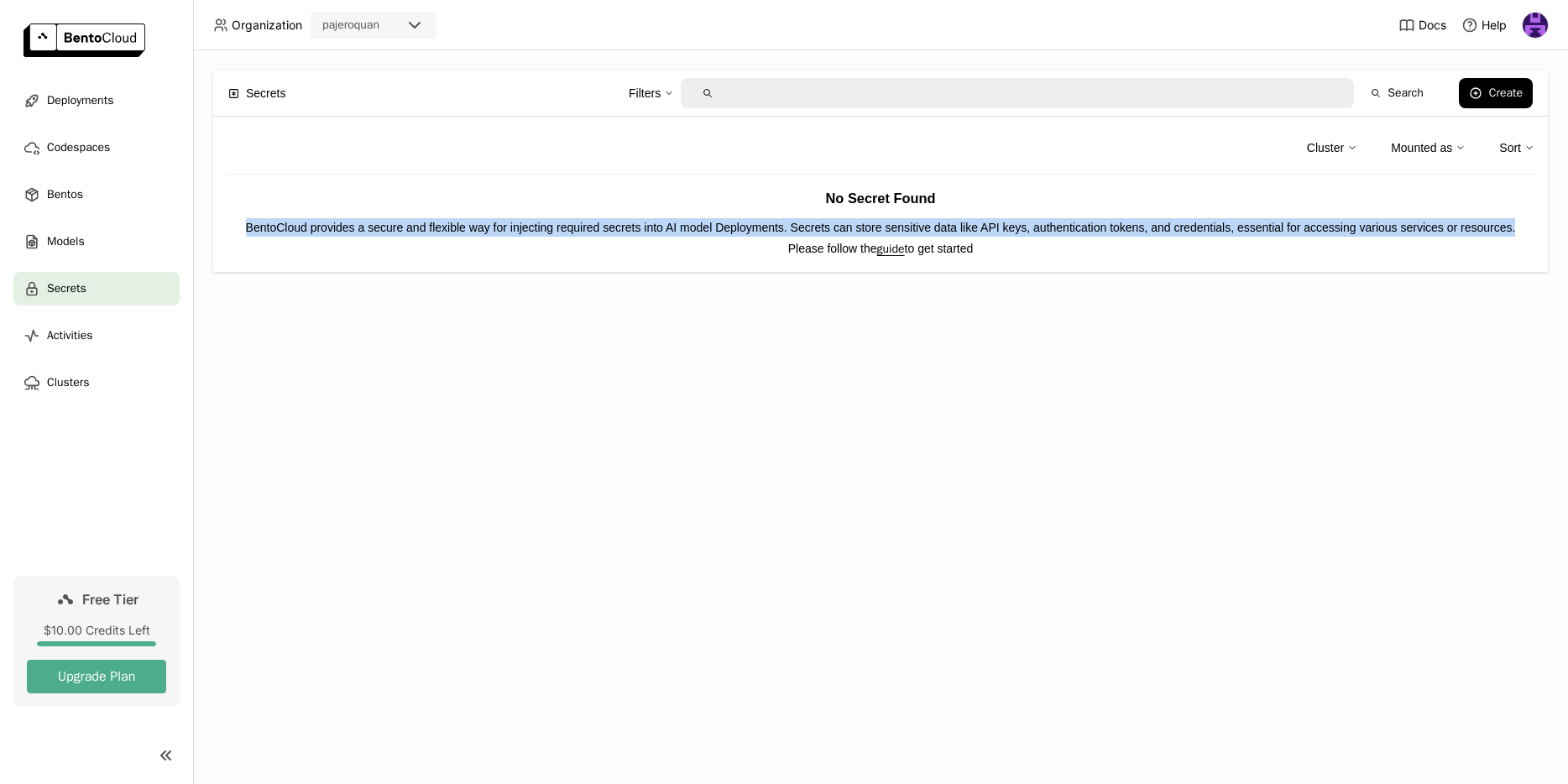 drag, startPoint x: 946, startPoint y: 248, endPoint x: 238, endPoint y: 232, distance: 708.18077 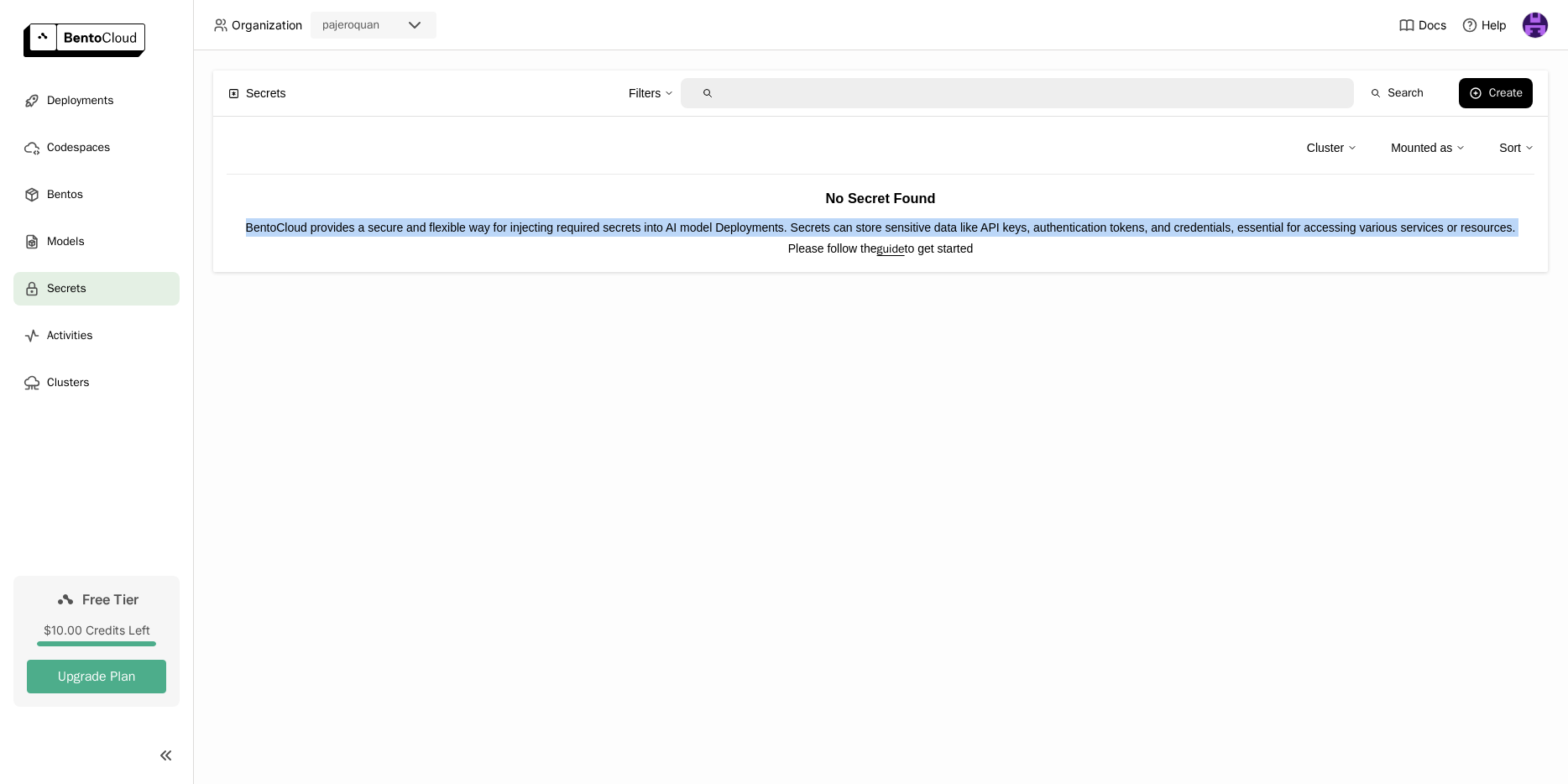 click on "BentoCloud provides a secure and flexible way for injecting required secrets into AI model Deployments. Secrets can store sensitive data like API keys, authentication tokens, and credentials, essential for accessing various services or resources." at bounding box center (881, 227) 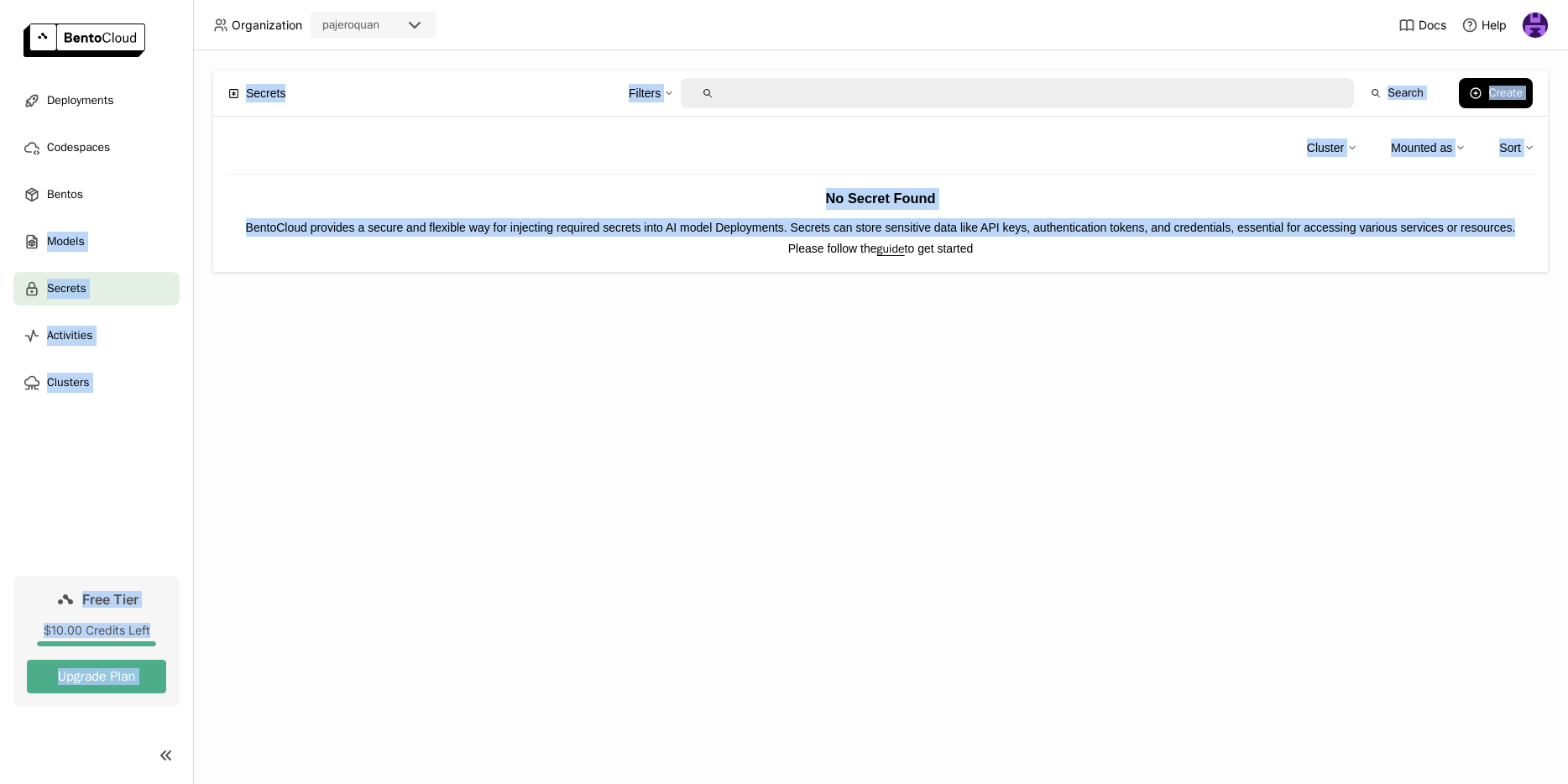 click on "Secrets Filters Search Create Cluster Mounted as Sort No Secret Found BentoCloud provides a secure and flexible way for injecting required secrets into AI model Deployments. Secrets can store sensitive data like API keys, authentication tokens, and credentials, essential for accessing various services or resources. Please follow the guide to get started" at bounding box center (784, 392) 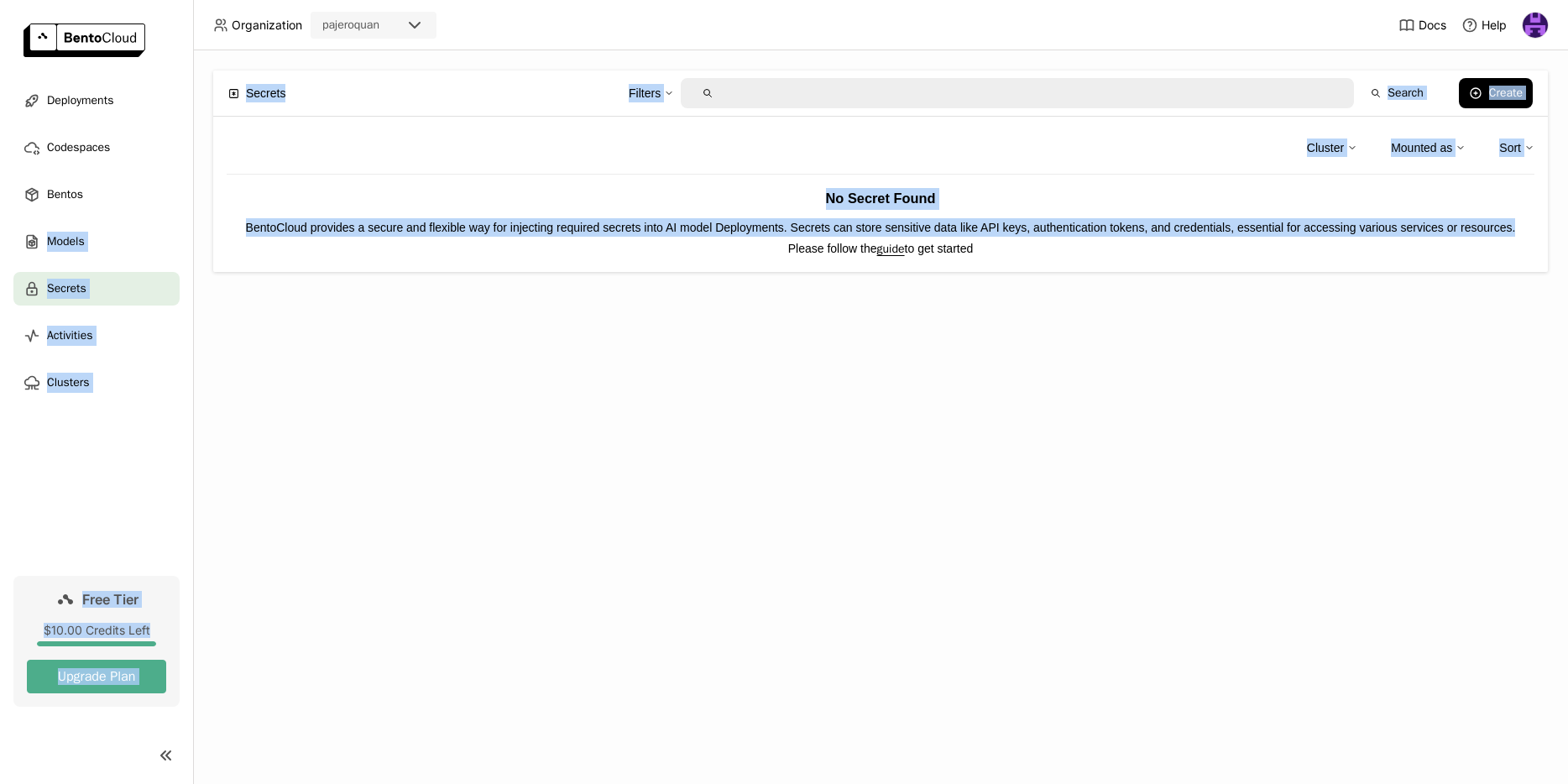click on "BentoCloud provides a secure and flexible way for injecting required secrets into AI model Deployments. Secrets can store sensitive data like API keys, authentication tokens, and credentials, essential for accessing various services or resources." at bounding box center (881, 227) 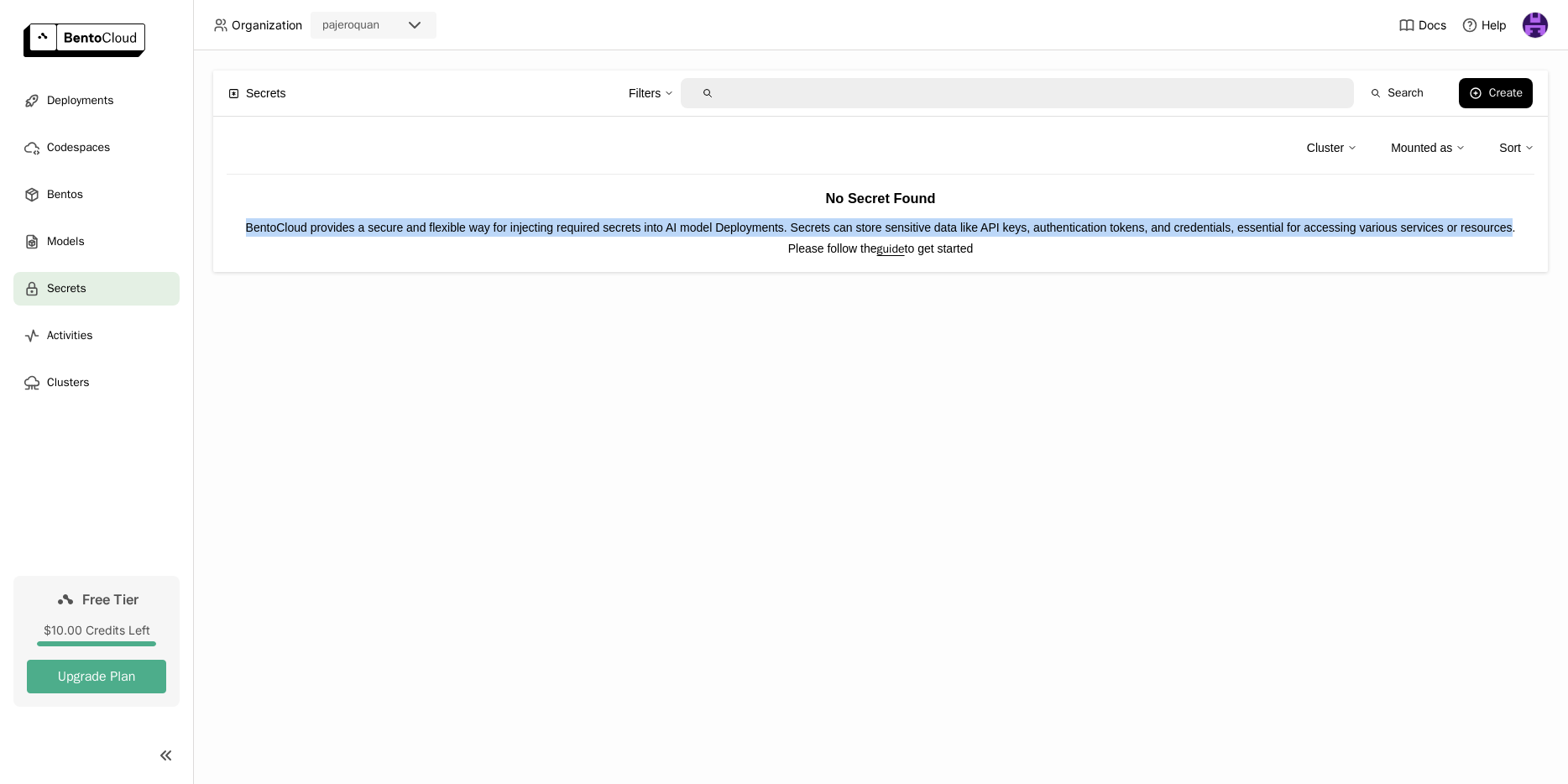 click on "BentoCloud provides a secure and flexible way for injecting required secrets into AI model Deployments. Secrets can store sensitive data like API keys, authentication tokens, and credentials, essential for accessing various services or resources." at bounding box center [881, 227] 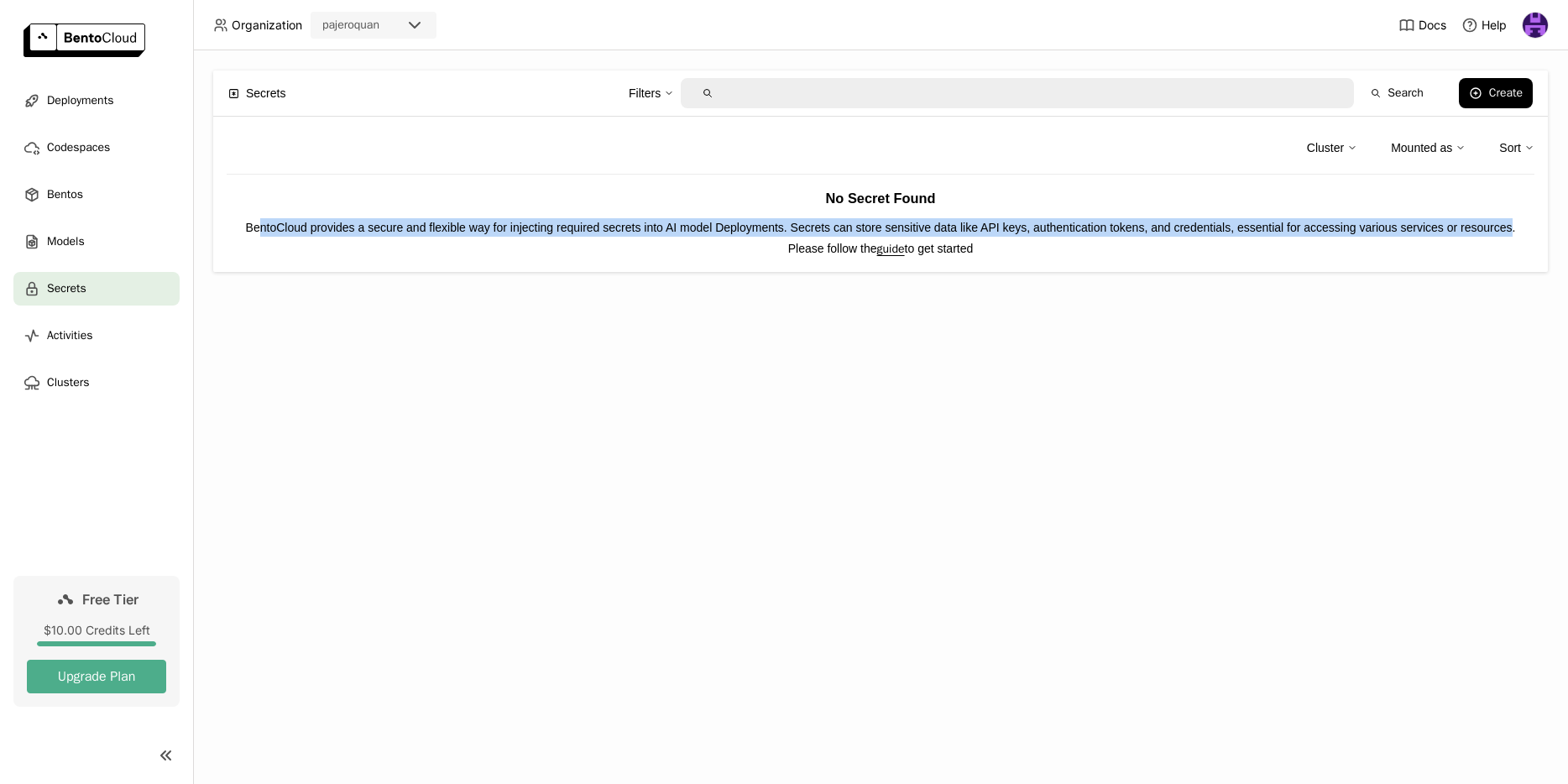 click on "BentoCloud provides a secure and flexible way for injecting required secrets into AI model Deployments. Secrets can store sensitive data like API keys, authentication tokens, and credentials, essential for accessing various services or resources." at bounding box center (881, 227) 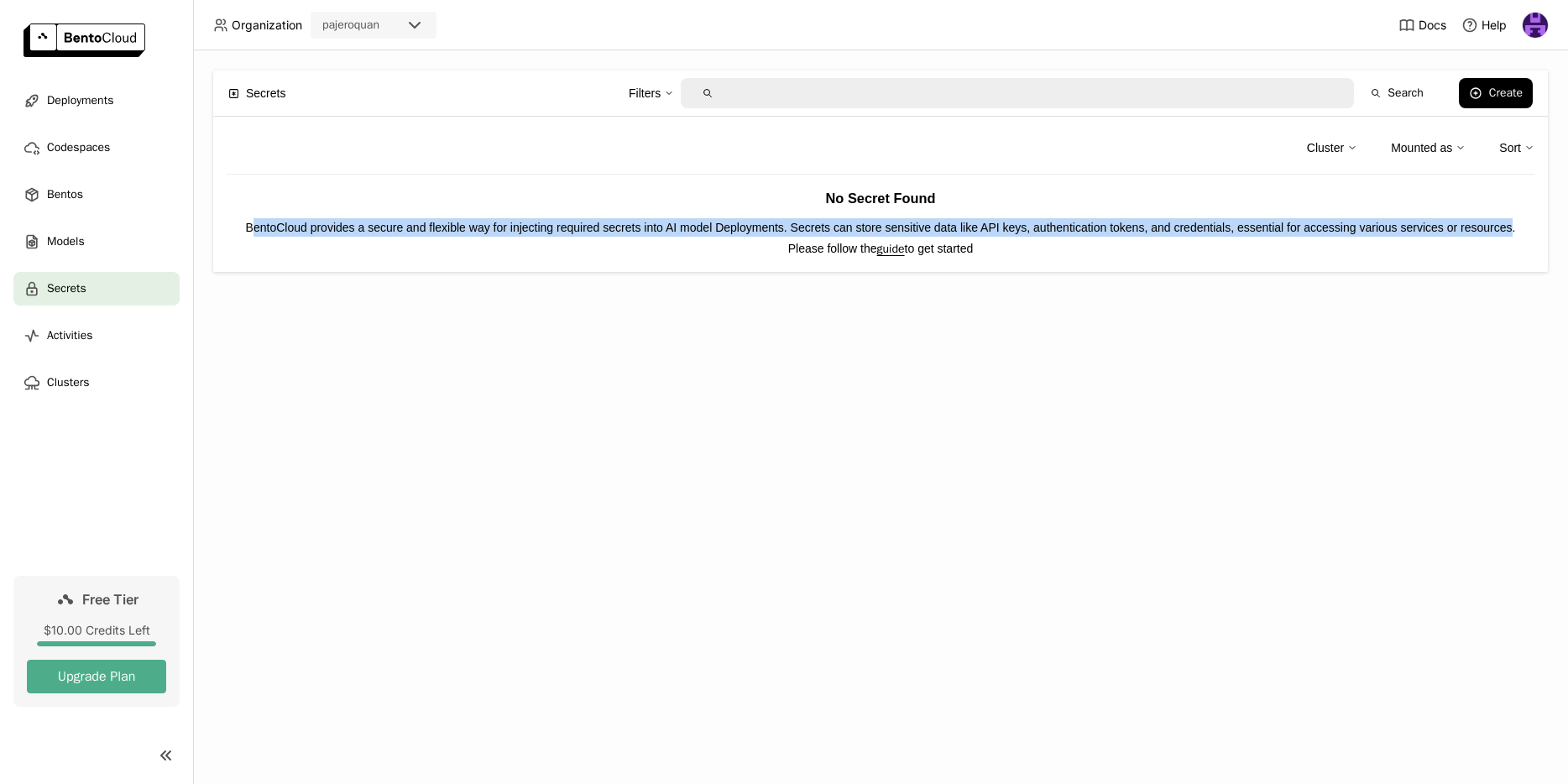 click on "BentoCloud provides a secure and flexible way for injecting required secrets into AI model Deployments. Secrets can store sensitive data like API keys, authentication tokens, and credentials, essential for accessing various services or resources." at bounding box center [881, 227] 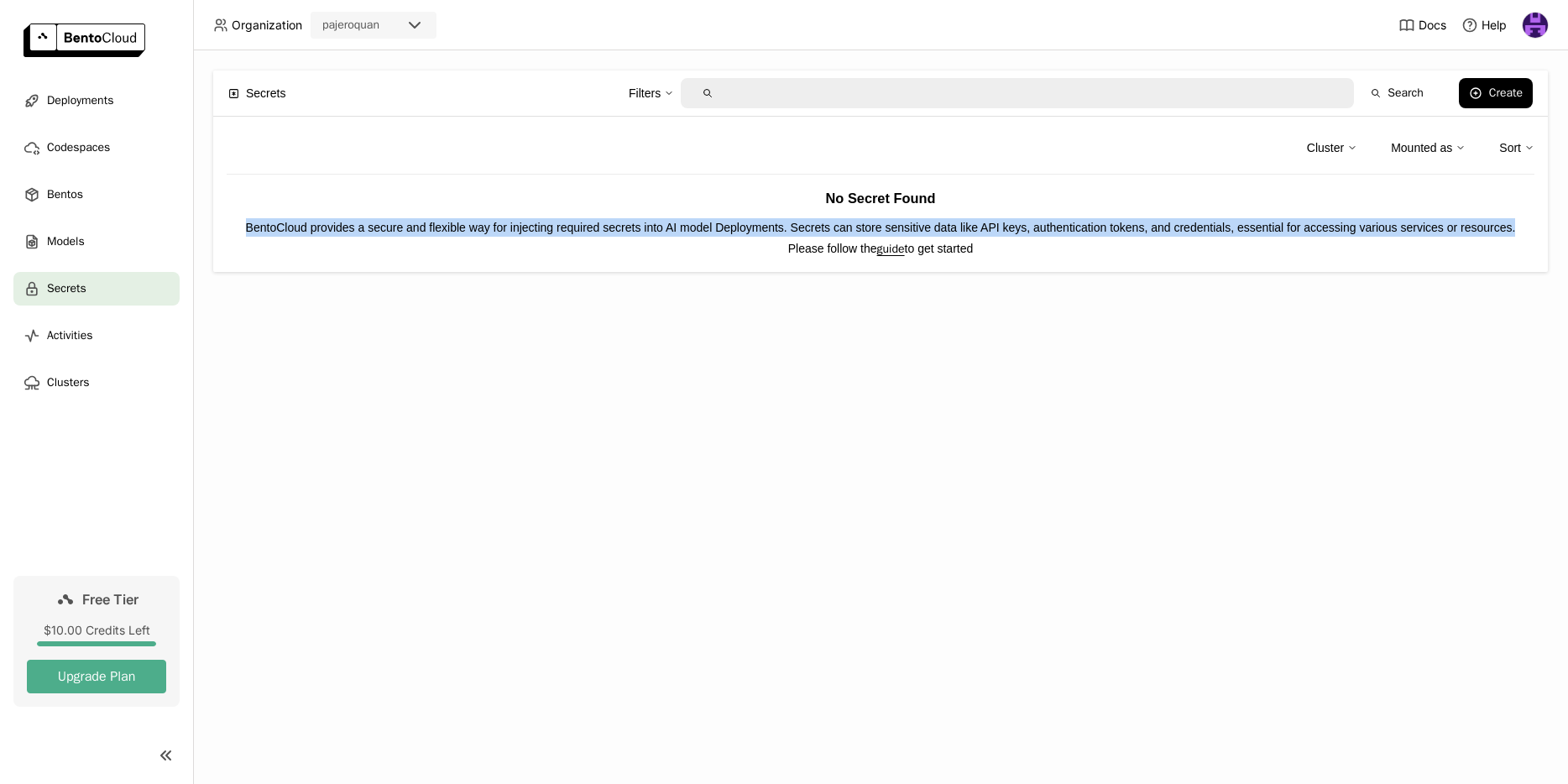 click on "BentoCloud provides a secure and flexible way for injecting required secrets into AI model Deployments. Secrets can store sensitive data like API keys, authentication tokens, and credentials, essential for accessing various services or resources." at bounding box center [881, 227] 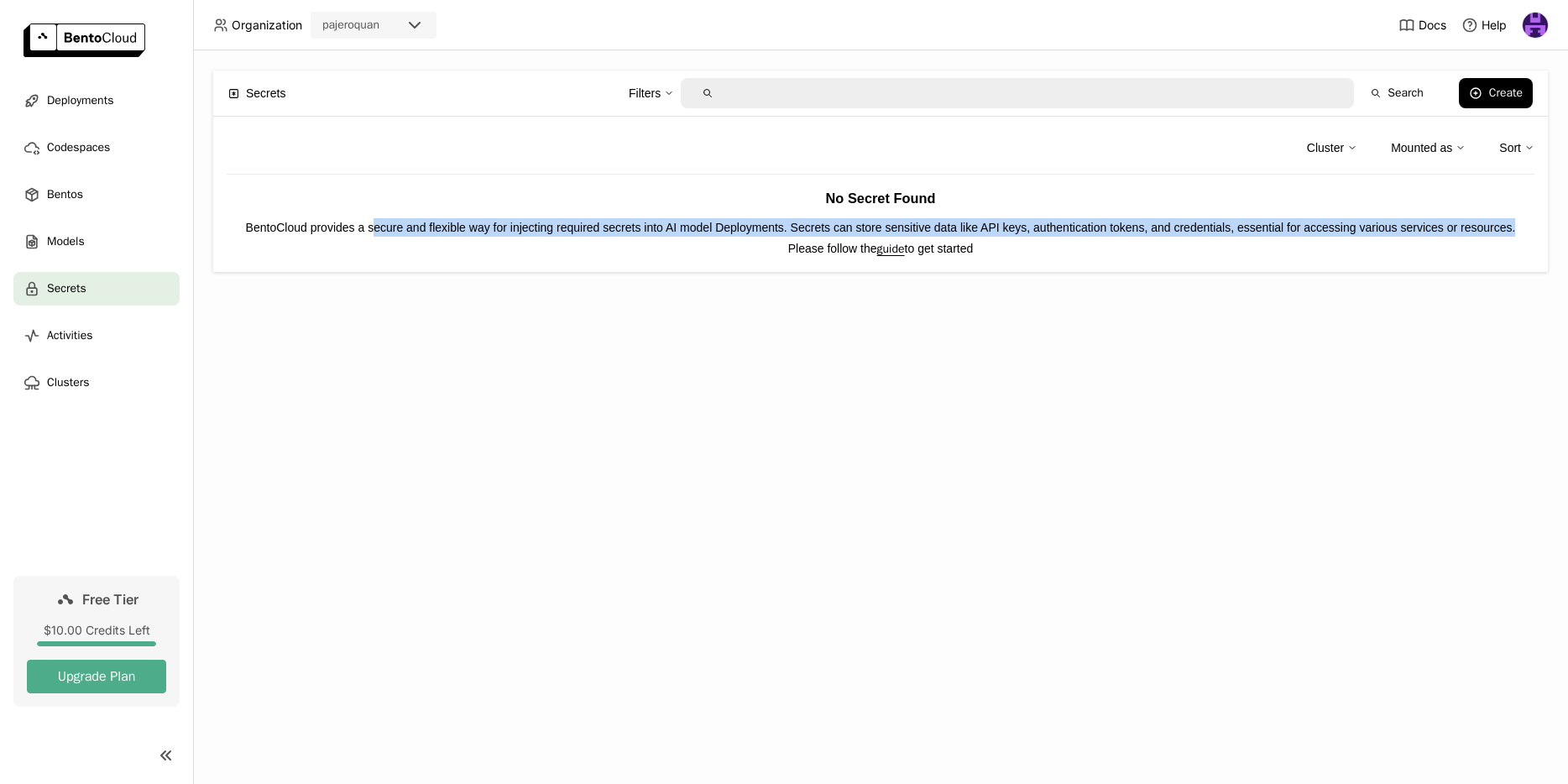 click on "BentoCloud provides a secure and flexible way for injecting required secrets into AI model Deployments. Secrets can store sensitive data like API keys, authentication tokens, and credentials, essential for accessing various services or resources." at bounding box center [881, 227] 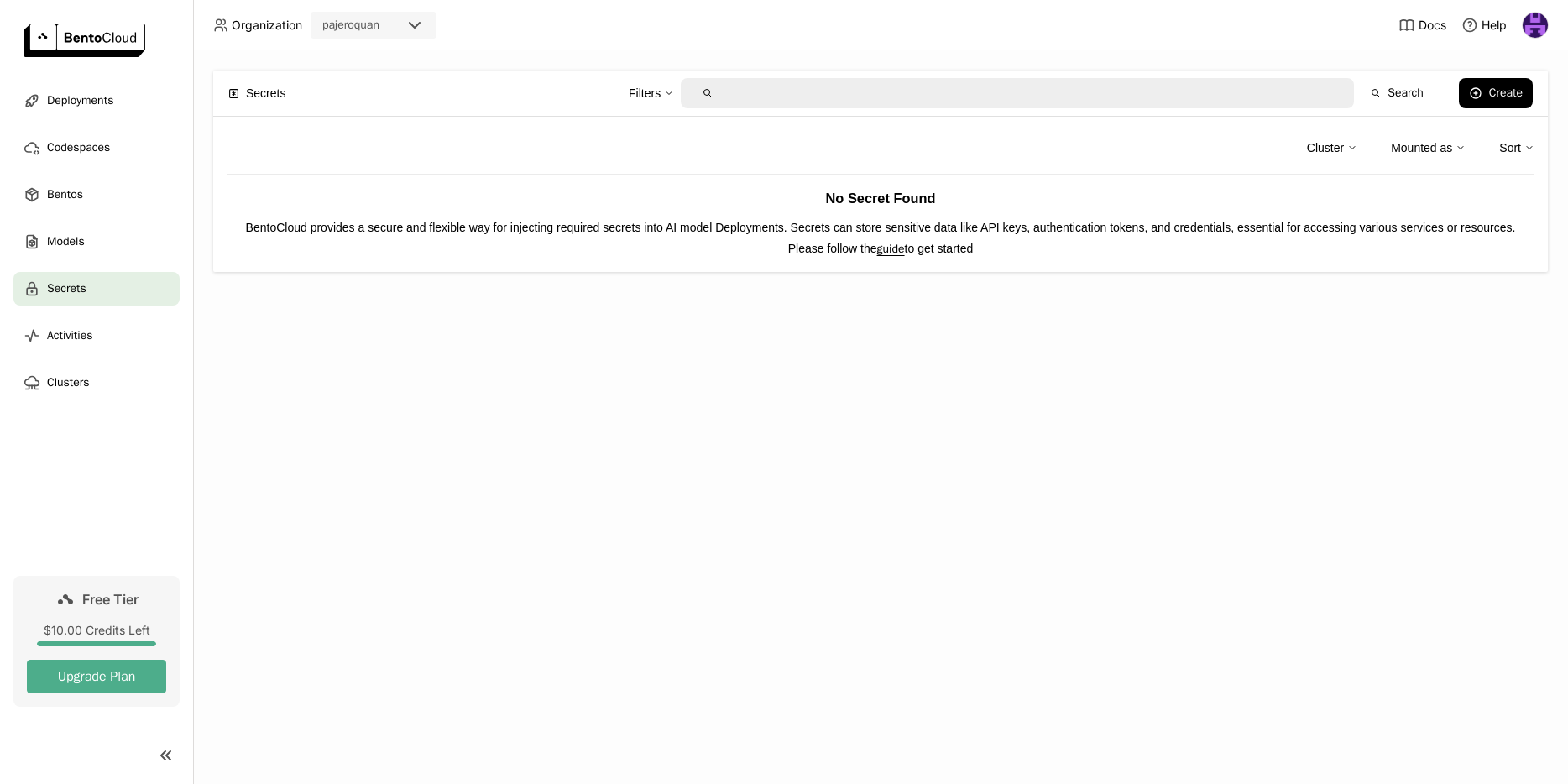 click on "BentoCloud provides a secure and flexible way for injecting required secrets into AI model Deployments. Secrets can store sensitive data like API keys, authentication tokens, and credentials, essential for accessing various services or resources." at bounding box center (881, 227) 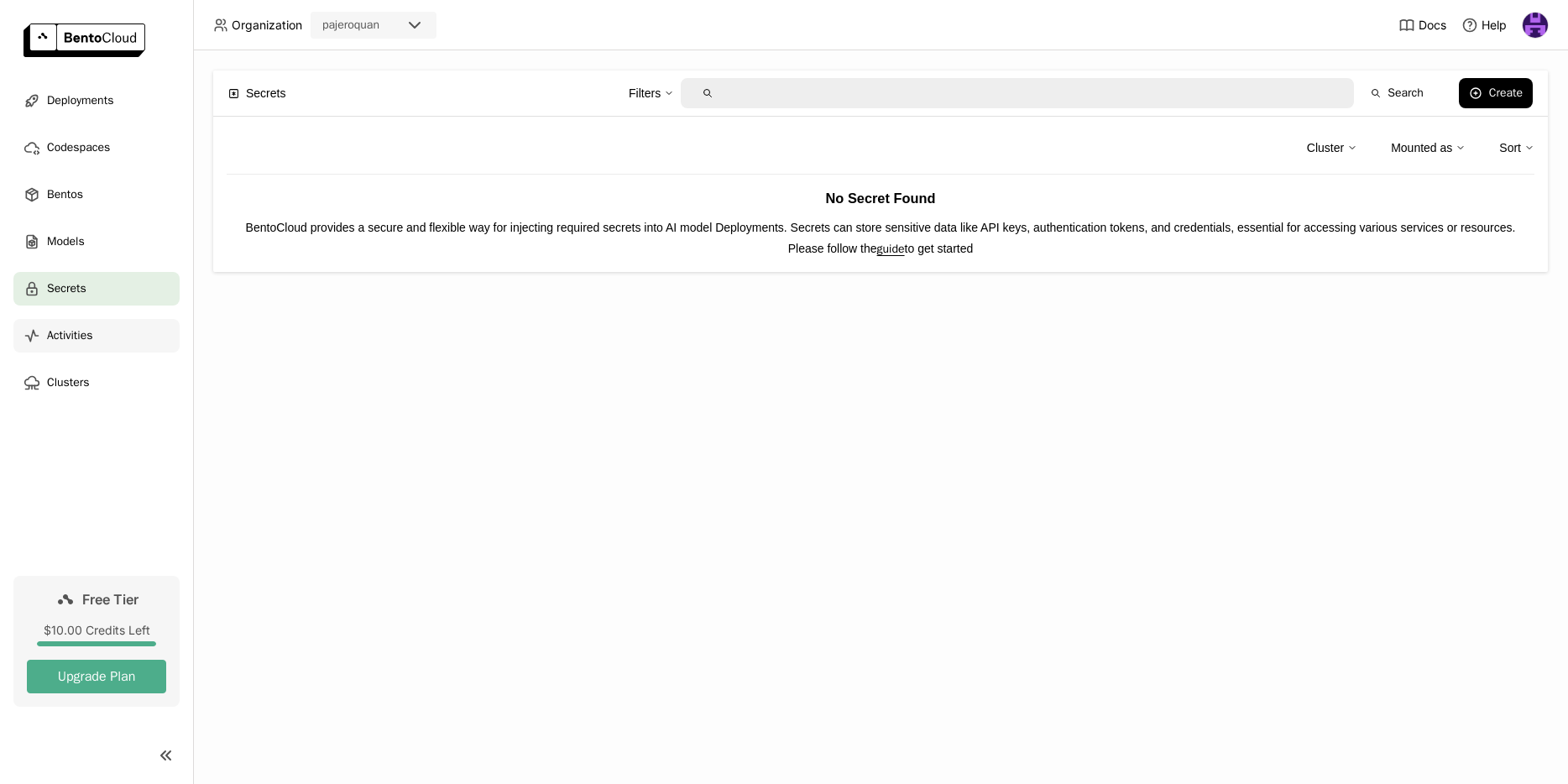 click on "Activities" at bounding box center (70, 336) 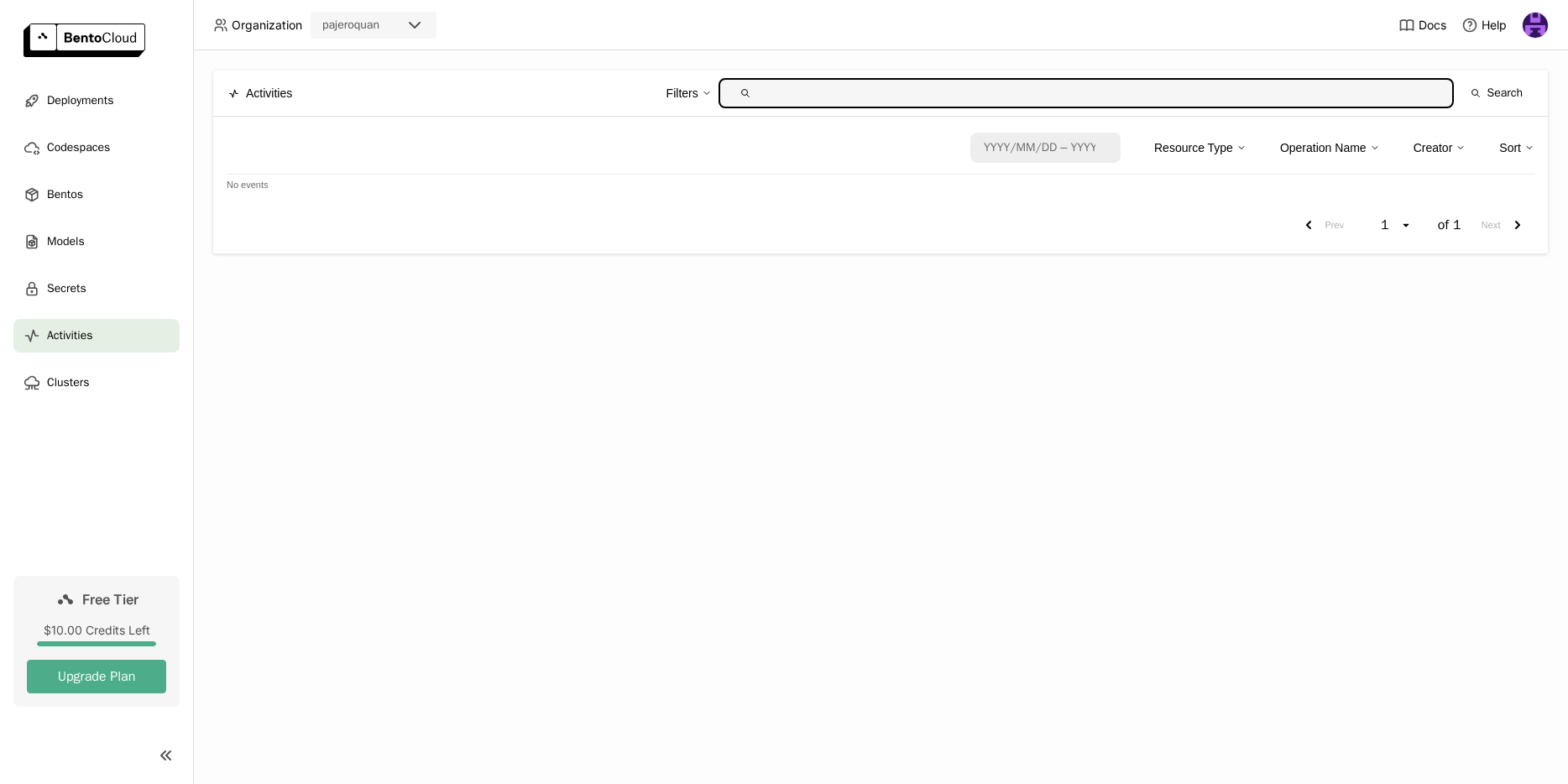 click on "Resource Type" at bounding box center [1194, 148] 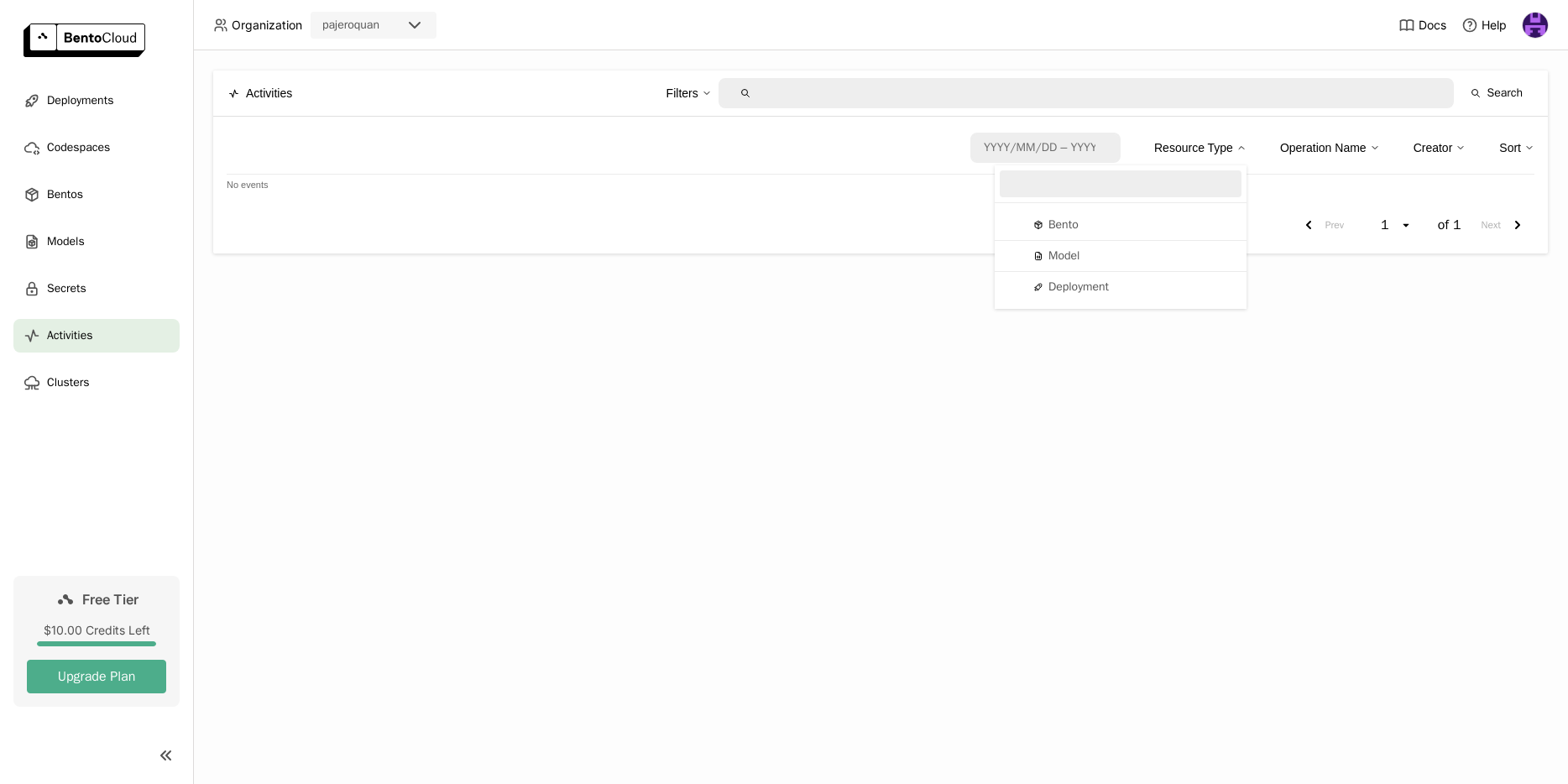 click on "Operation Name" at bounding box center [1323, 148] 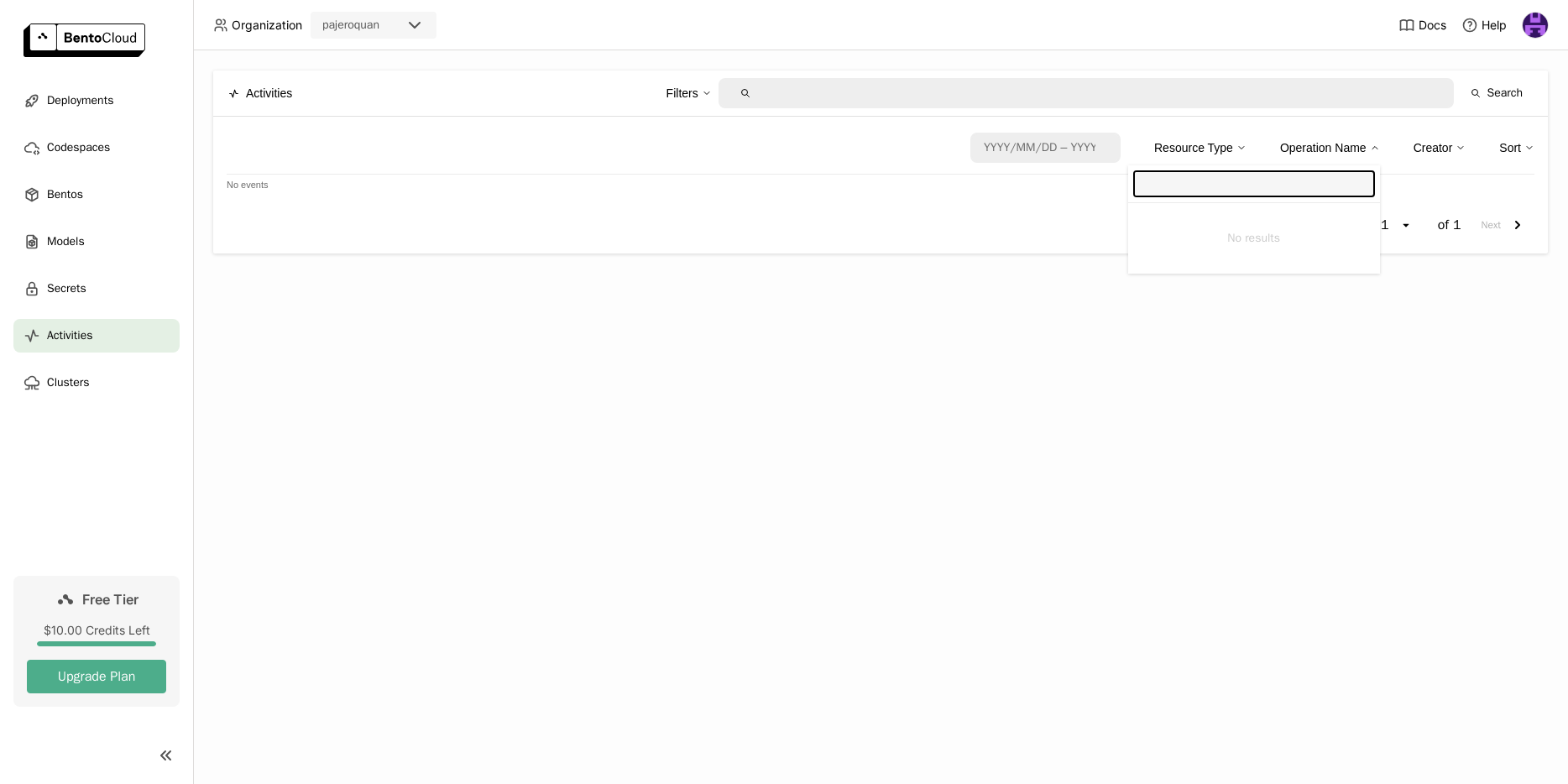 click on "Creator" at bounding box center [1433, 148] 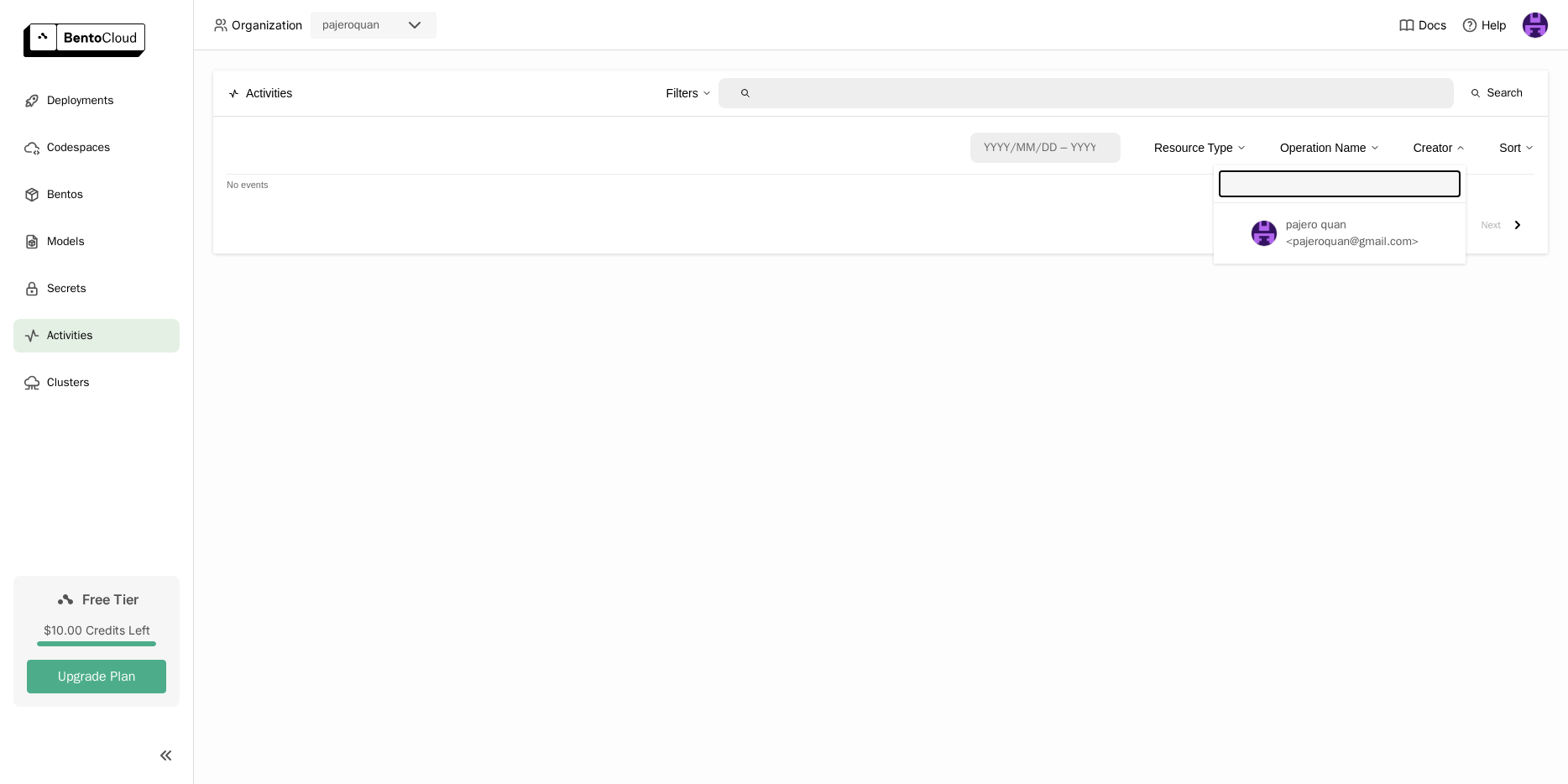 click on "Sort" at bounding box center [1510, 148] 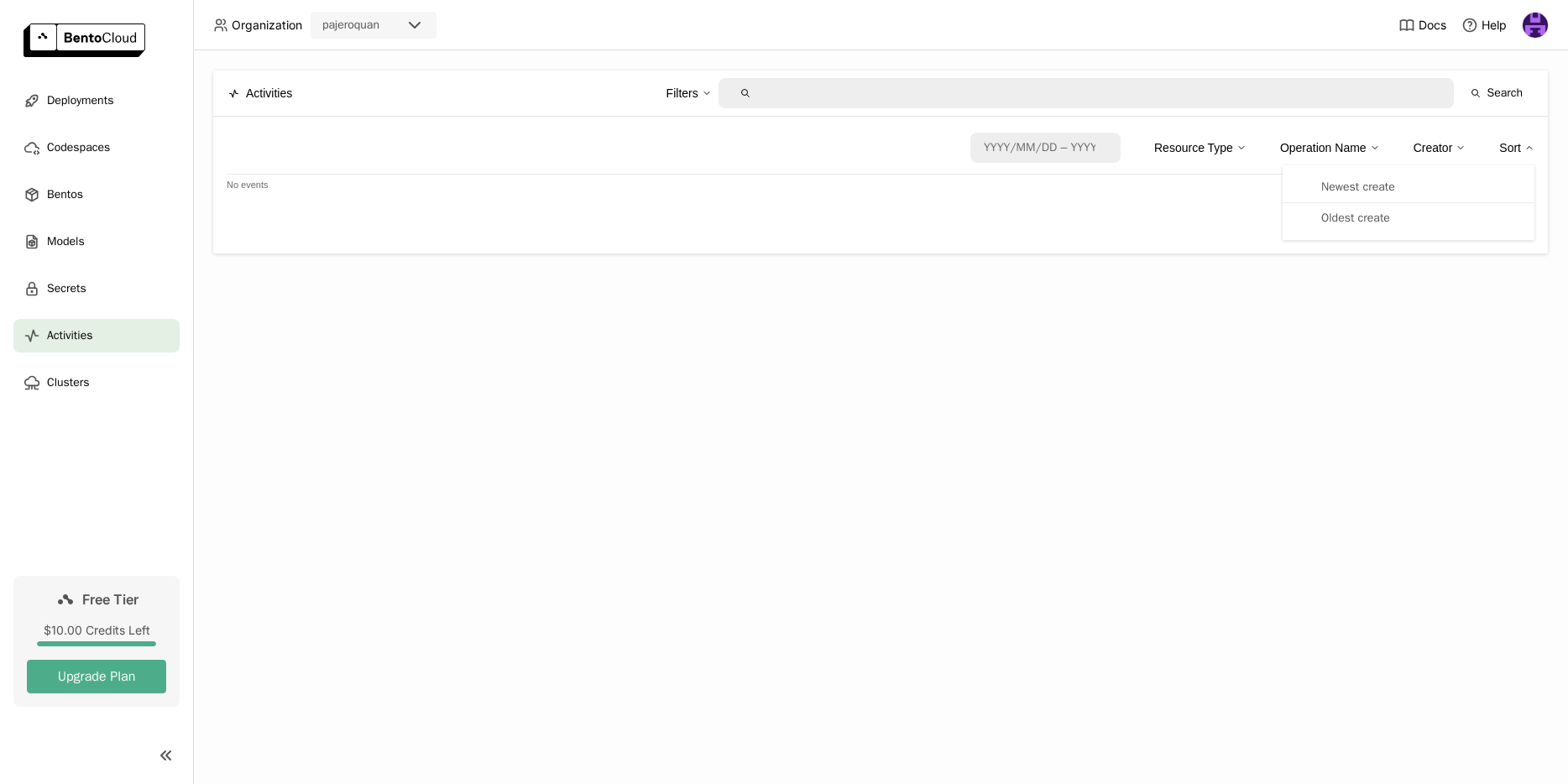 click on "Sort" at bounding box center (1510, 148) 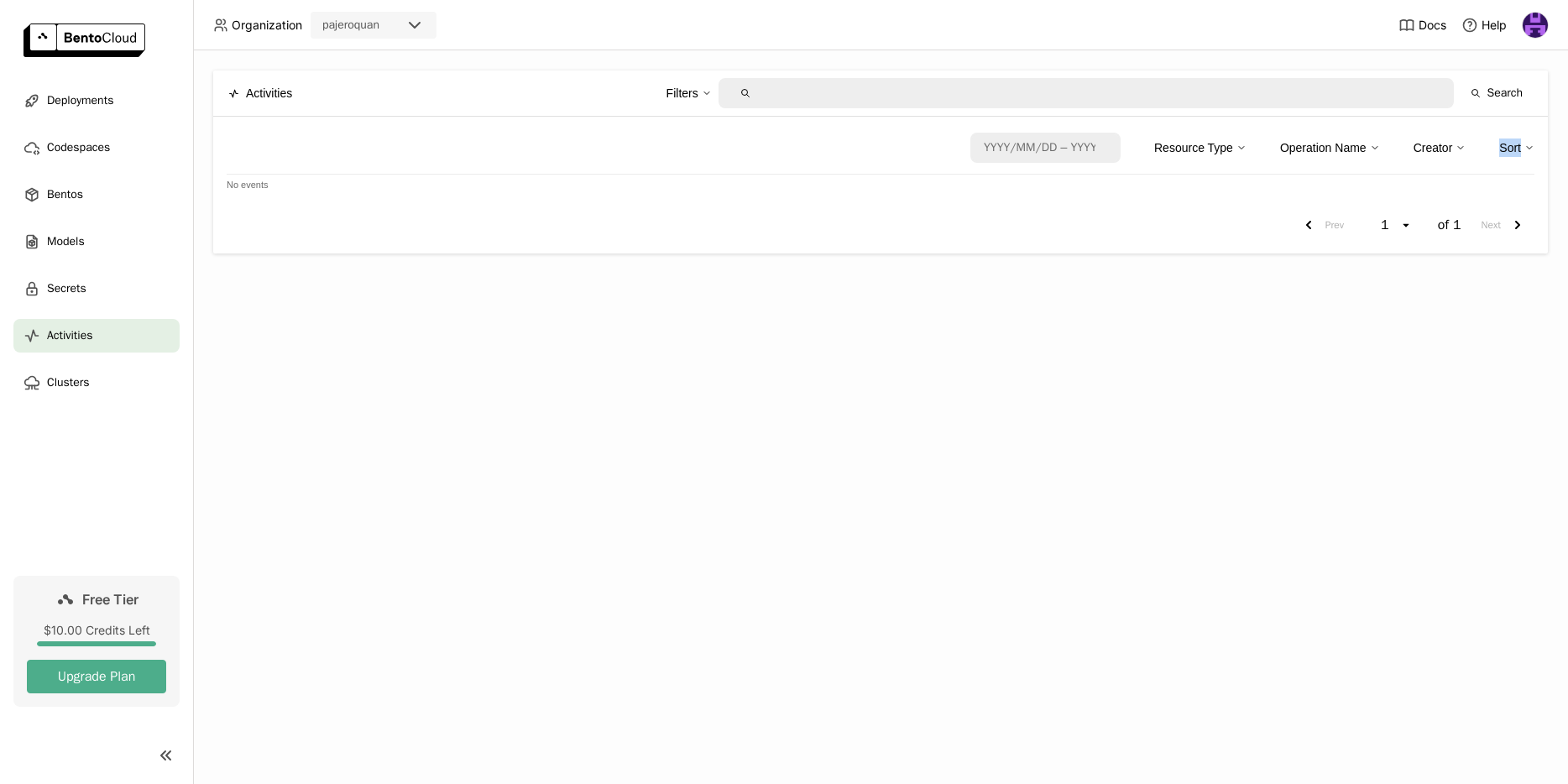 click on "Sort" at bounding box center [1510, 148] 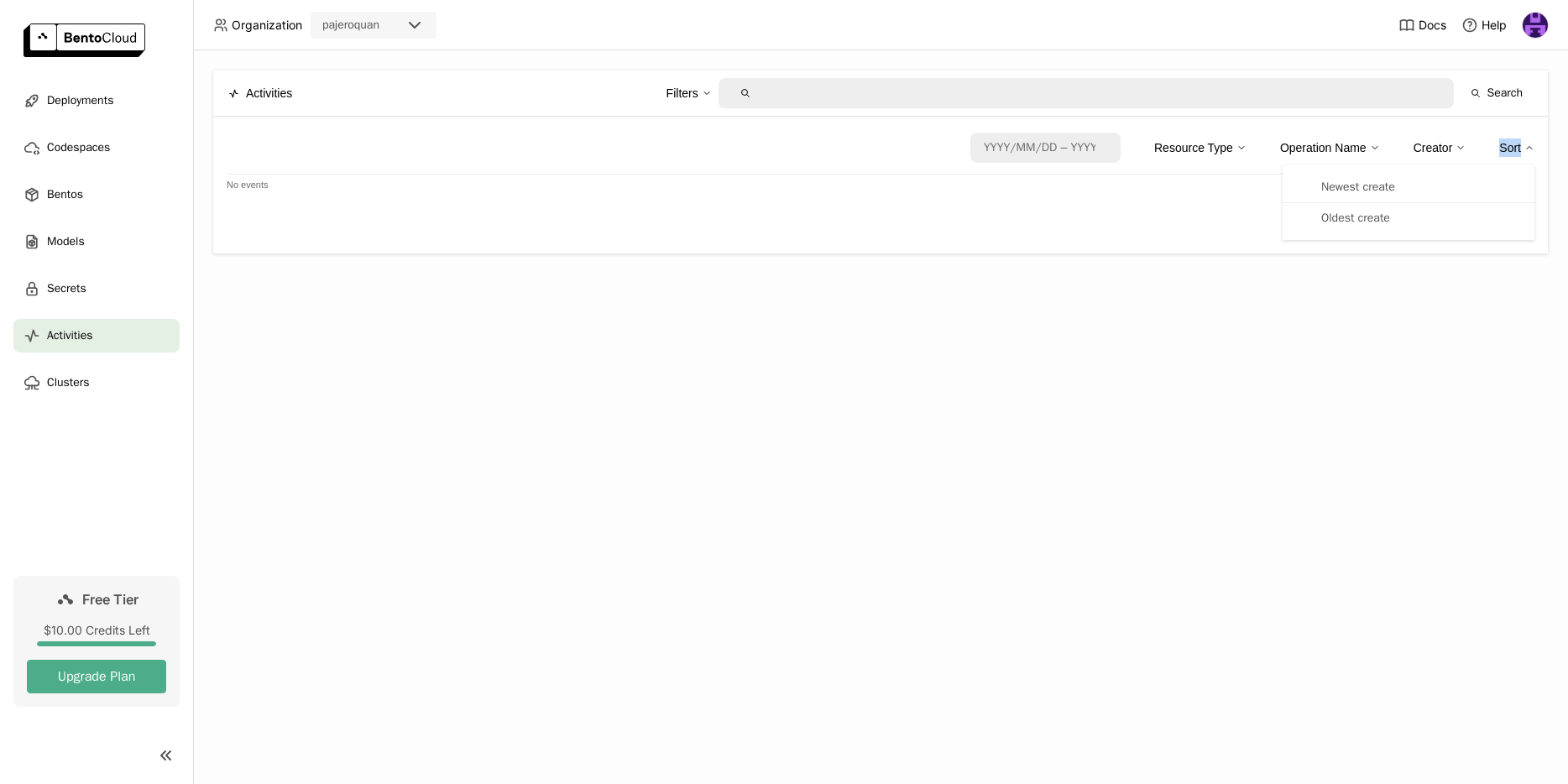 click on "Sort" at bounding box center [1510, 148] 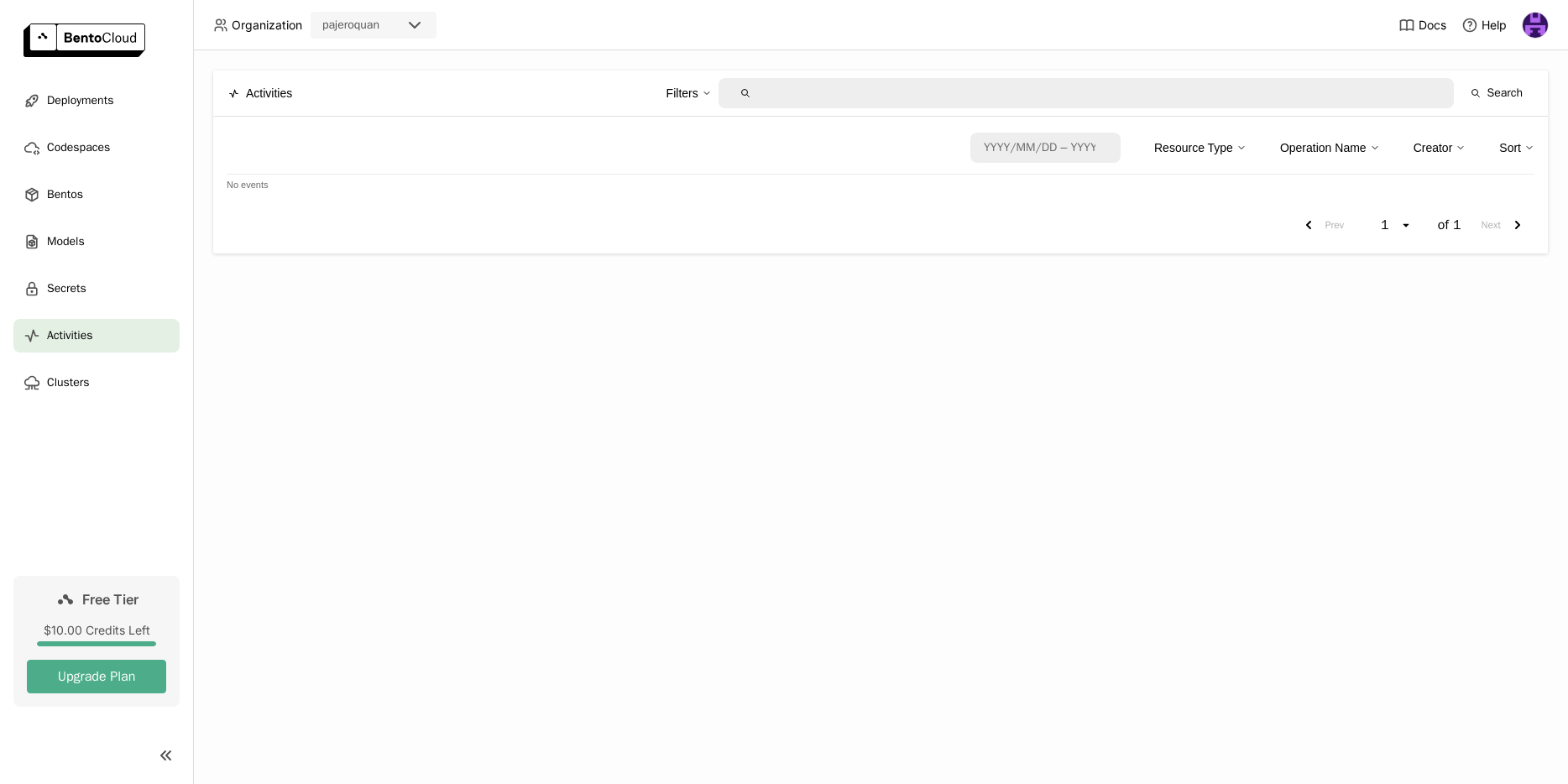 click on "Creator" at bounding box center [1433, 148] 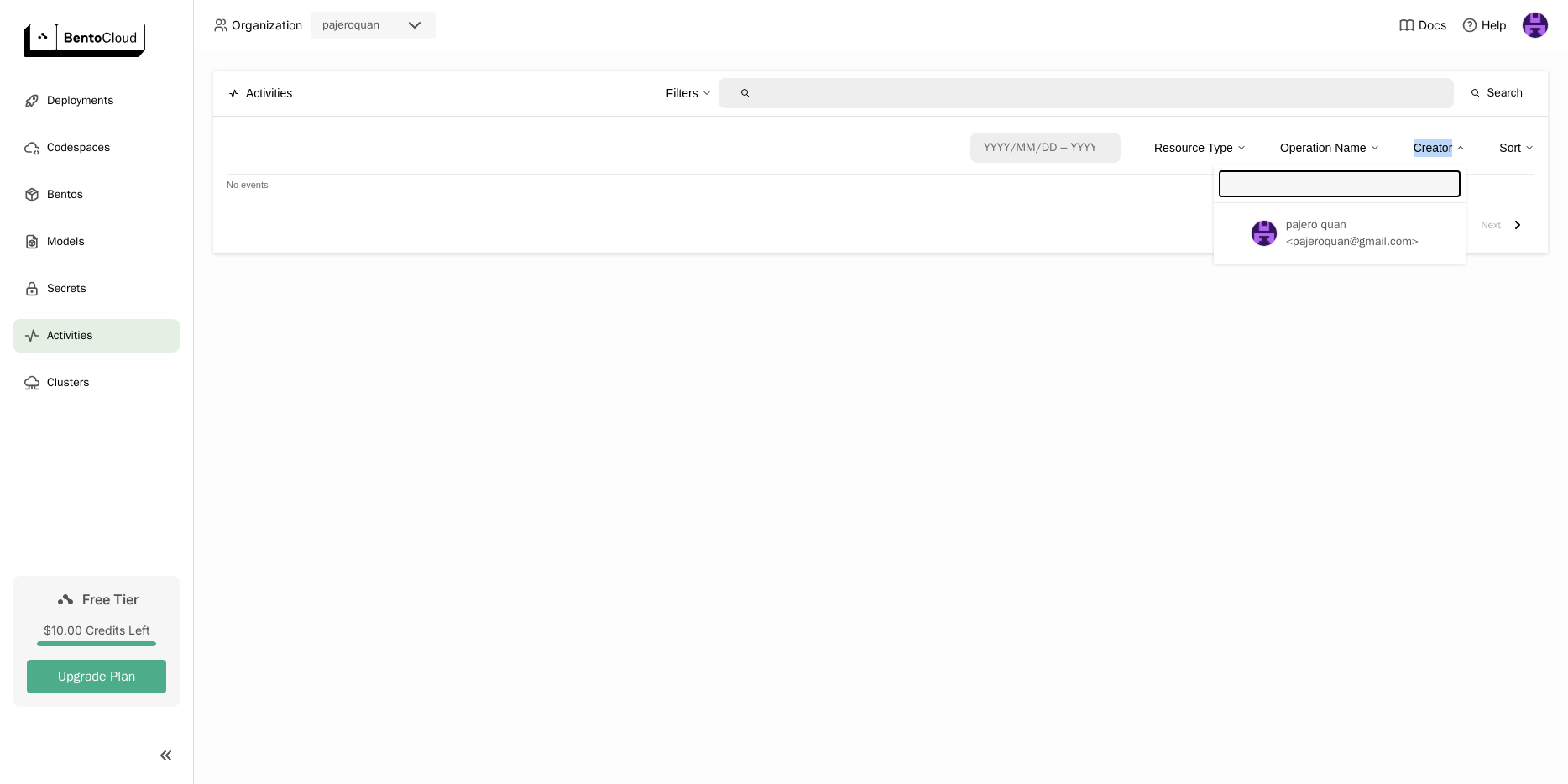 click on "Creator" at bounding box center (1433, 148) 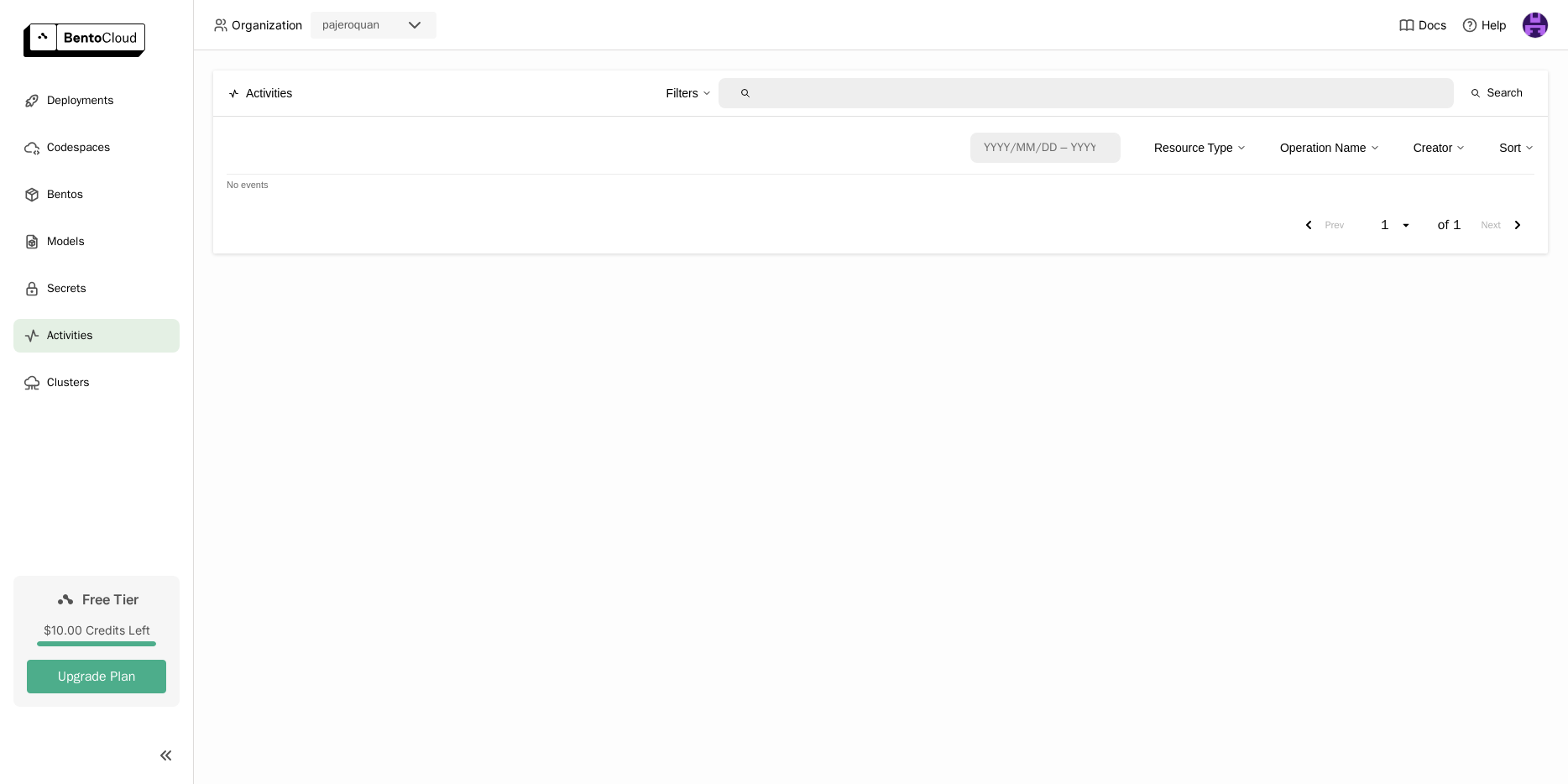 click on "Operation Name" at bounding box center [1323, 148] 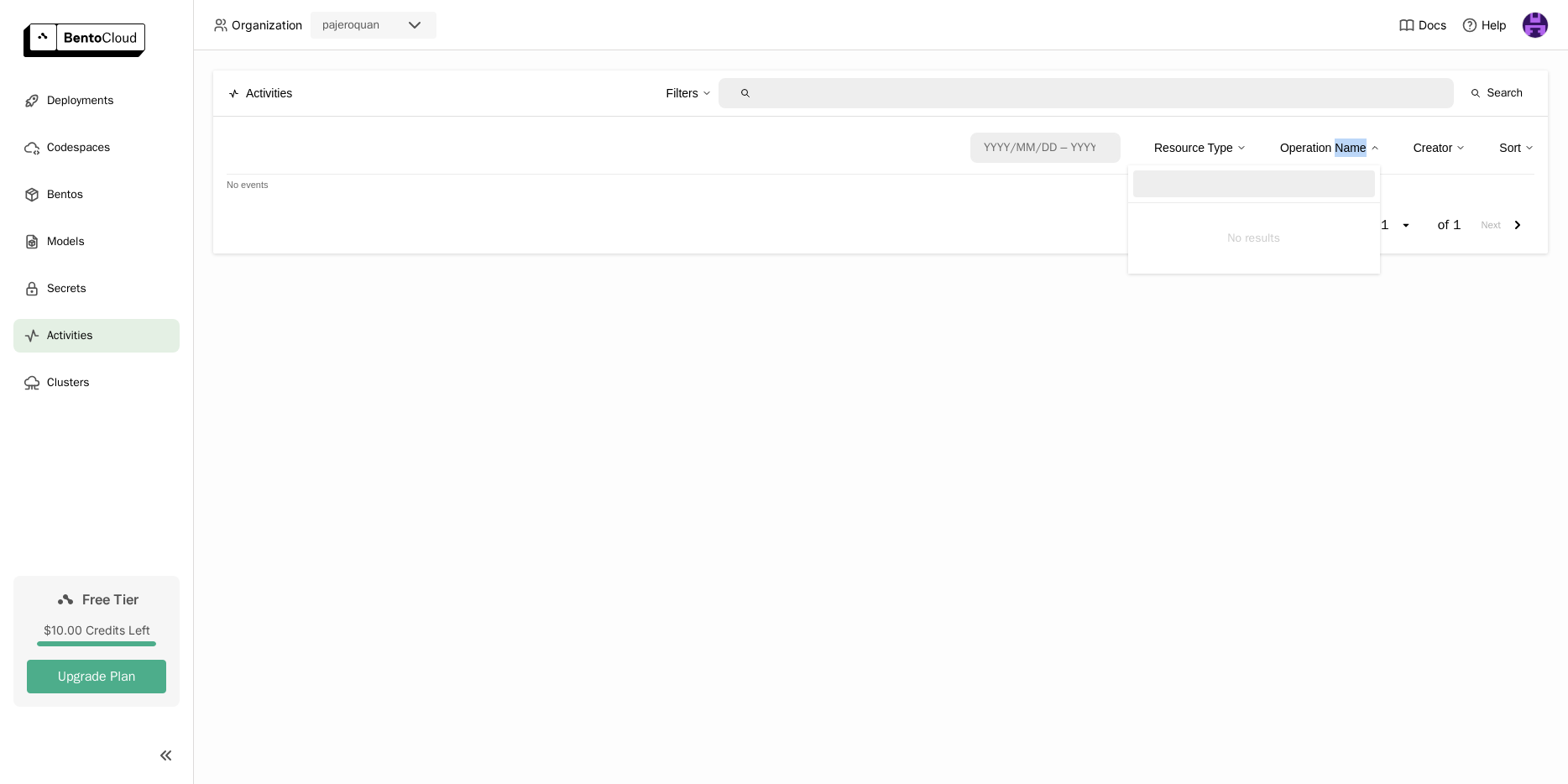 click on "Operation Name" at bounding box center (1323, 148) 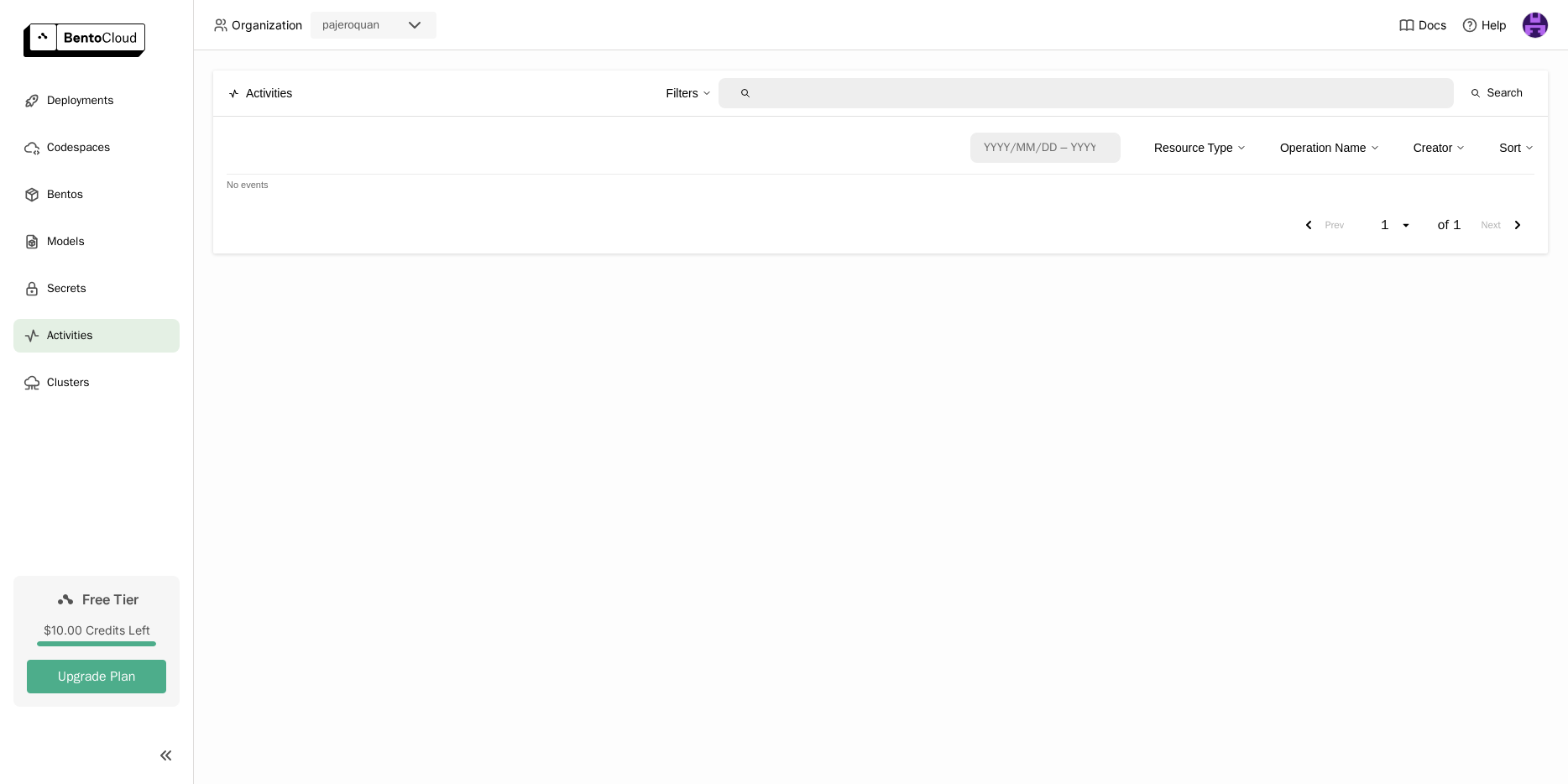 click on "Resource Type" at bounding box center [1194, 148] 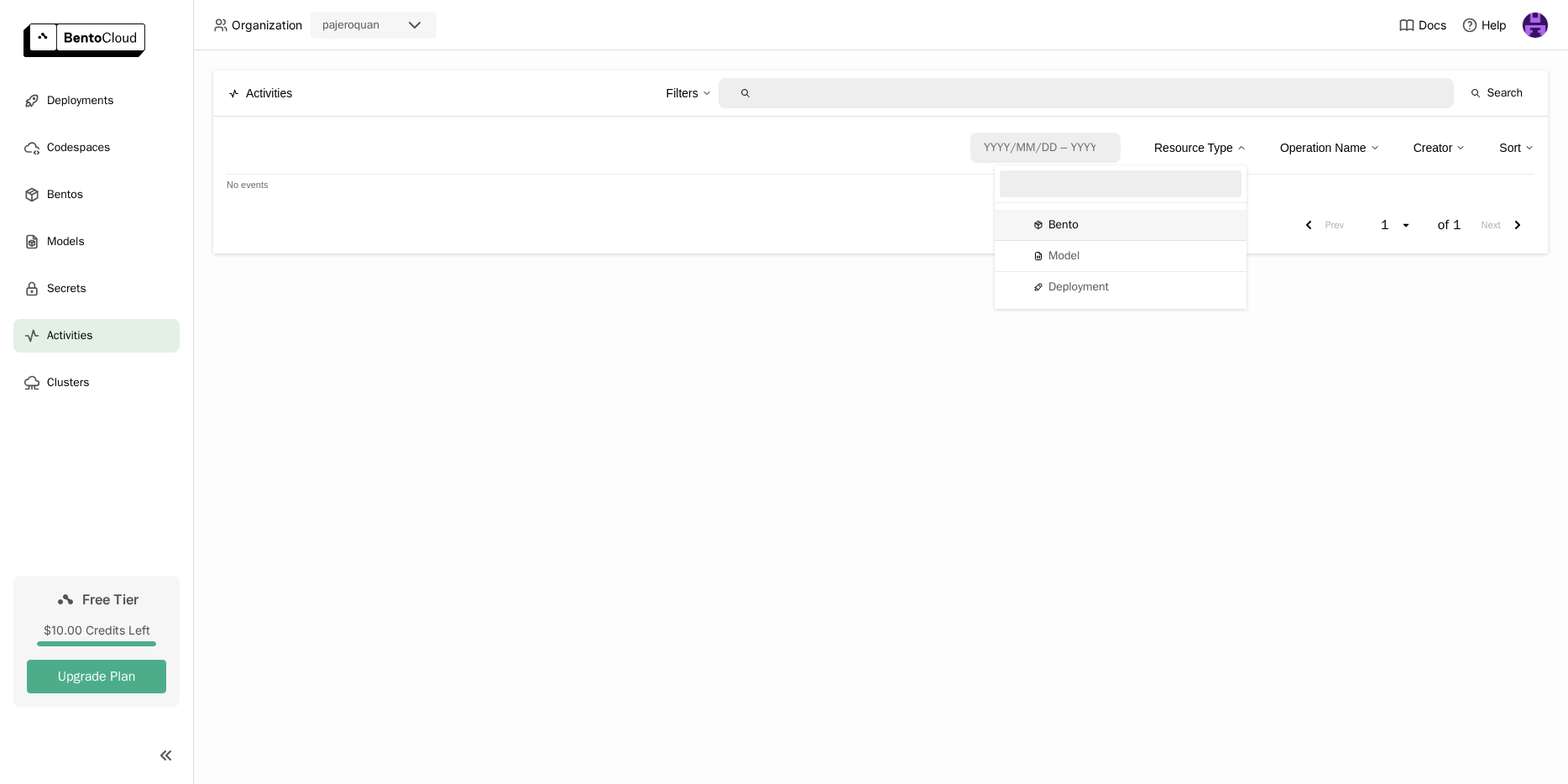 click on "Bento" at bounding box center (1056, 225) 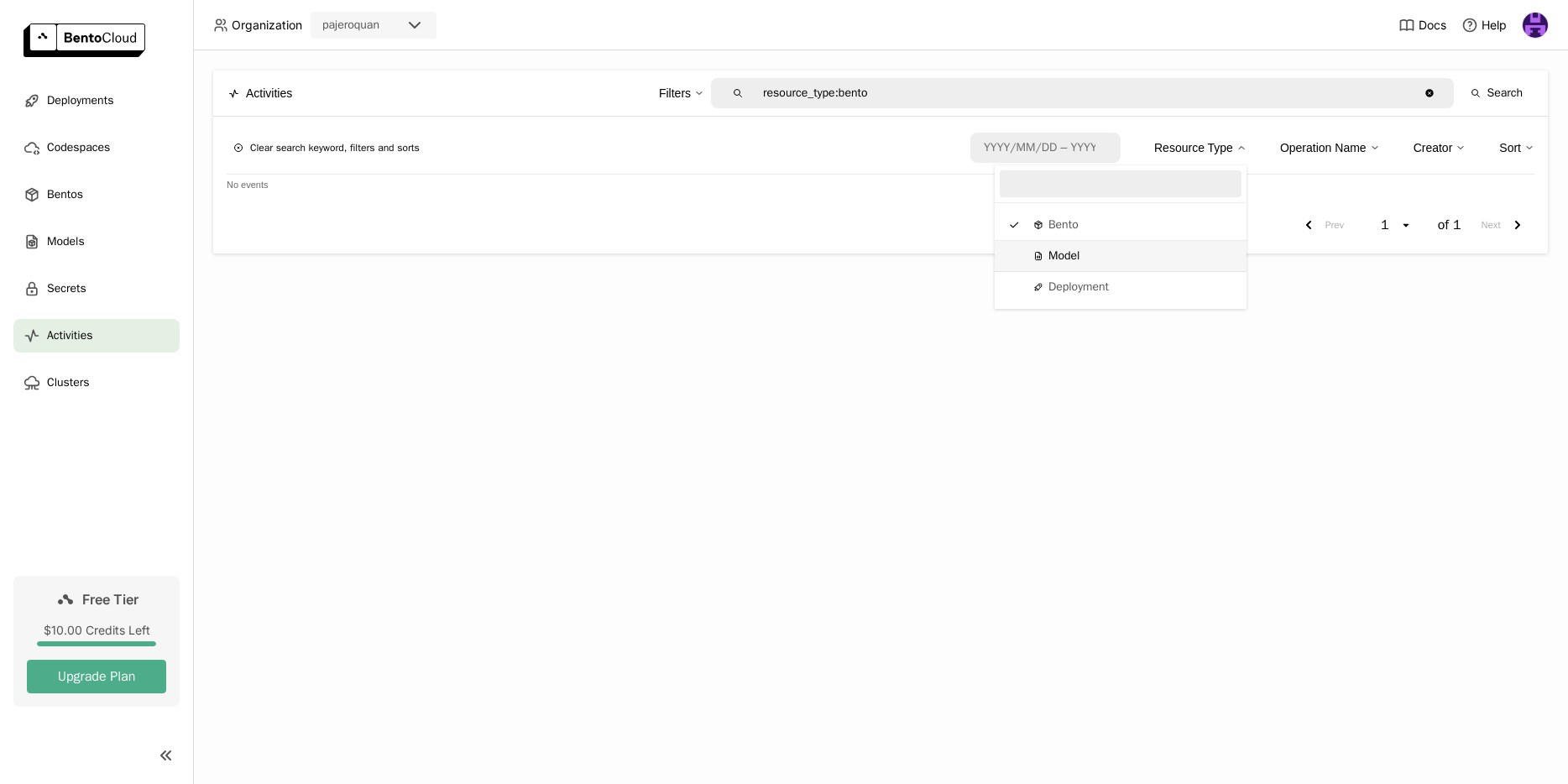 click on "Model" at bounding box center [1121, 256] 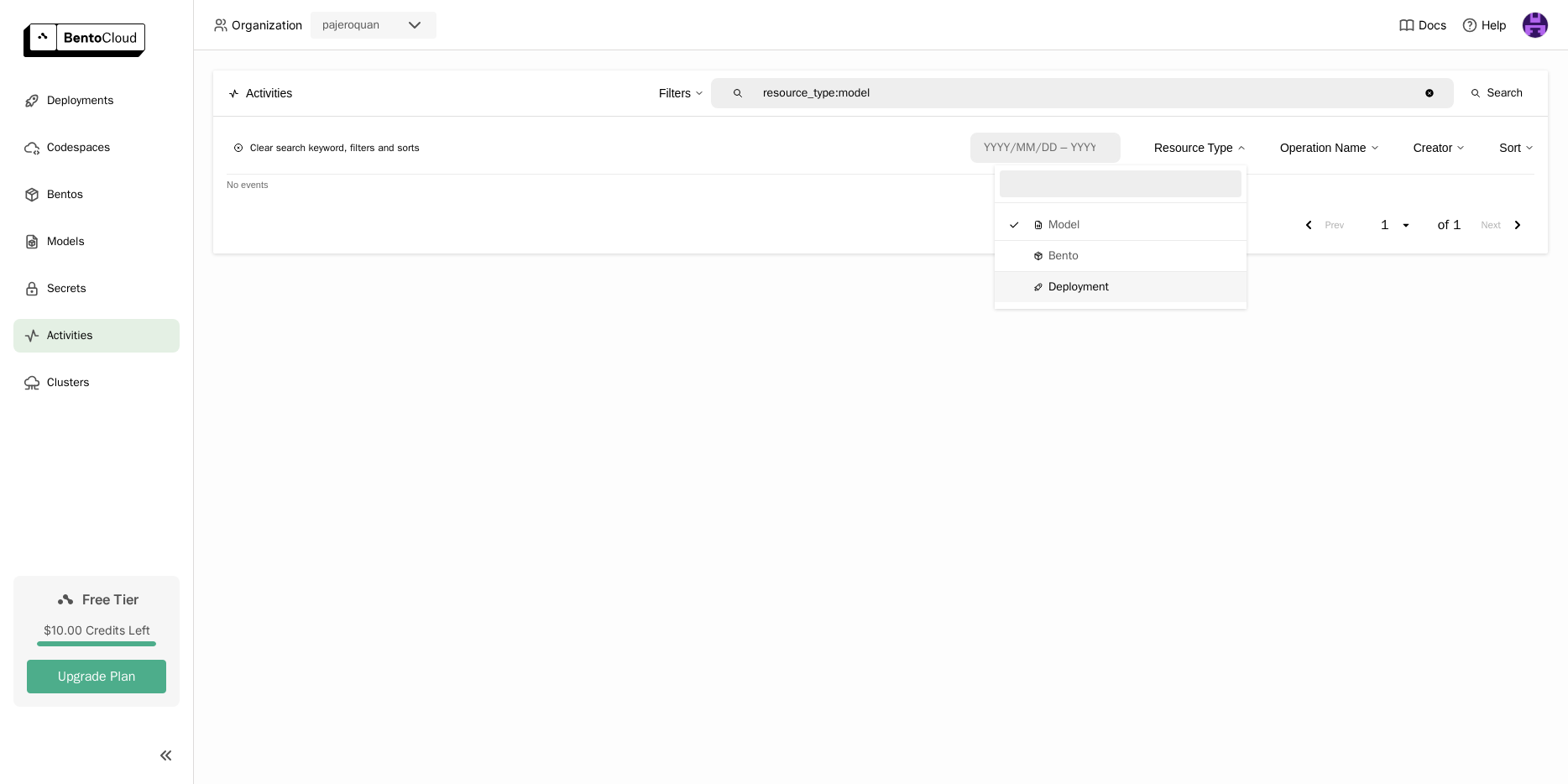 click on "Deployment" at bounding box center [1071, 287] 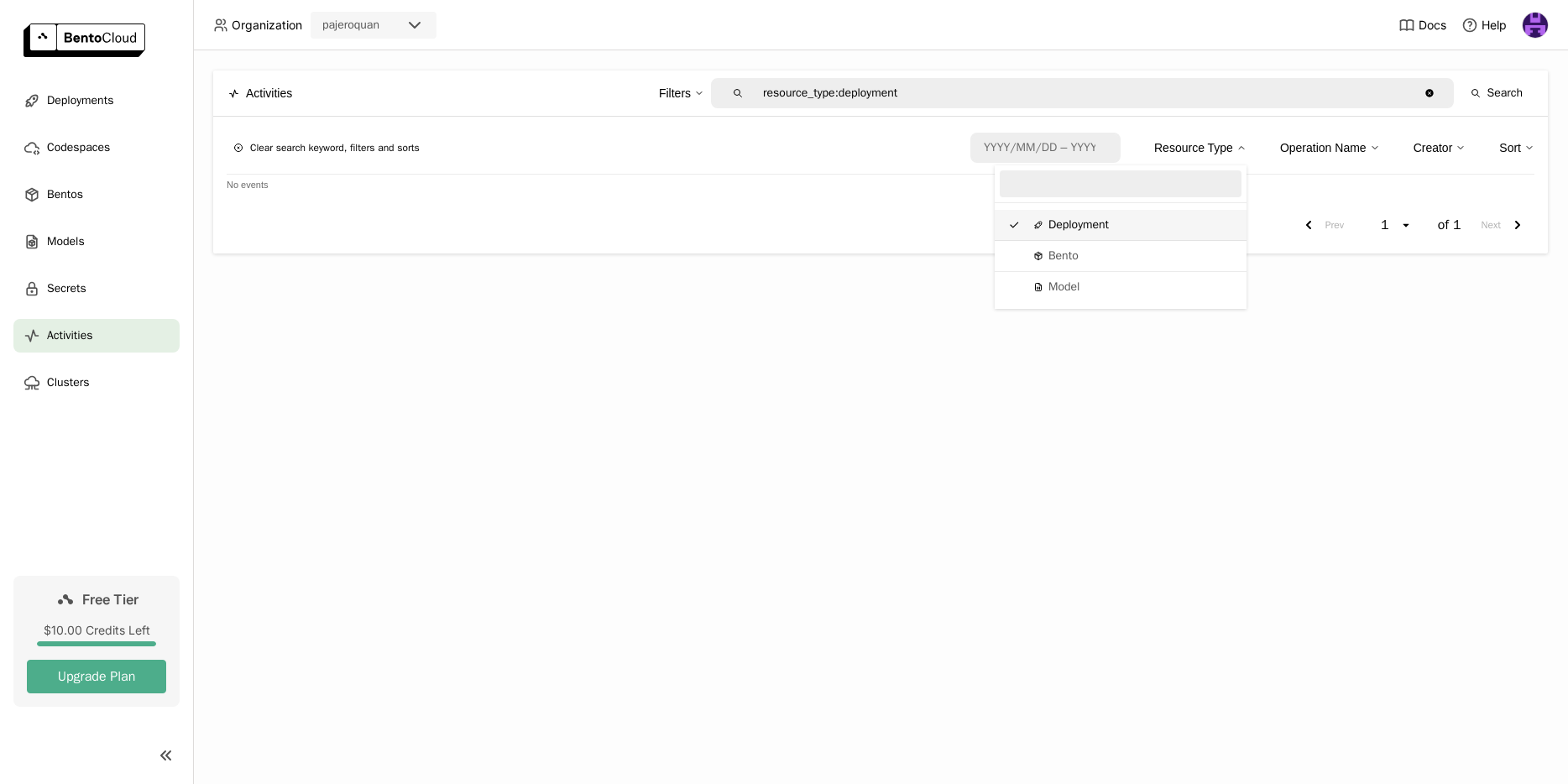 click on "Resource Type" at bounding box center (1194, 148) 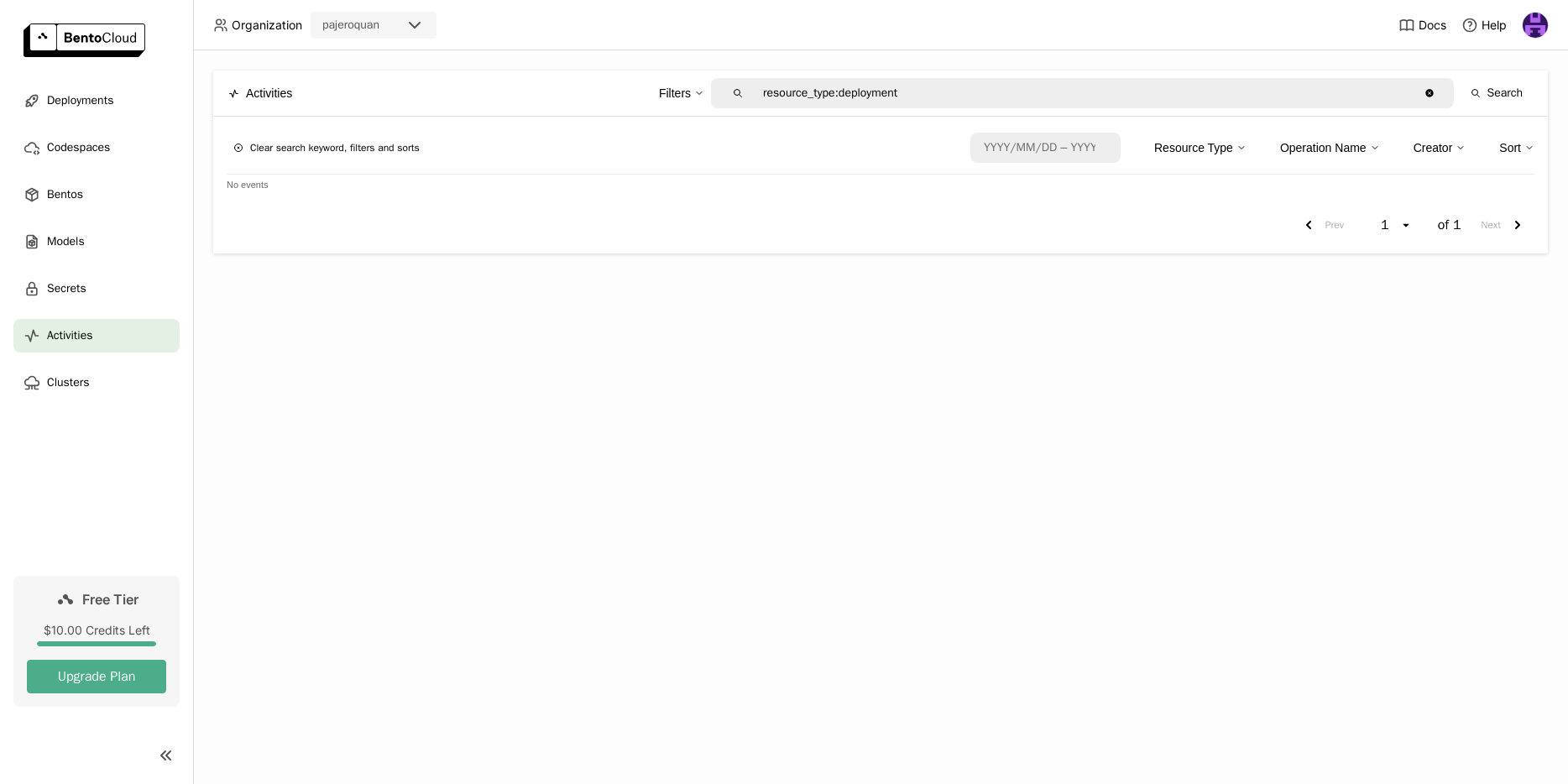 click on "Resource Type" at bounding box center [1194, 148] 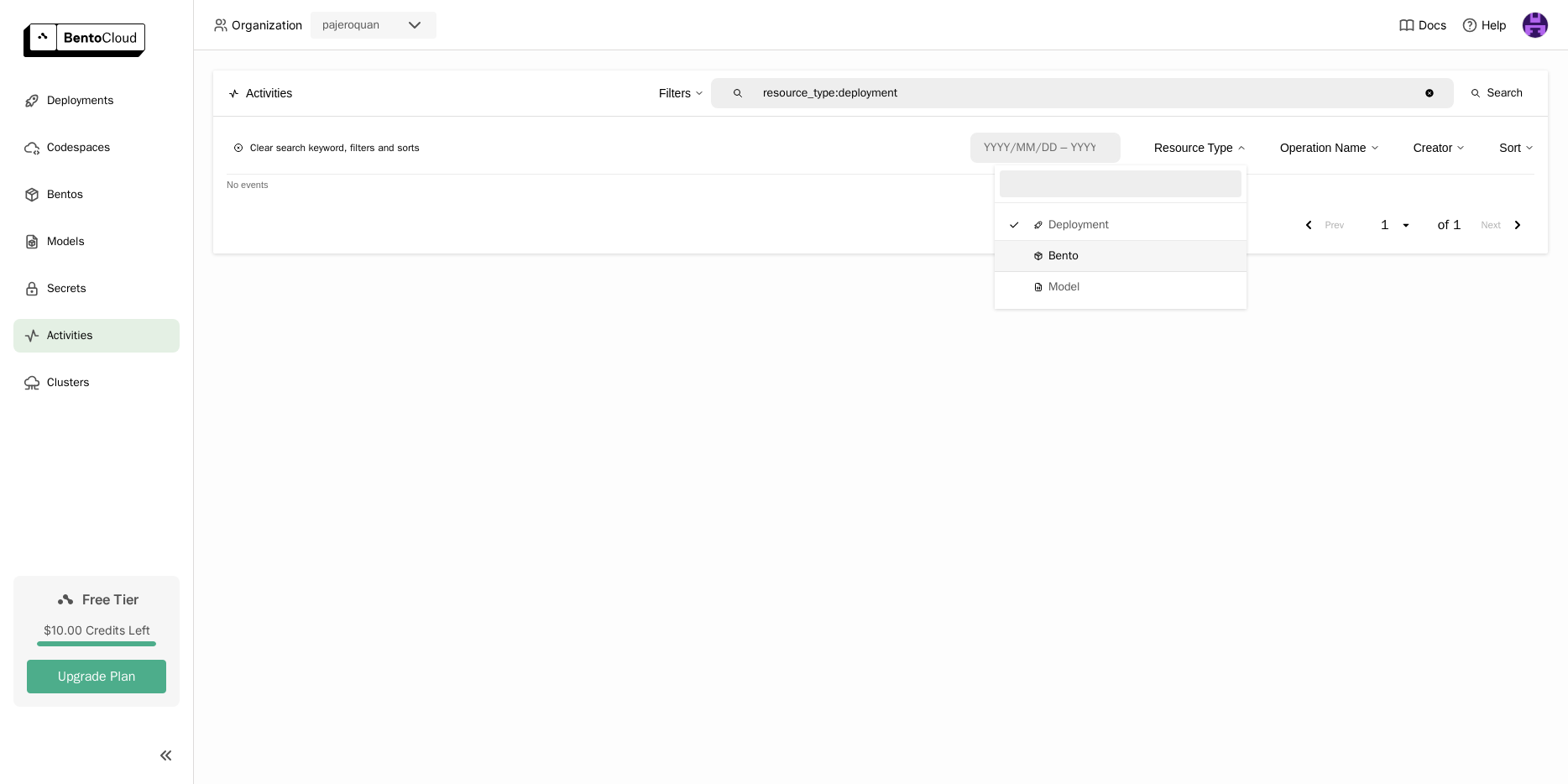 click on "Bento" at bounding box center [1056, 256] 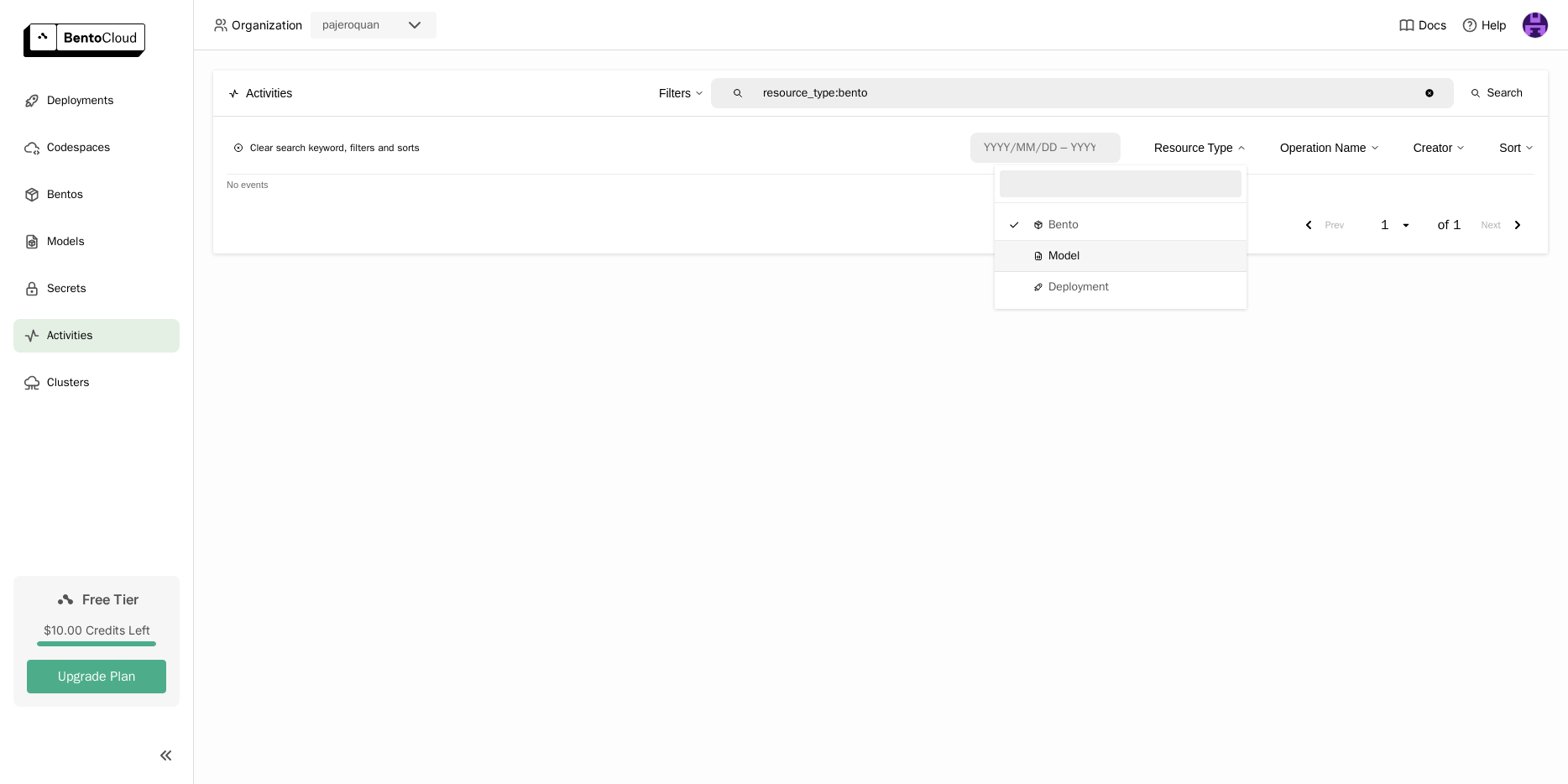 click on "Model" at bounding box center (1121, 256) 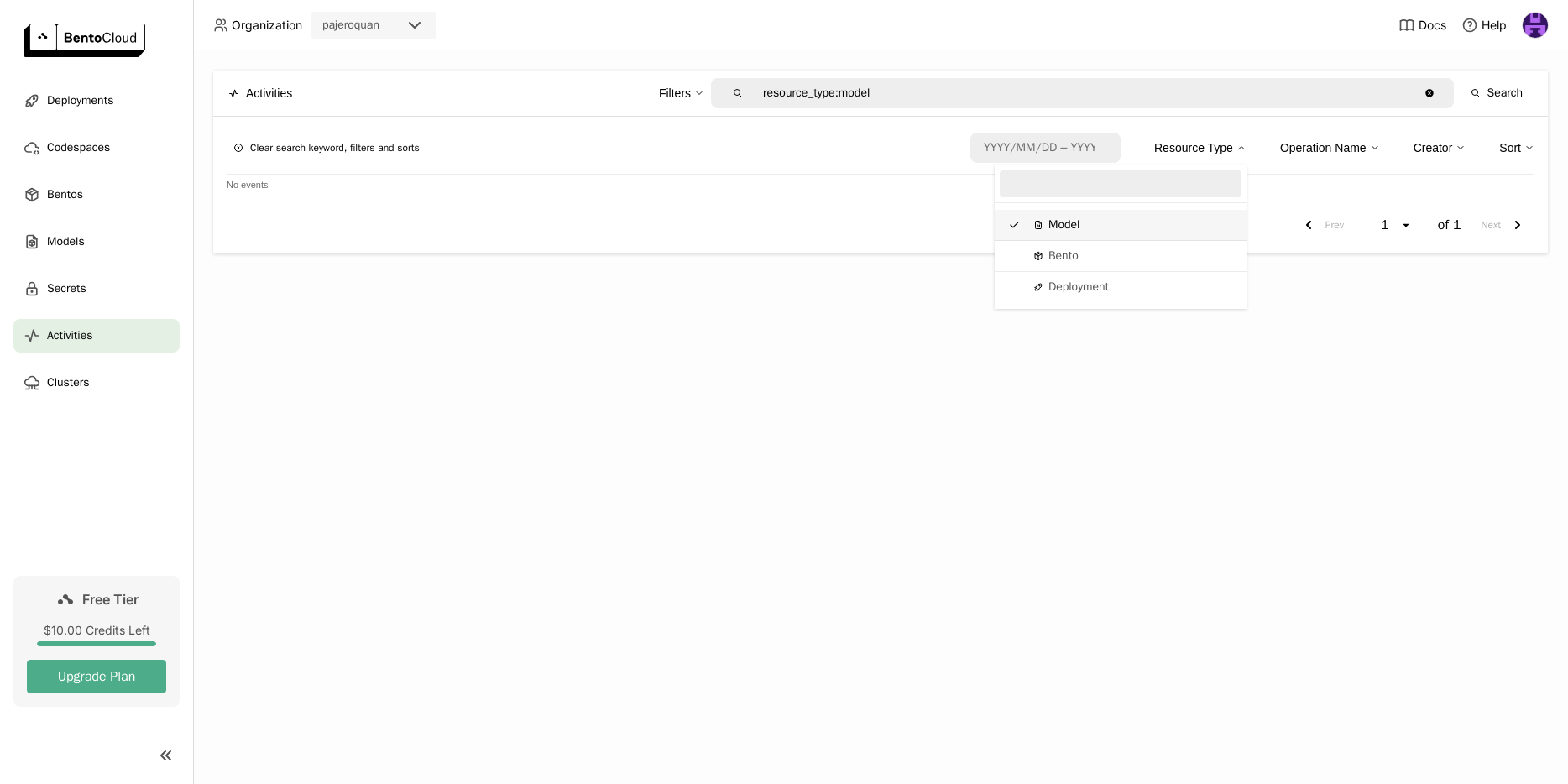 click on "Model" at bounding box center [1121, 225] 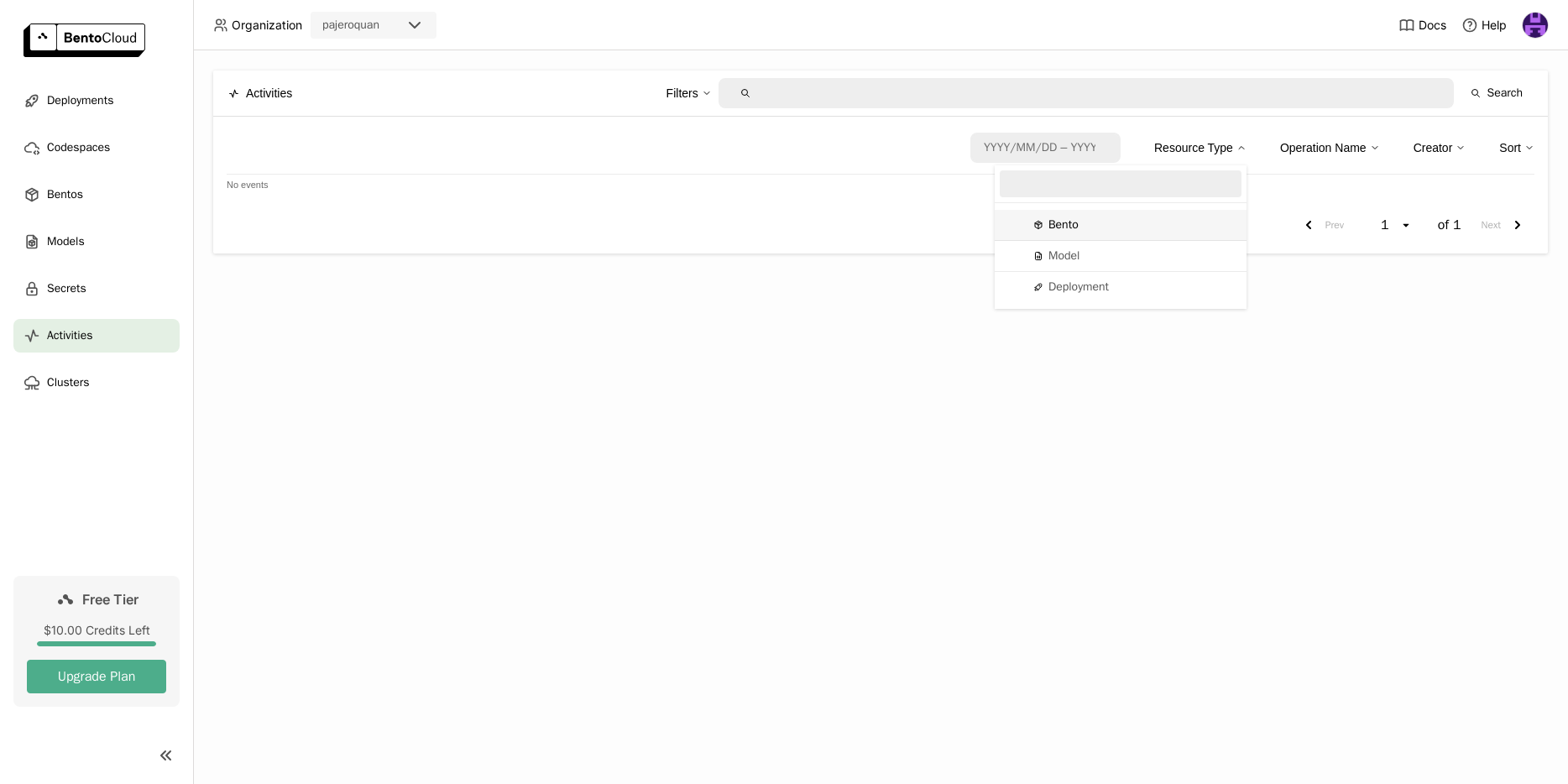 click on "Resource Type" at bounding box center (1194, 148) 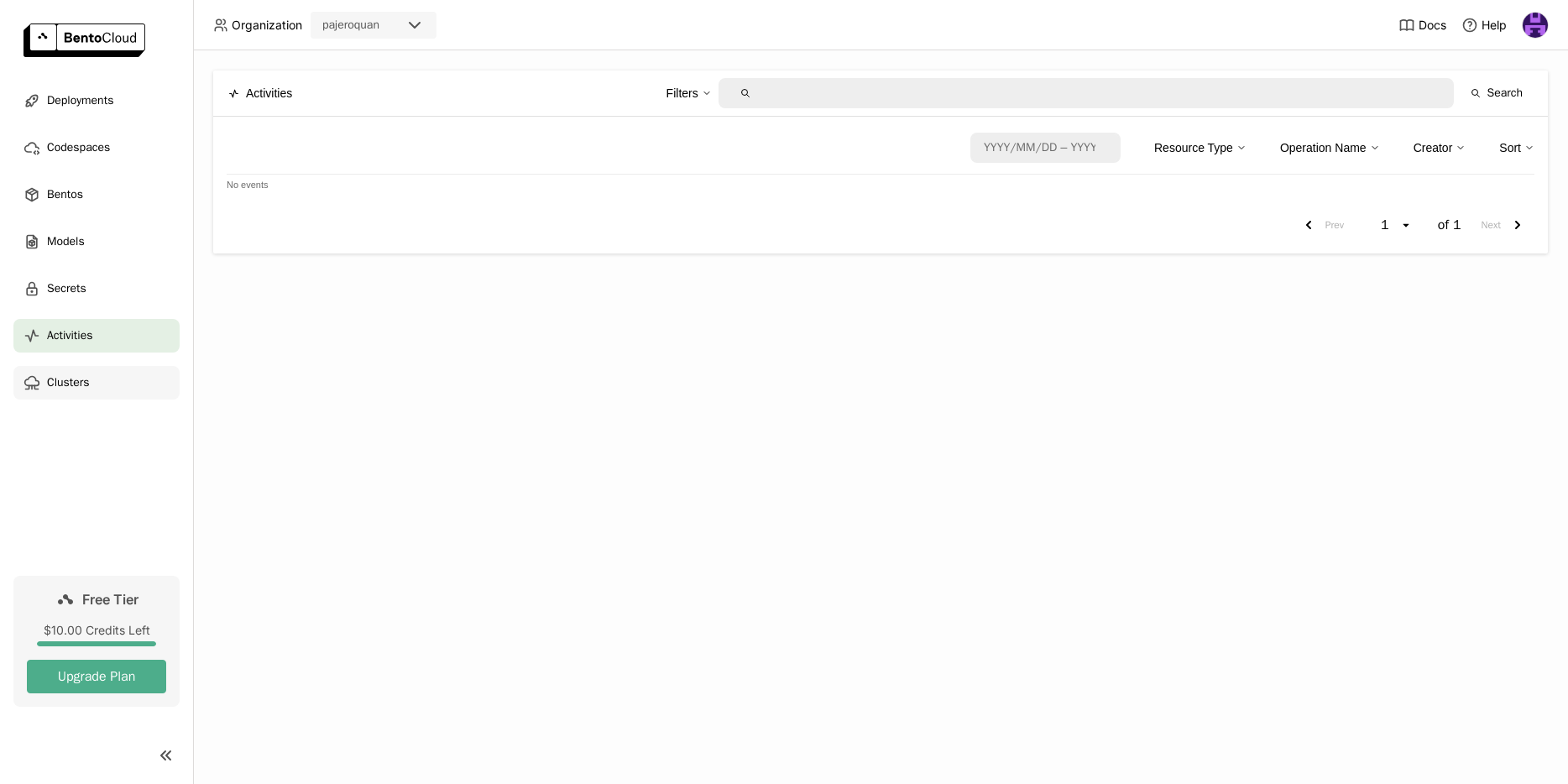 click on "Clusters" at bounding box center [97, 383] 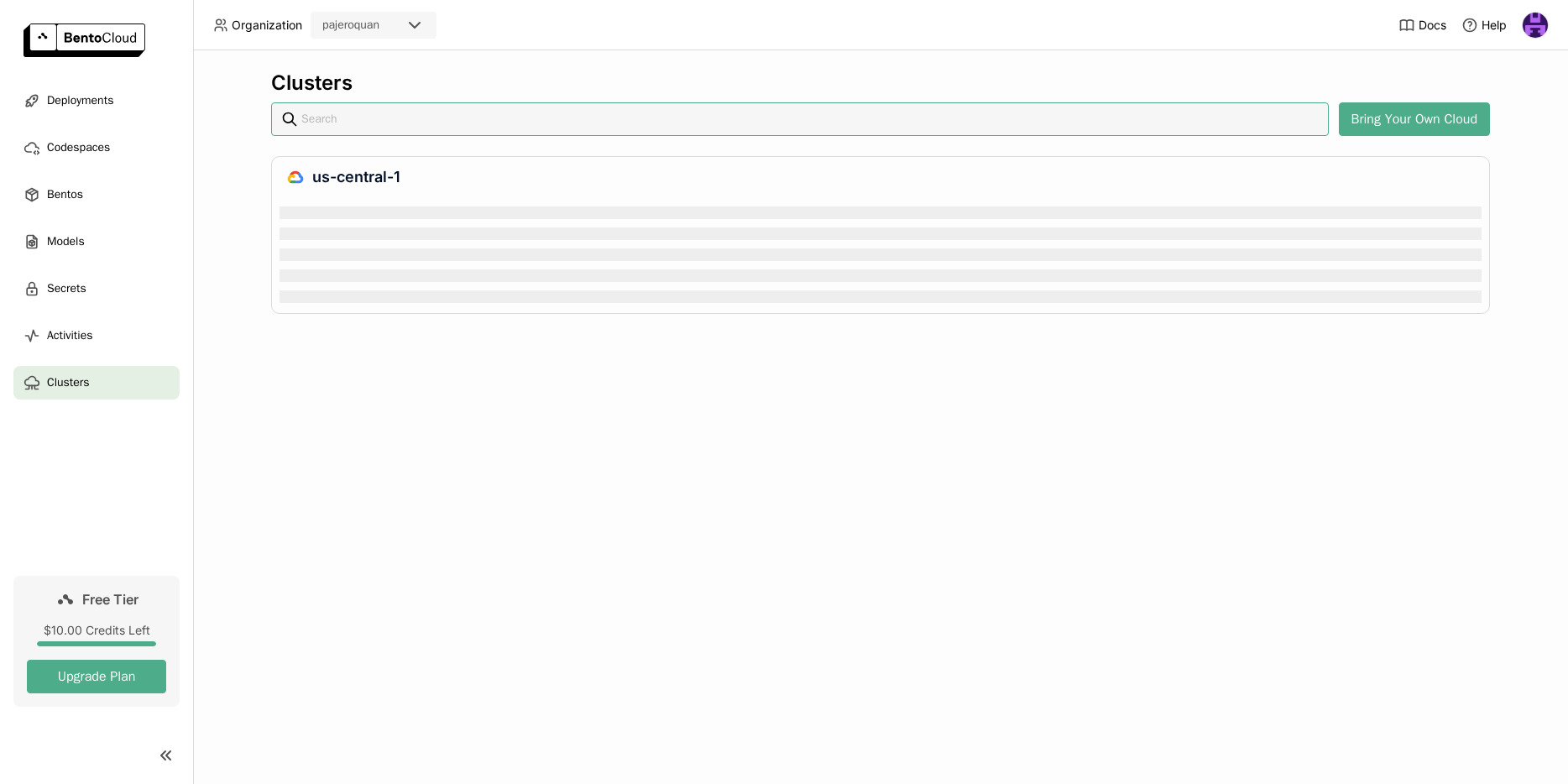 scroll, scrollTop: 0, scrollLeft: 0, axis: both 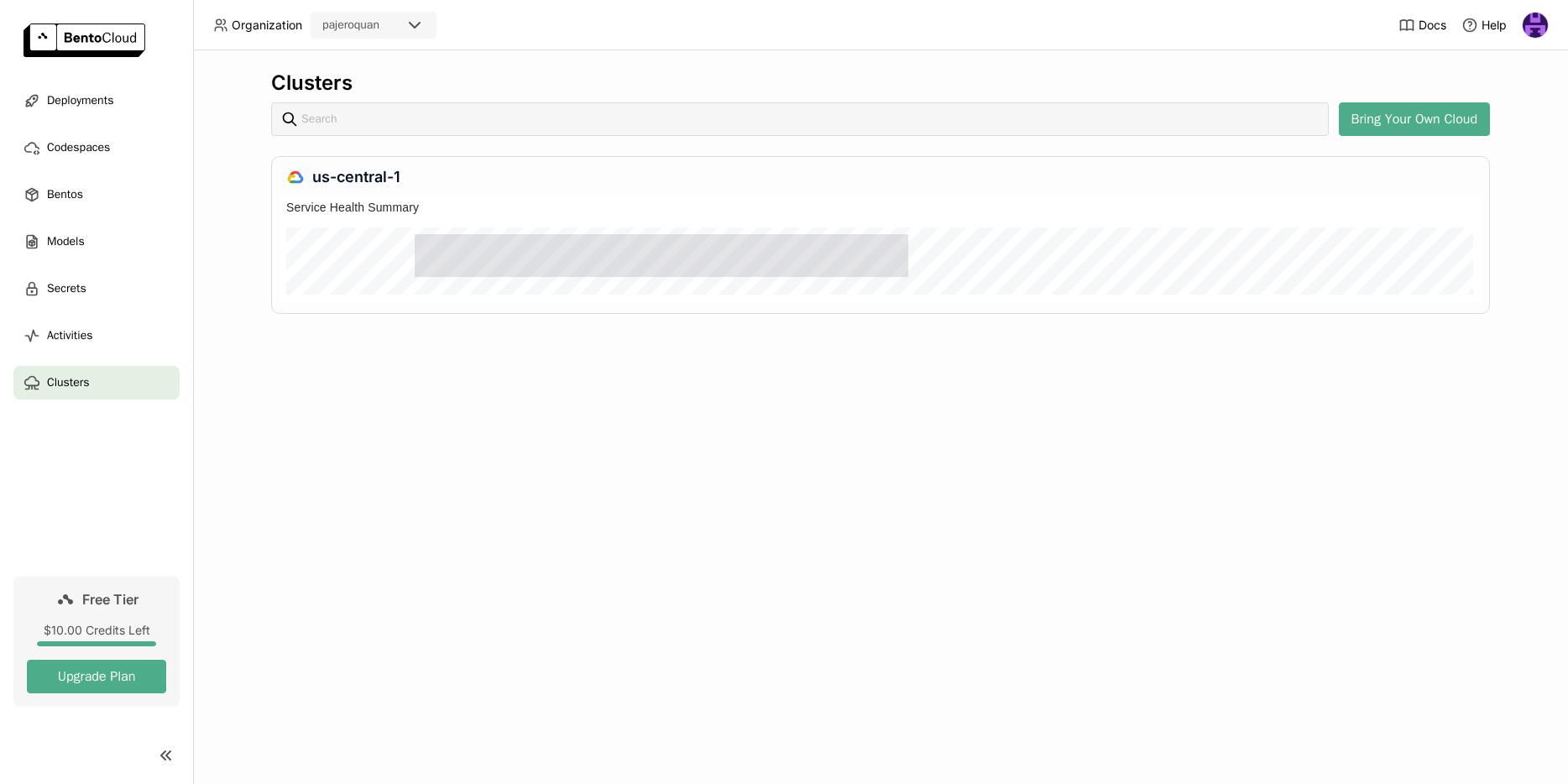 drag, startPoint x: 416, startPoint y: 246, endPoint x: 908, endPoint y: 275, distance: 492.85393 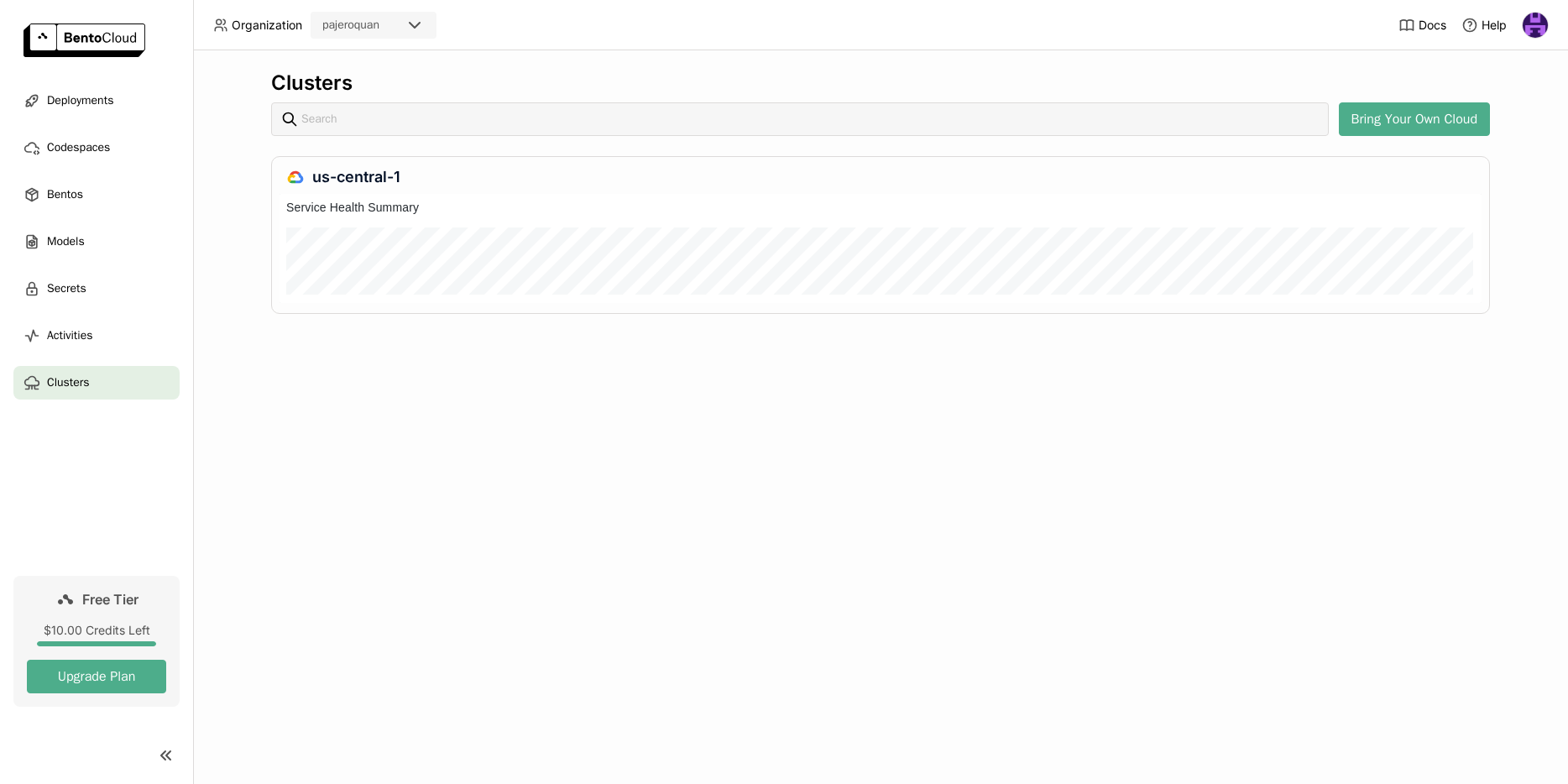 click at bounding box center (910, 255) 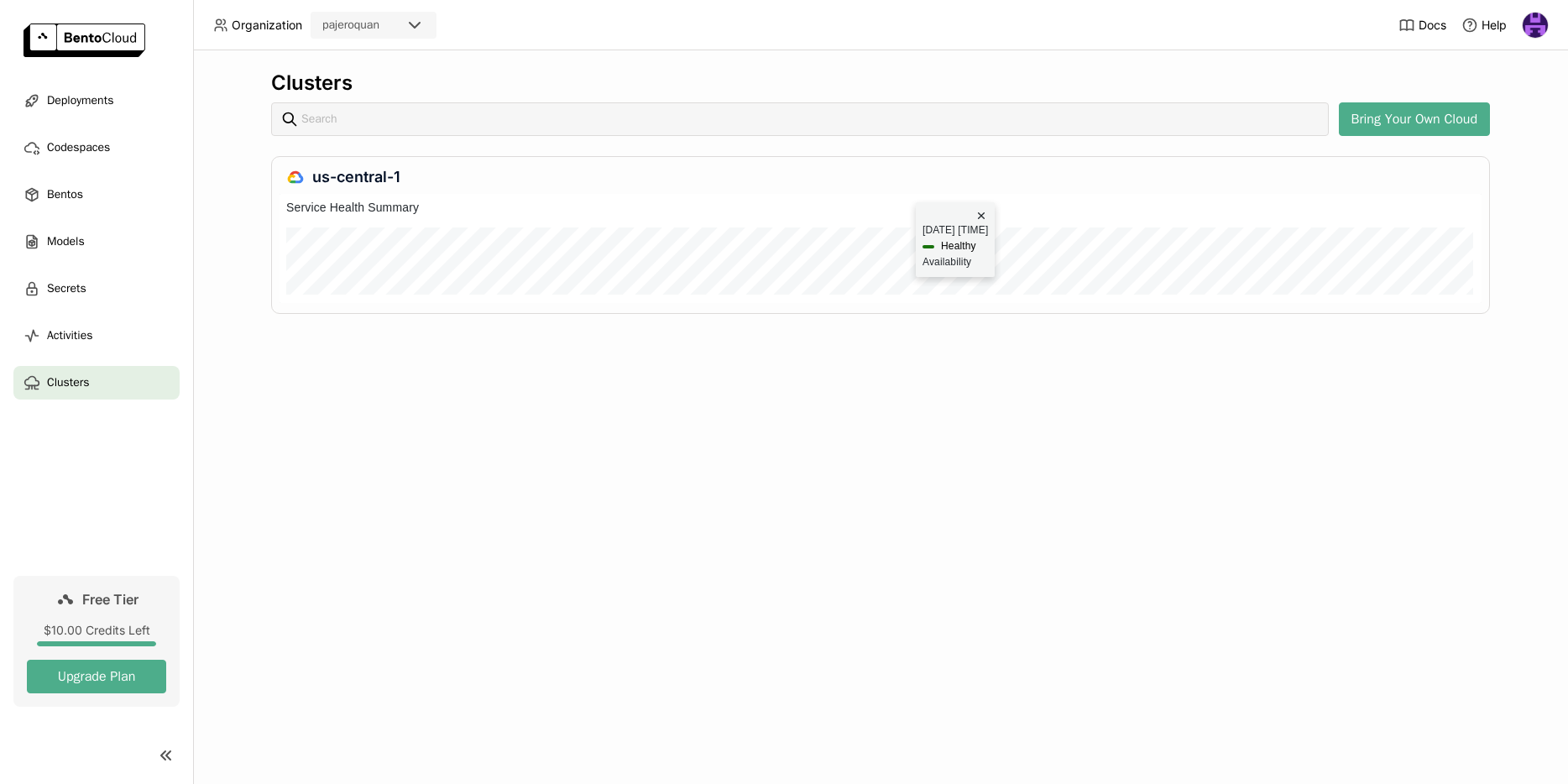 click on "[DATE] [TIME] Healthy Availability" at bounding box center [955, 246] 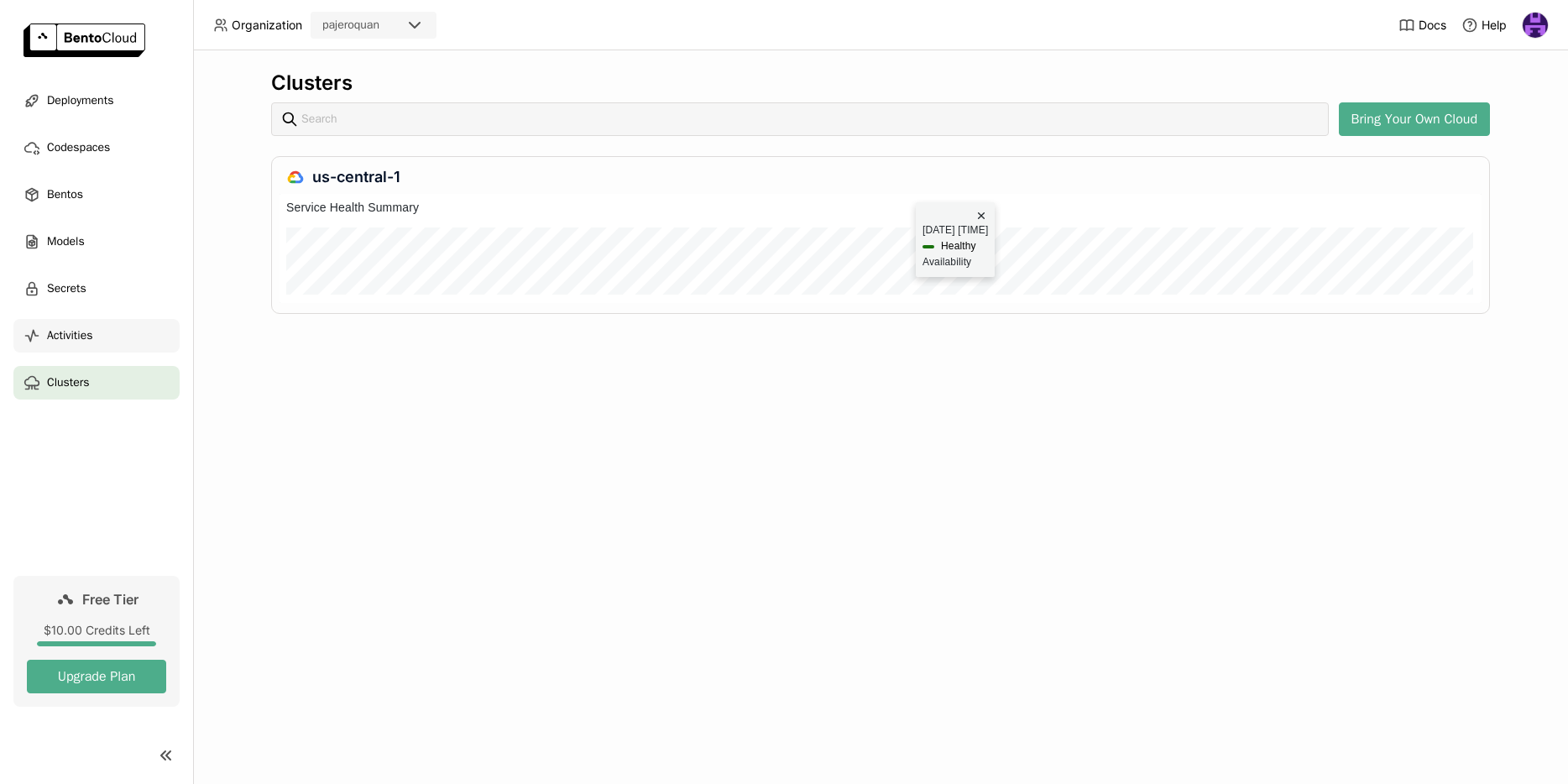 click on "Activities" at bounding box center (97, 336) 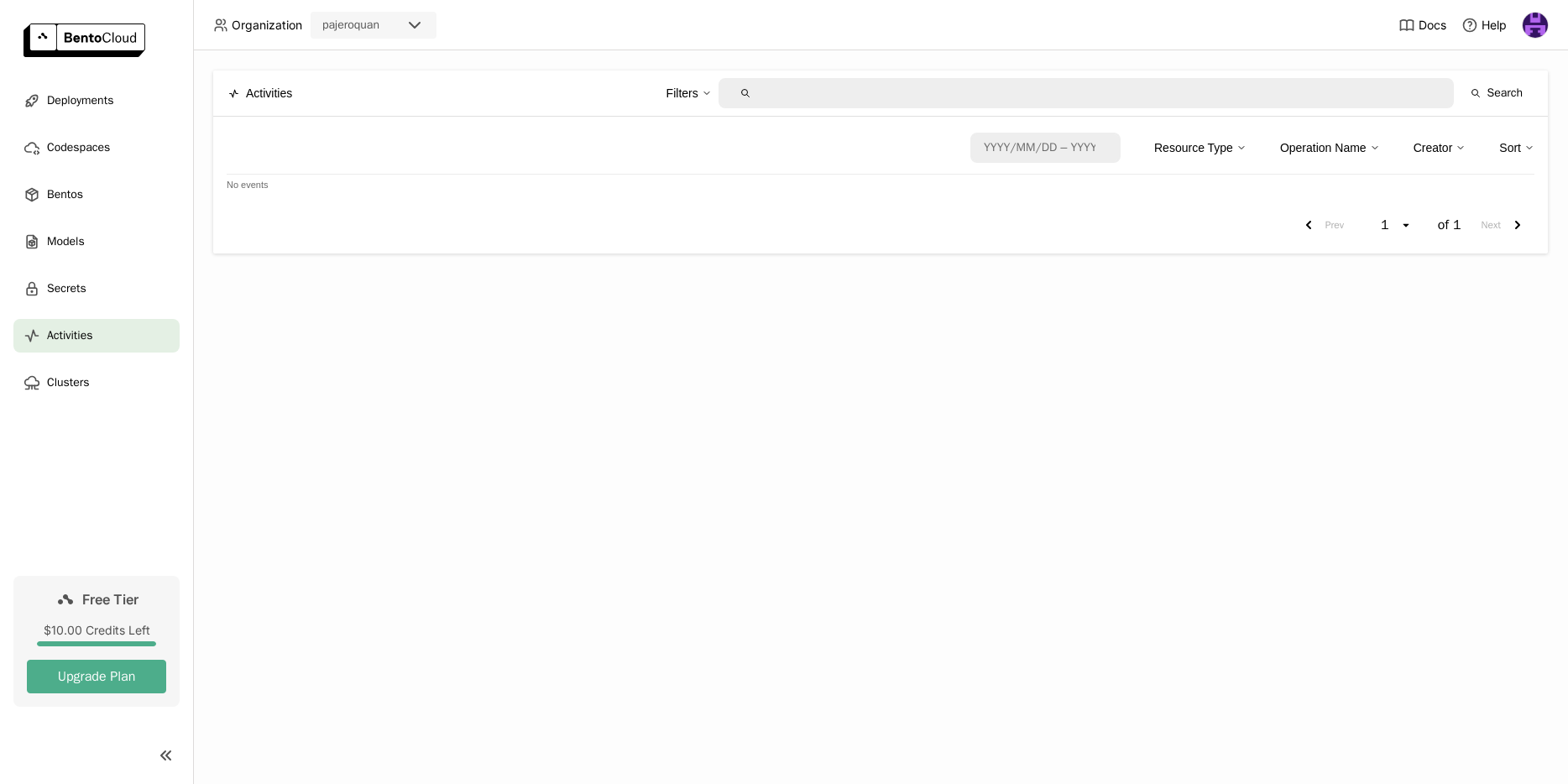 click on "Resource Type" at bounding box center (1194, 148) 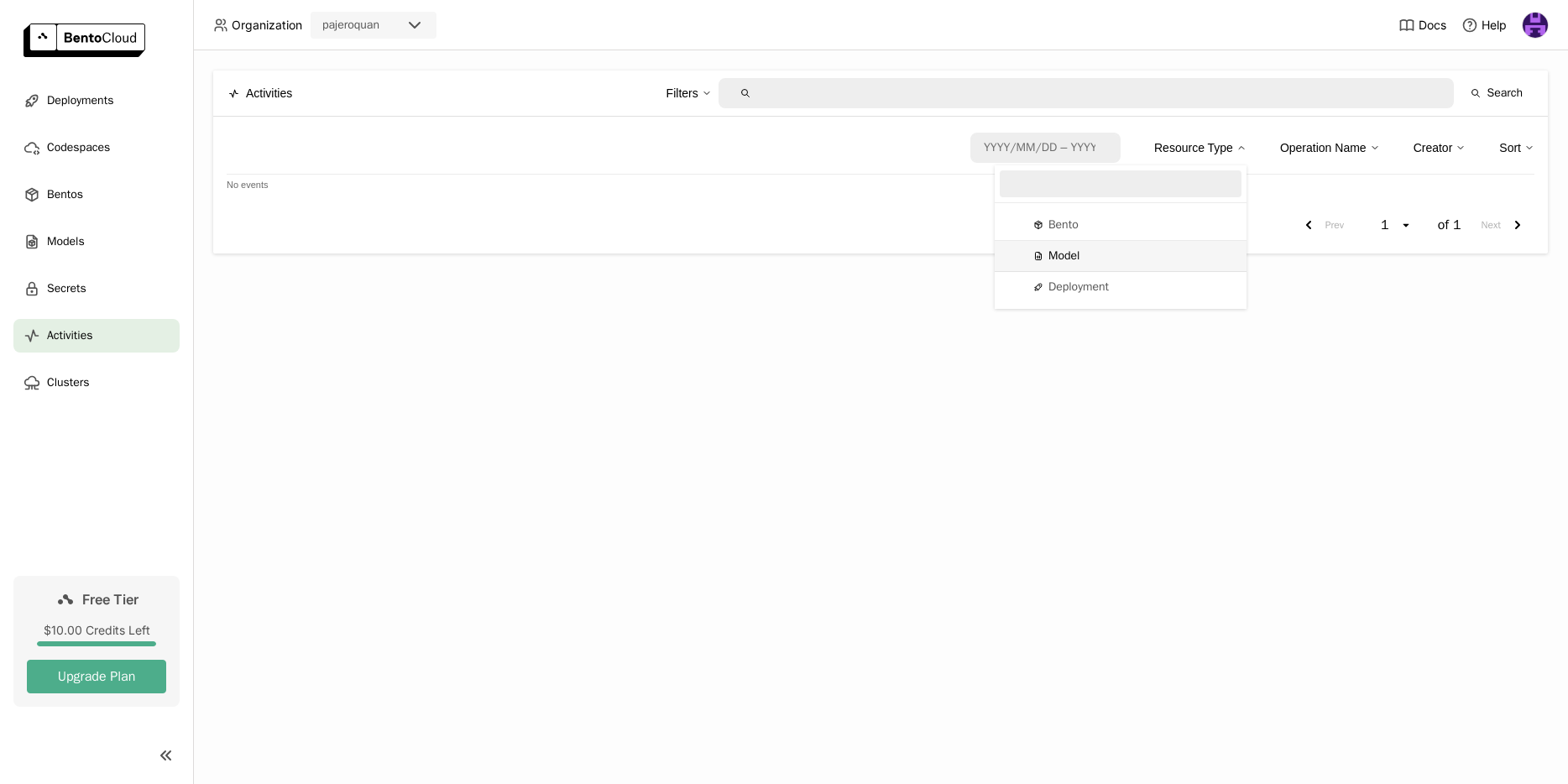 click on "Activities Filters Search Date format is yyyy/MM/dd – yyyy/MM/dd. Press the down arrow or enter key to interact with the calendar and select a date. Press the escape button to close the calendar. Resource Type Bento Model Deployment Operation Name Creator Sort No events Prev 1 open of 1 Next" at bounding box center [881, 417] 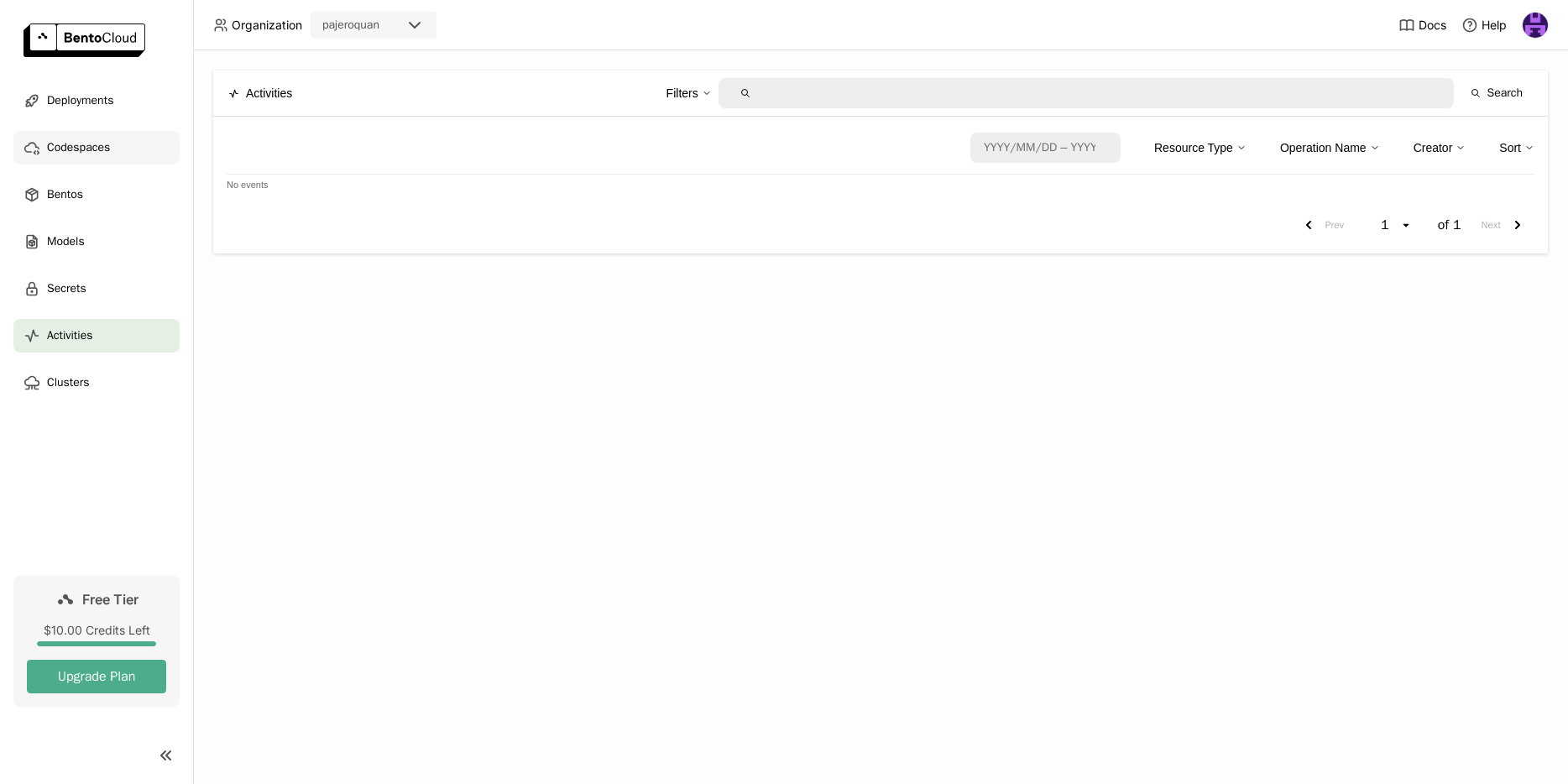click on "Codespaces" at bounding box center [78, 148] 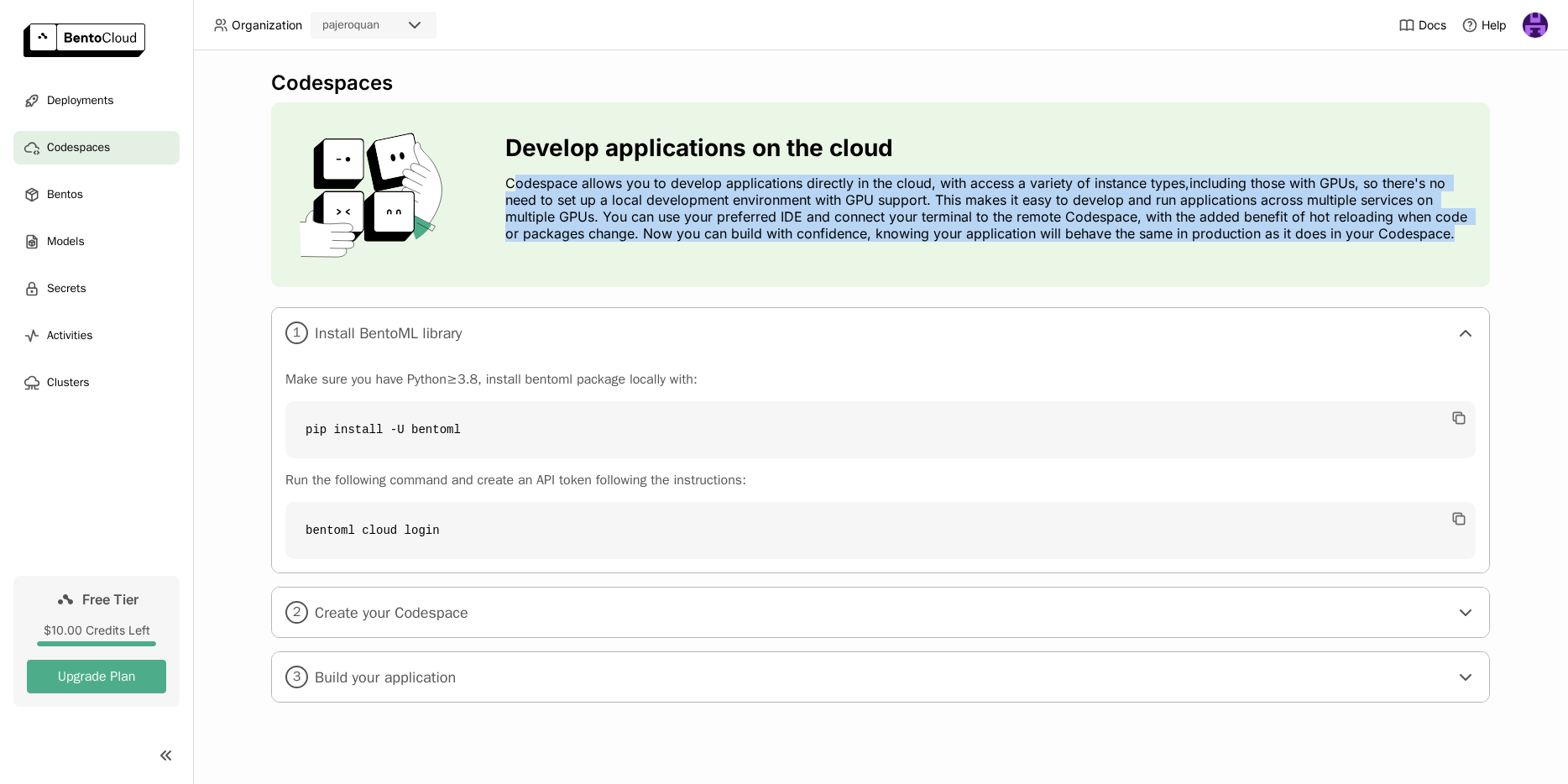 drag, startPoint x: 525, startPoint y: 186, endPoint x: 1212, endPoint y: 266, distance: 691.642 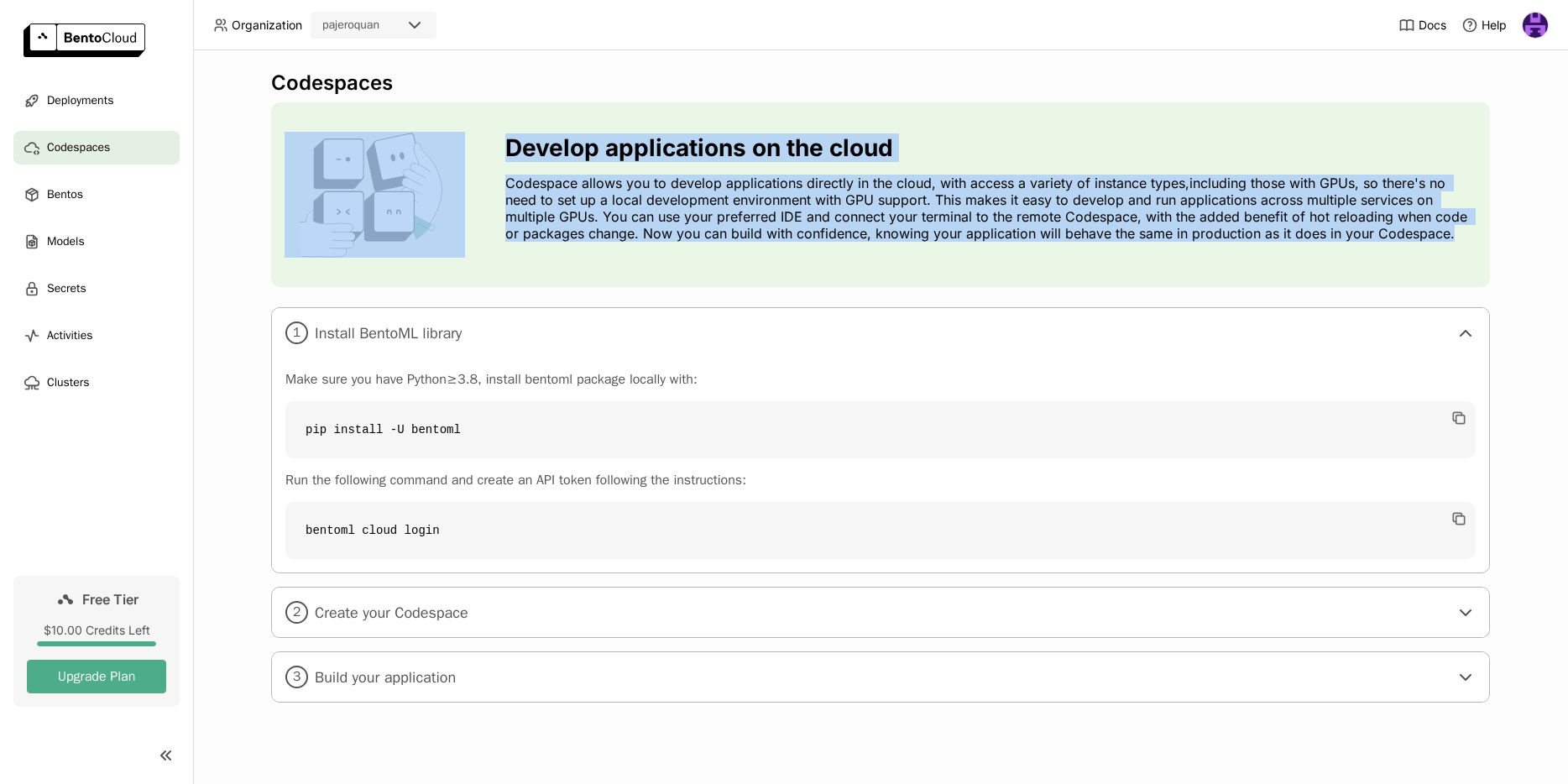 drag, startPoint x: 1433, startPoint y: 233, endPoint x: 479, endPoint y: 182, distance: 955.3622 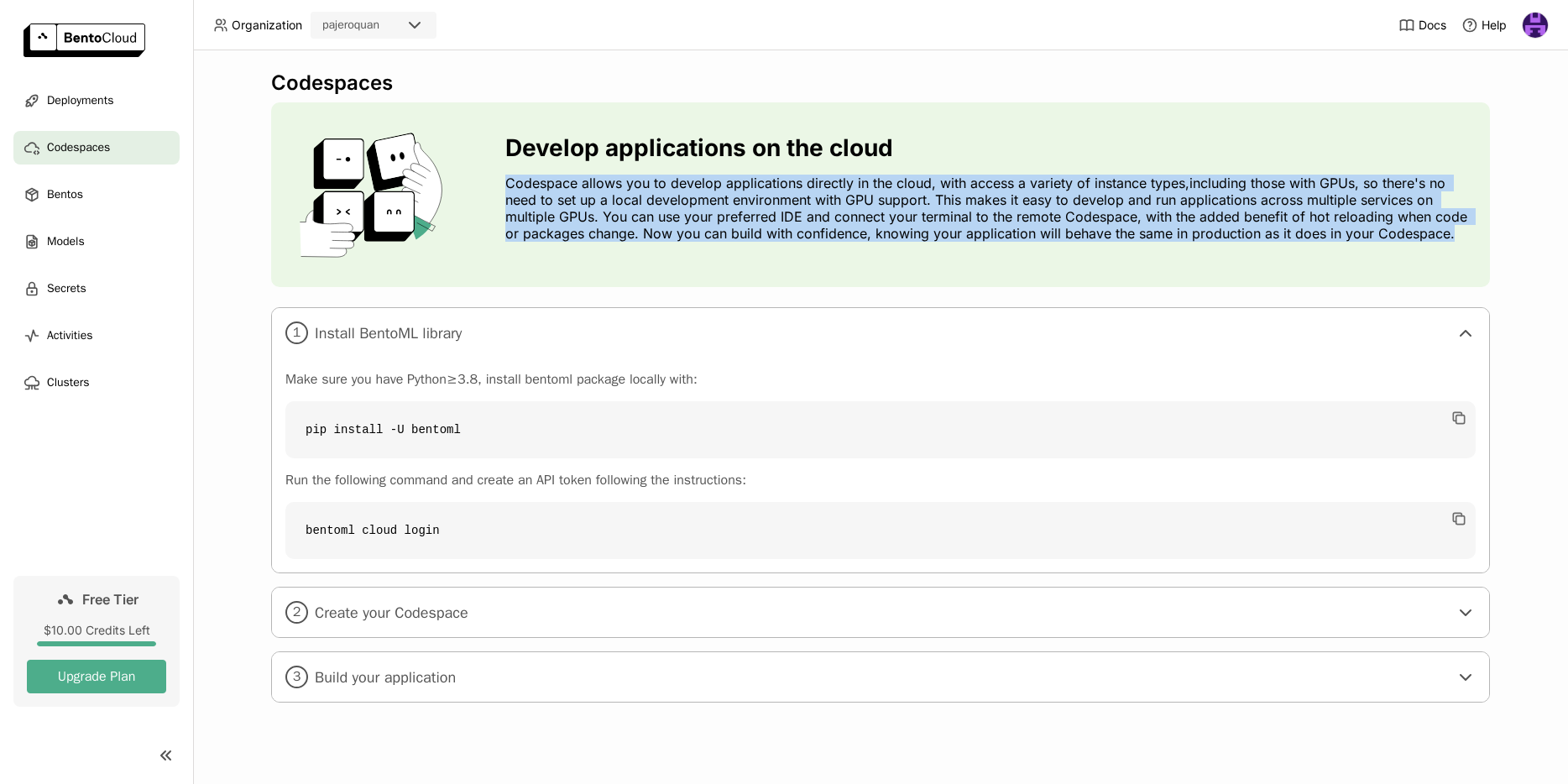 drag, startPoint x: 508, startPoint y: 180, endPoint x: 1450, endPoint y: 239, distance: 943.8459 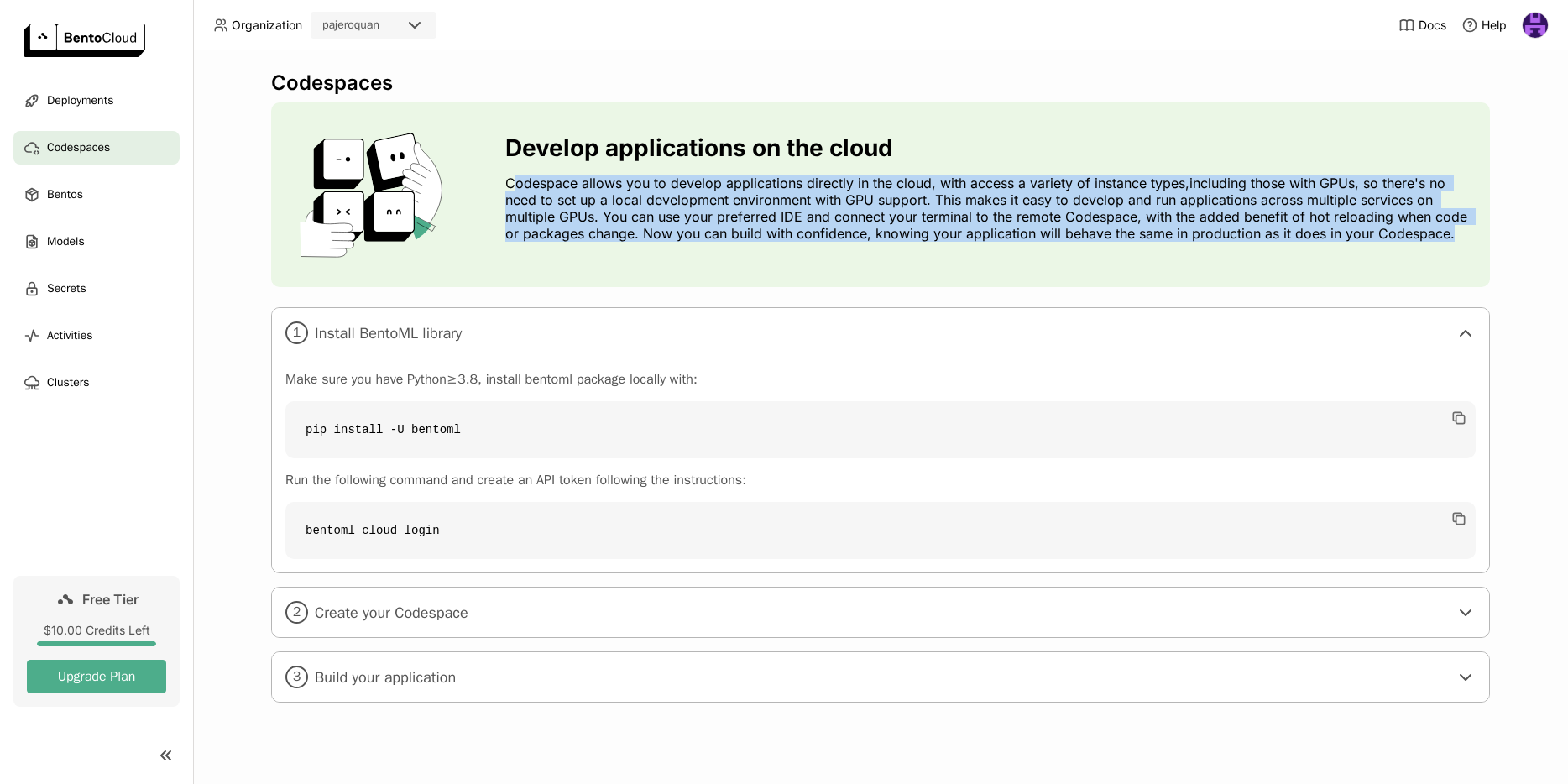 drag, startPoint x: 1411, startPoint y: 222, endPoint x: 510, endPoint y: 189, distance: 901.6041 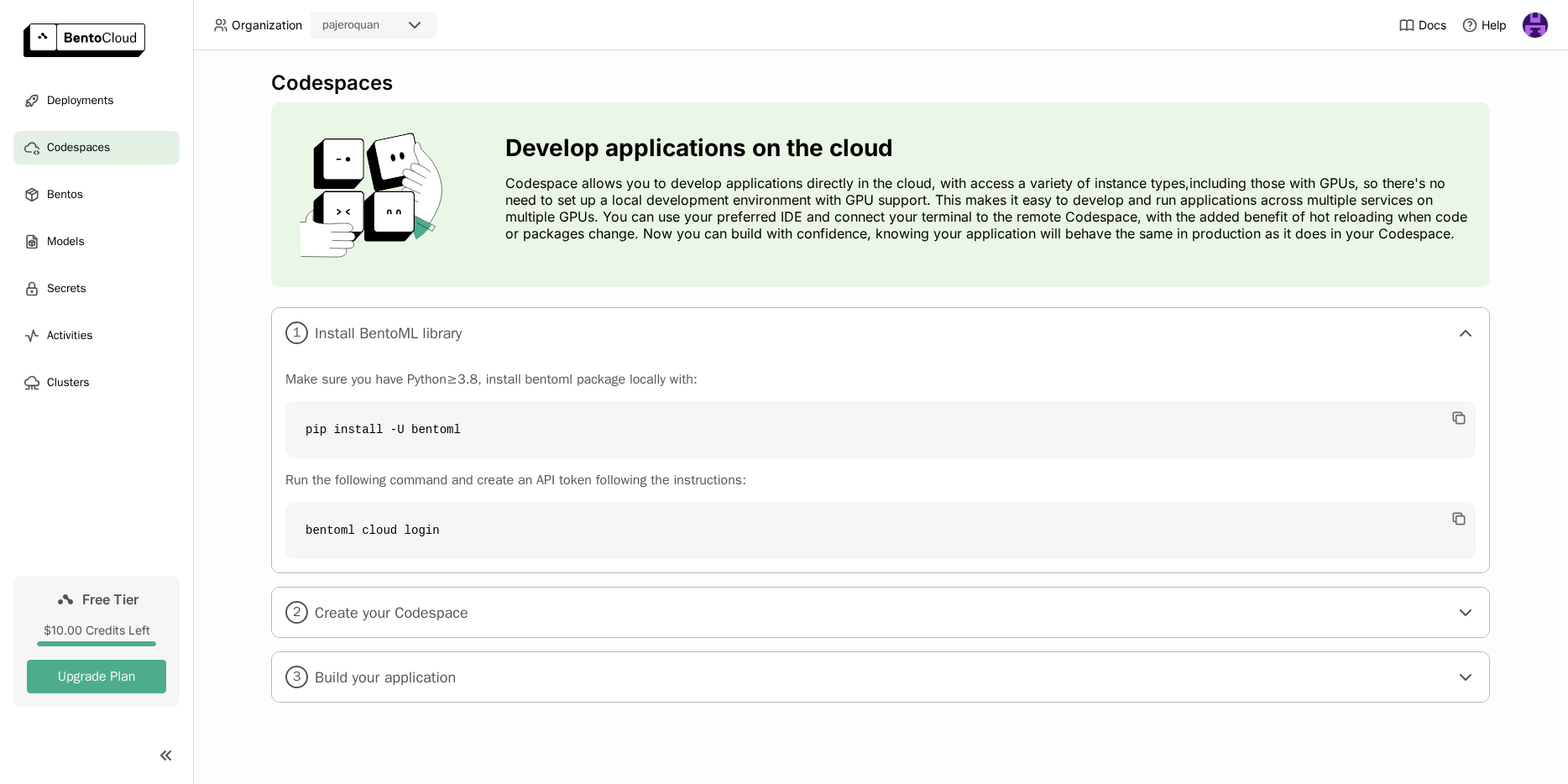 click on "Codespace allows you to develop applications directly in the cloud, with access a variety of instance types,including those with GPUs, so there's no need to set up a local development environment with GPU support. This makes it easy to develop and run applications across multiple services on multiple GPUs. You can use your preferred IDE and connect your terminal to the remote Codespace, with the added benefit of hot reloading when code or packages change. Now you can build with confidence, knowing your application will behave the same in production as it does in your Codespace." at bounding box center [990, 208] 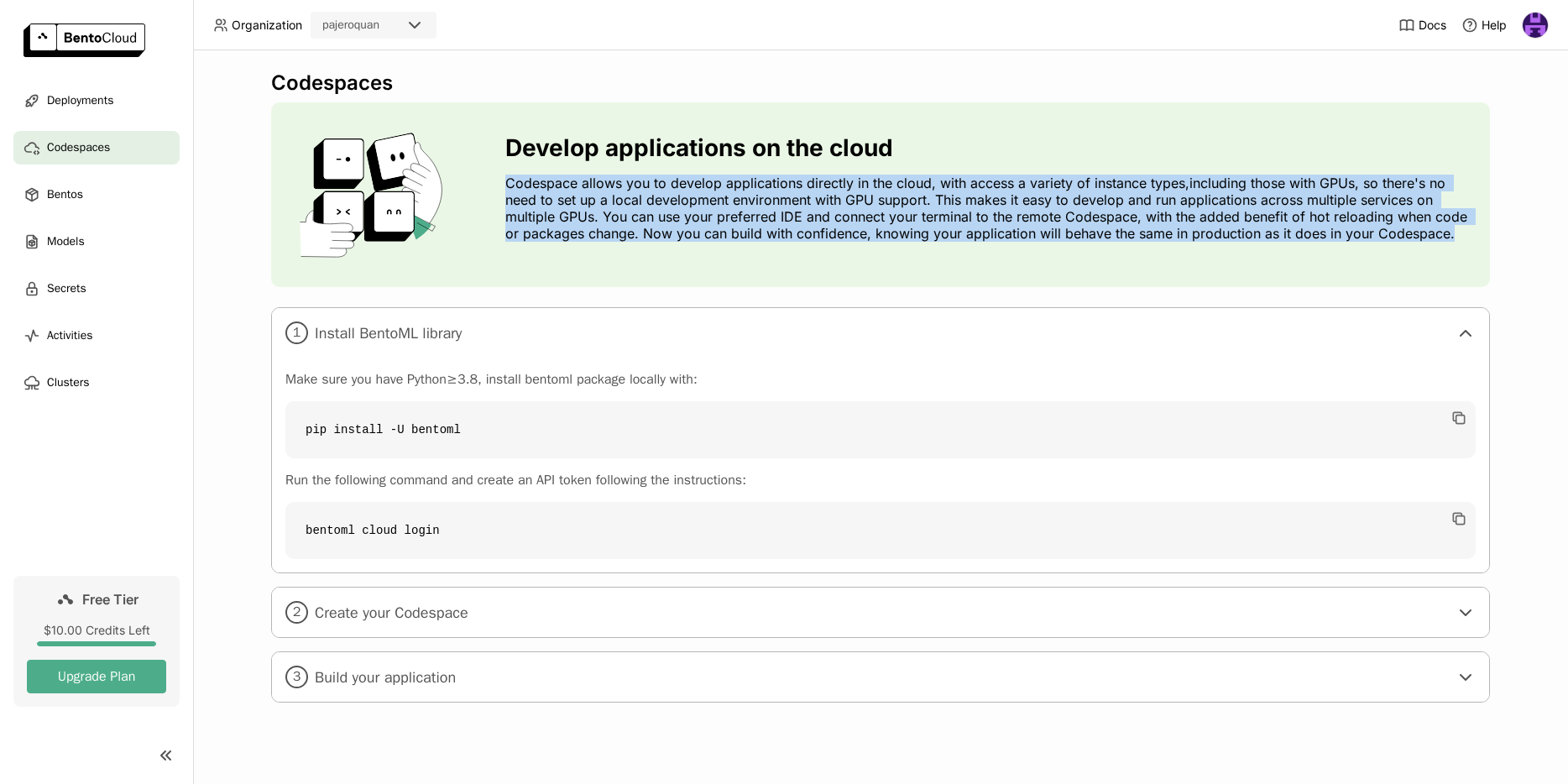 drag, startPoint x: 509, startPoint y: 186, endPoint x: 1466, endPoint y: 240, distance: 958.522 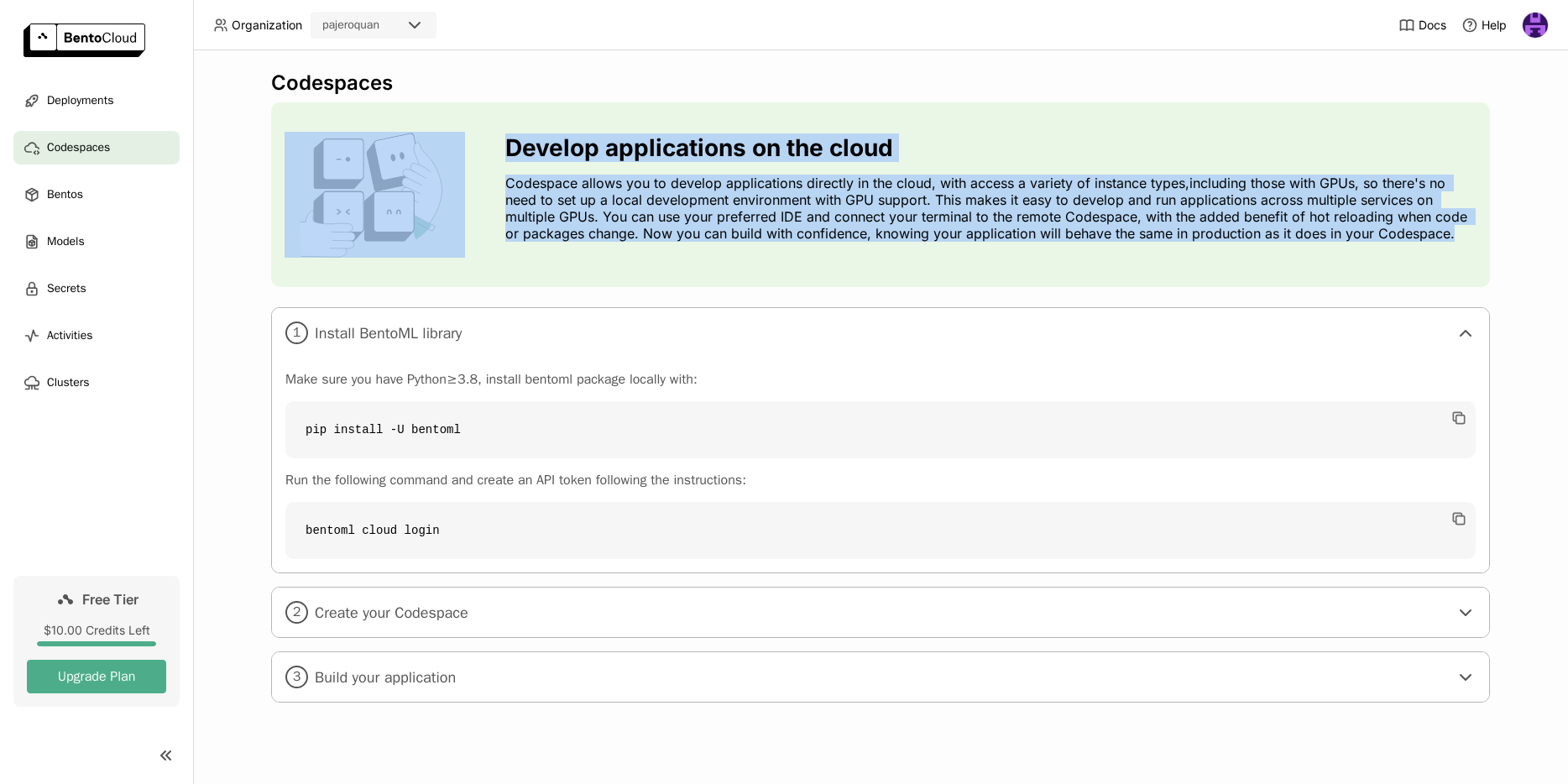 drag, startPoint x: 1457, startPoint y: 236, endPoint x: 515, endPoint y: 180, distance: 943.6631 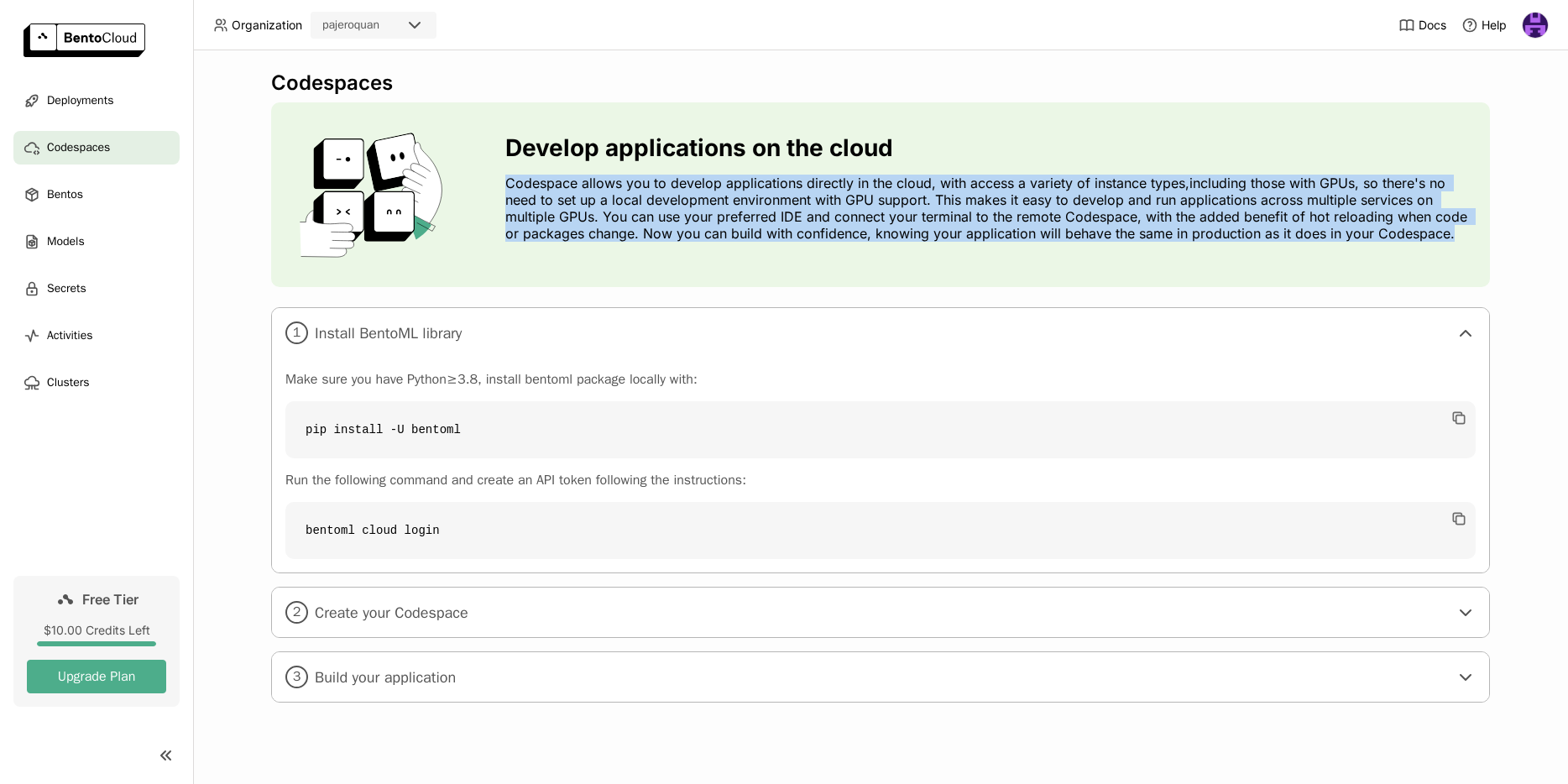 drag, startPoint x: 562, startPoint y: 186, endPoint x: 1445, endPoint y: 258, distance: 885.9306 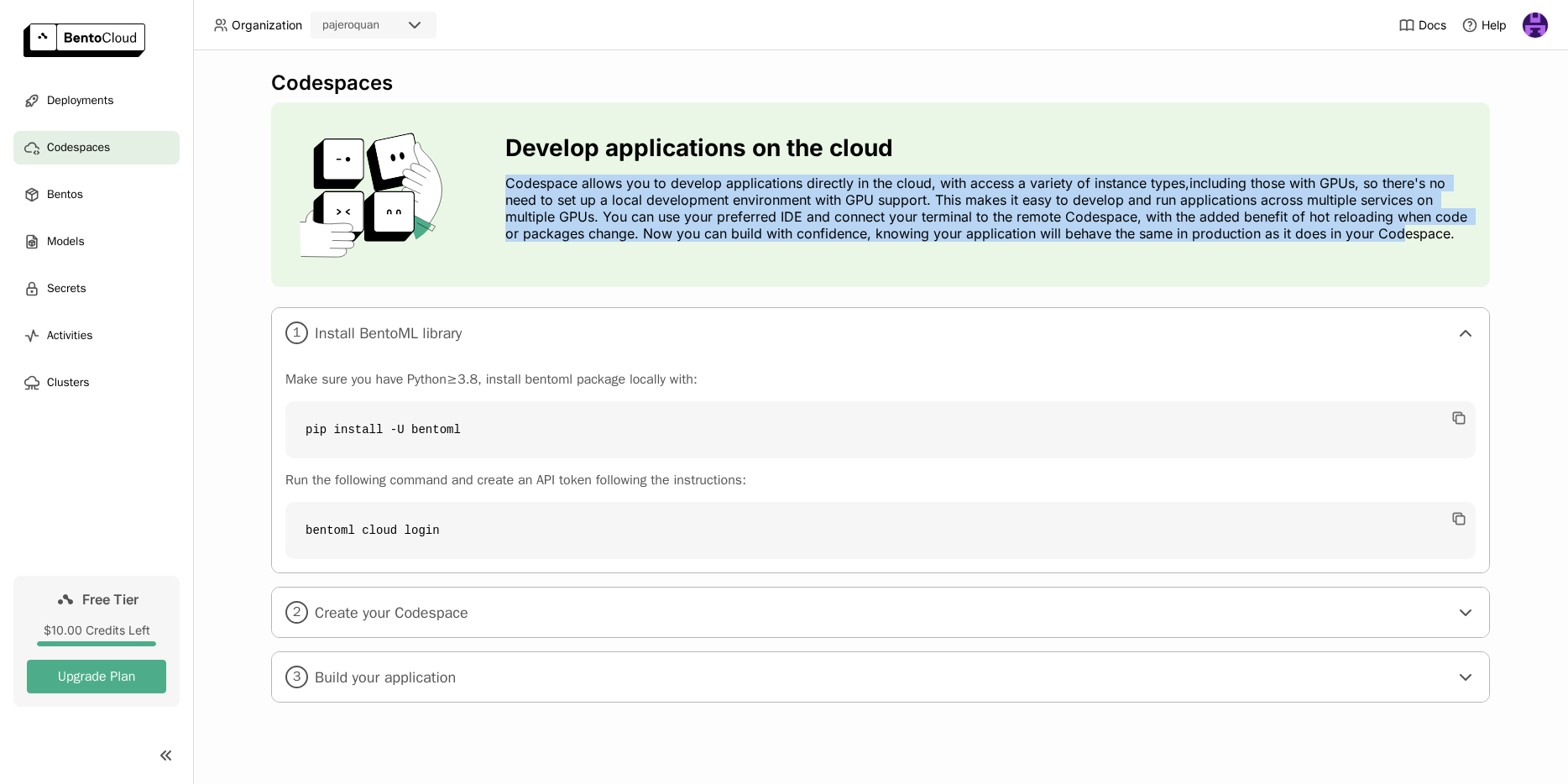 drag, startPoint x: 530, startPoint y: 185, endPoint x: 1429, endPoint y: 225, distance: 899.8894 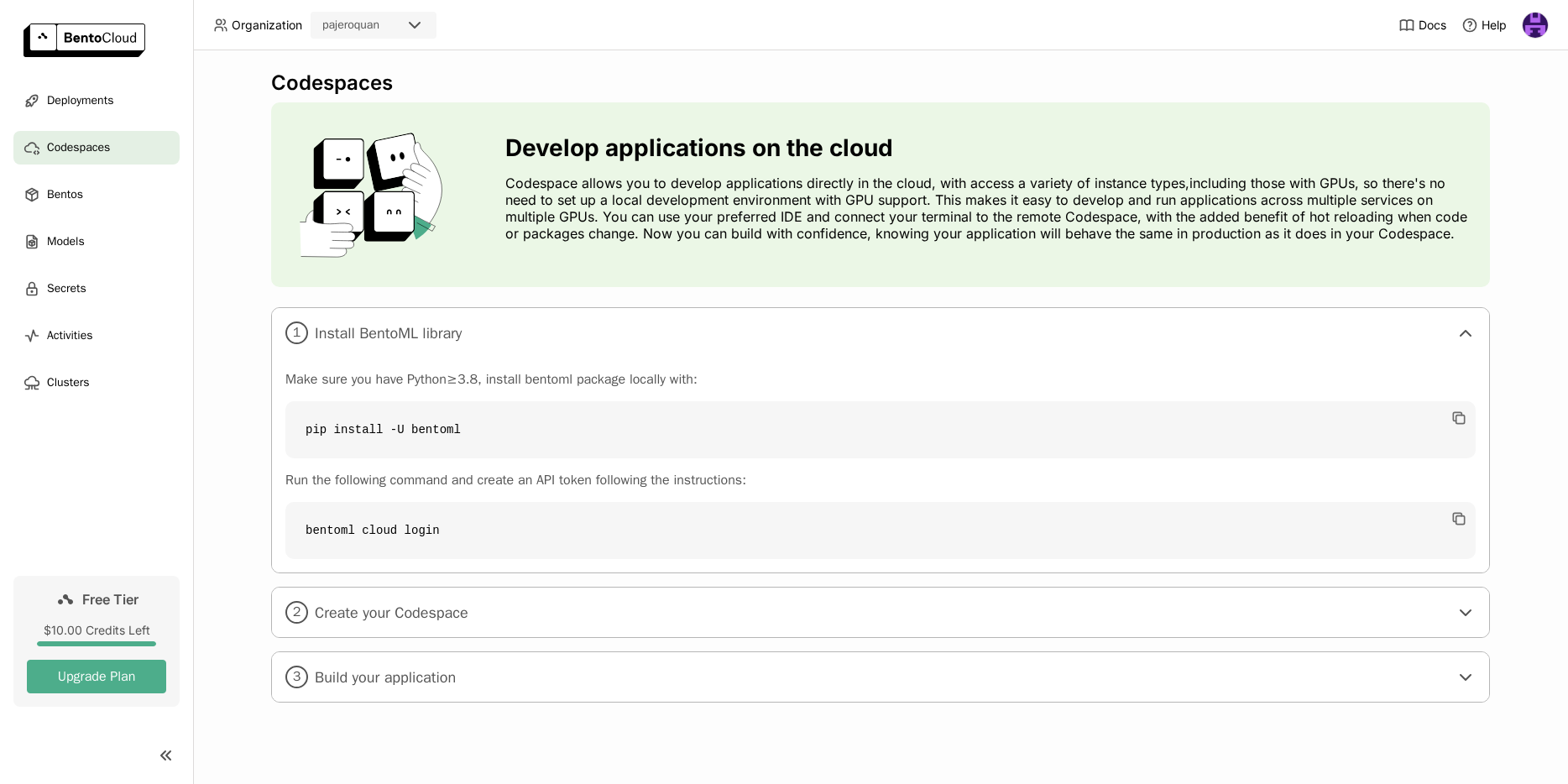 click on "Codespace allows you to develop applications directly in the cloud, with access a variety of instance types,including those with GPUs, so there's no need to set up a local development environment with GPU support. This makes it easy to develop and run applications across multiple services on multiple GPUs. You can use your preferred IDE and connect your terminal to the remote Codespace, with the added benefit of hot reloading when code or packages change. Now you can build with confidence, knowing your application will behave the same in production as it does in your Codespace." at bounding box center (990, 208) 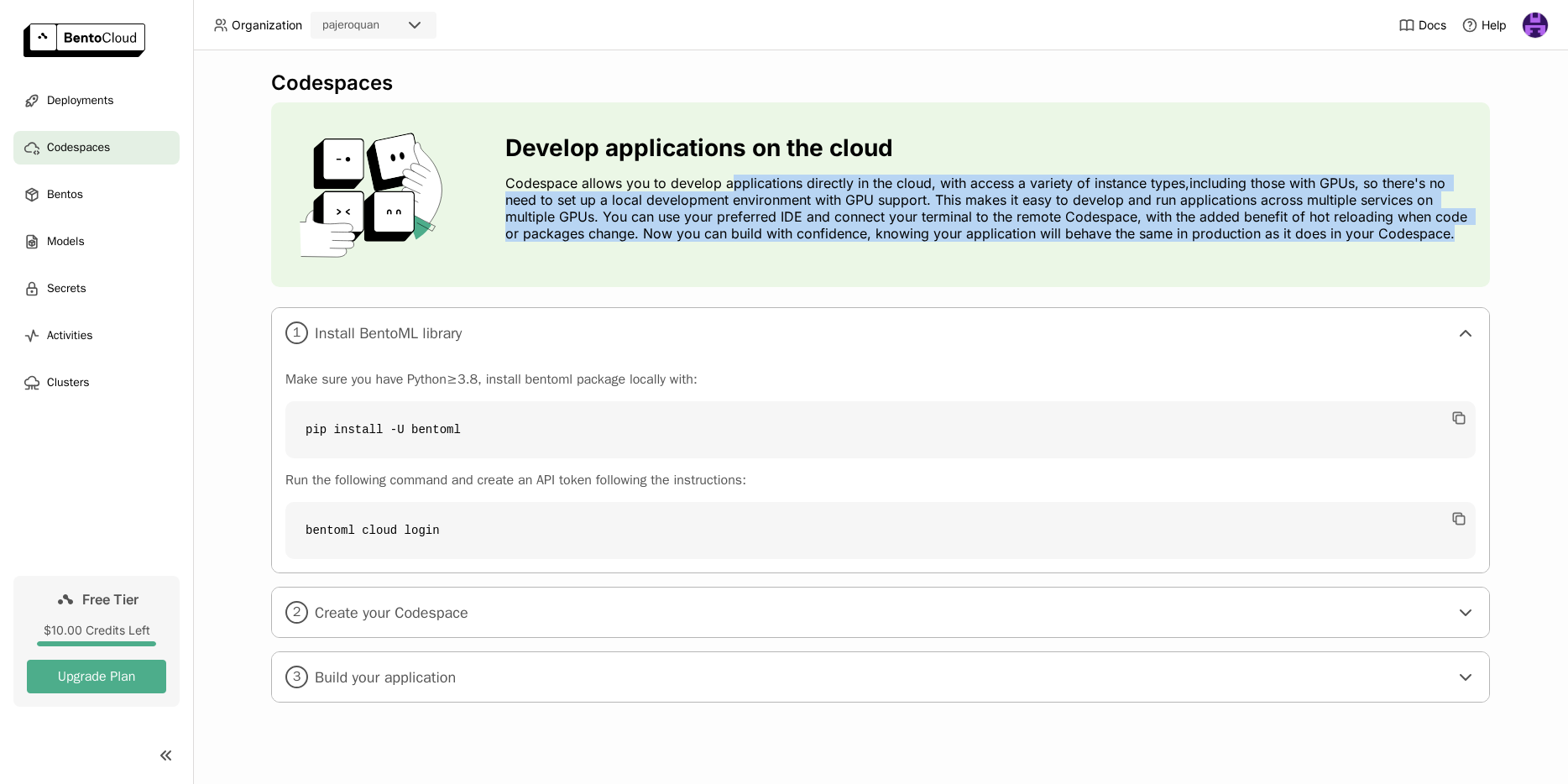 drag, startPoint x: 1456, startPoint y: 233, endPoint x: 726, endPoint y: 180, distance: 731.9214 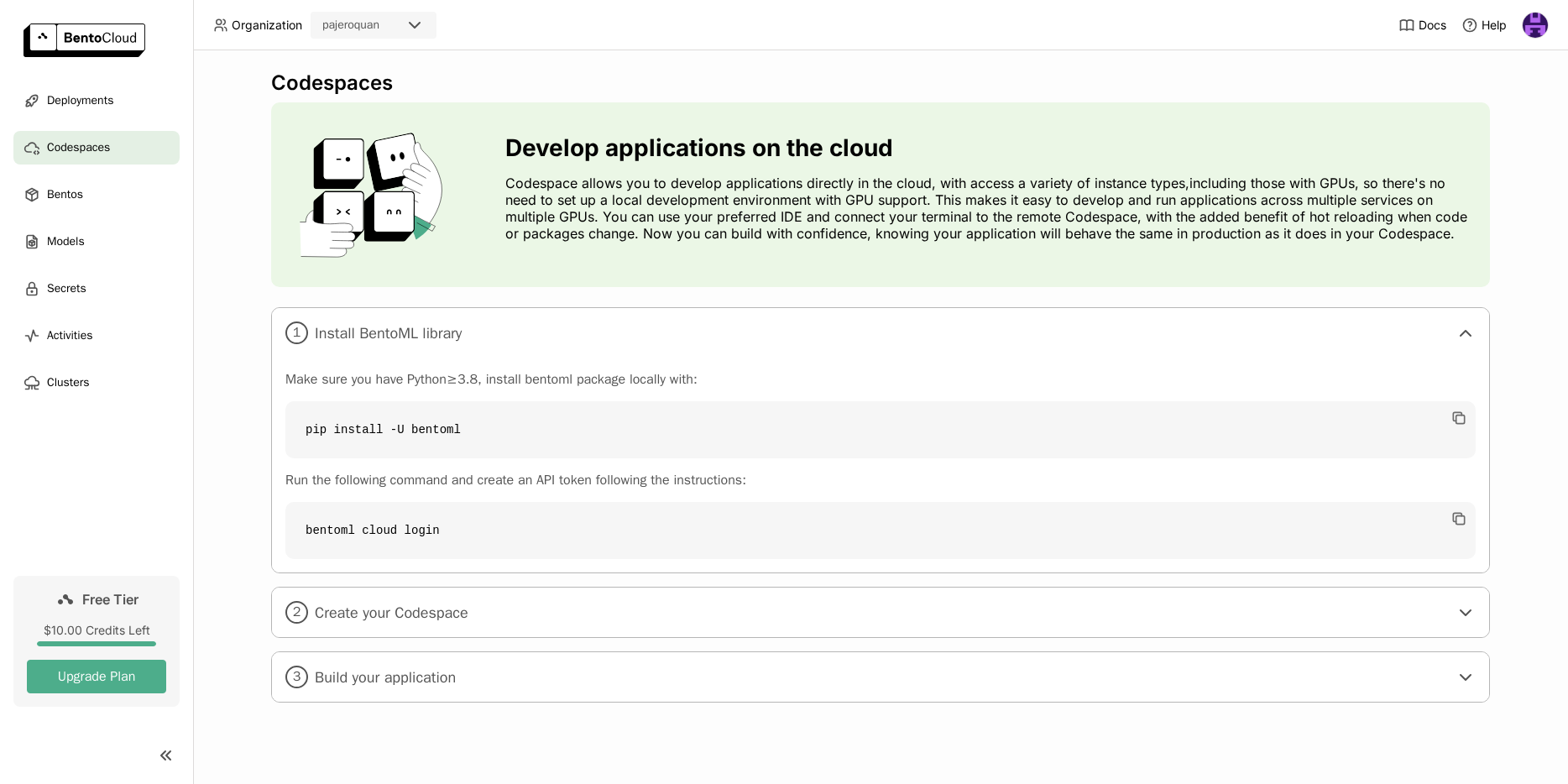 drag, startPoint x: 726, startPoint y: 180, endPoint x: 714, endPoint y: 191, distance: 16.278821 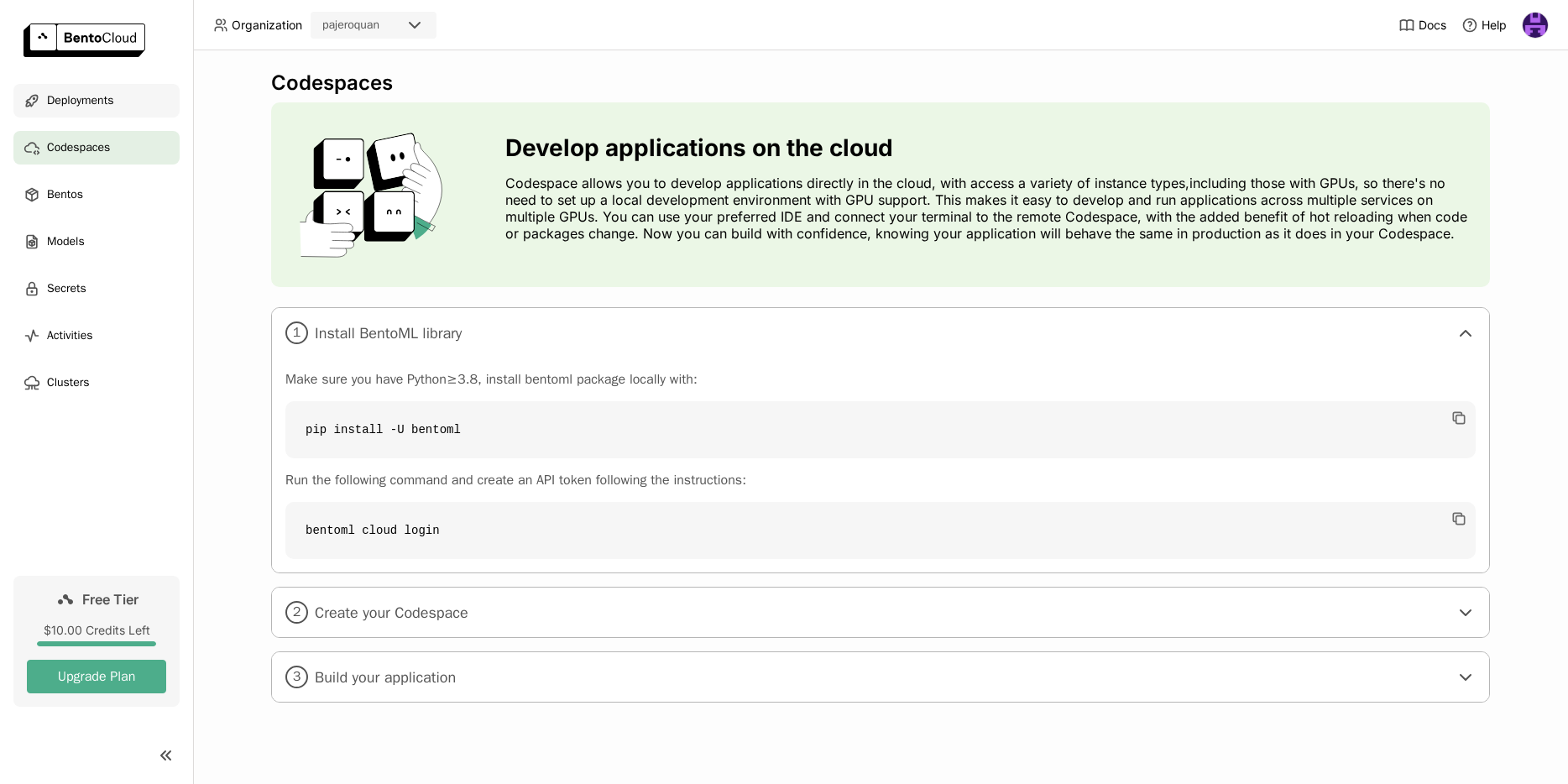 click on "Deployments" at bounding box center [97, 101] 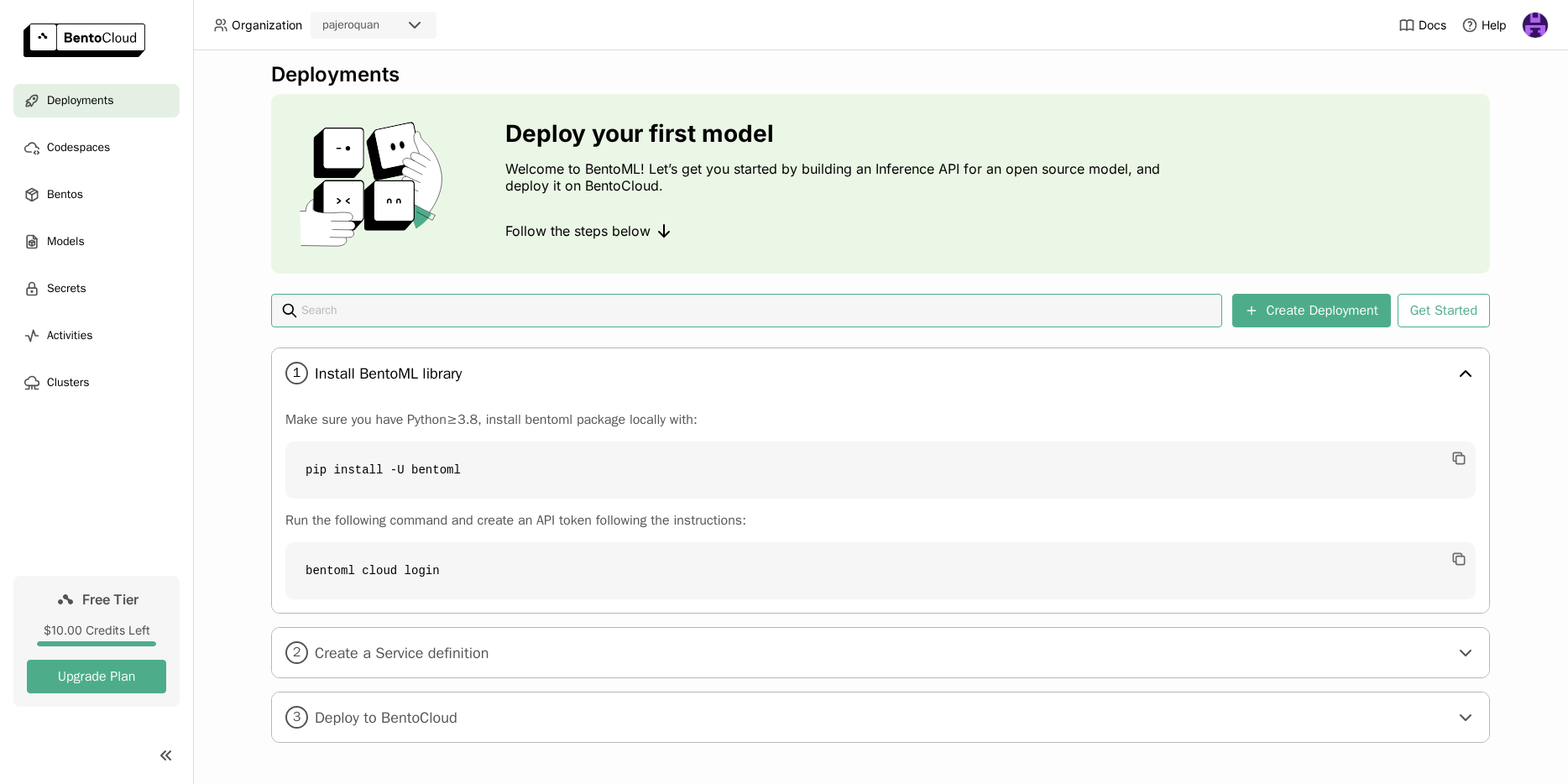 scroll, scrollTop: 13, scrollLeft: 0, axis: vertical 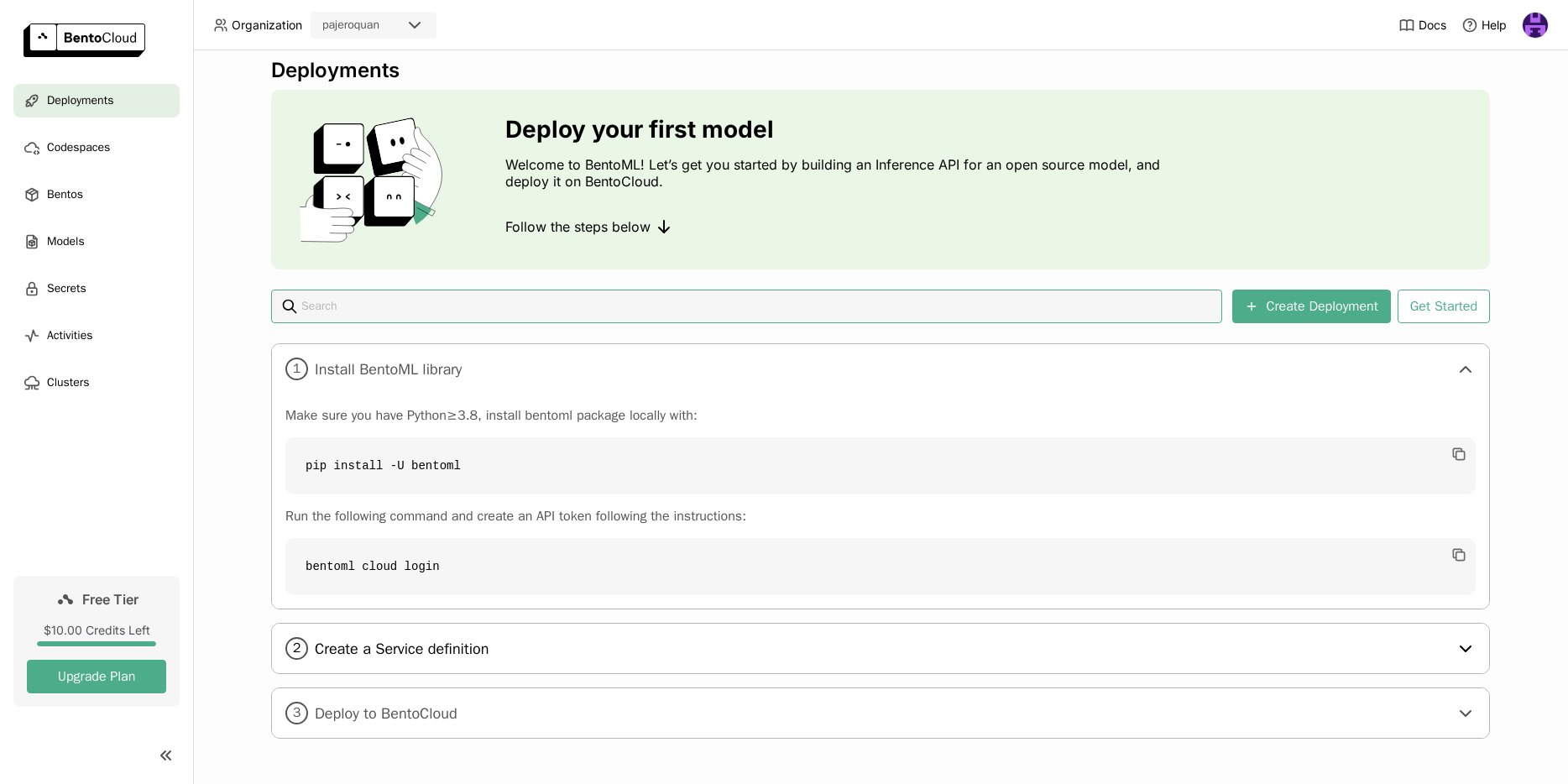 click on "Create a Service definition" at bounding box center [881, 649] 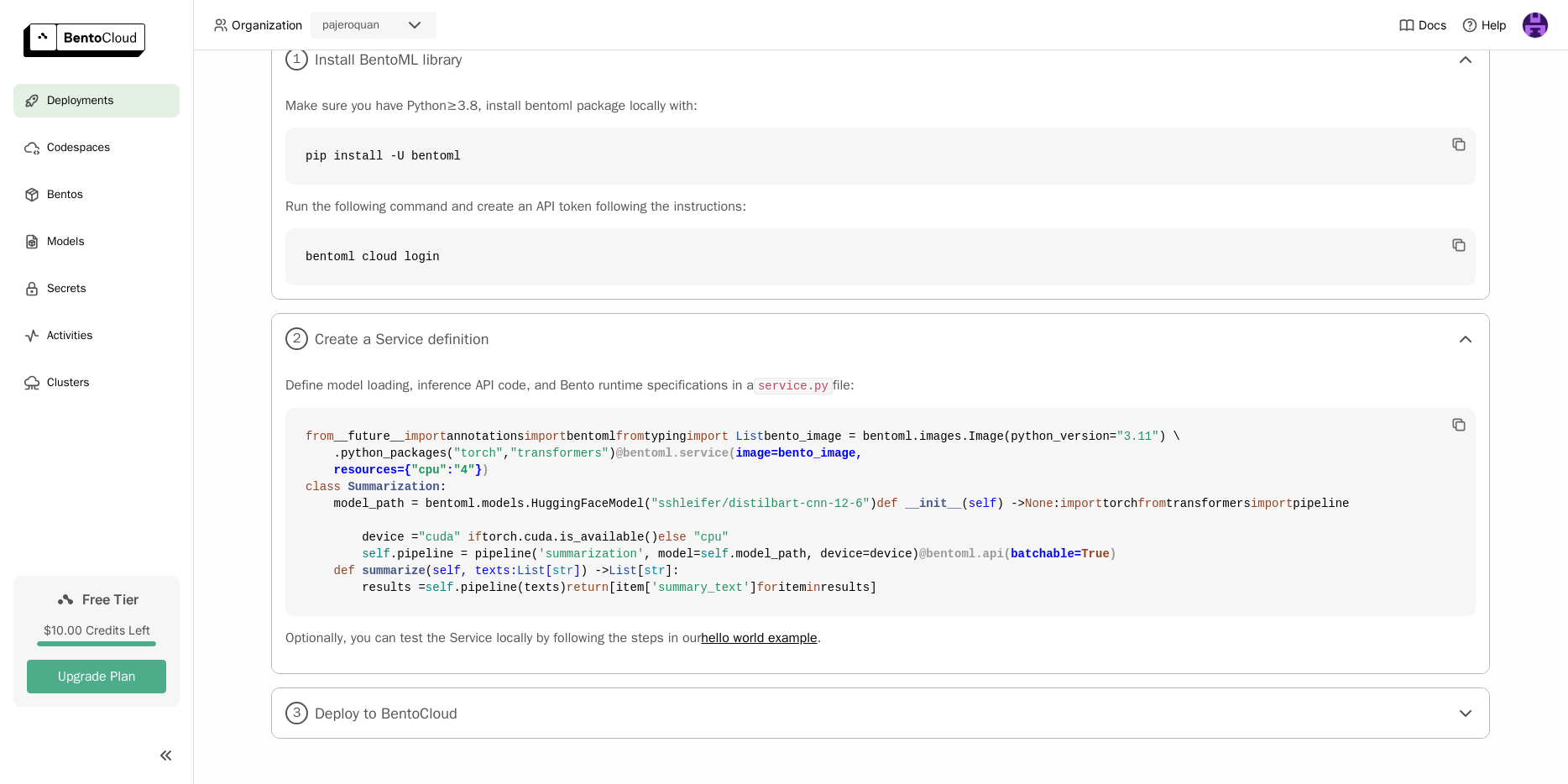 scroll, scrollTop: 625, scrollLeft: 0, axis: vertical 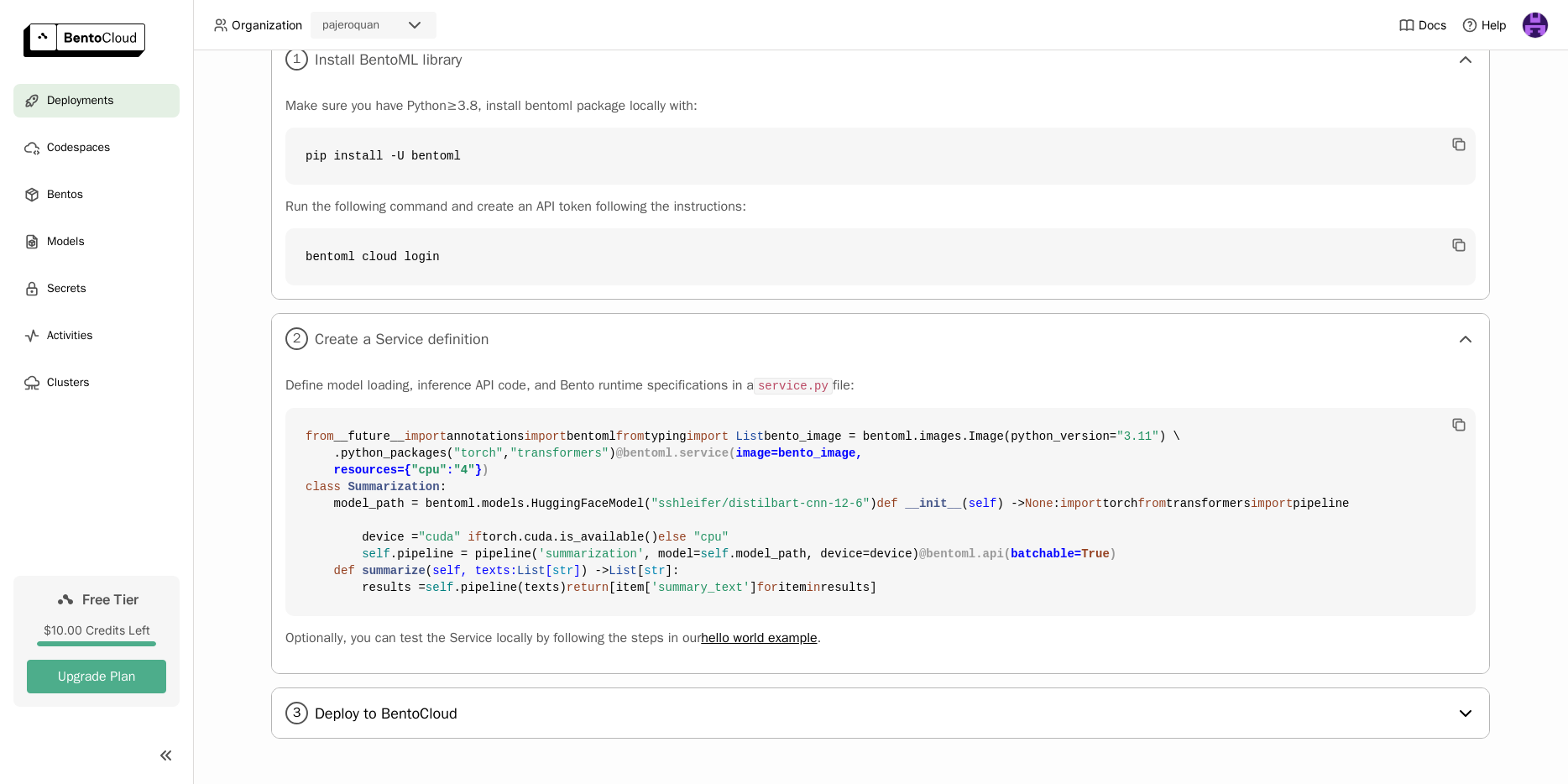 click on "Create a Service definition" at bounding box center [881, 713] 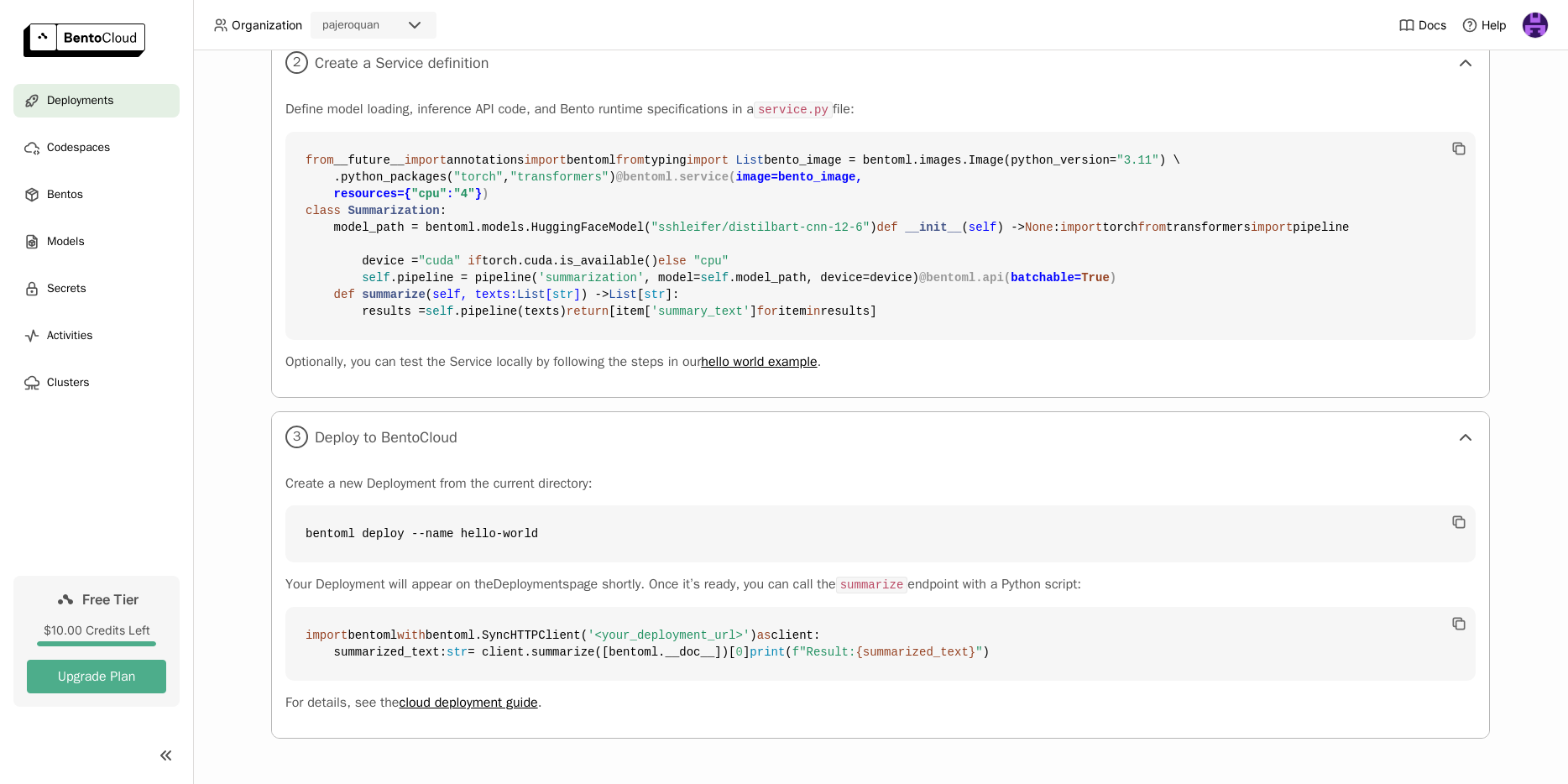 scroll, scrollTop: 952, scrollLeft: 0, axis: vertical 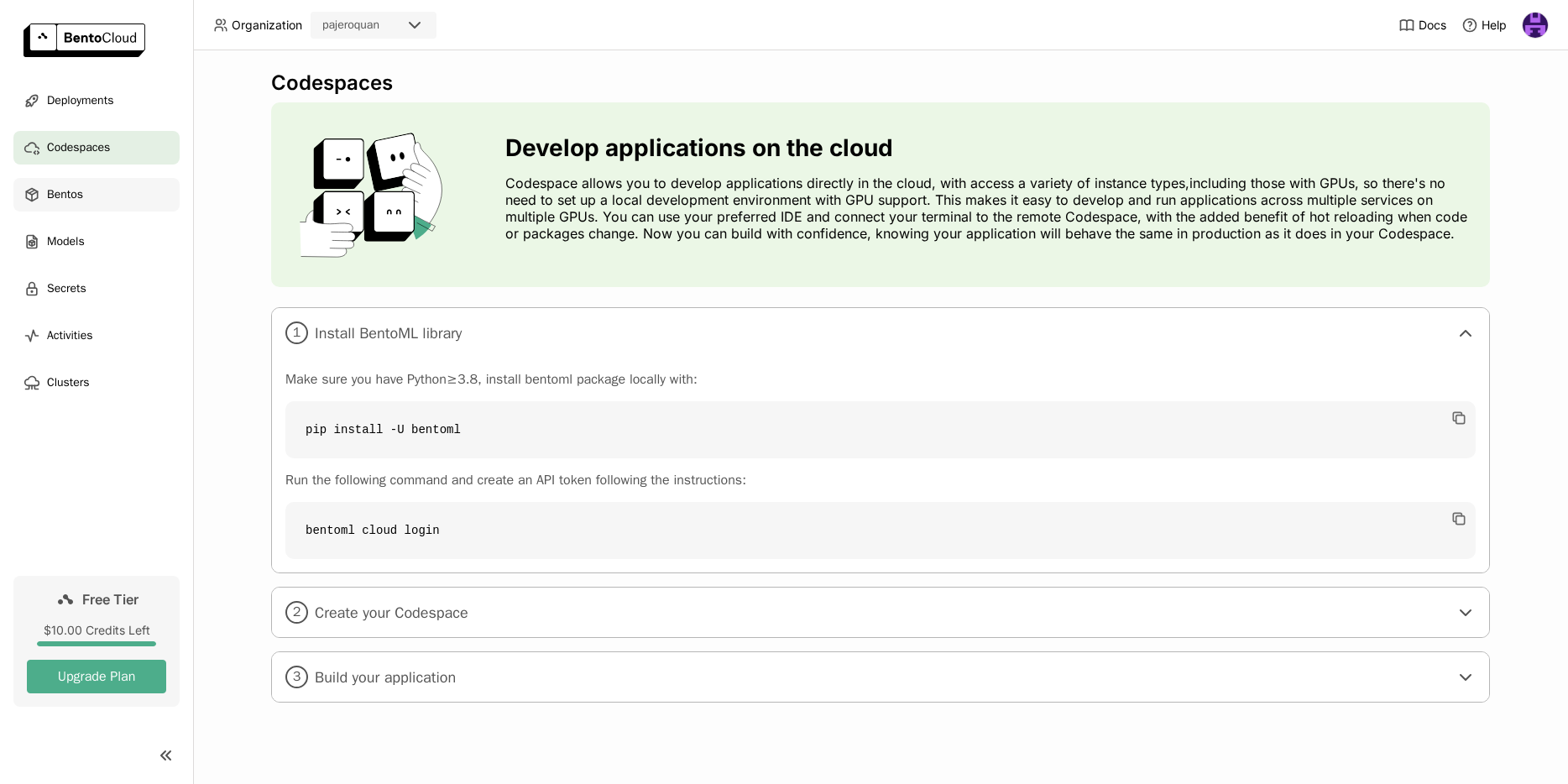 click on "Bentos" at bounding box center [97, 195] 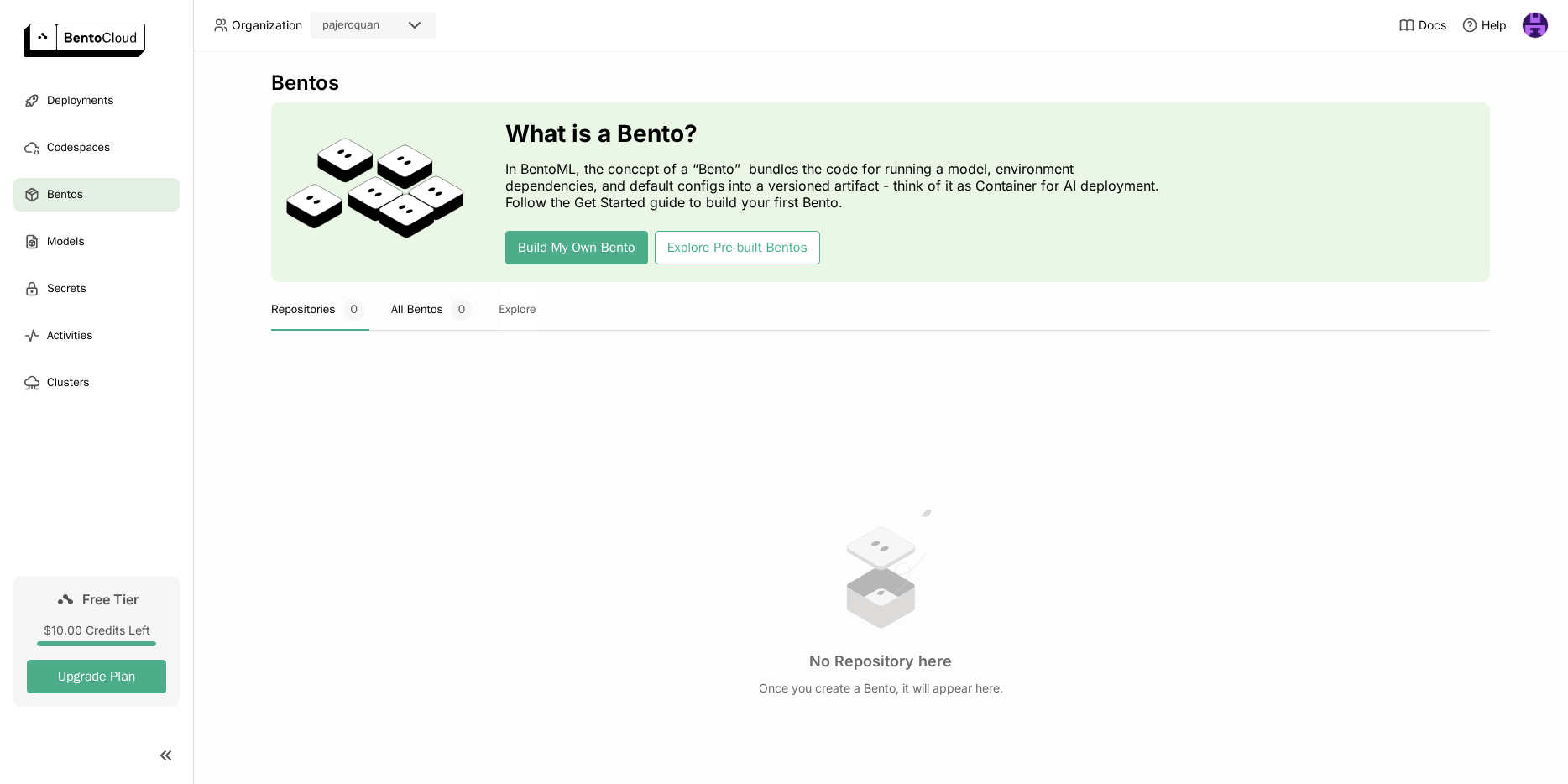 click on "All Bentos 0" at bounding box center [431, 310] 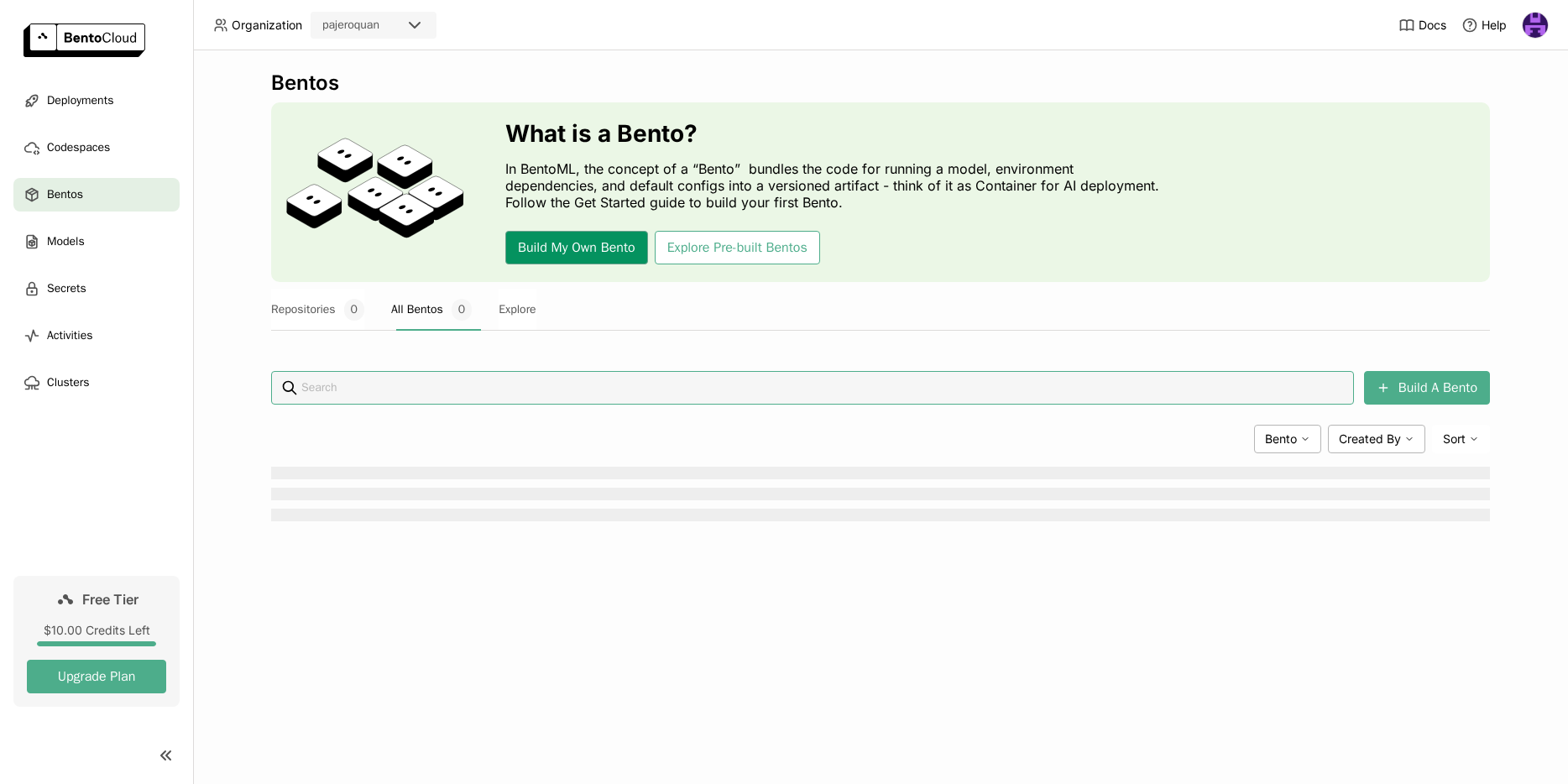 click on "Build My Own Bento" at bounding box center [577, 248] 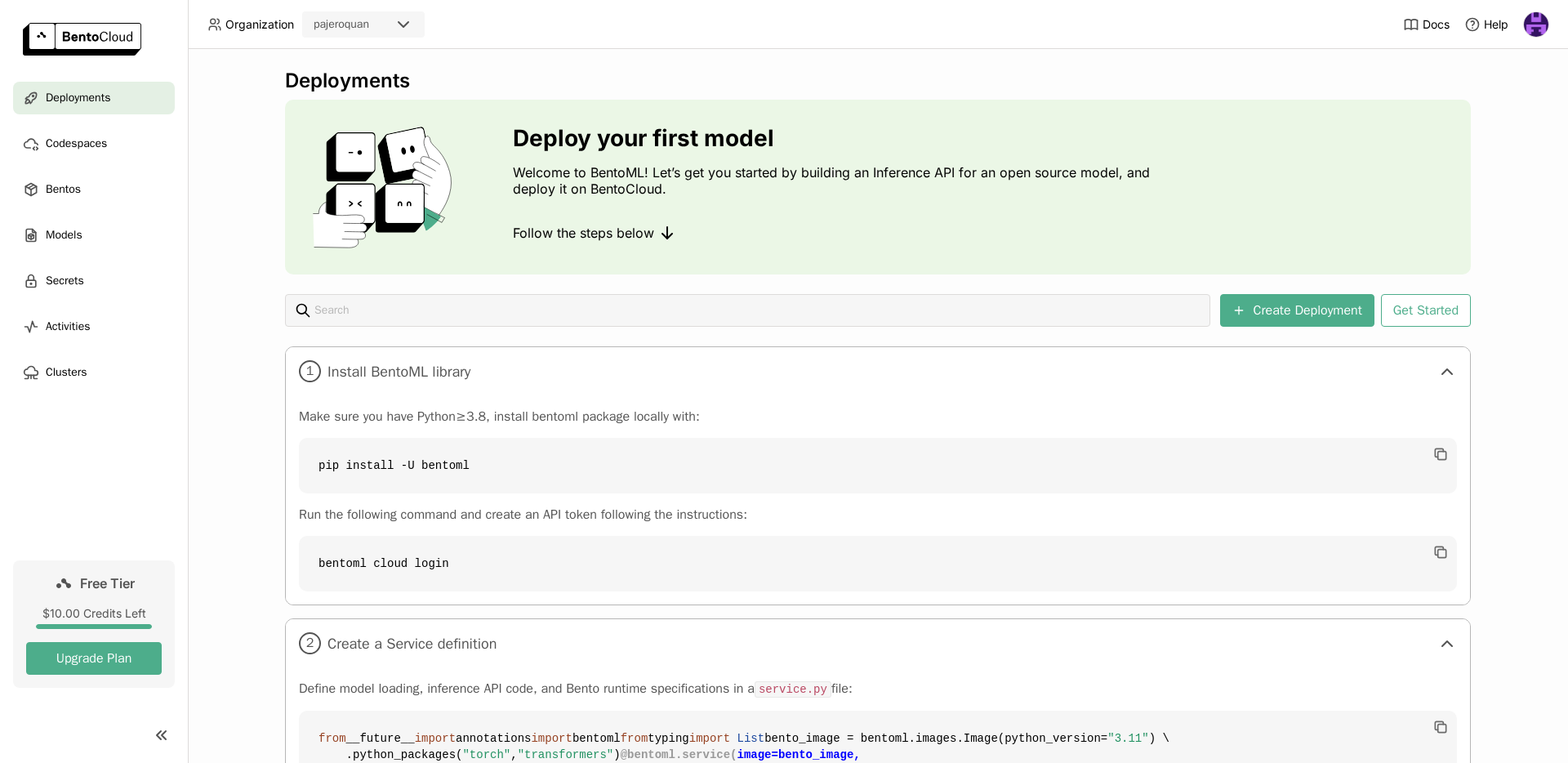 scroll, scrollTop: 0, scrollLeft: 0, axis: both 